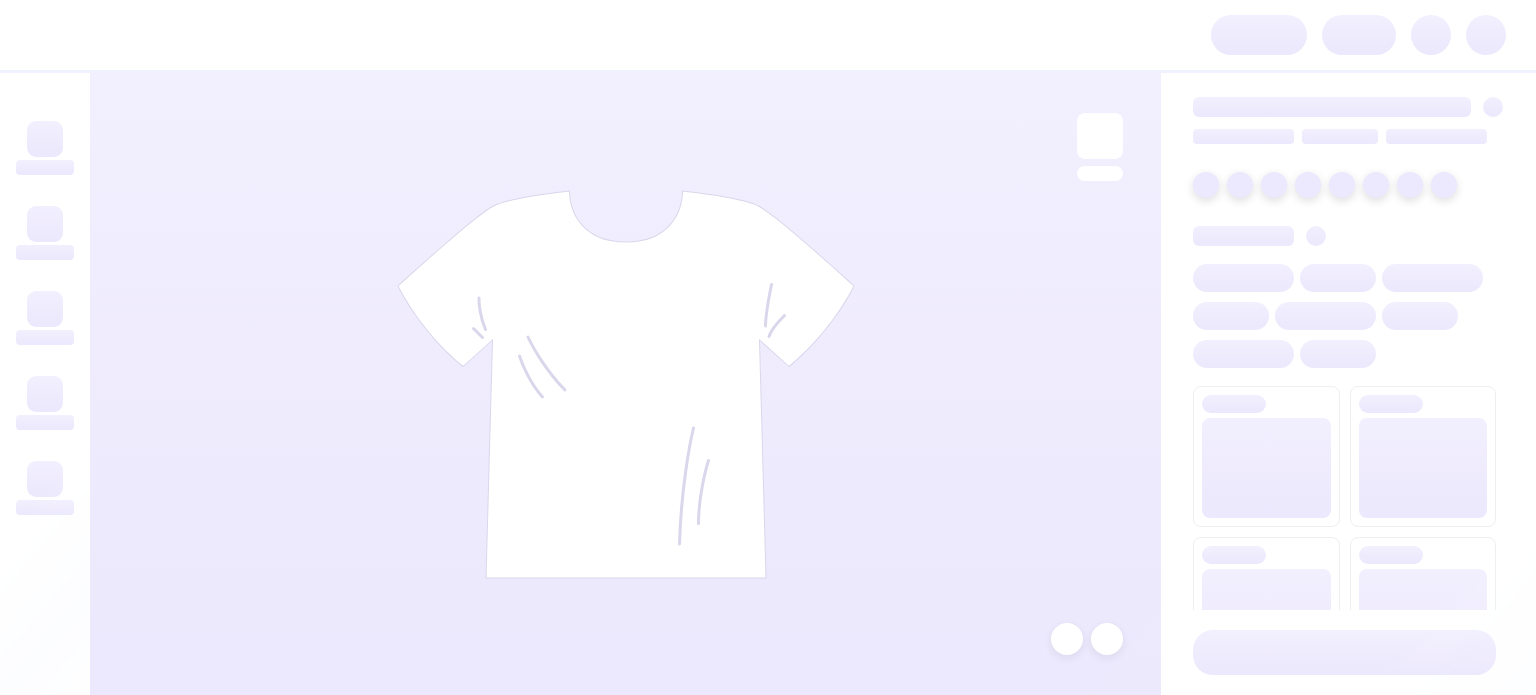 scroll, scrollTop: 0, scrollLeft: 0, axis: both 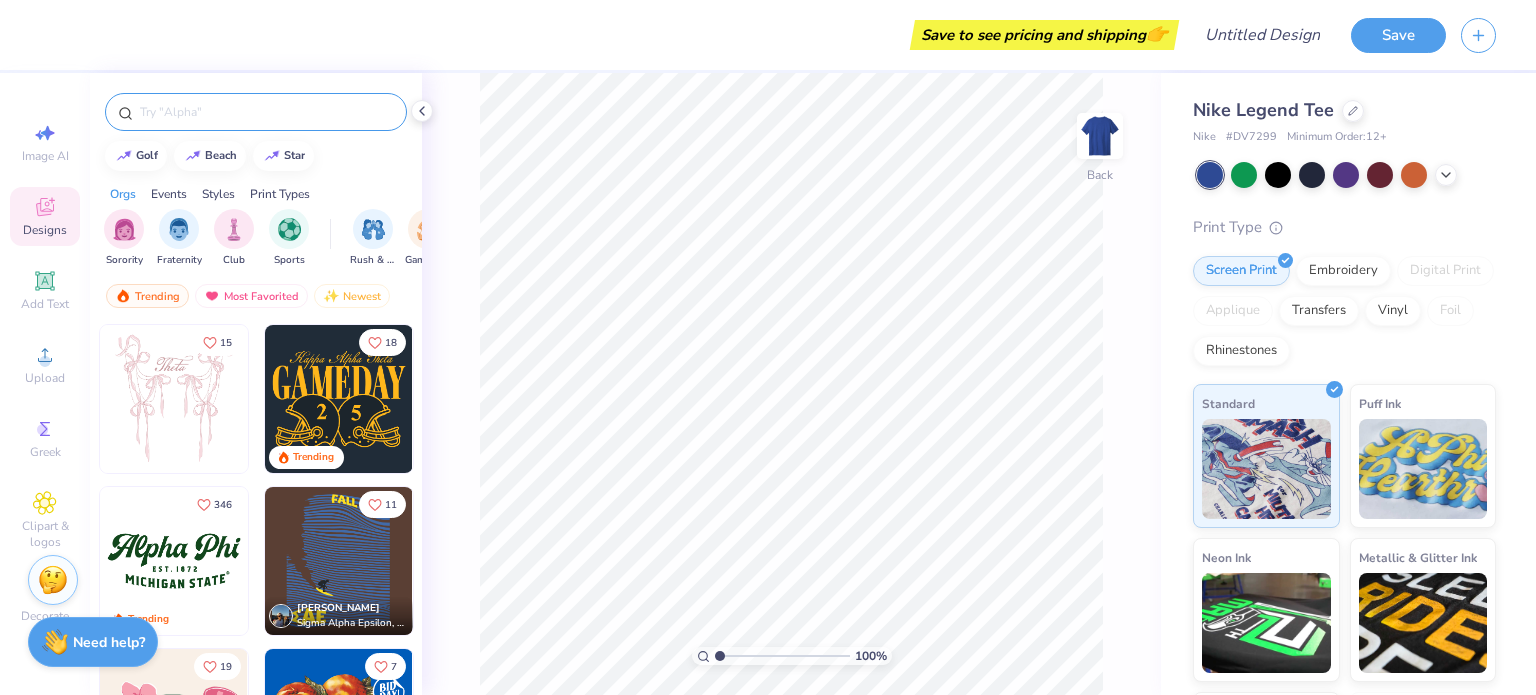 click at bounding box center (266, 112) 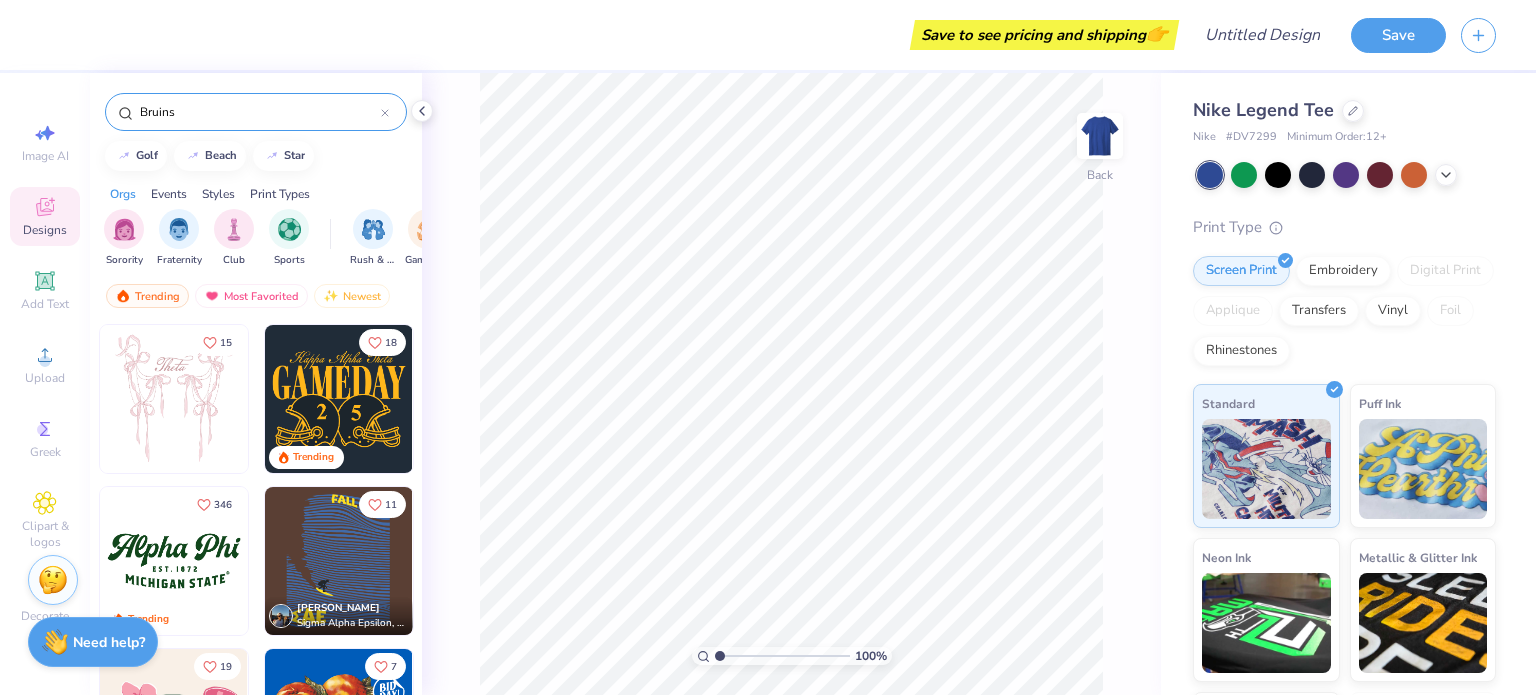 type on "Bruins" 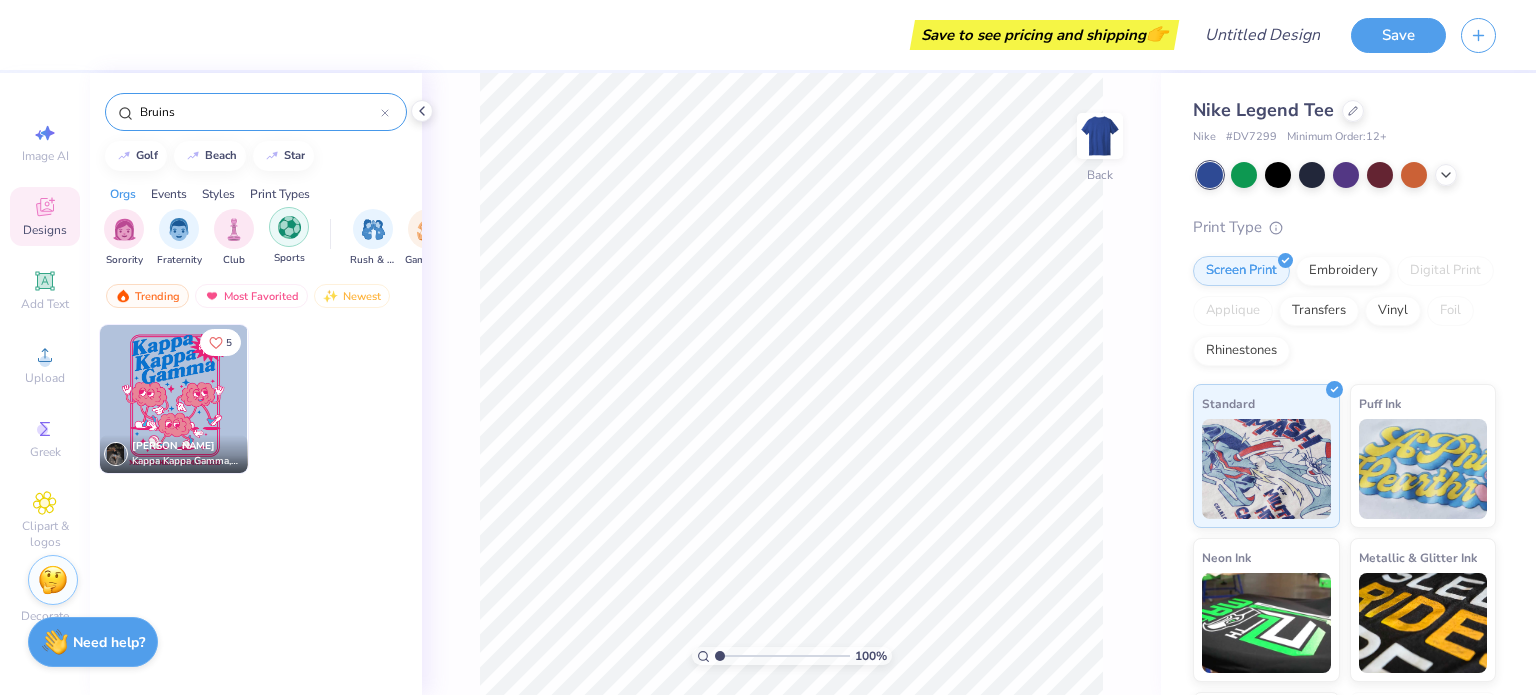 click at bounding box center (289, 227) 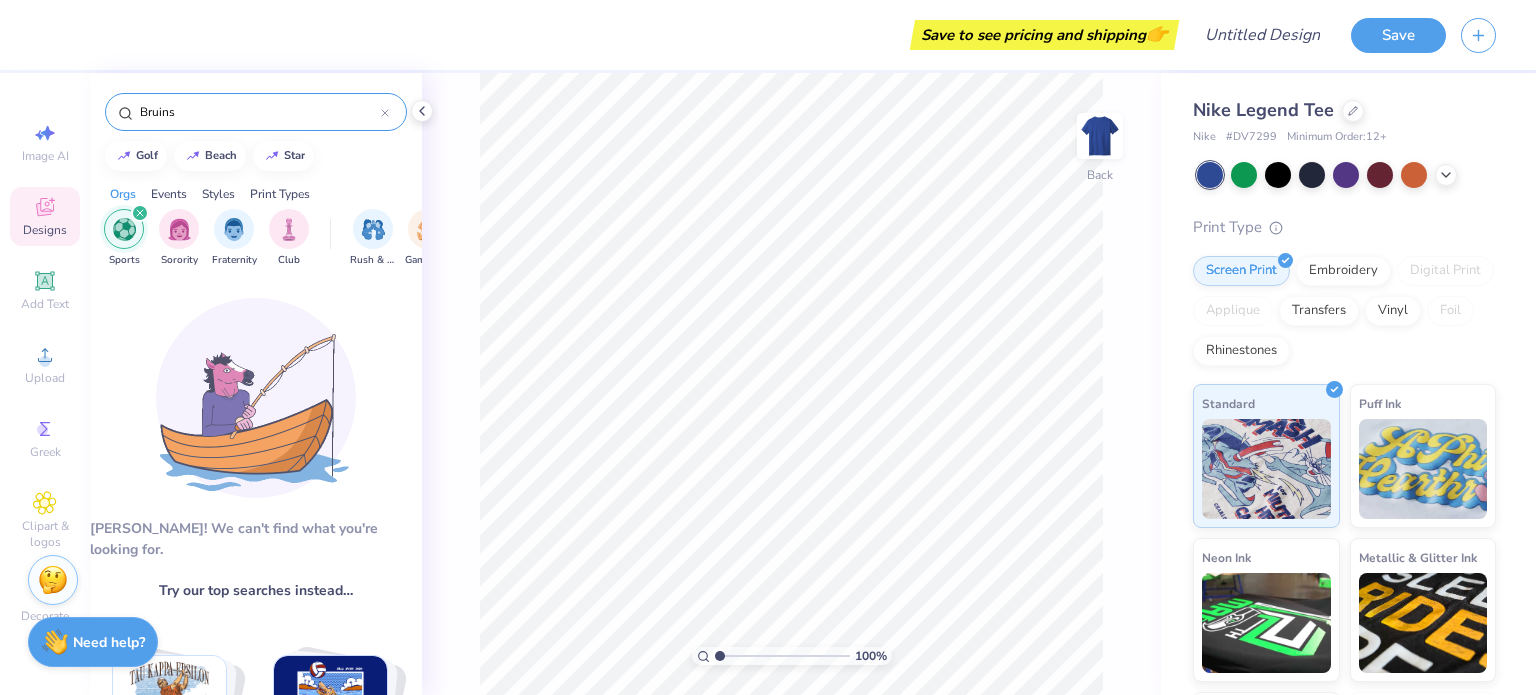 click 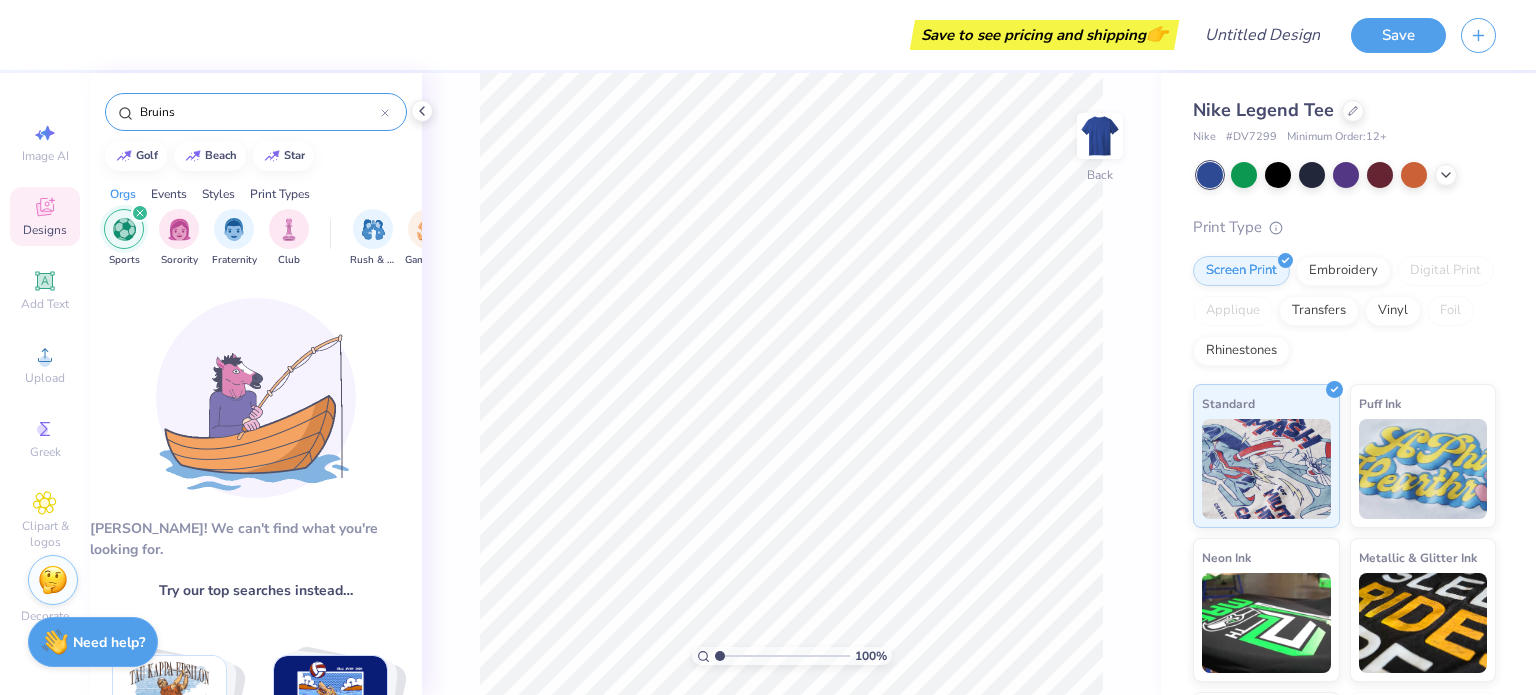 type 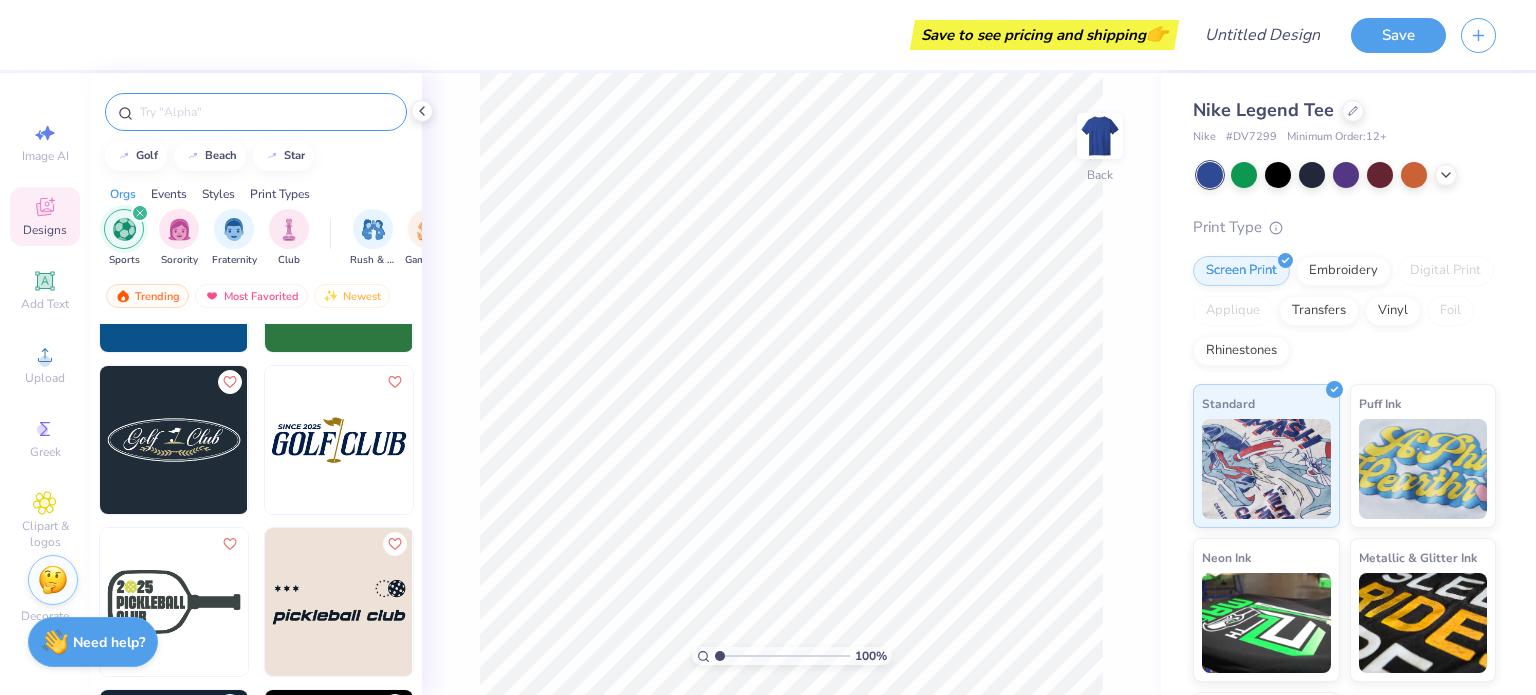 scroll, scrollTop: 1260, scrollLeft: 0, axis: vertical 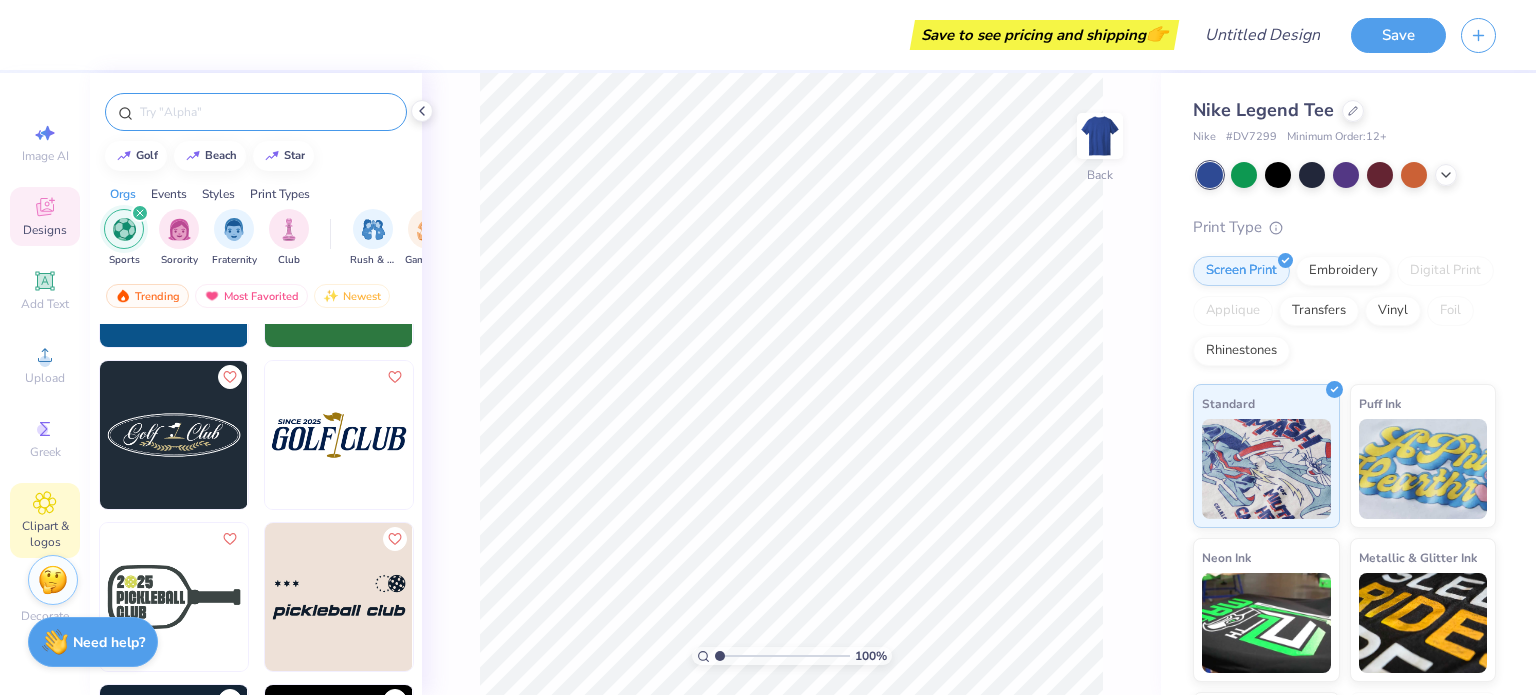 click on "Clipart & logos" at bounding box center [45, 520] 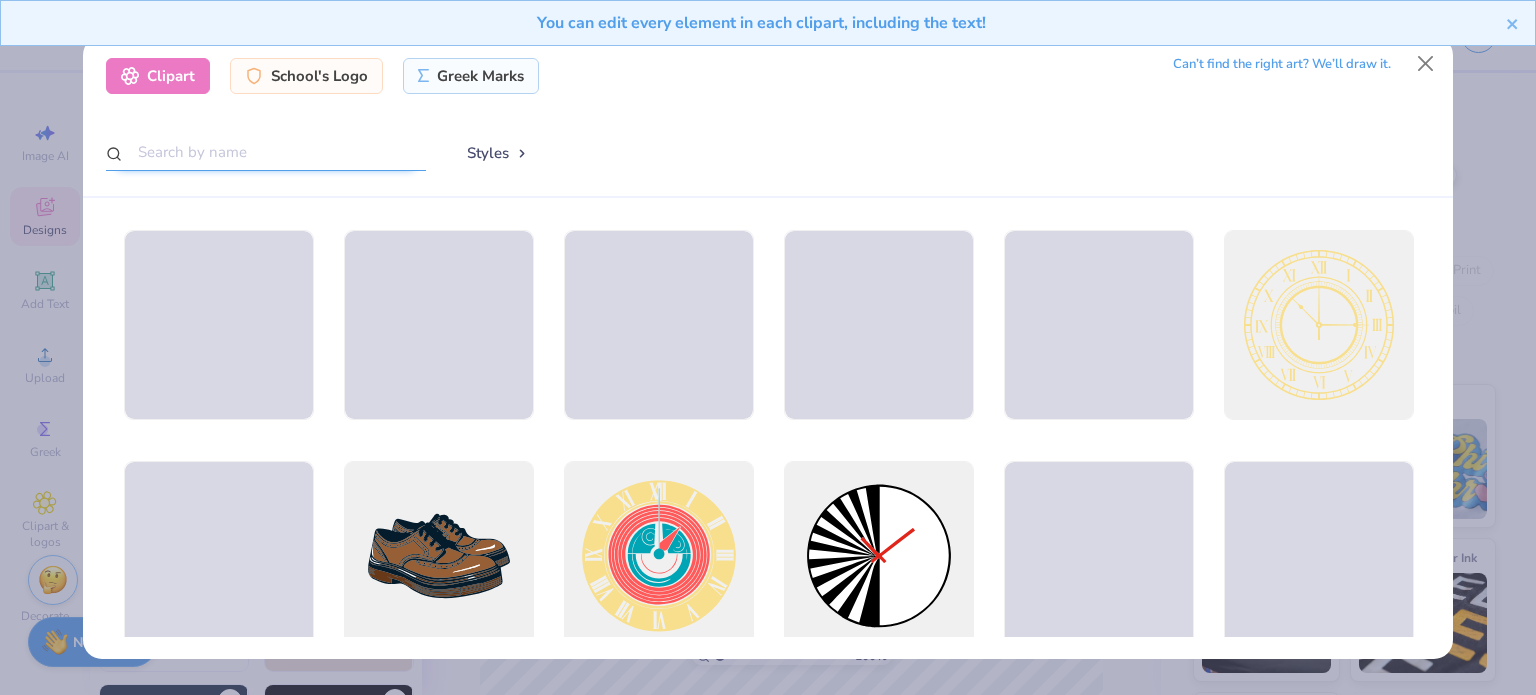 click at bounding box center [266, 152] 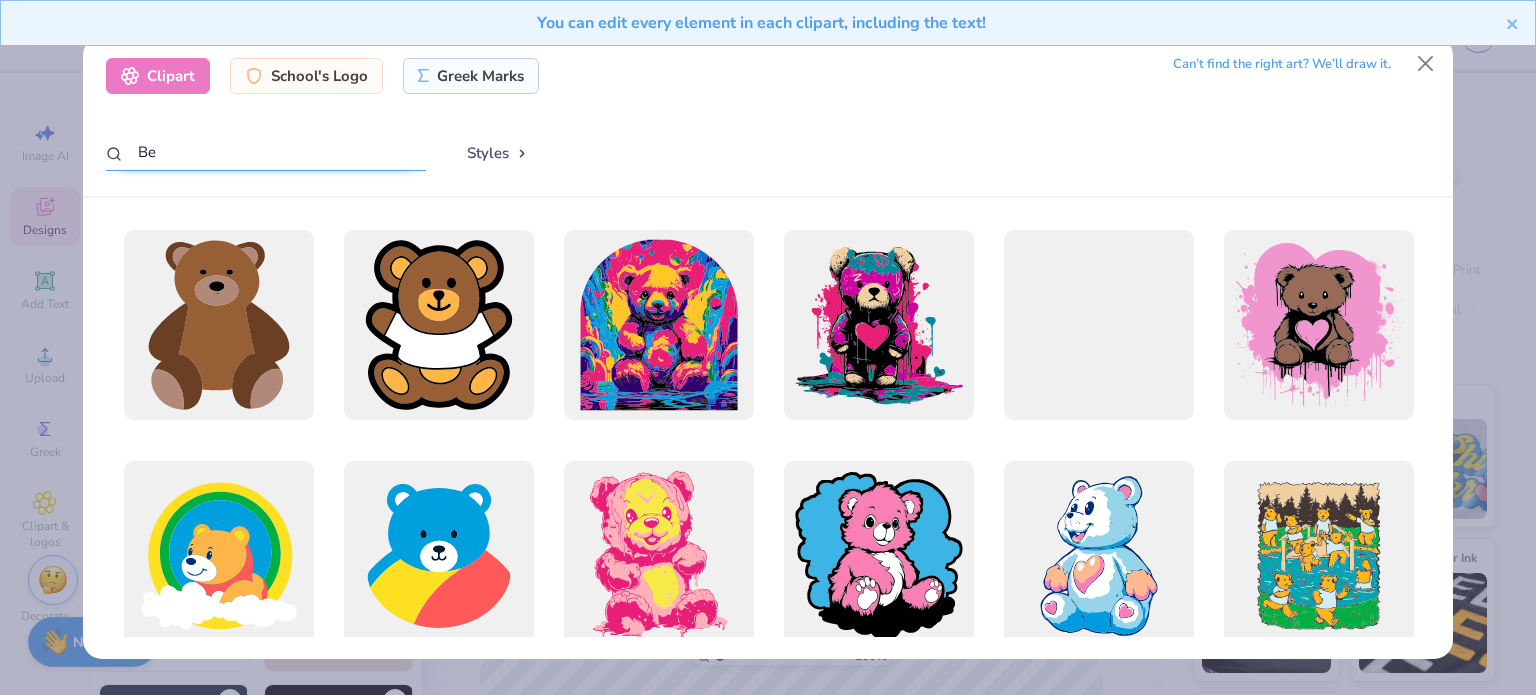 type on "B" 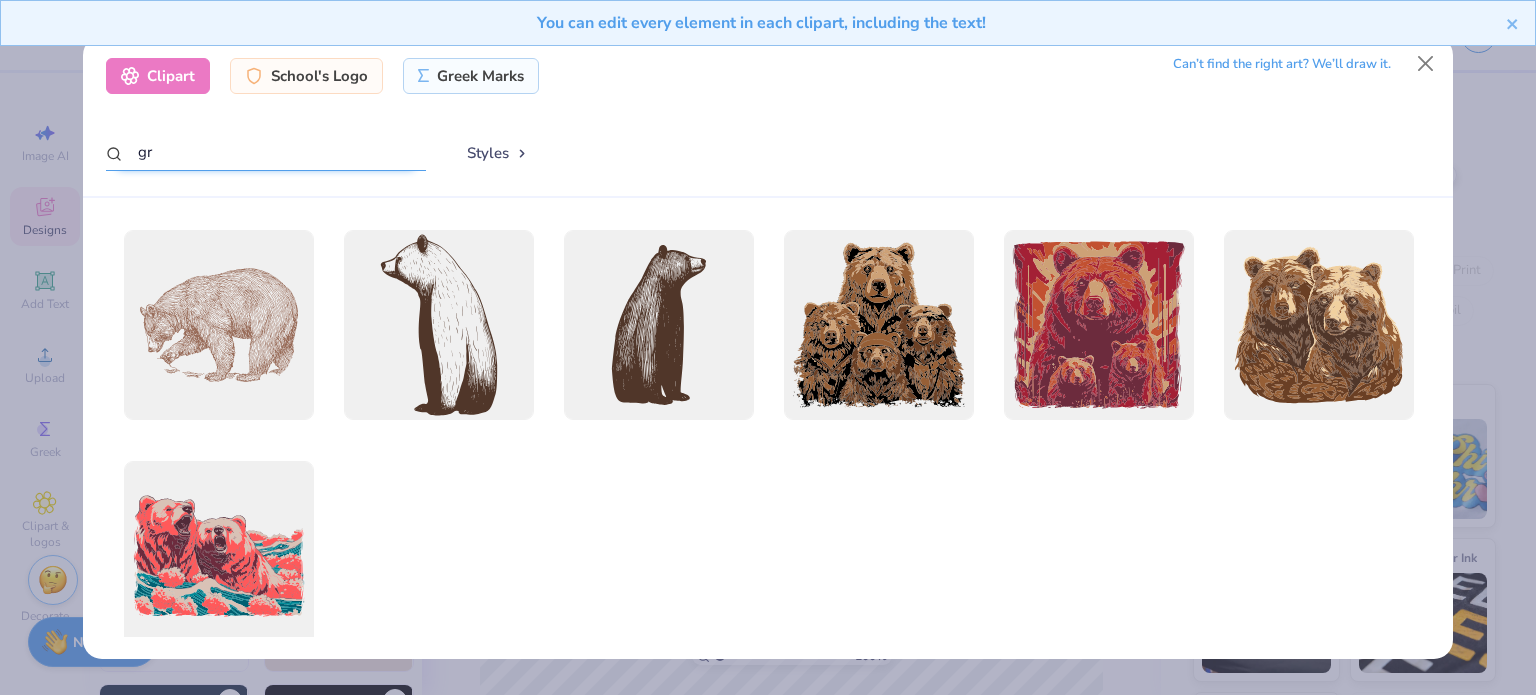 type on "g" 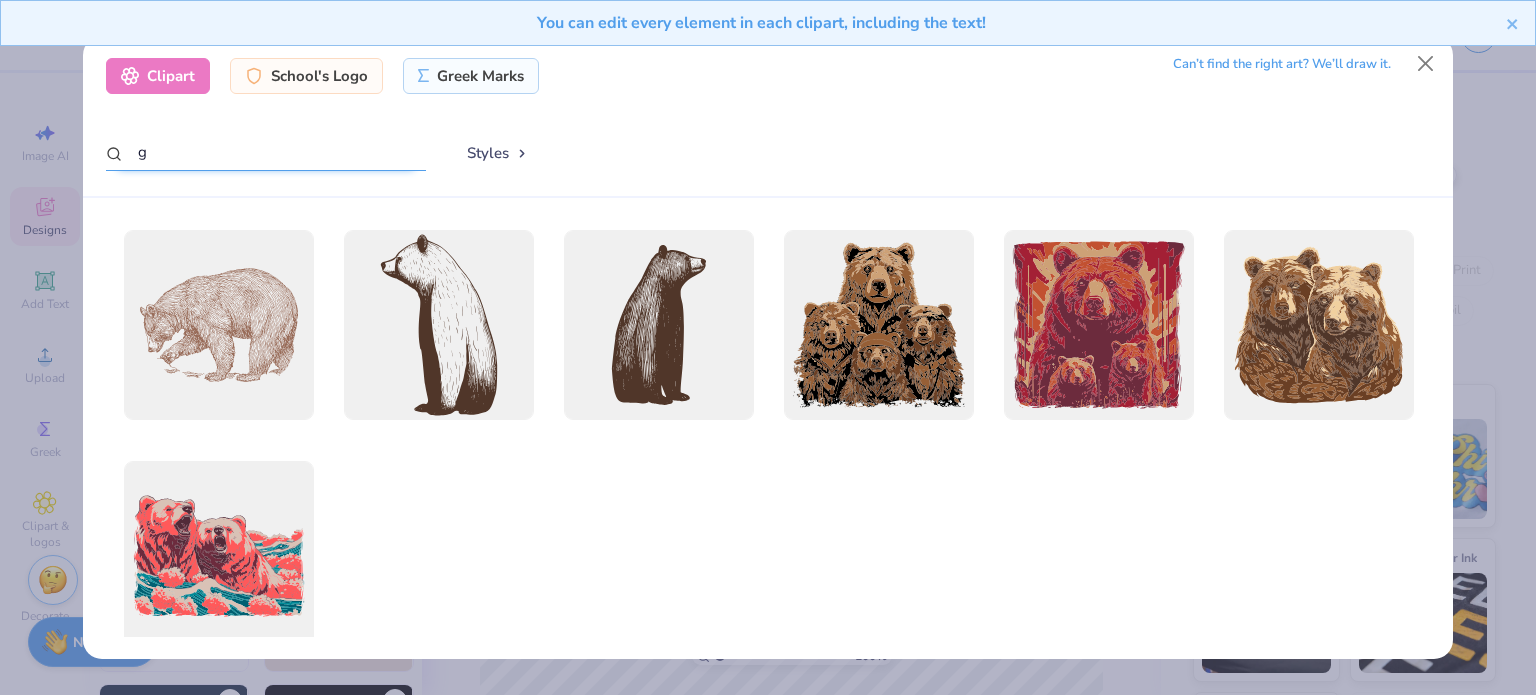 type 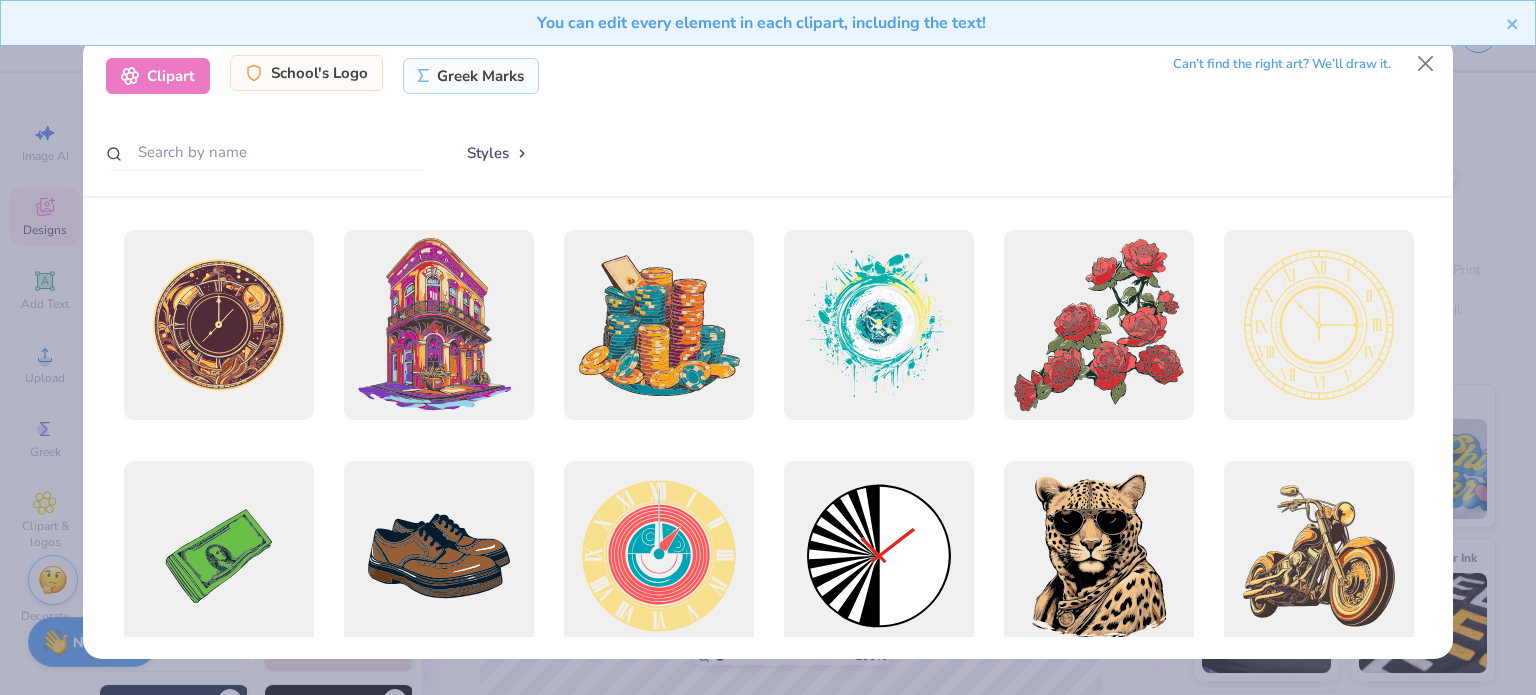 click on "School's Logo" at bounding box center [306, 73] 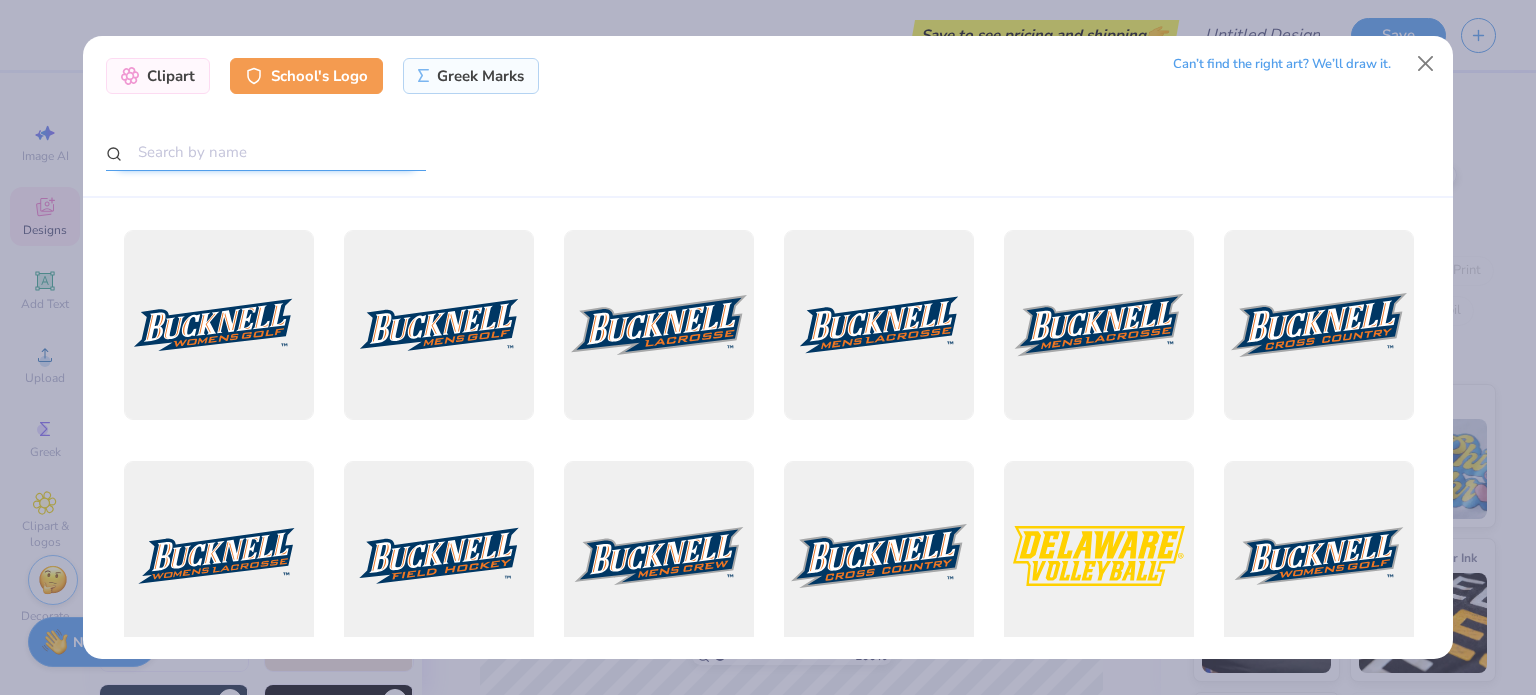 click at bounding box center [266, 152] 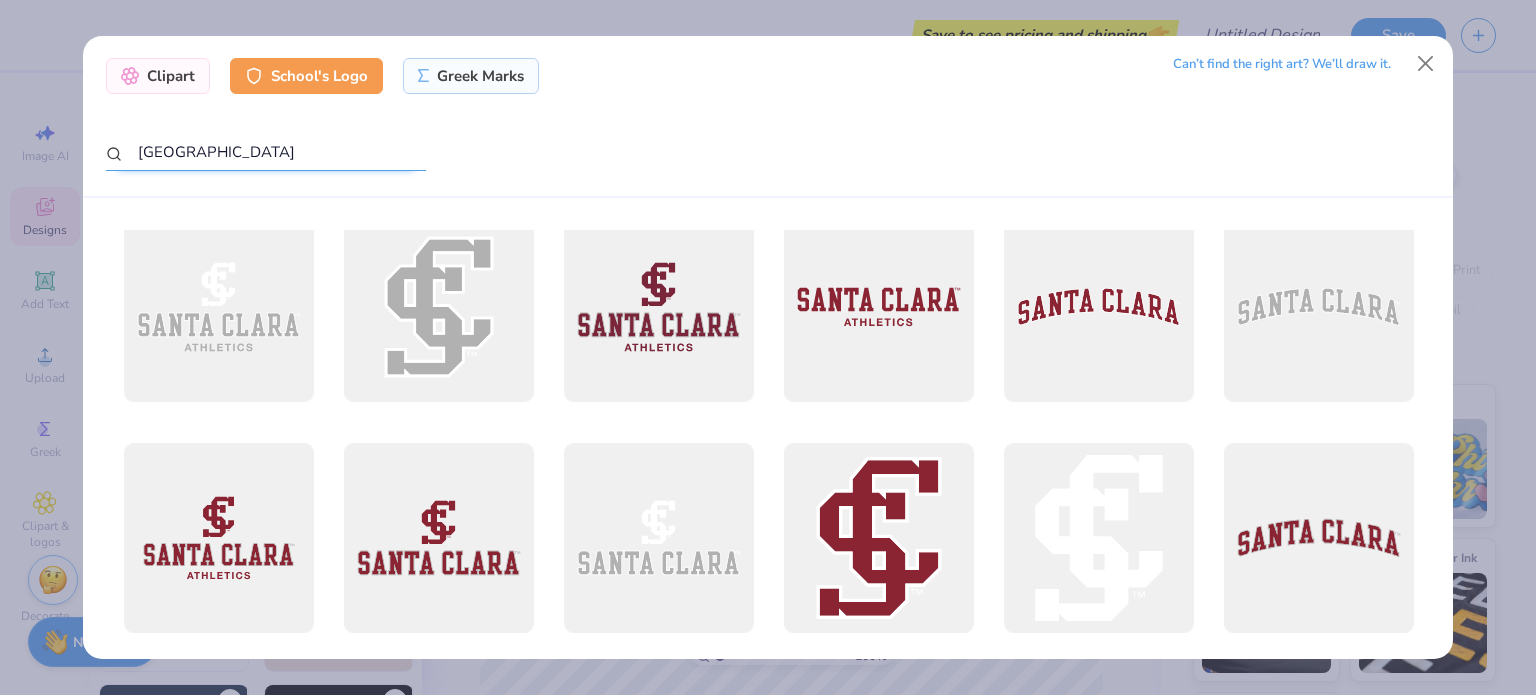scroll, scrollTop: 0, scrollLeft: 0, axis: both 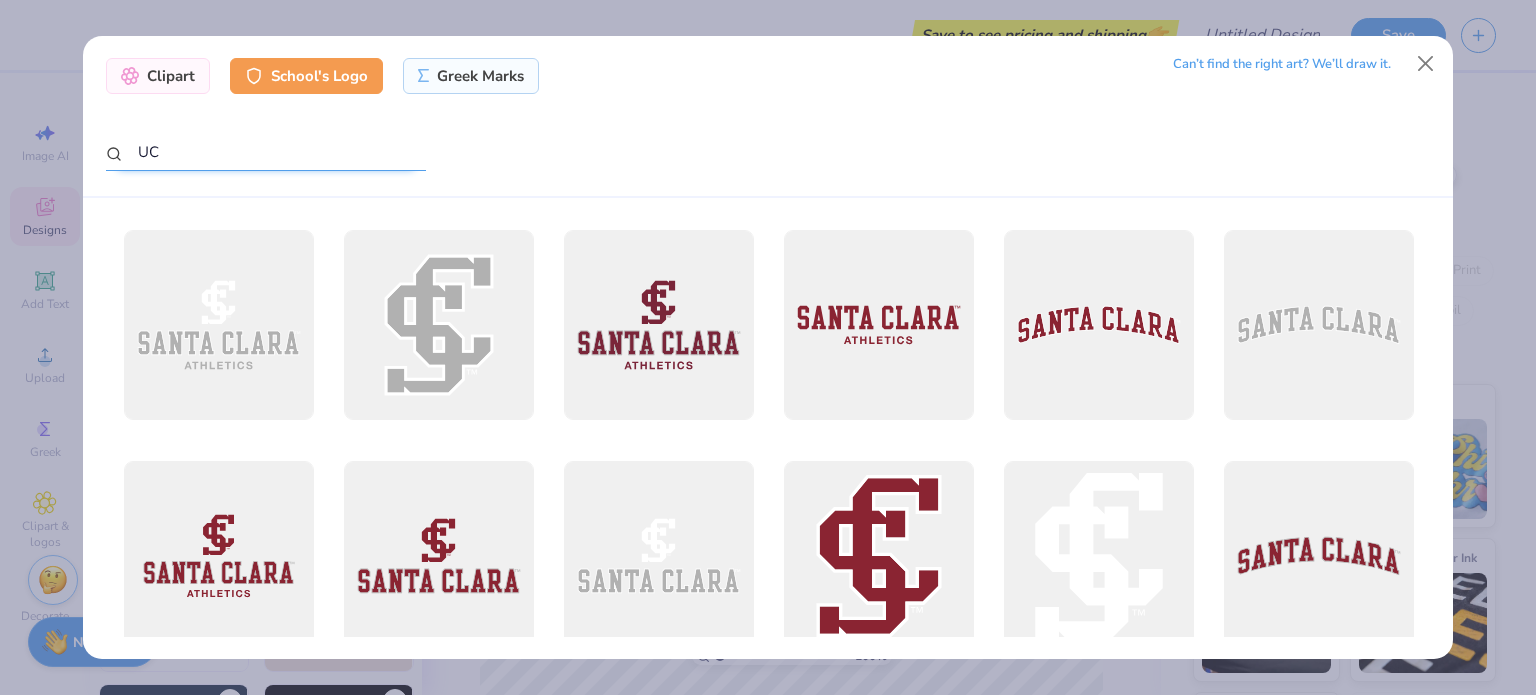 type on "U" 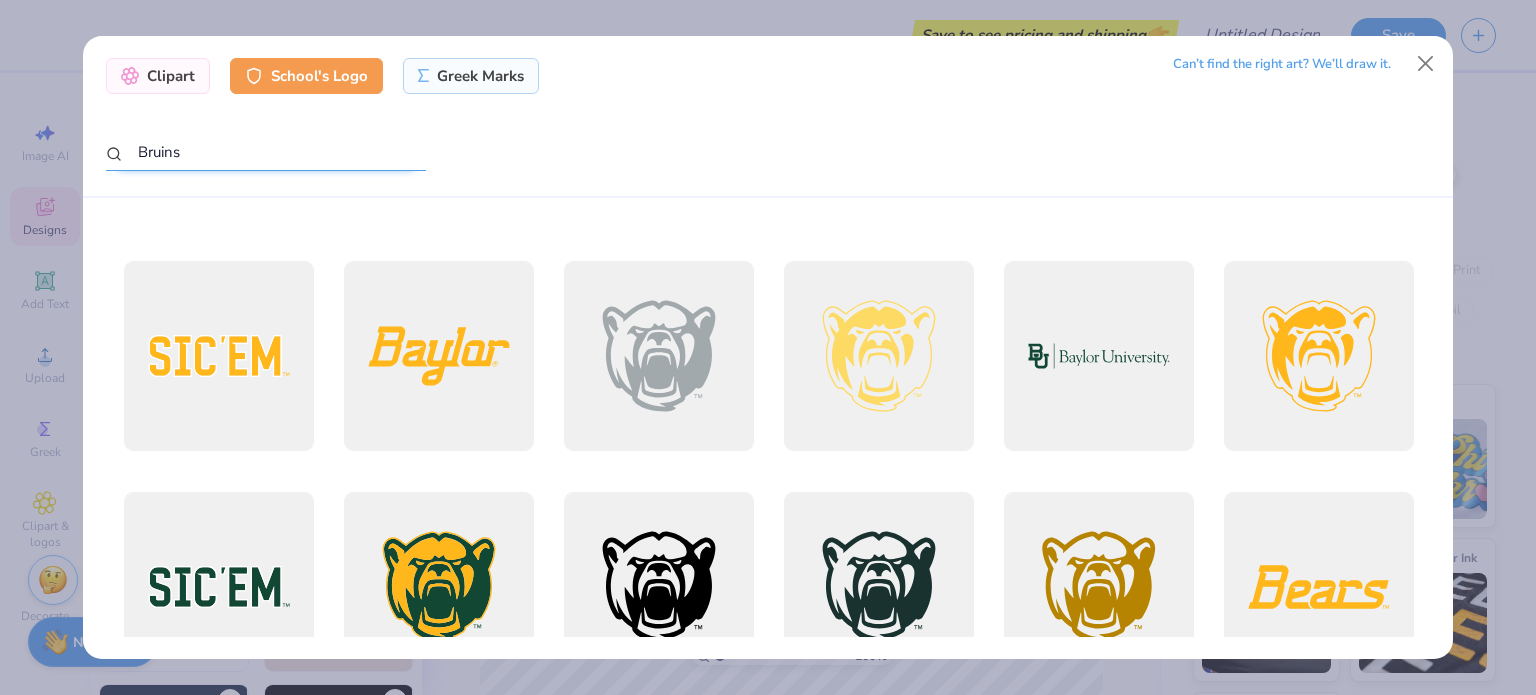 scroll, scrollTop: 1119, scrollLeft: 0, axis: vertical 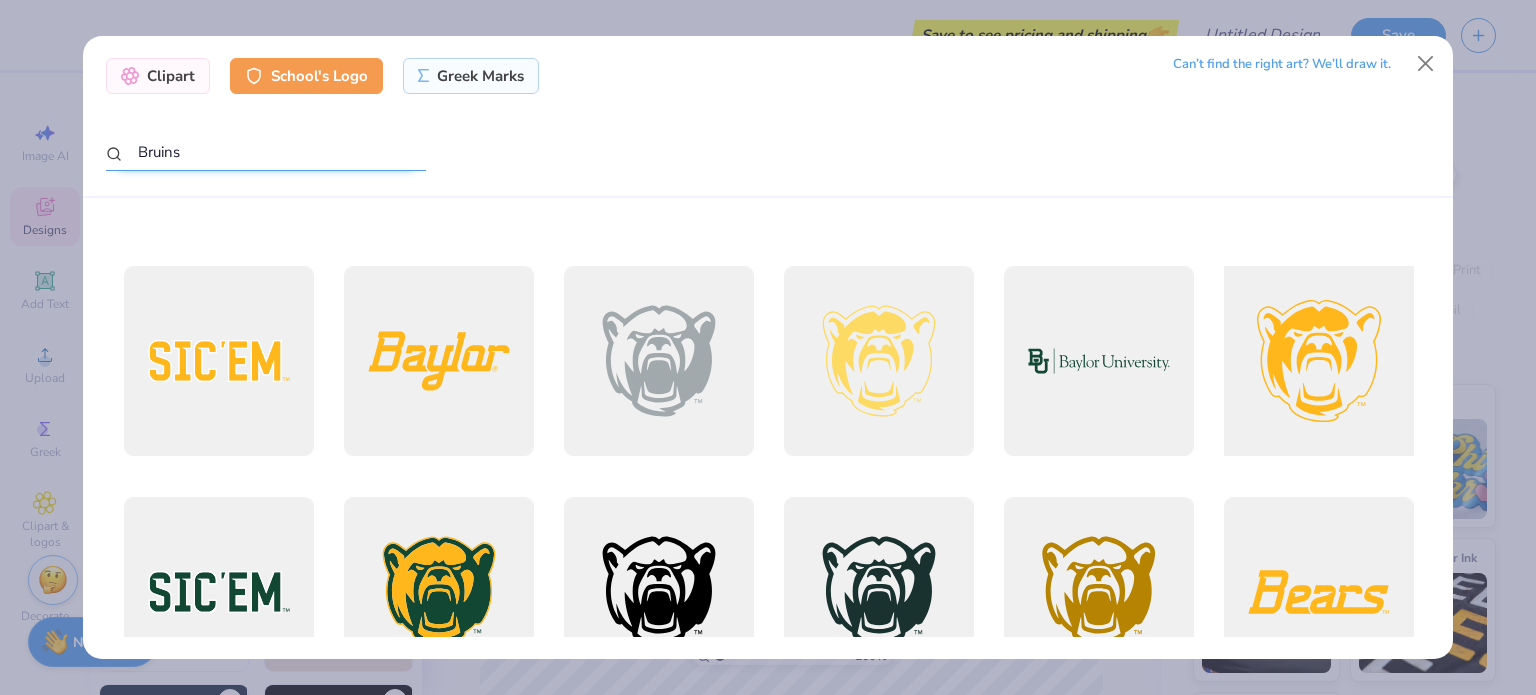 type on "Bruins" 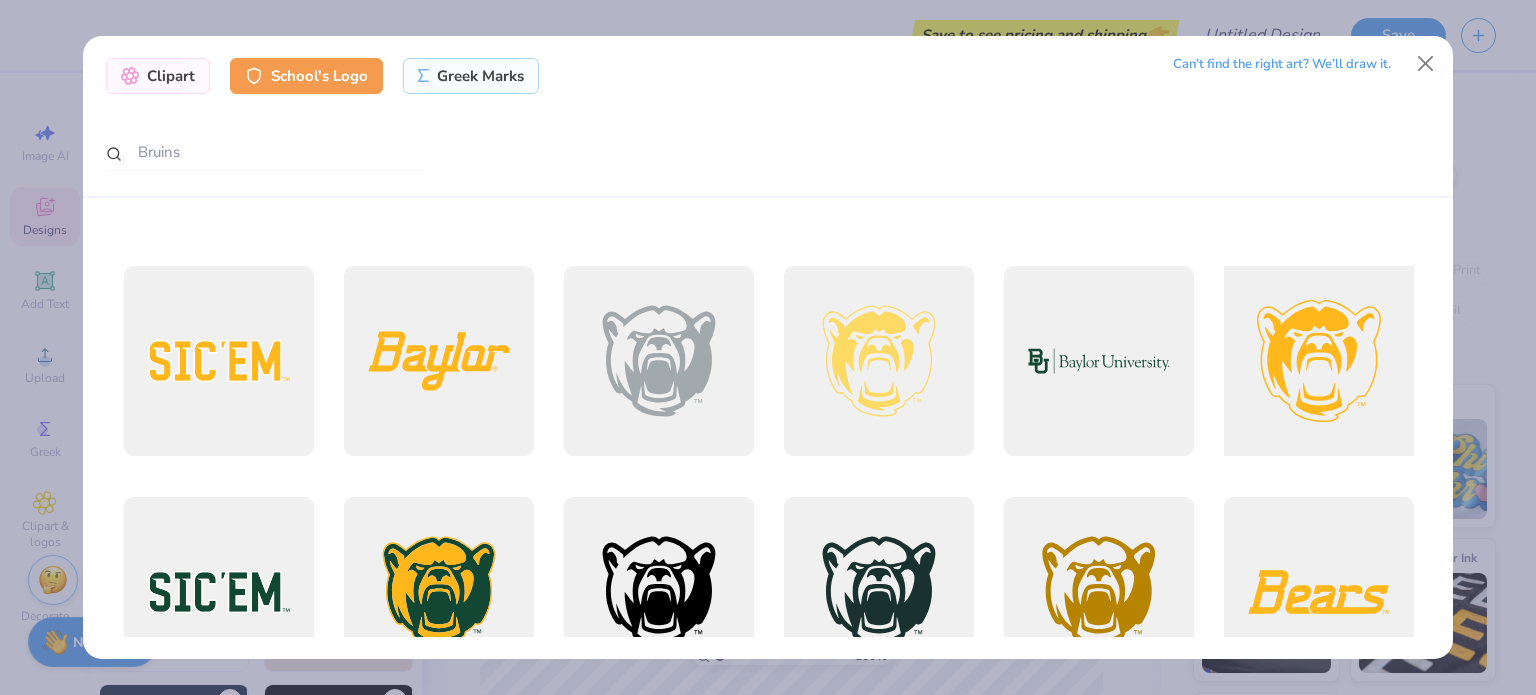 click at bounding box center (1318, 361) 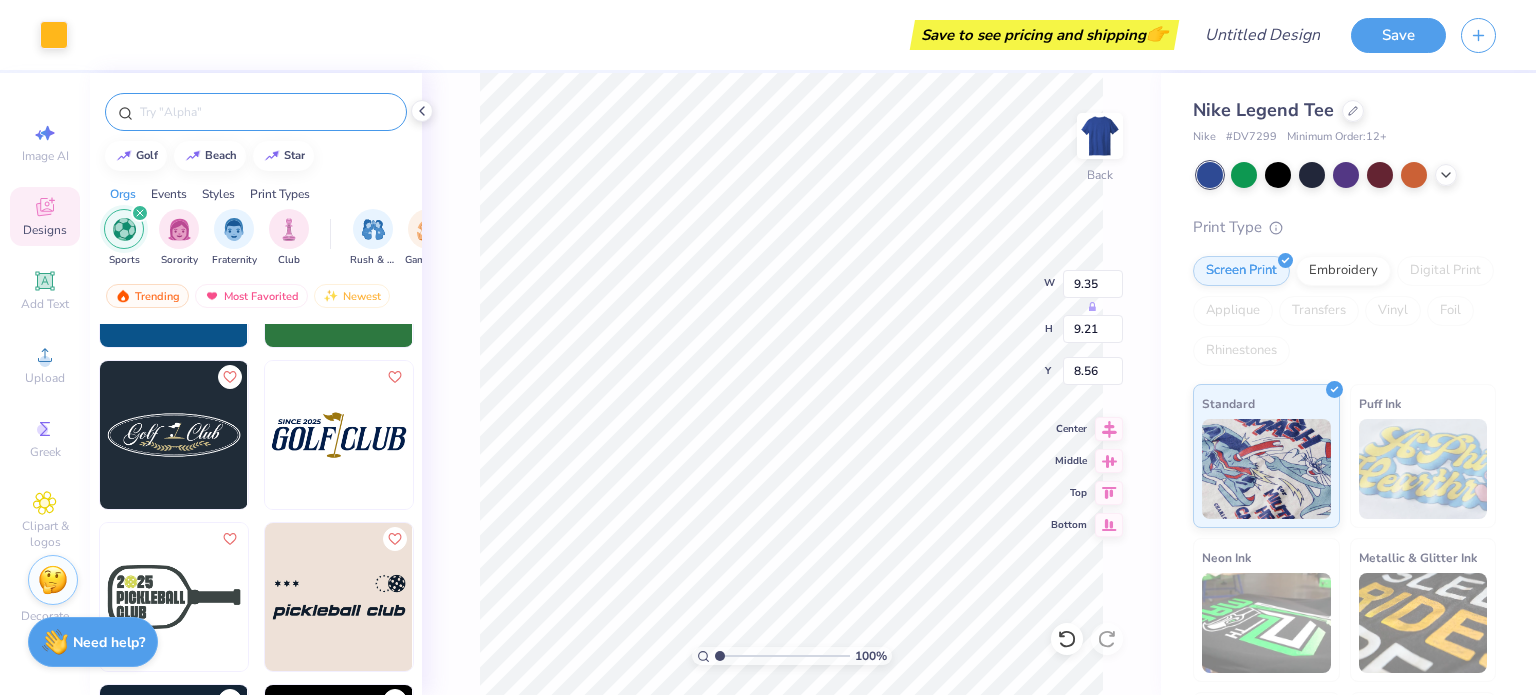 type on "9.35" 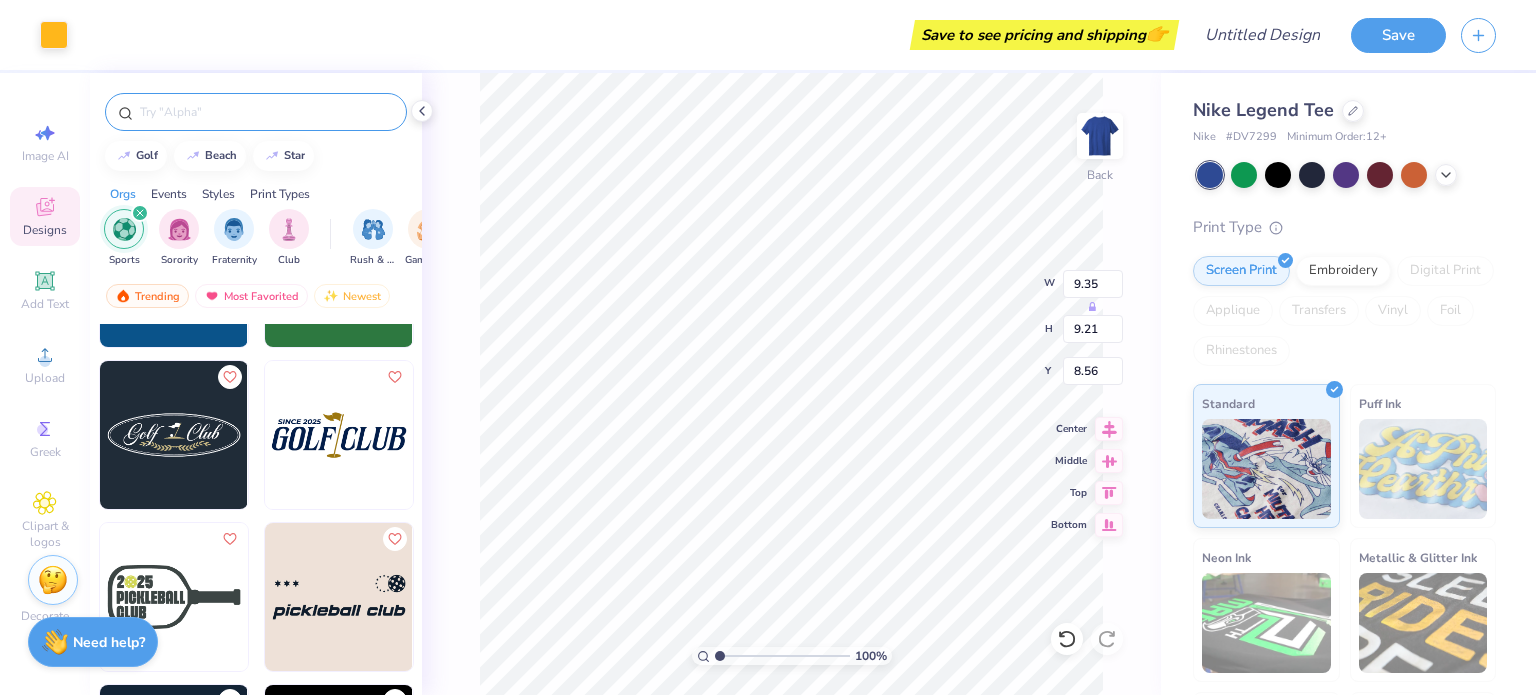 type on "9.21" 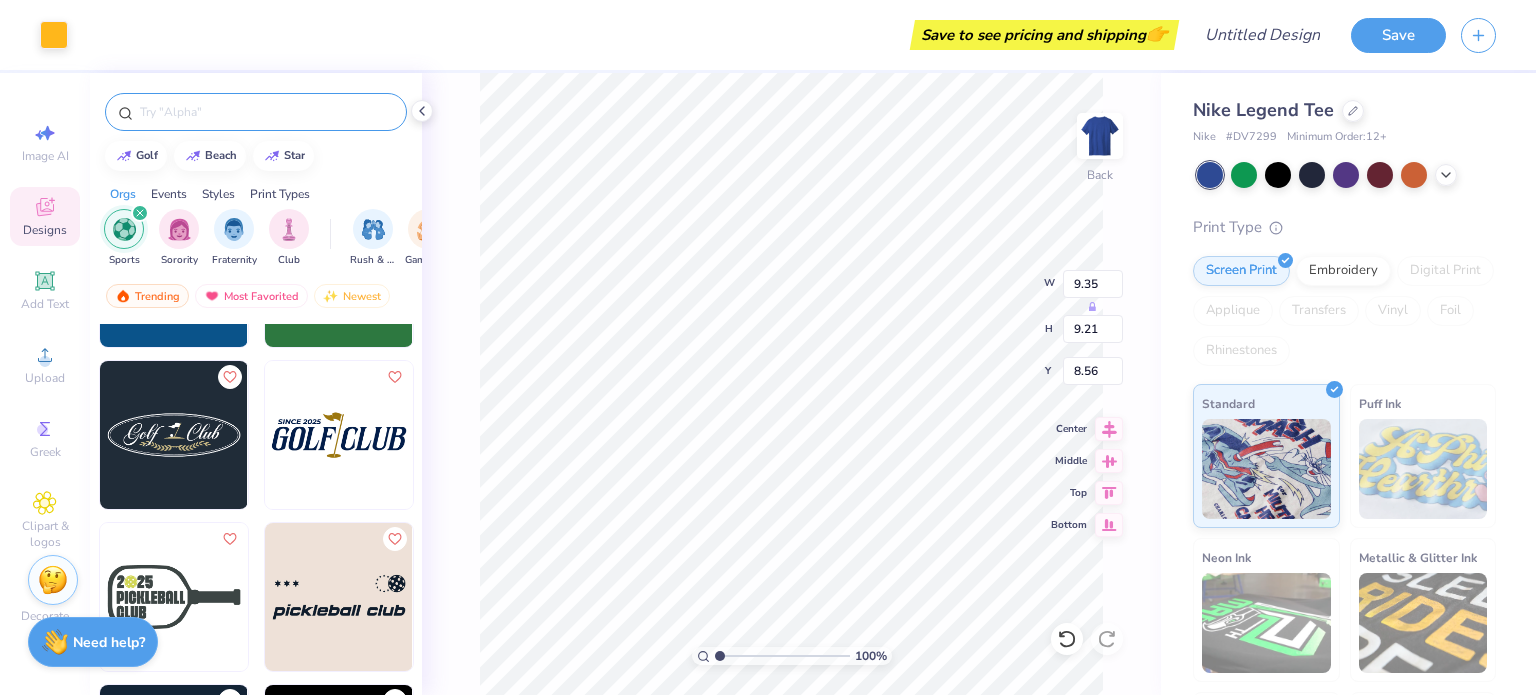 type on "1.19" 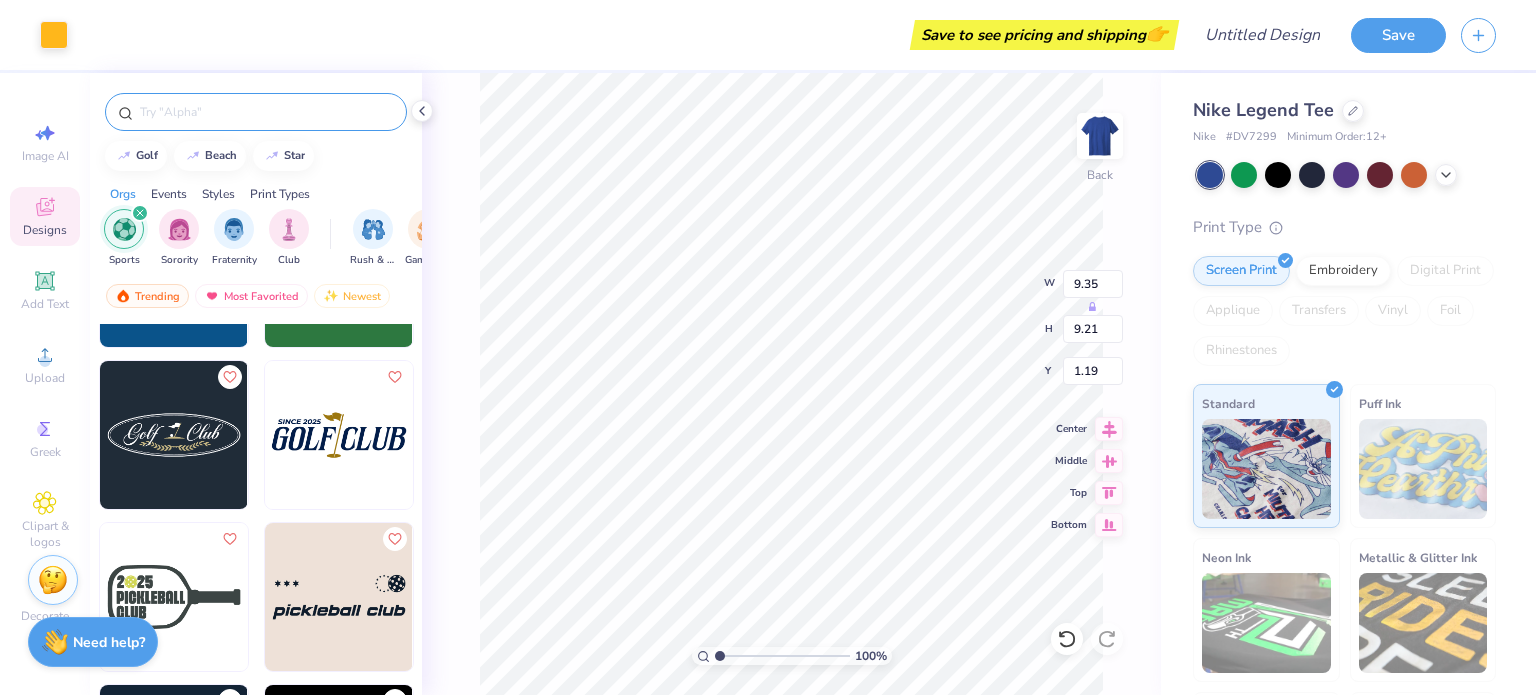 type on "7.66" 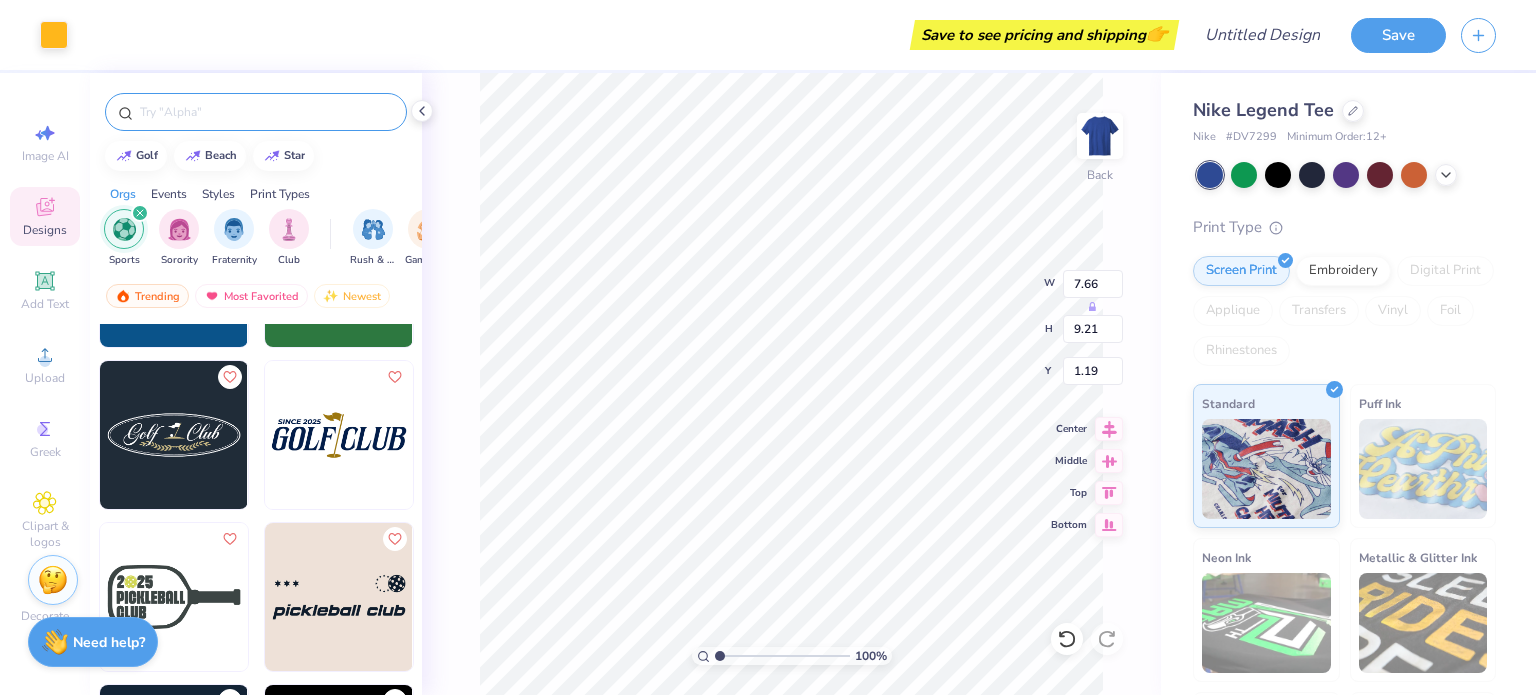 type on "7.55" 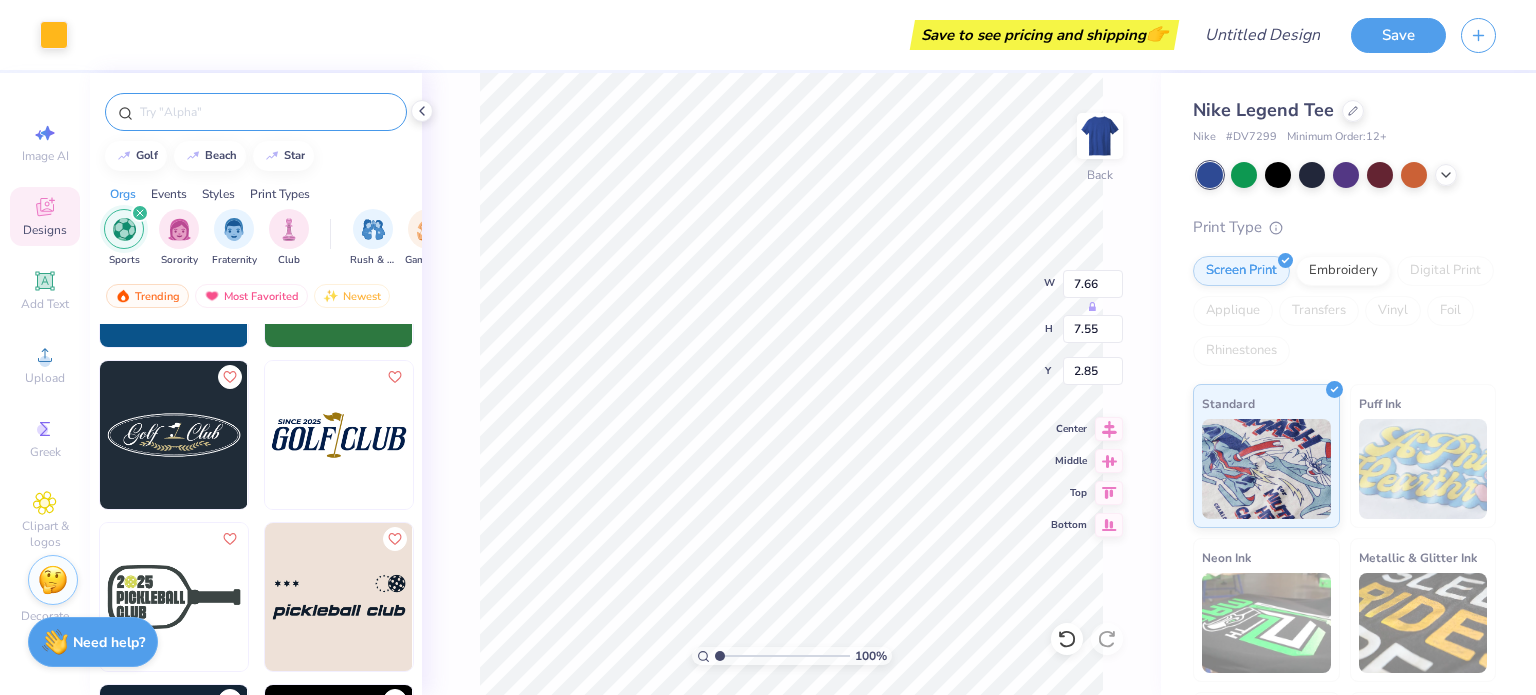 type on "1.52" 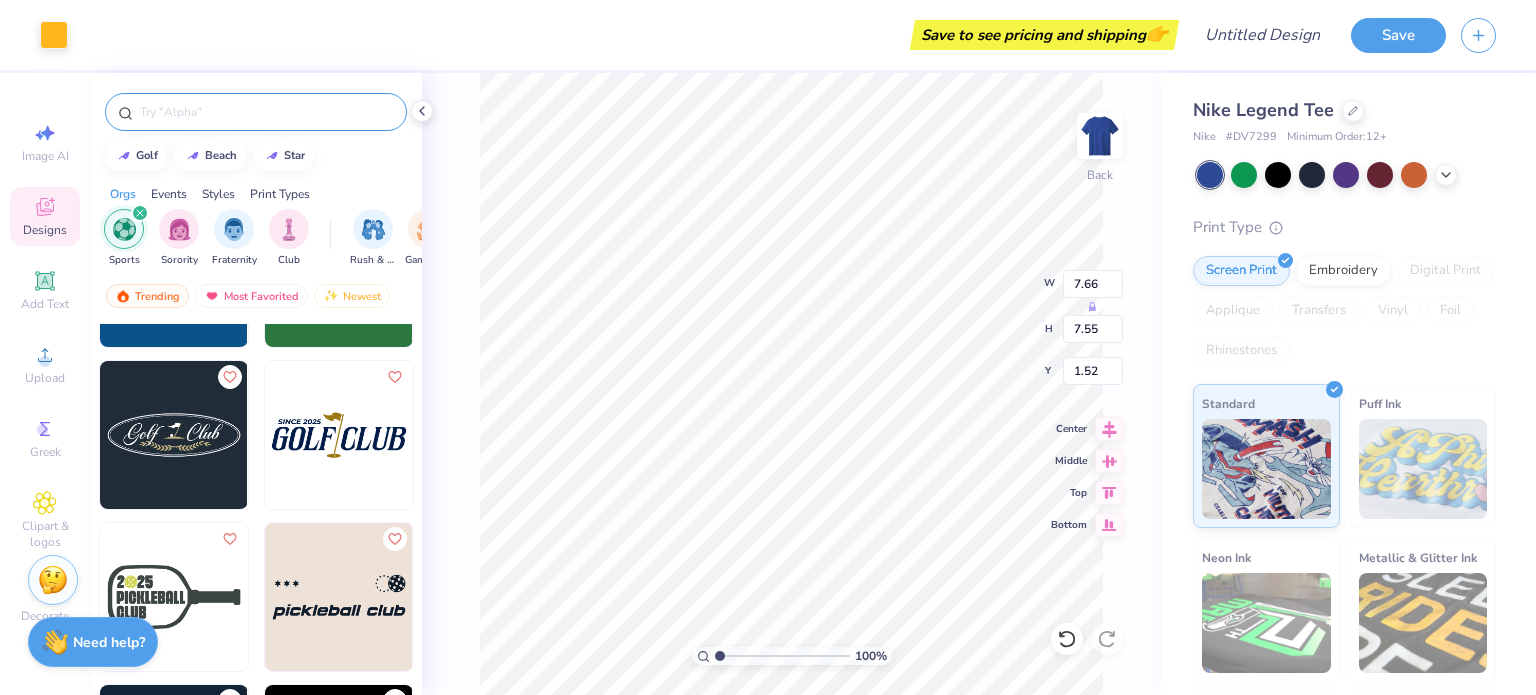 type on "8.86" 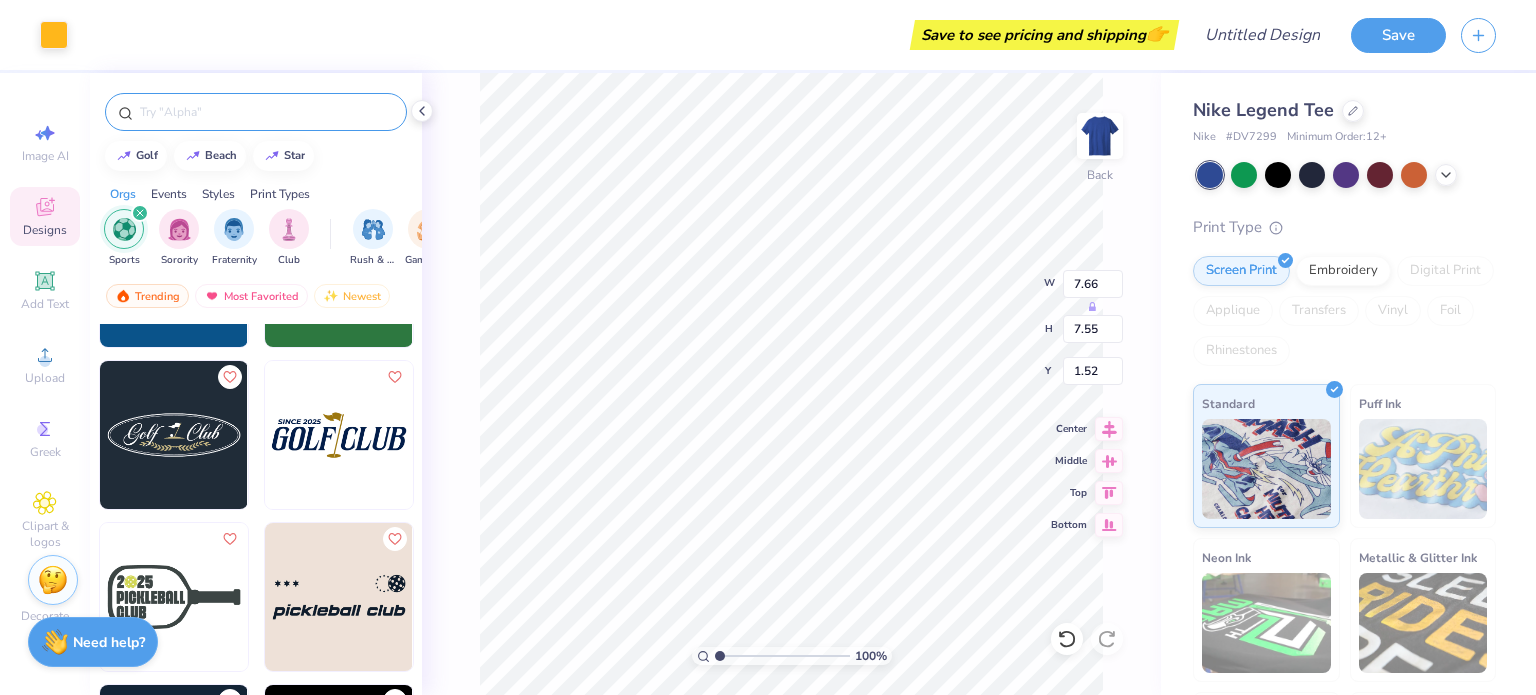 type on "8.73" 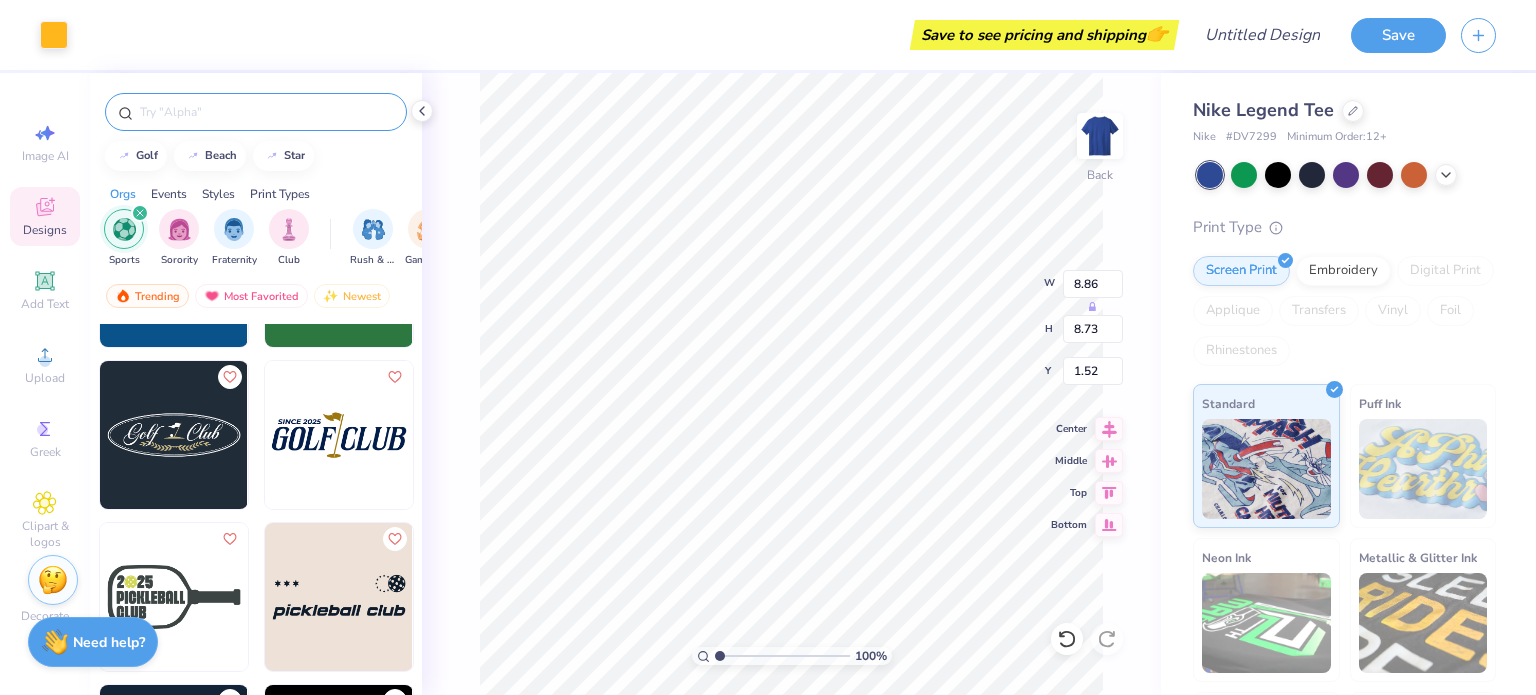 type on "0.50" 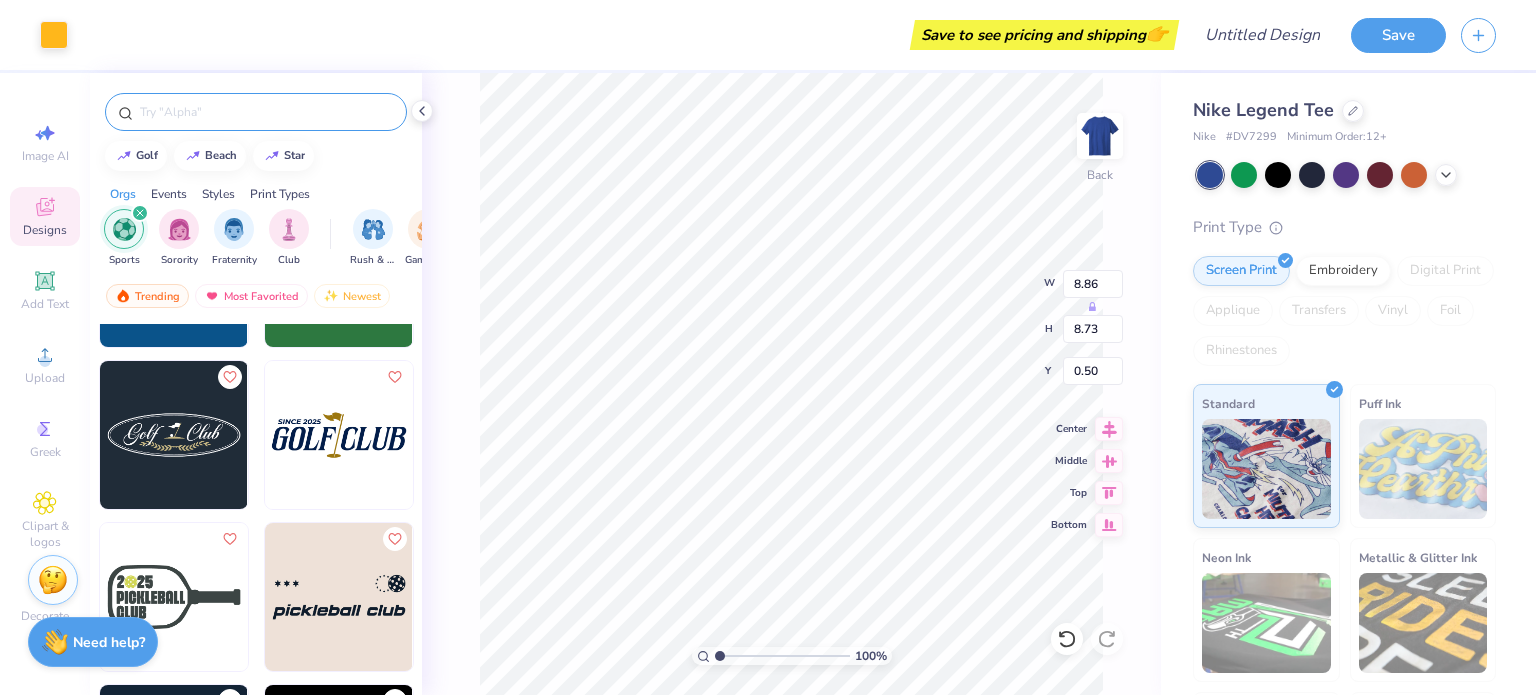 type on "10.83" 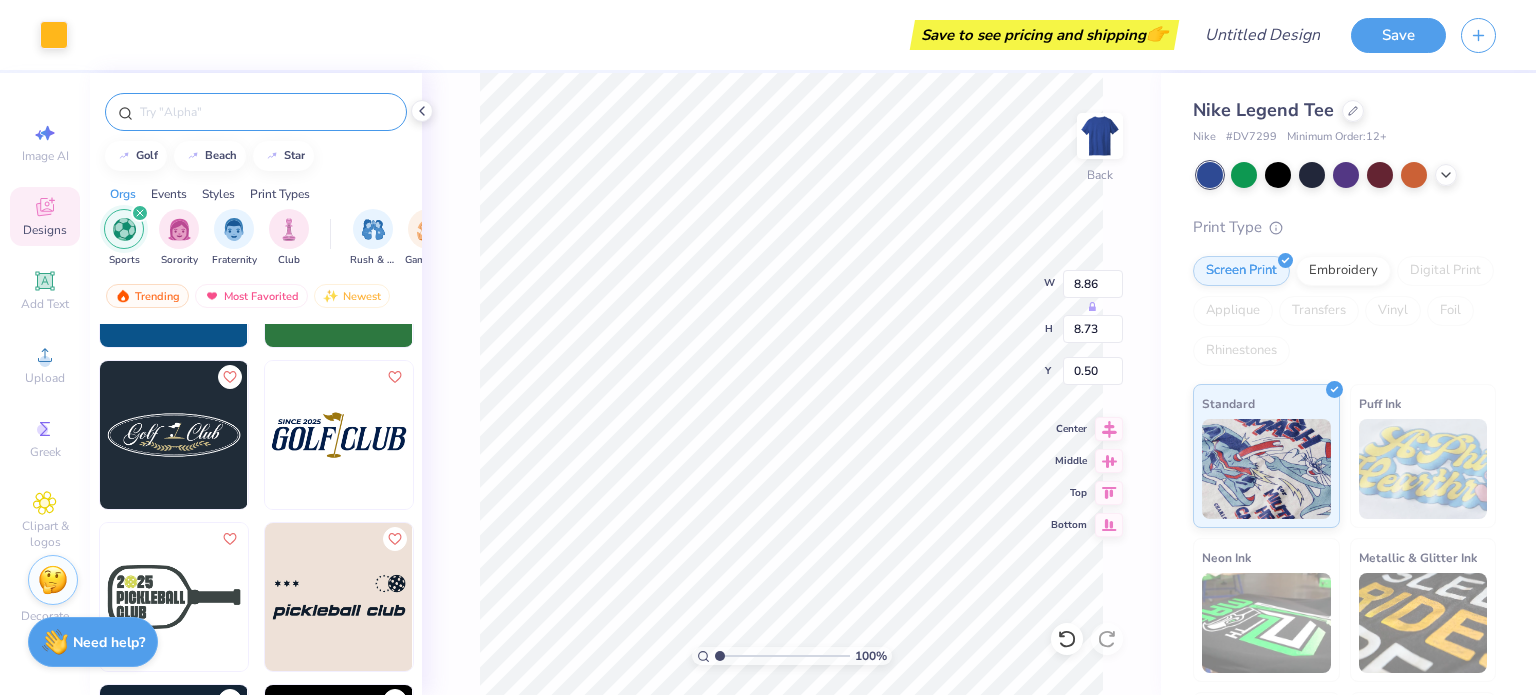 type on "10.66" 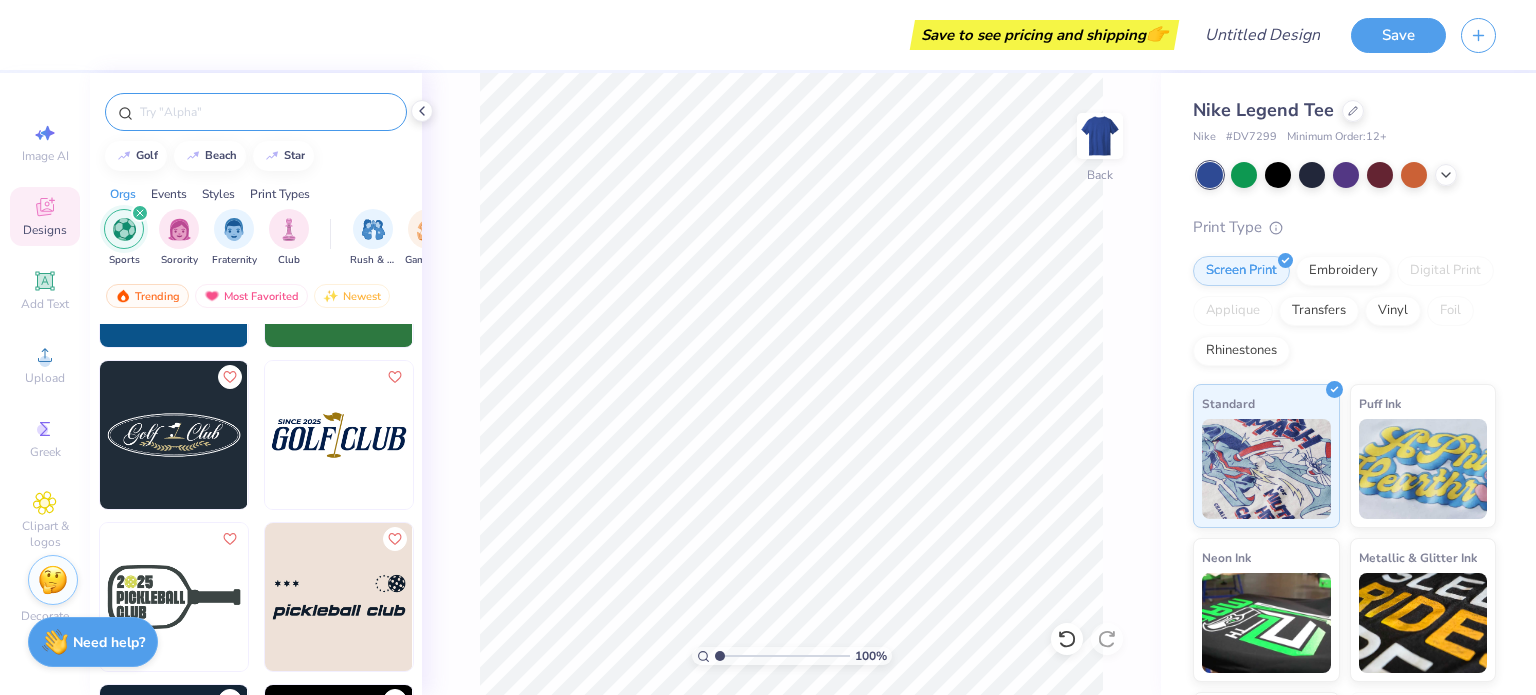 click at bounding box center [266, 112] 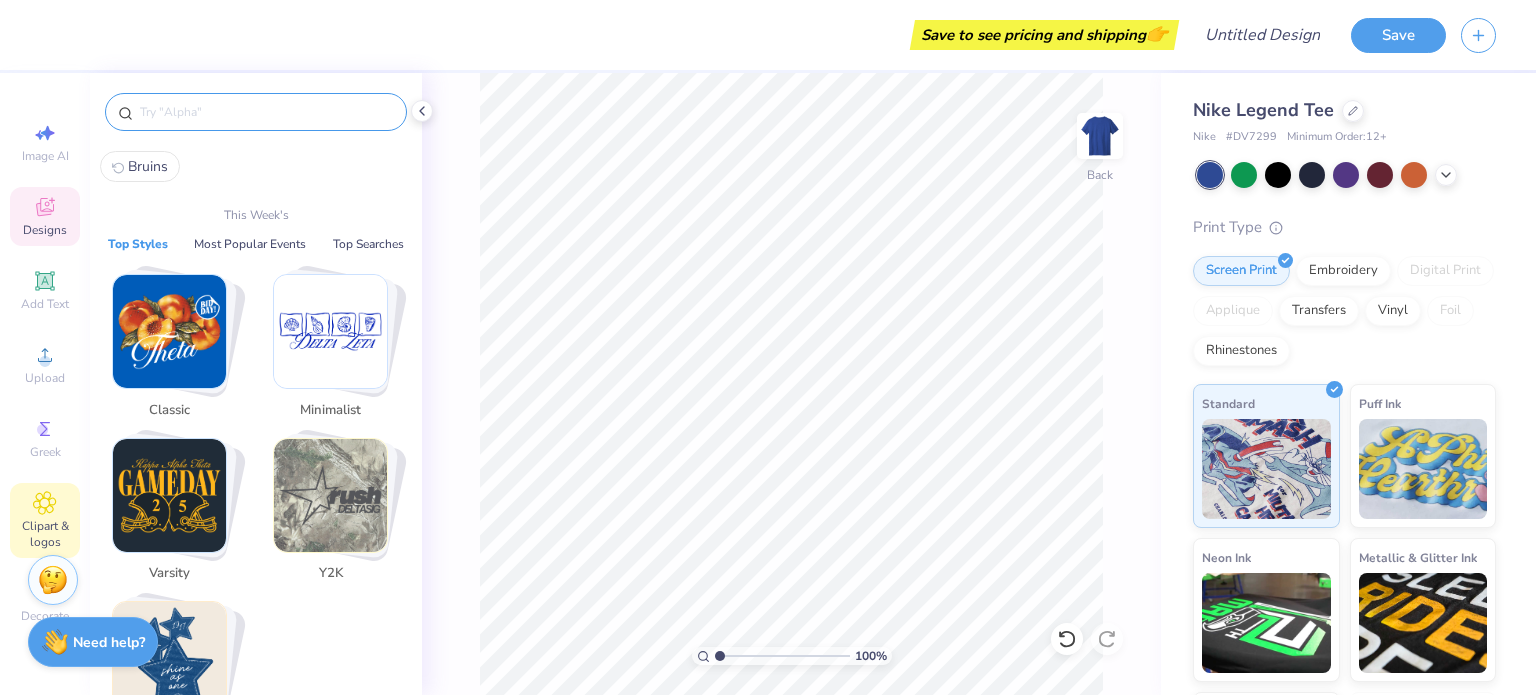 click 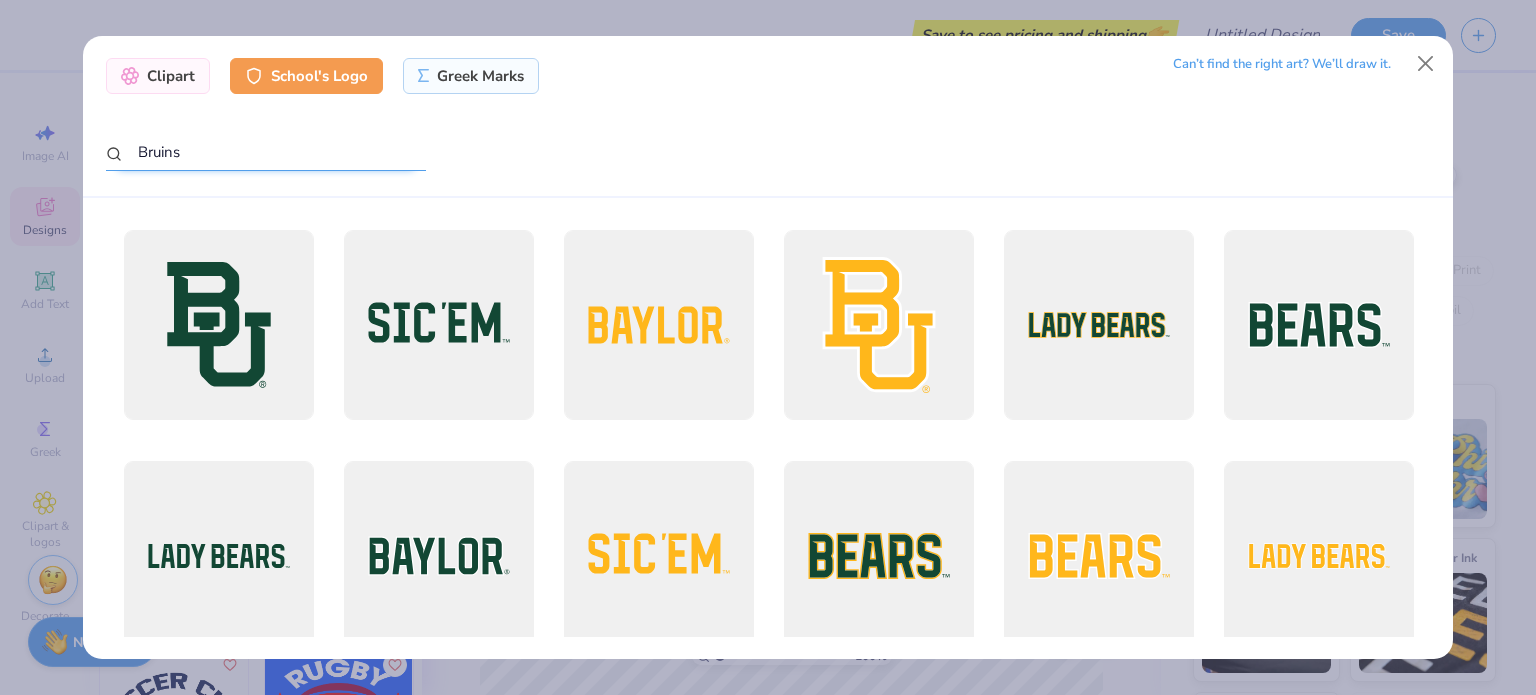click on "Bruins" at bounding box center (266, 152) 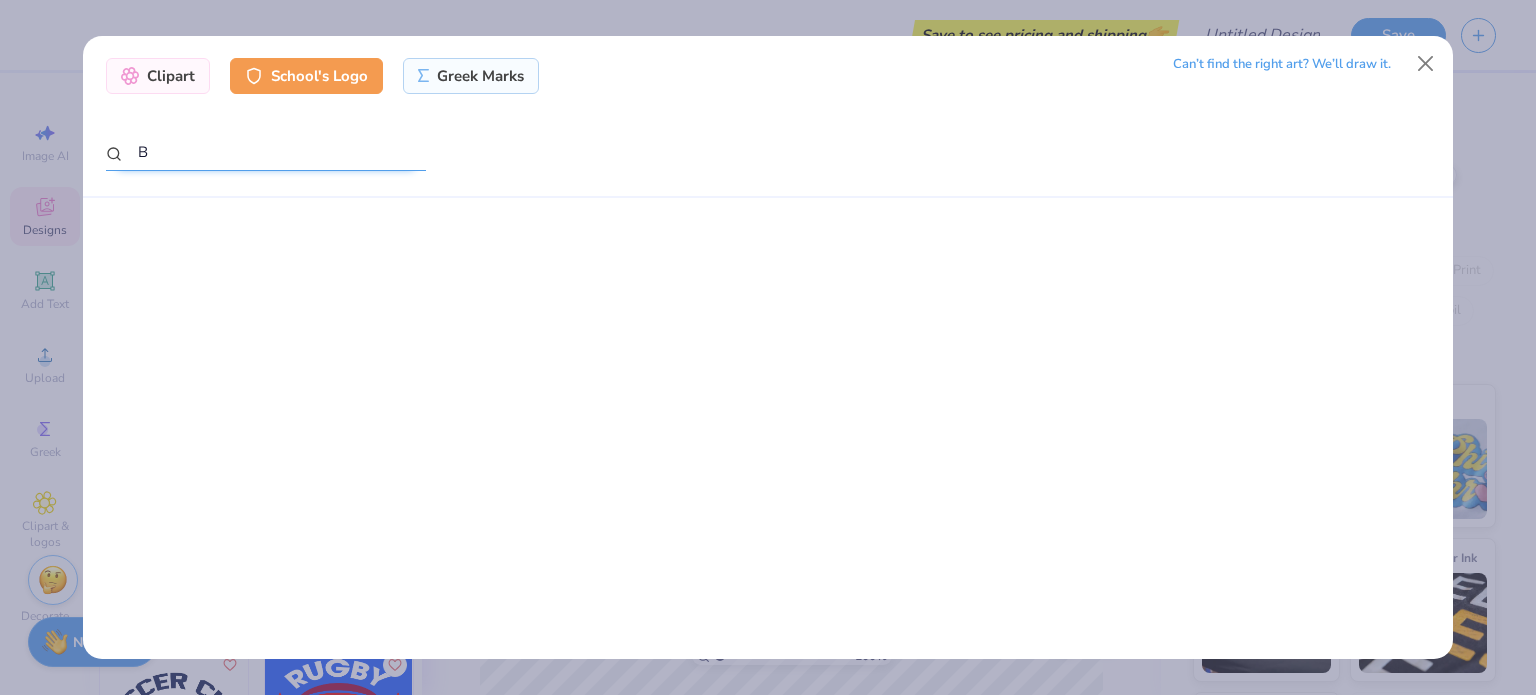 scroll, scrollTop: 0, scrollLeft: 0, axis: both 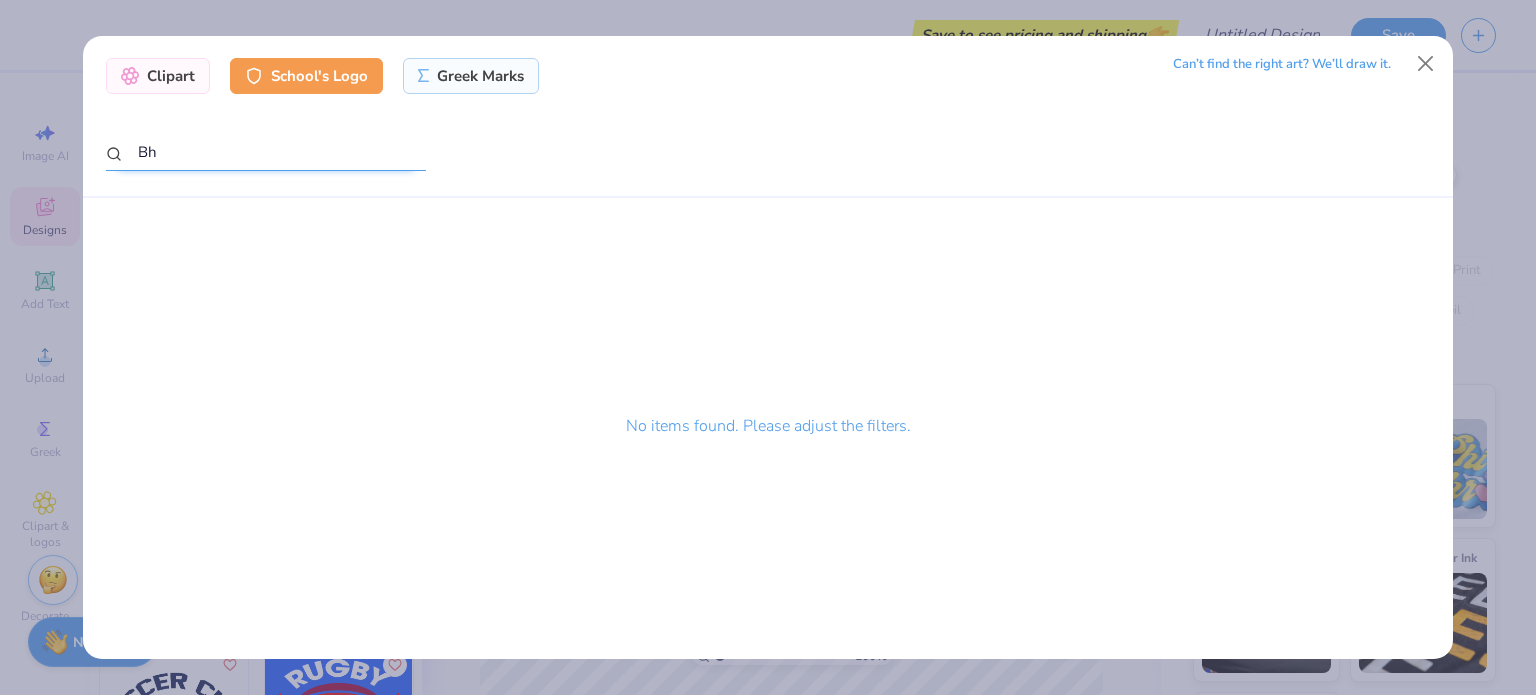 type on "B" 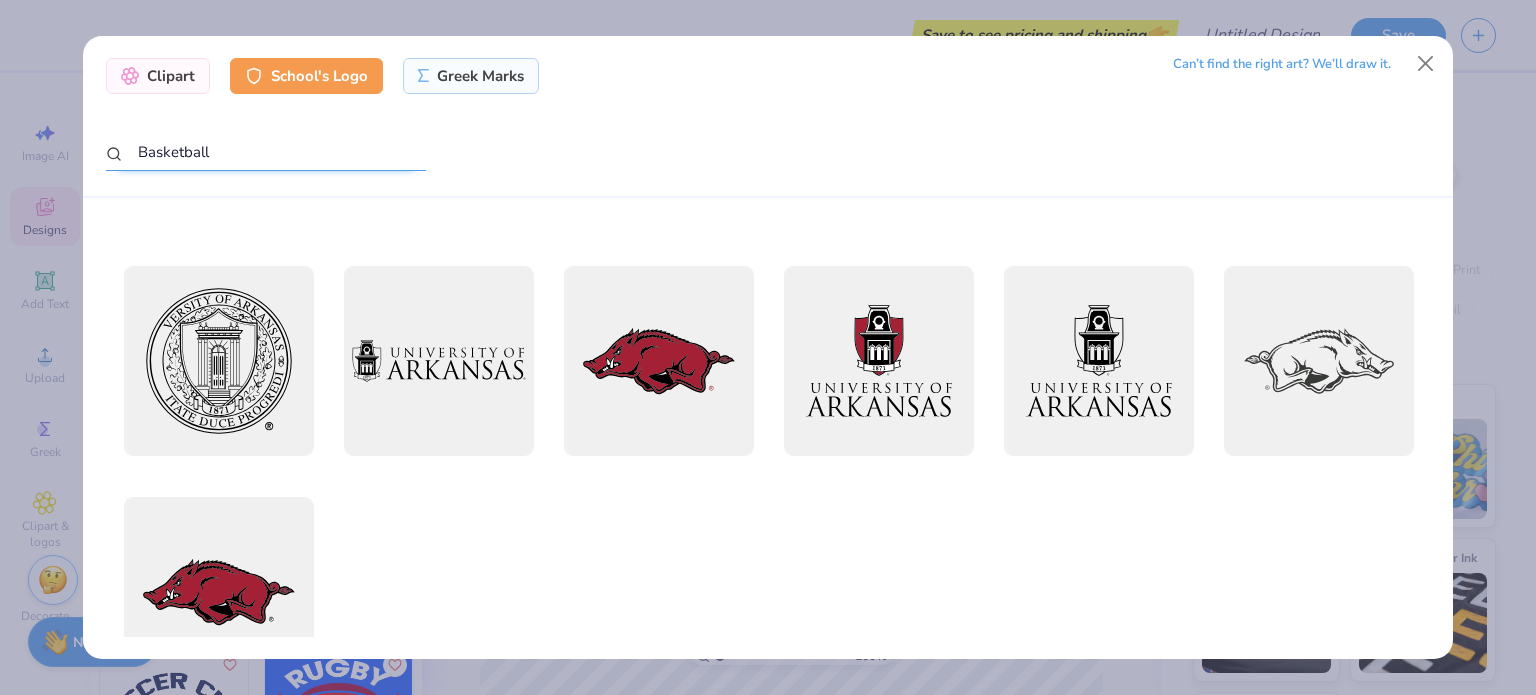 scroll, scrollTop: 8052, scrollLeft: 0, axis: vertical 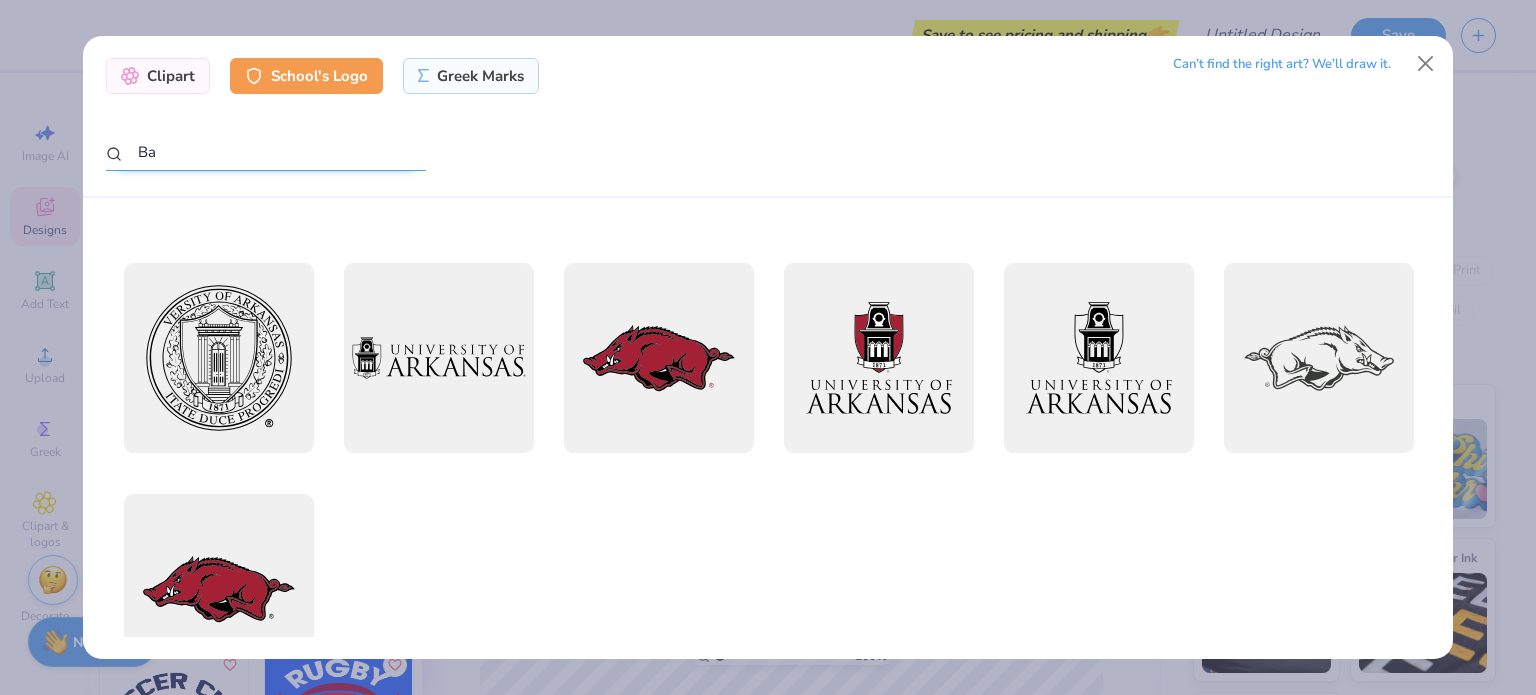 type on "B" 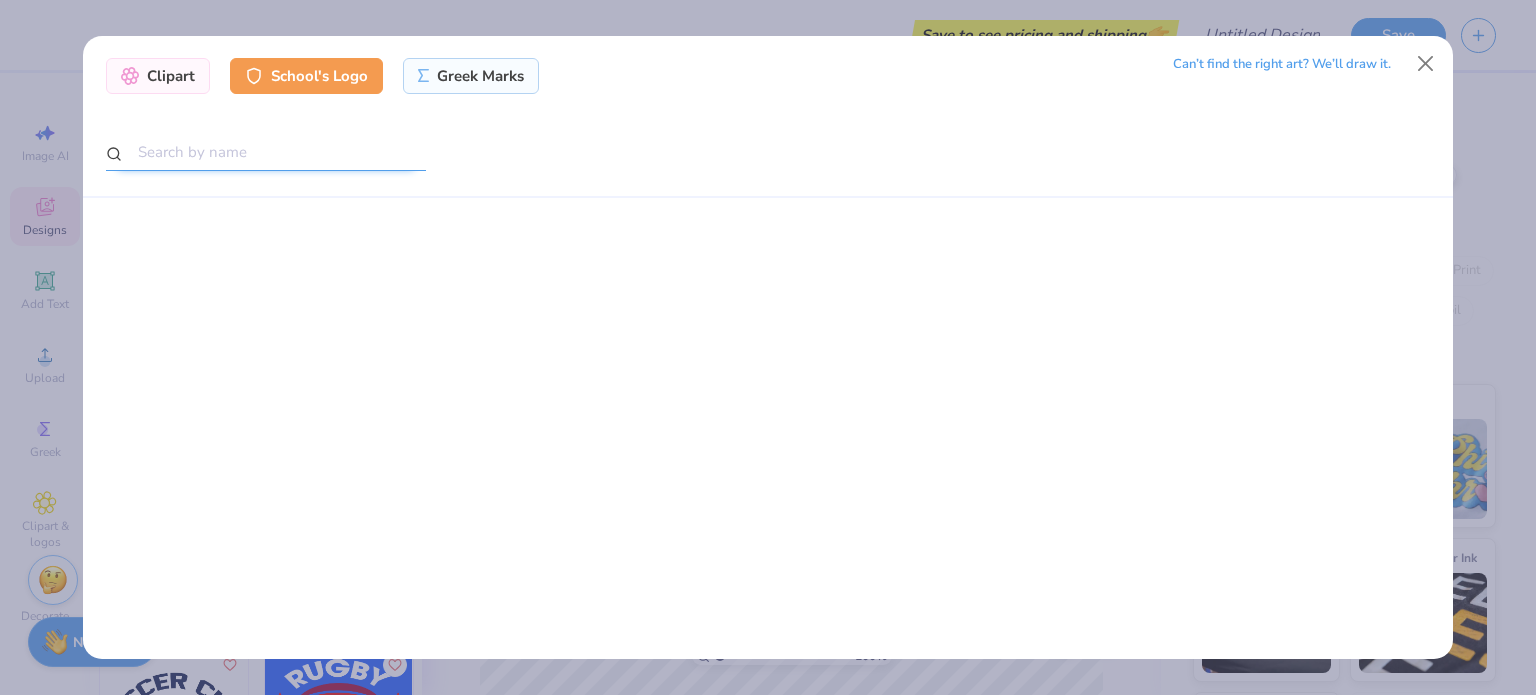 scroll, scrollTop: 0, scrollLeft: 0, axis: both 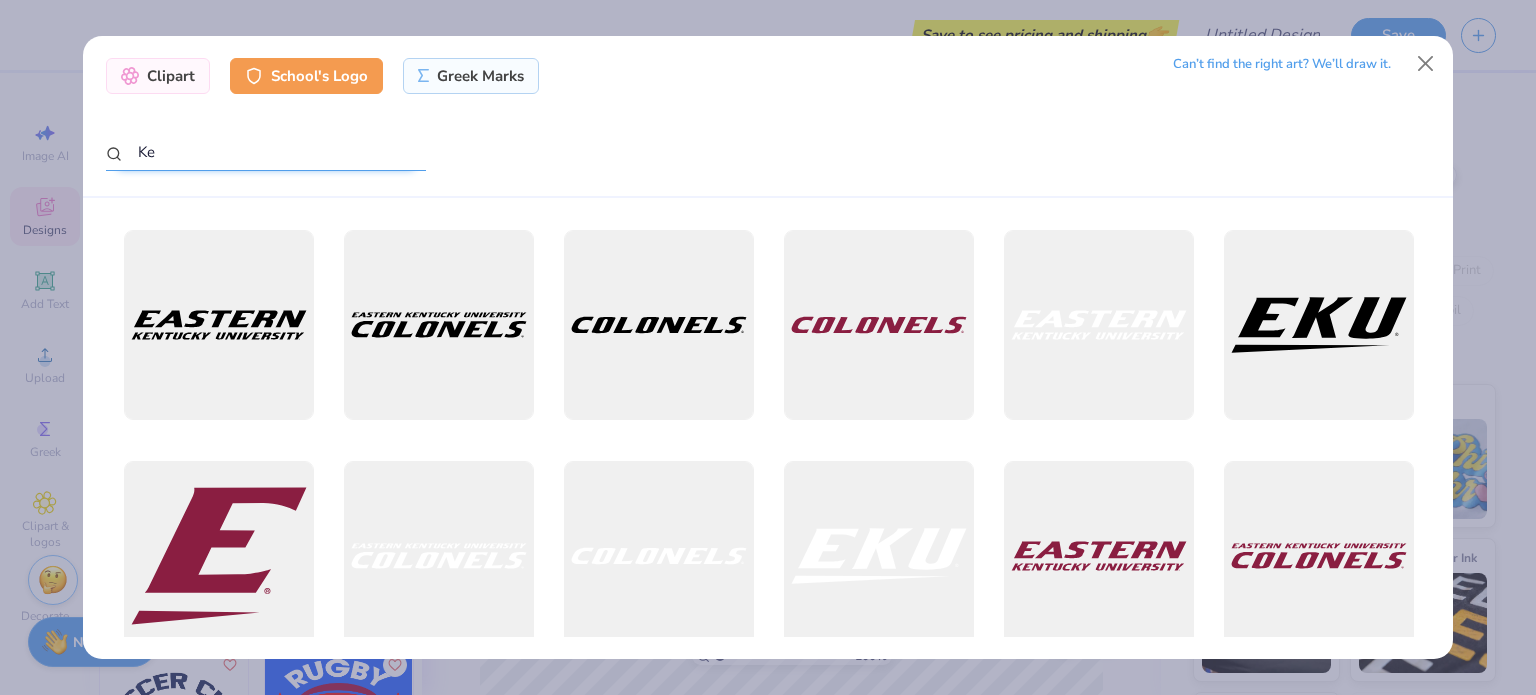 type on "K" 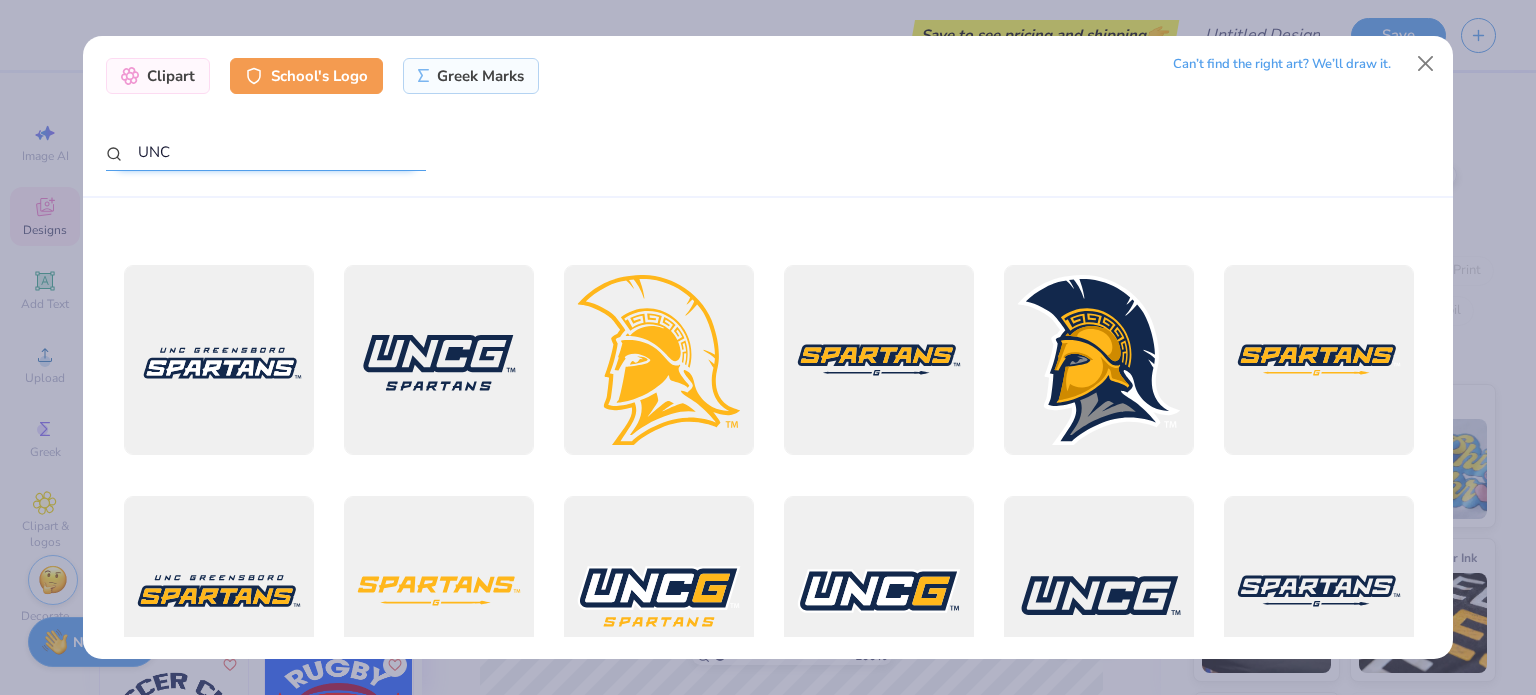 scroll, scrollTop: 656, scrollLeft: 0, axis: vertical 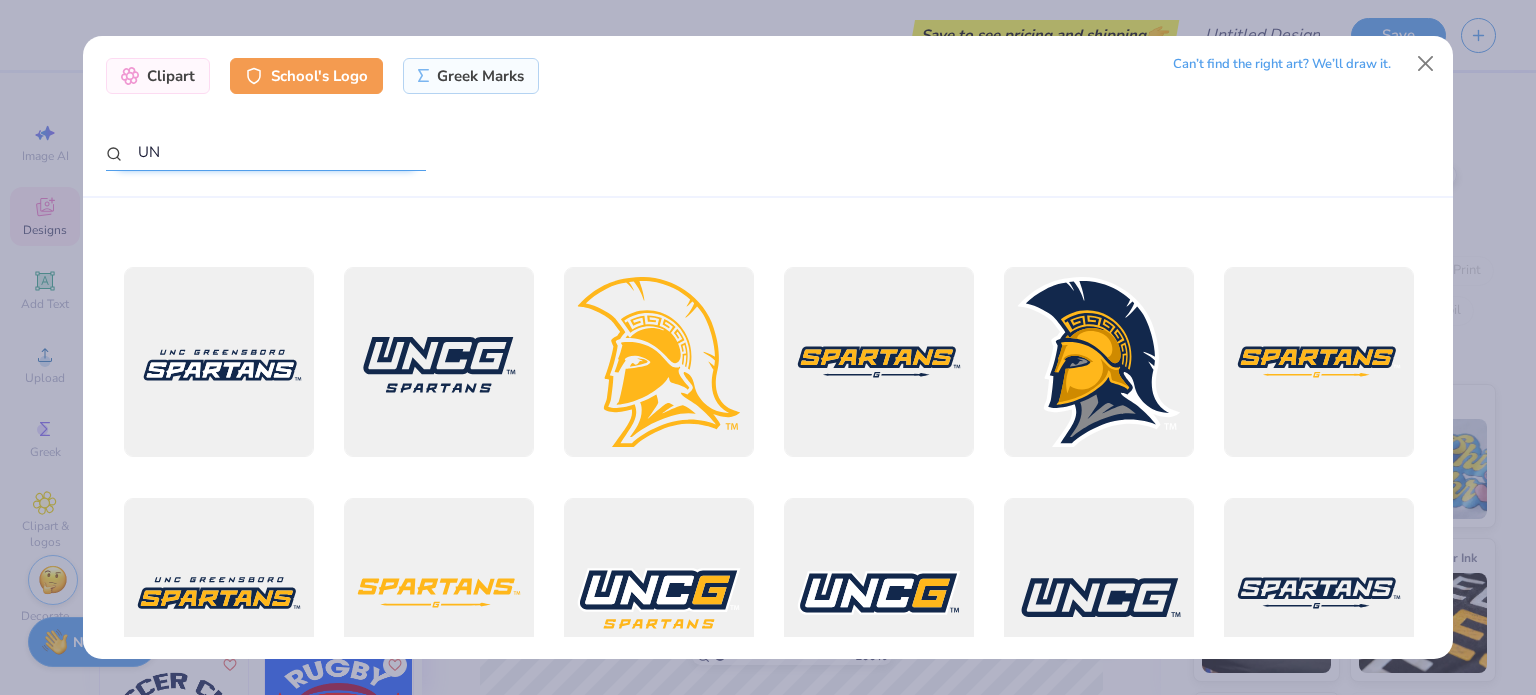 type on "U" 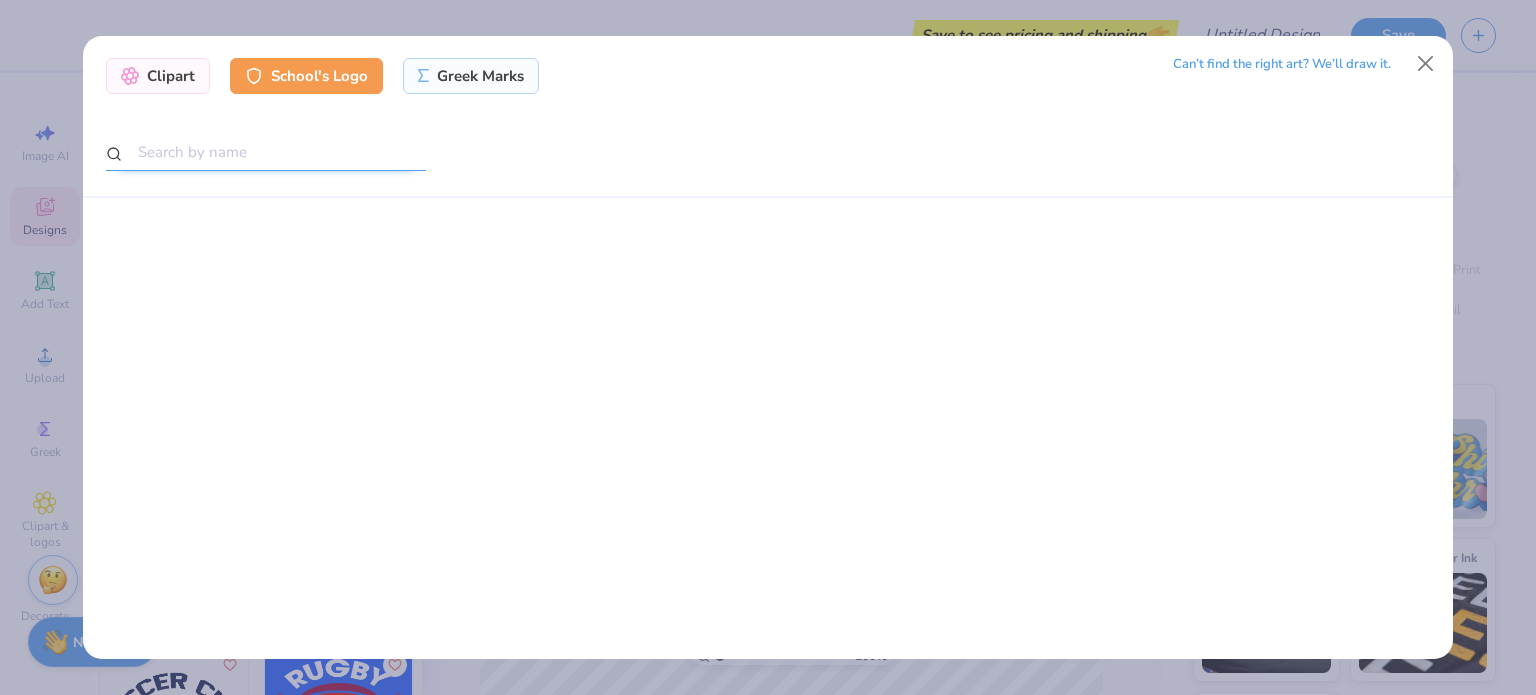 scroll, scrollTop: 0, scrollLeft: 0, axis: both 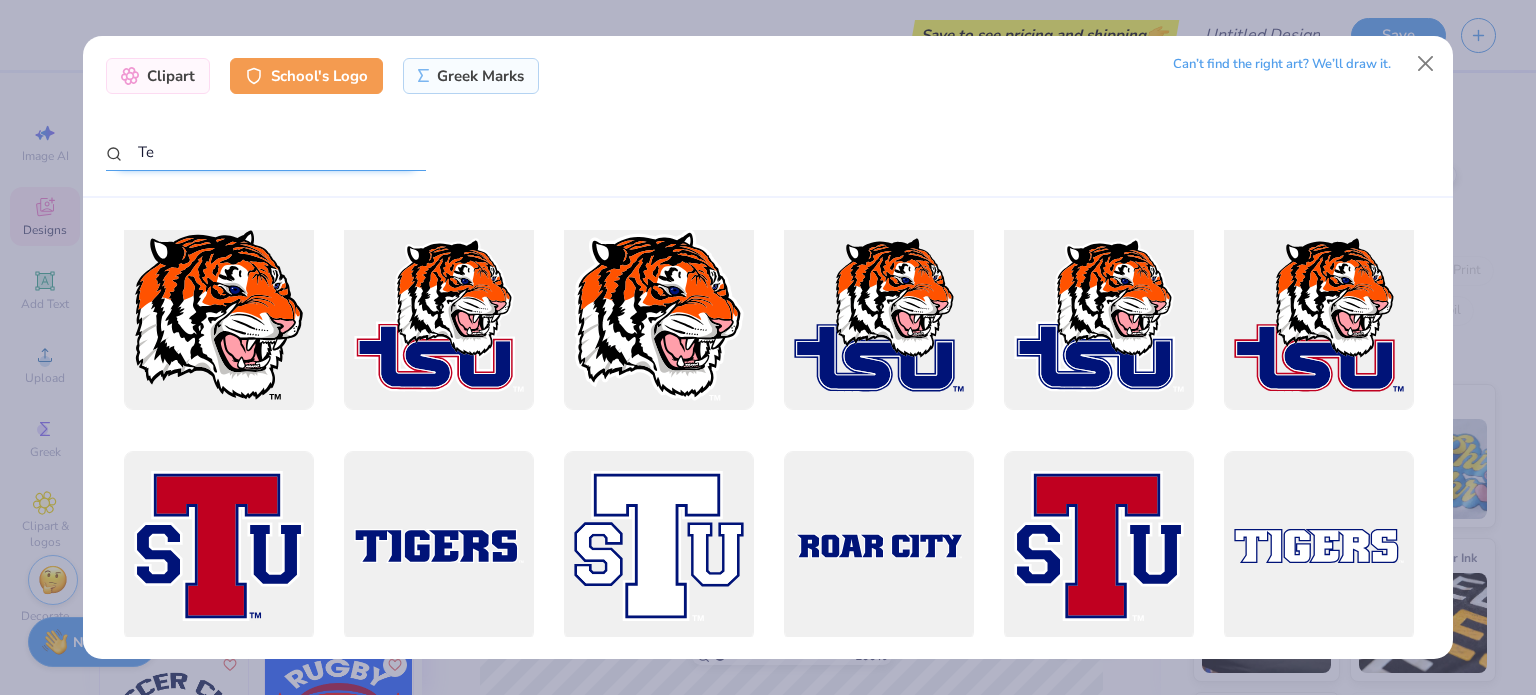 type on "T" 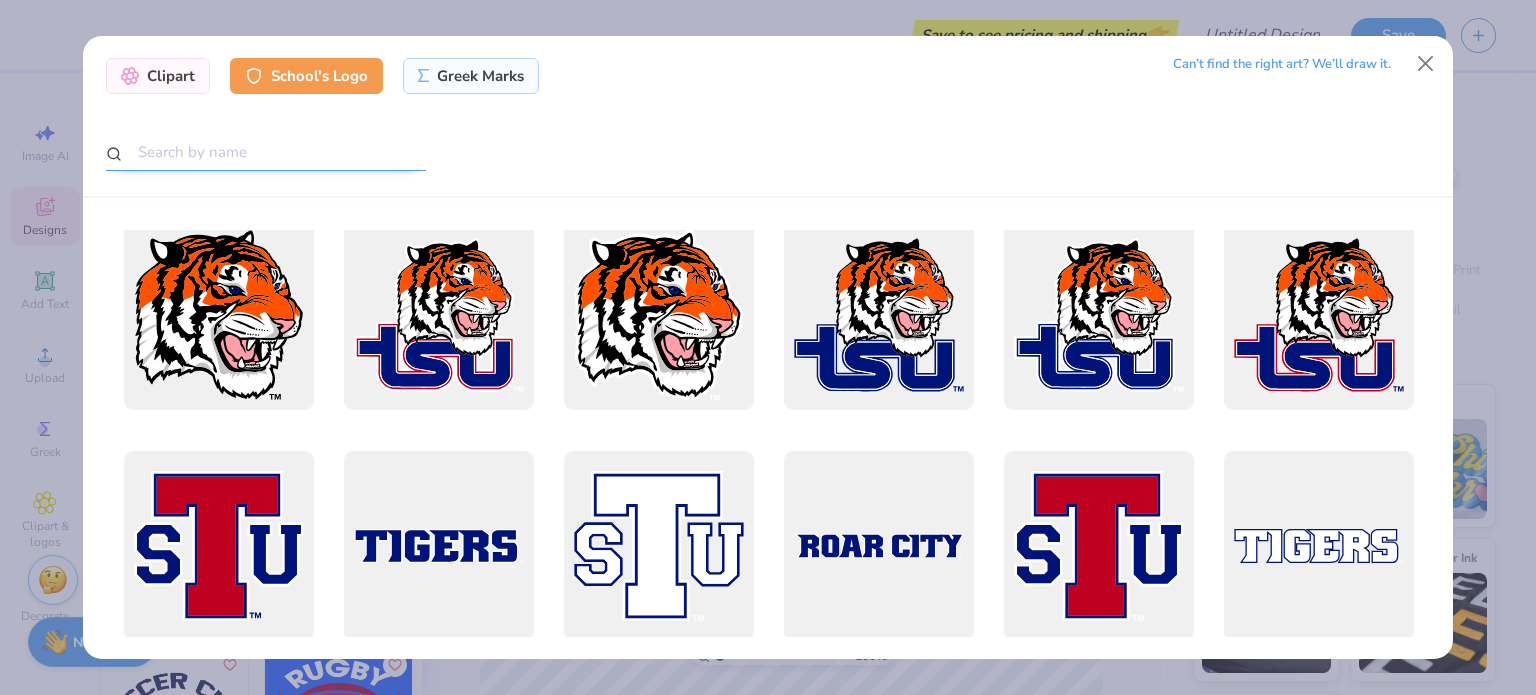 scroll, scrollTop: 0, scrollLeft: 0, axis: both 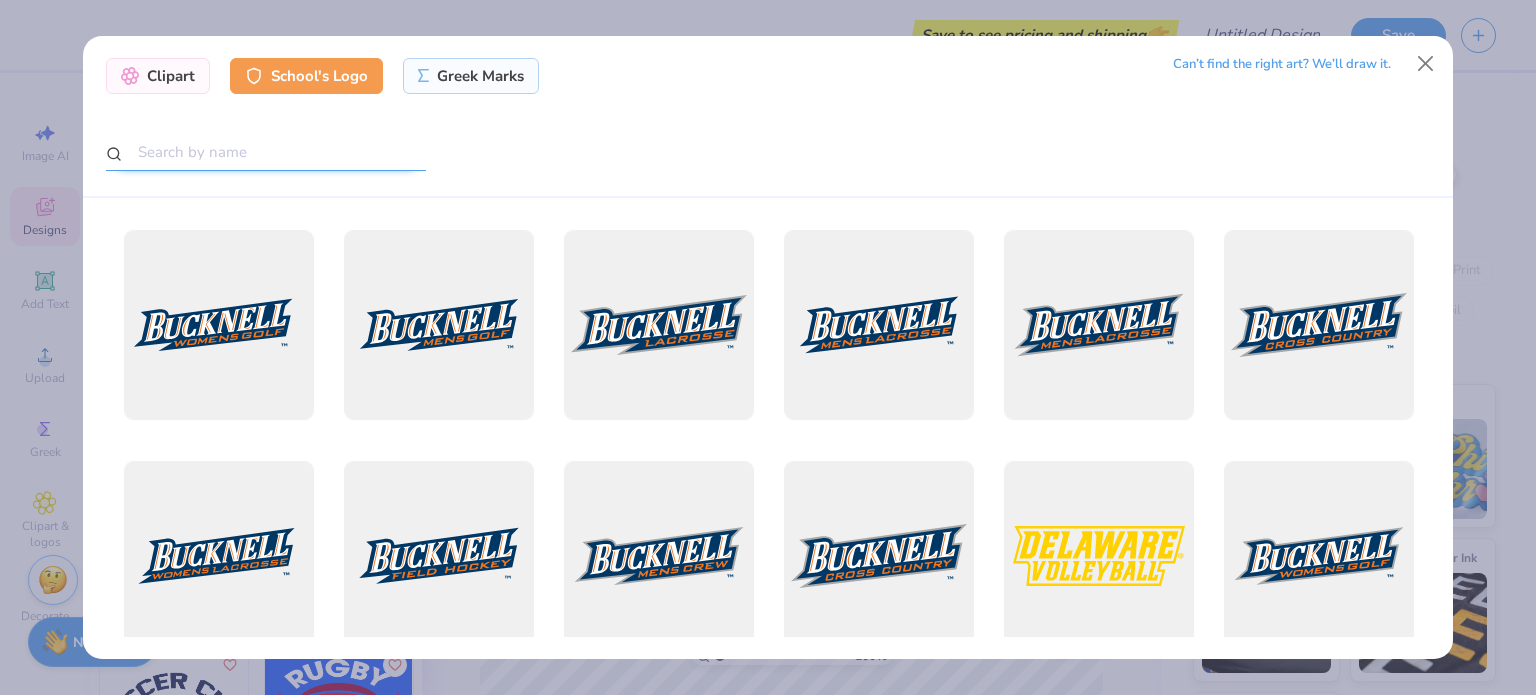 type 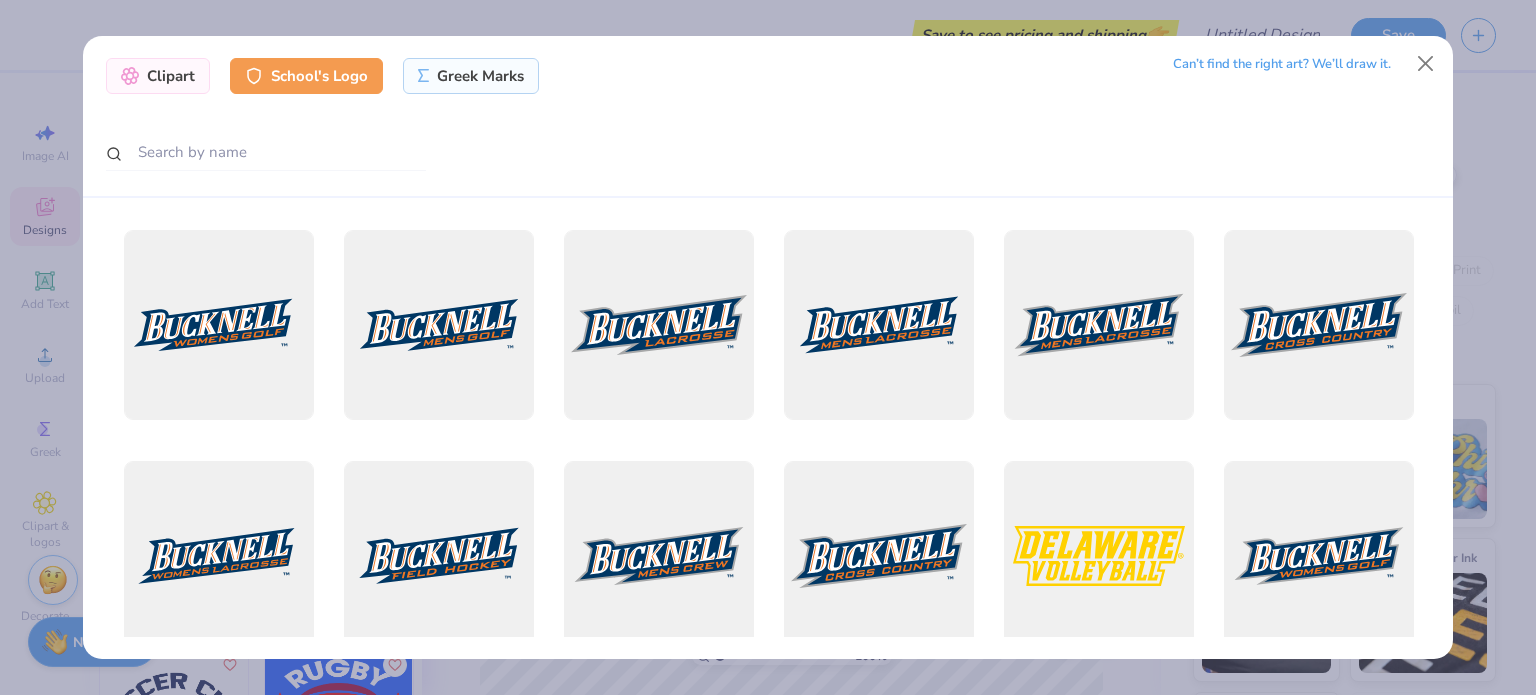 click on "Can’t find the right art? We’ll draw it." at bounding box center (1282, 64) 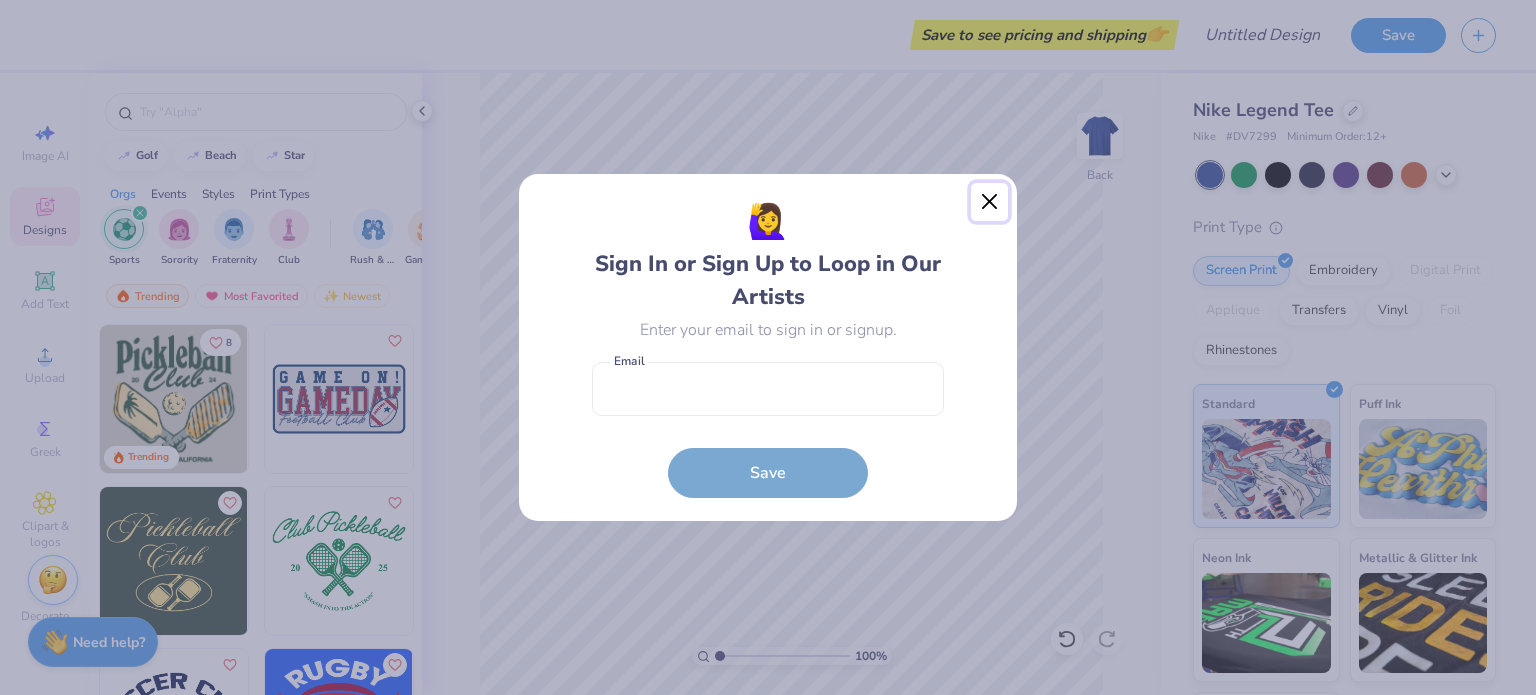 click at bounding box center [990, 202] 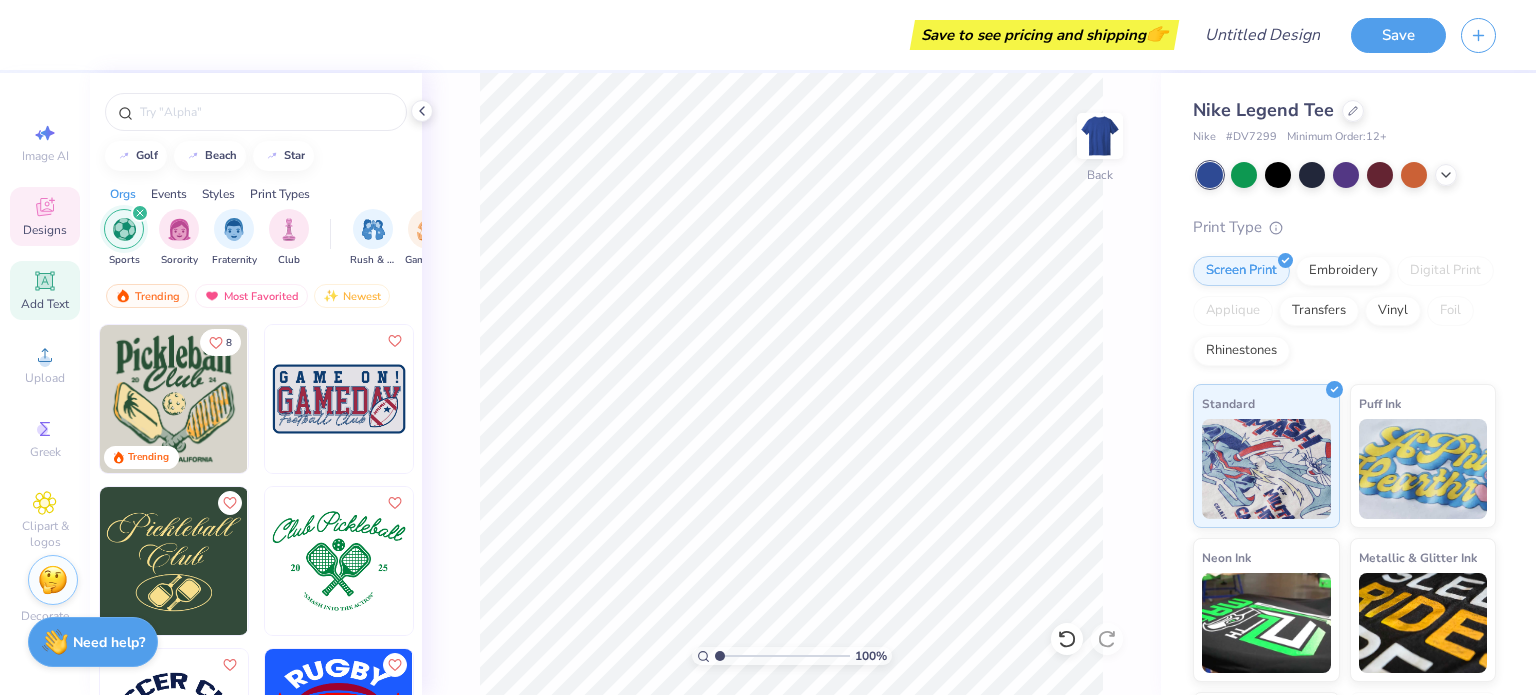 click on "Add Text" at bounding box center (45, 290) 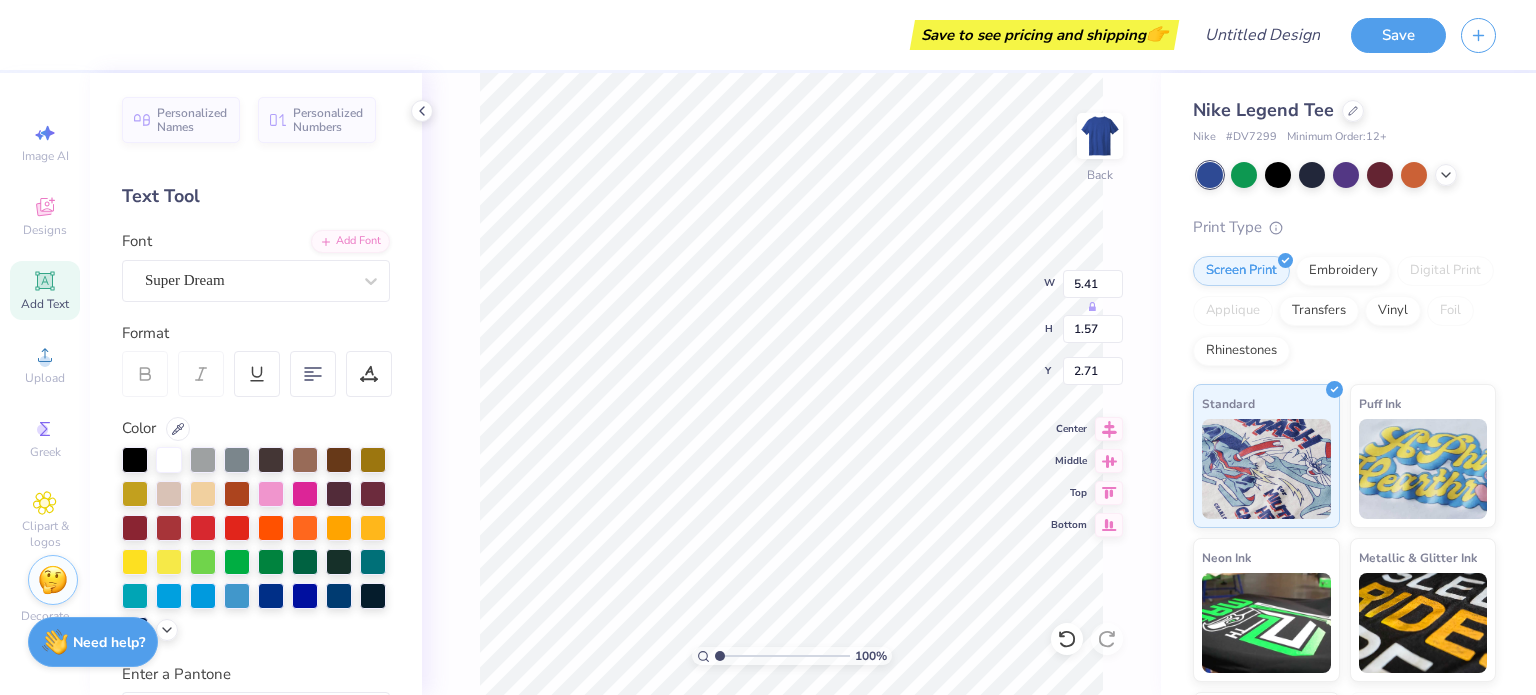 type on "2.71" 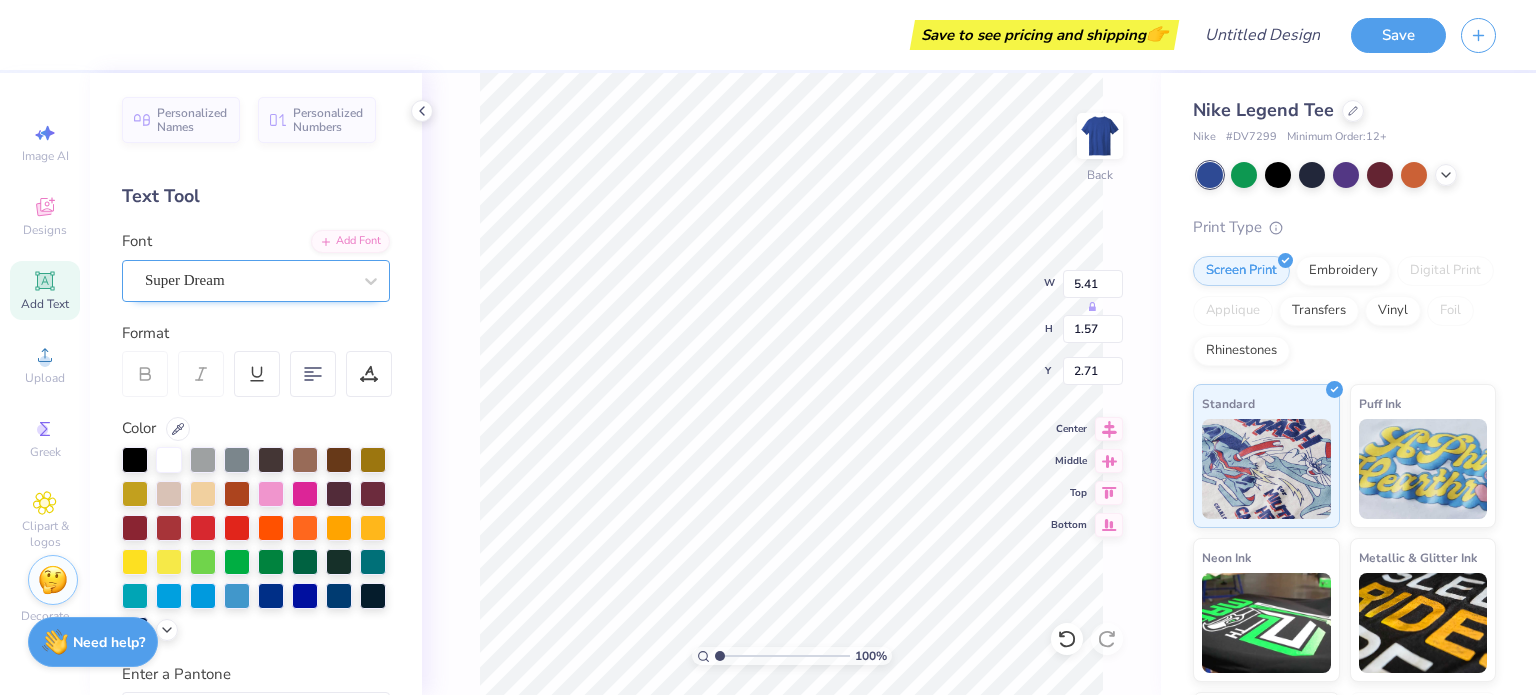 click on "Super Dream" at bounding box center [256, 281] 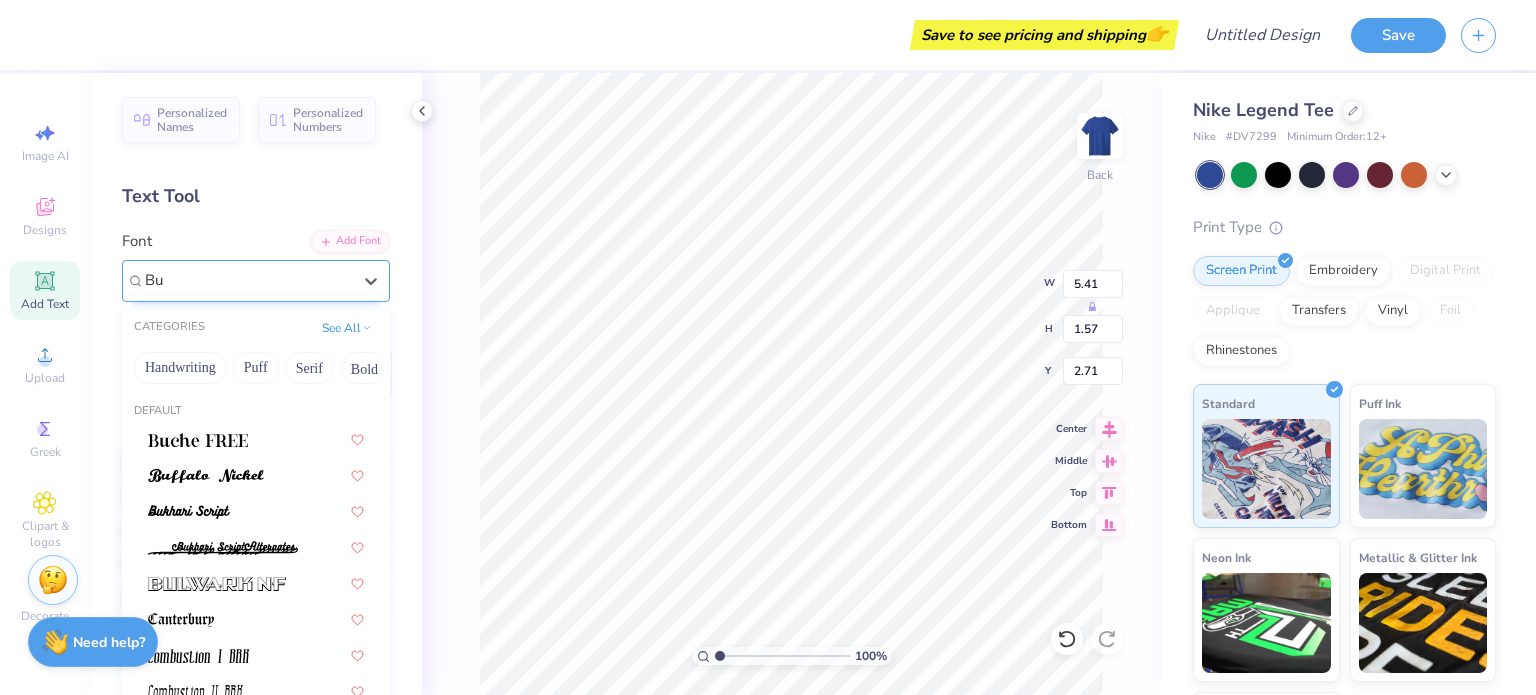 type on "B" 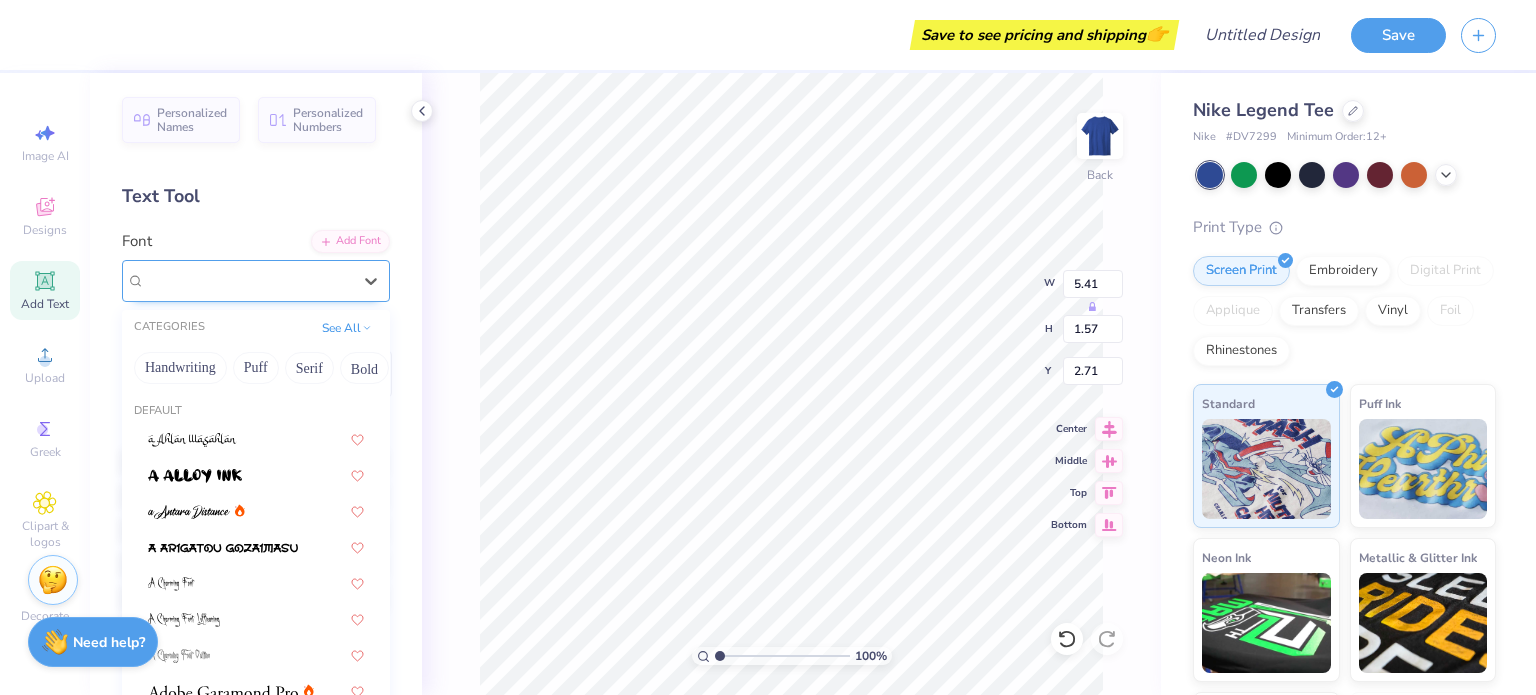 type on "V" 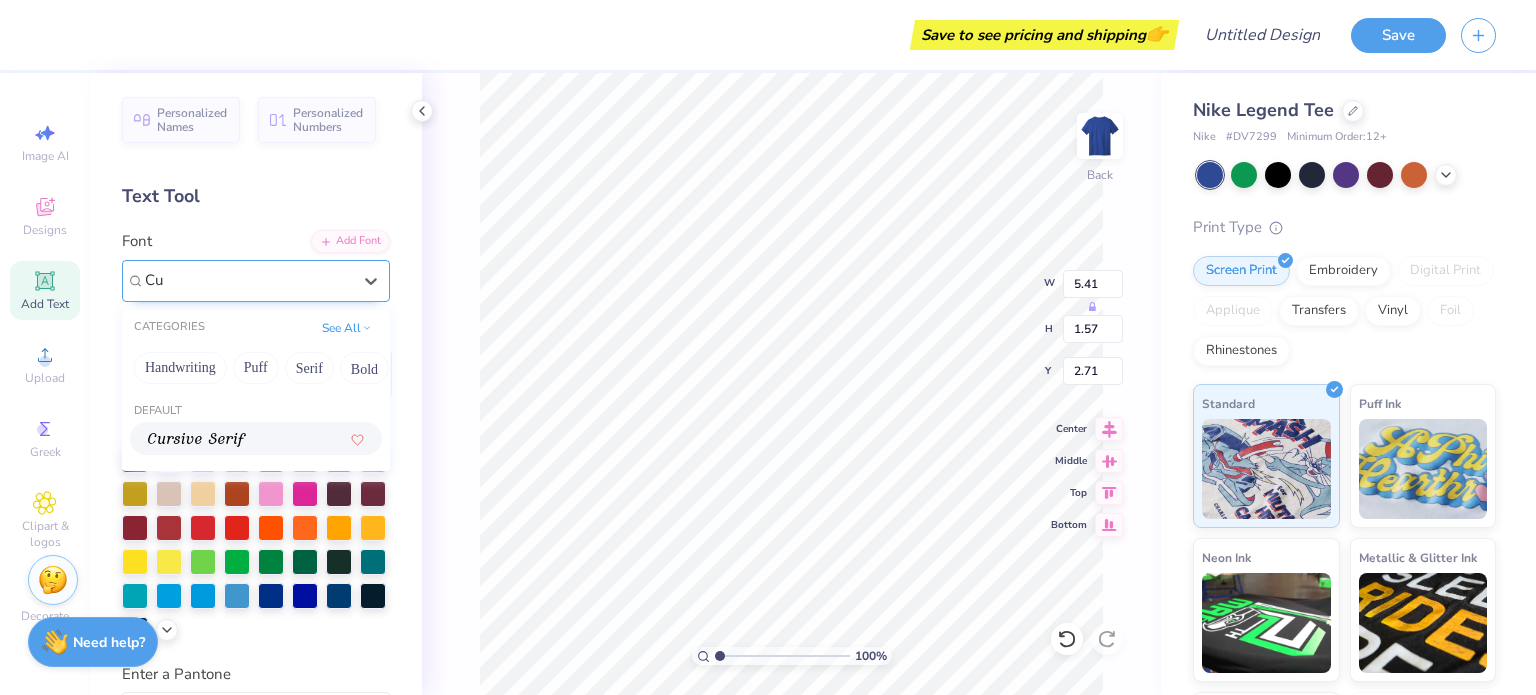 type on "C" 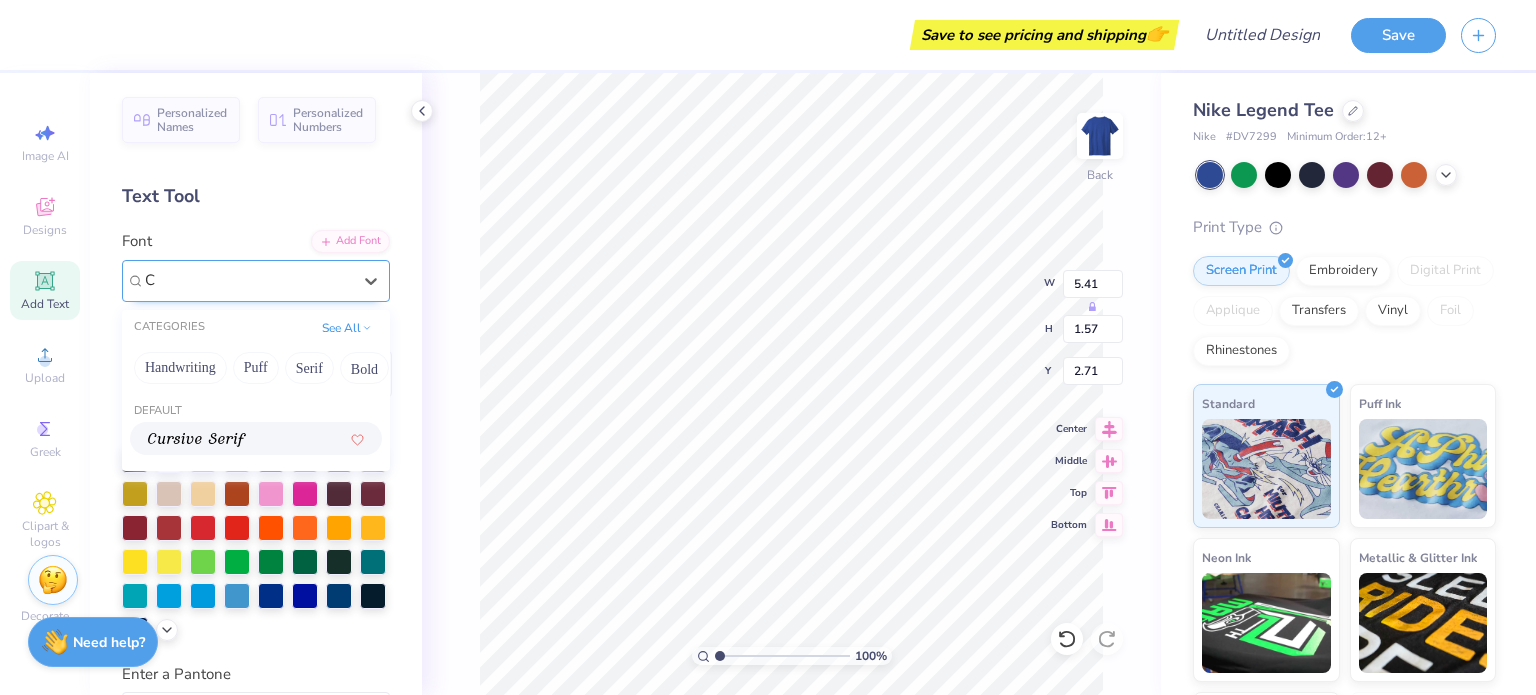 type 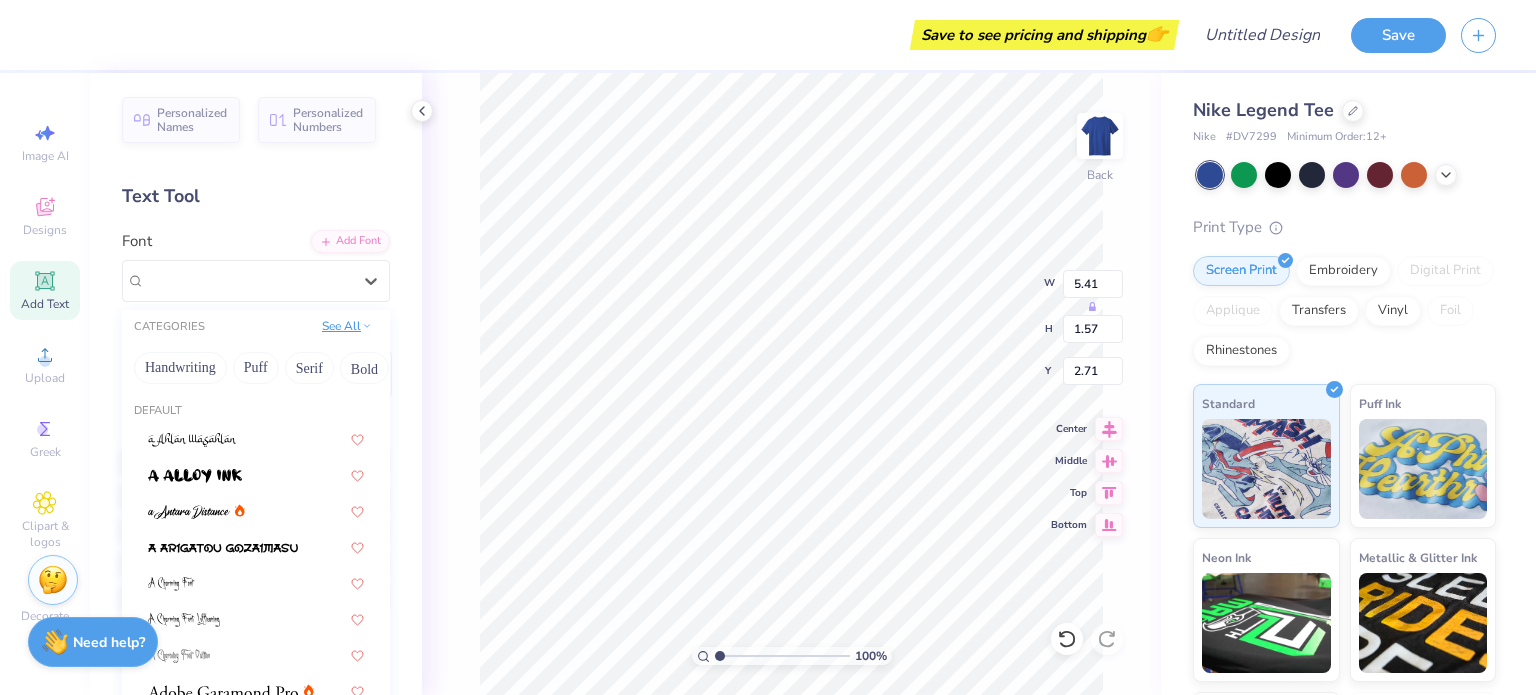 click on "See All" at bounding box center (347, 326) 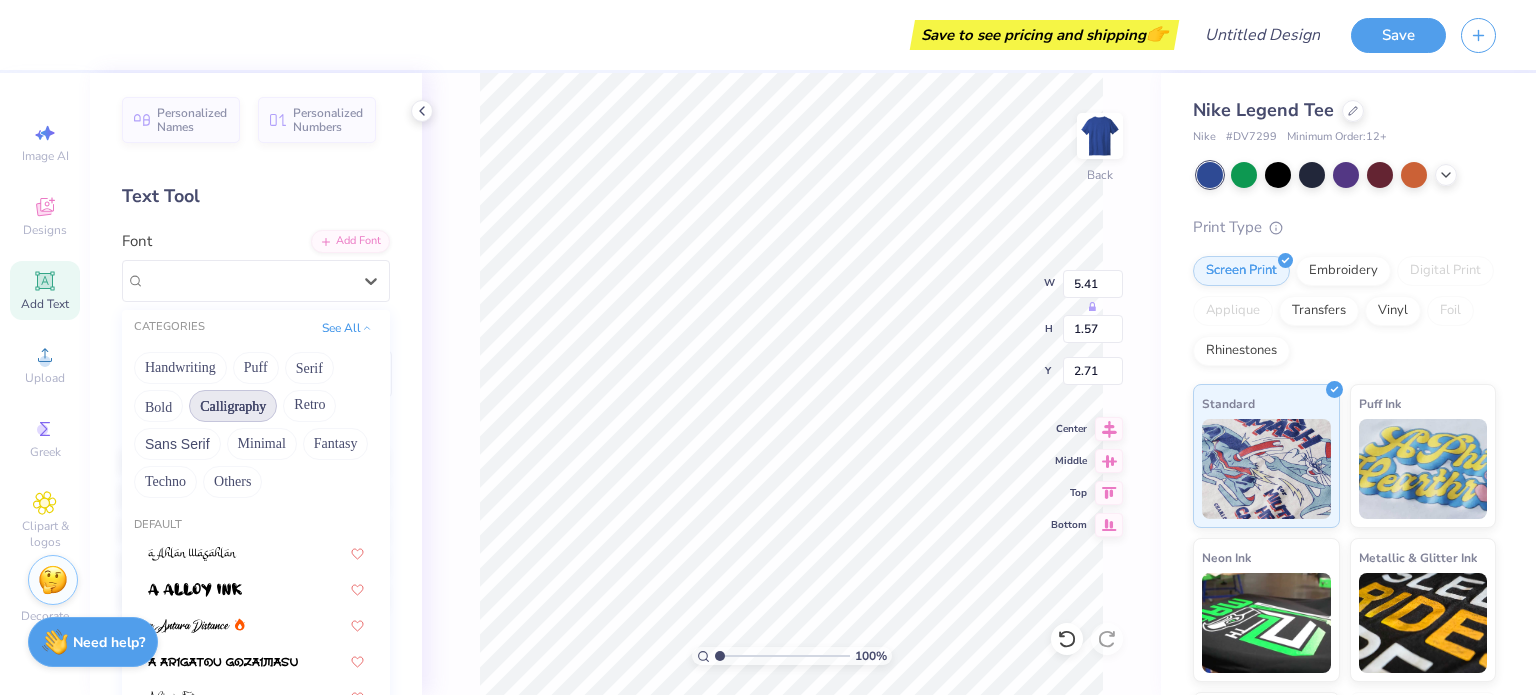 click on "Calligraphy" at bounding box center [233, 406] 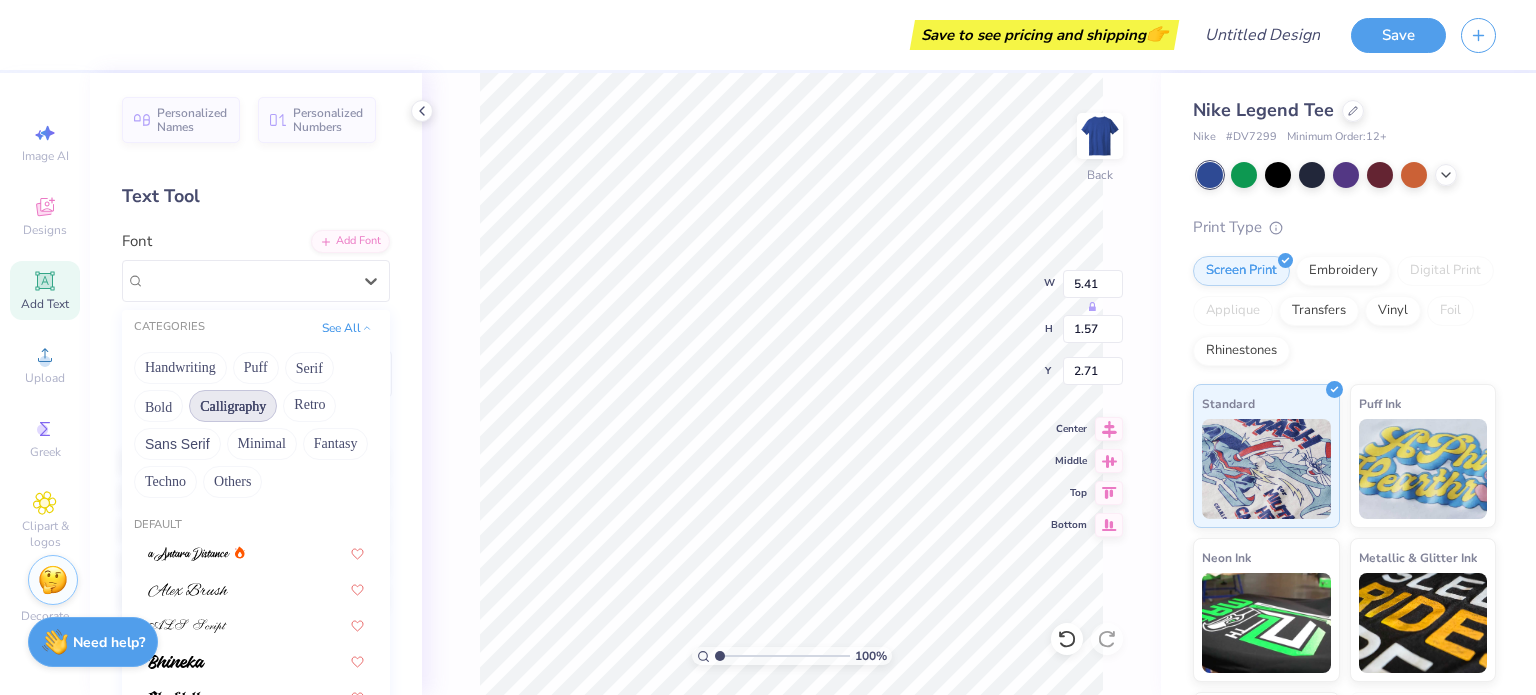 click on "Calligraphy" at bounding box center [233, 406] 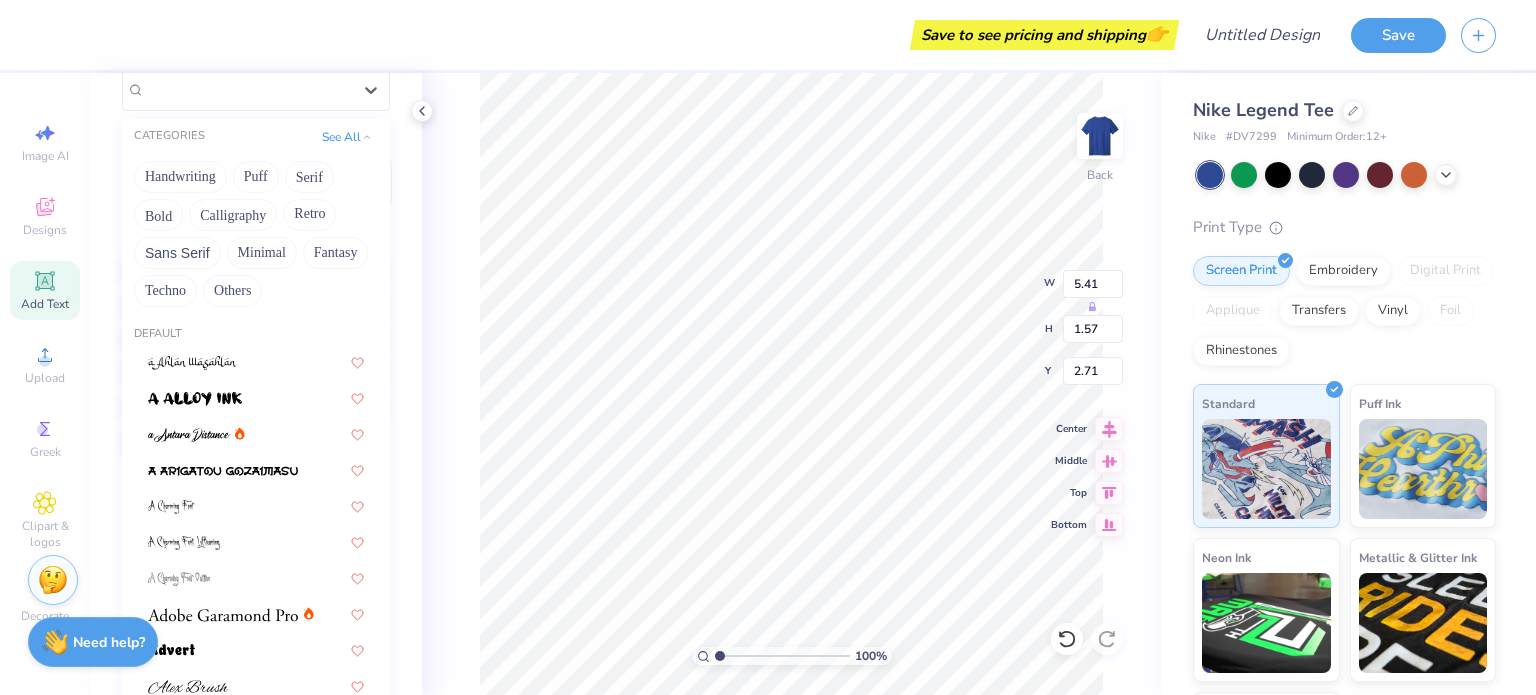 scroll, scrollTop: 246, scrollLeft: 0, axis: vertical 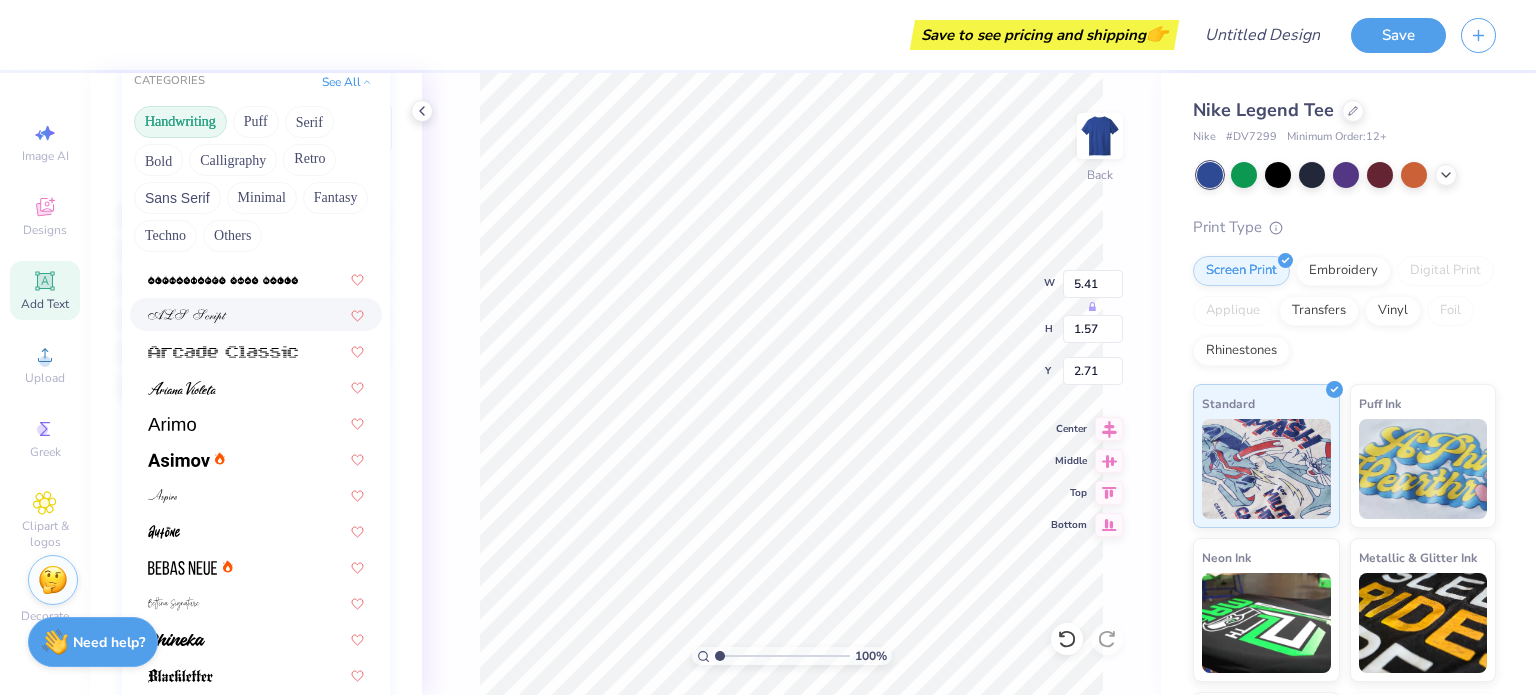 click on "Handwriting" at bounding box center (180, 122) 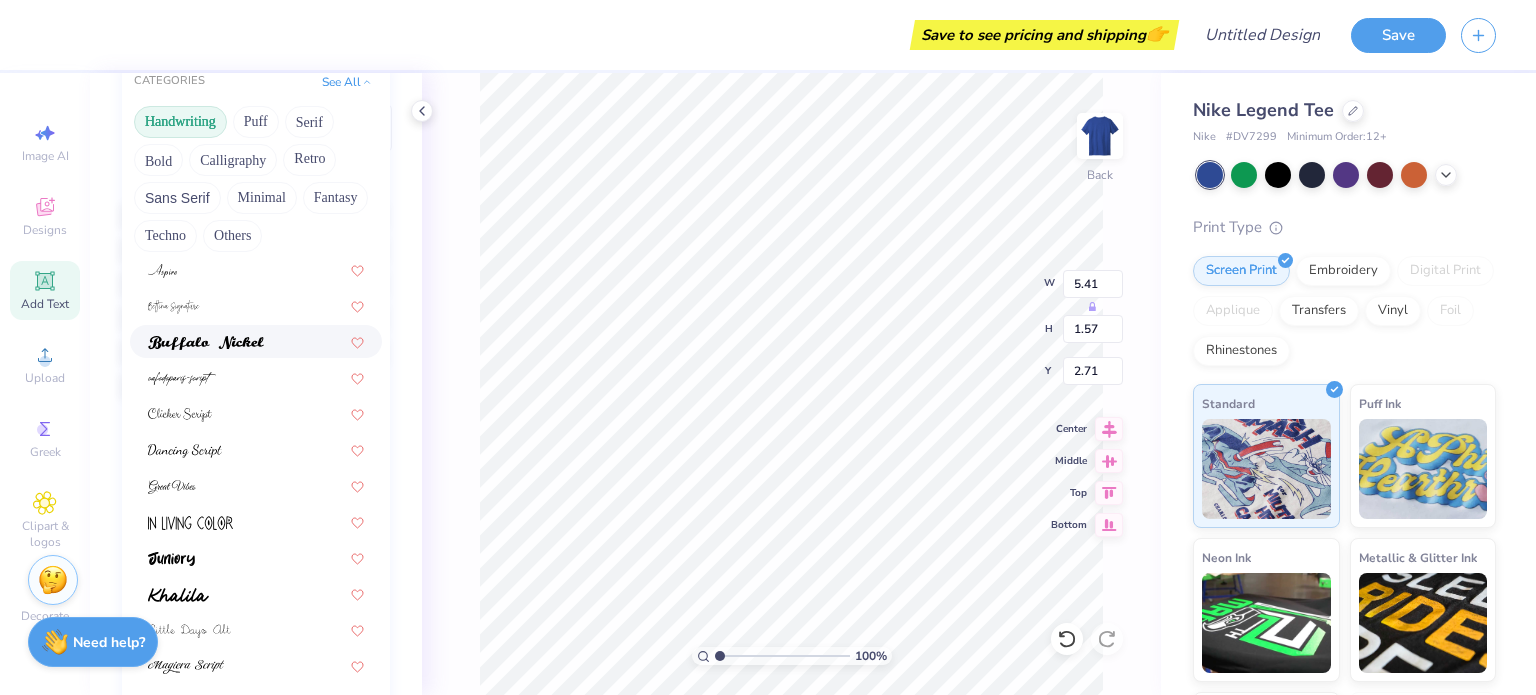 scroll, scrollTop: 112, scrollLeft: 0, axis: vertical 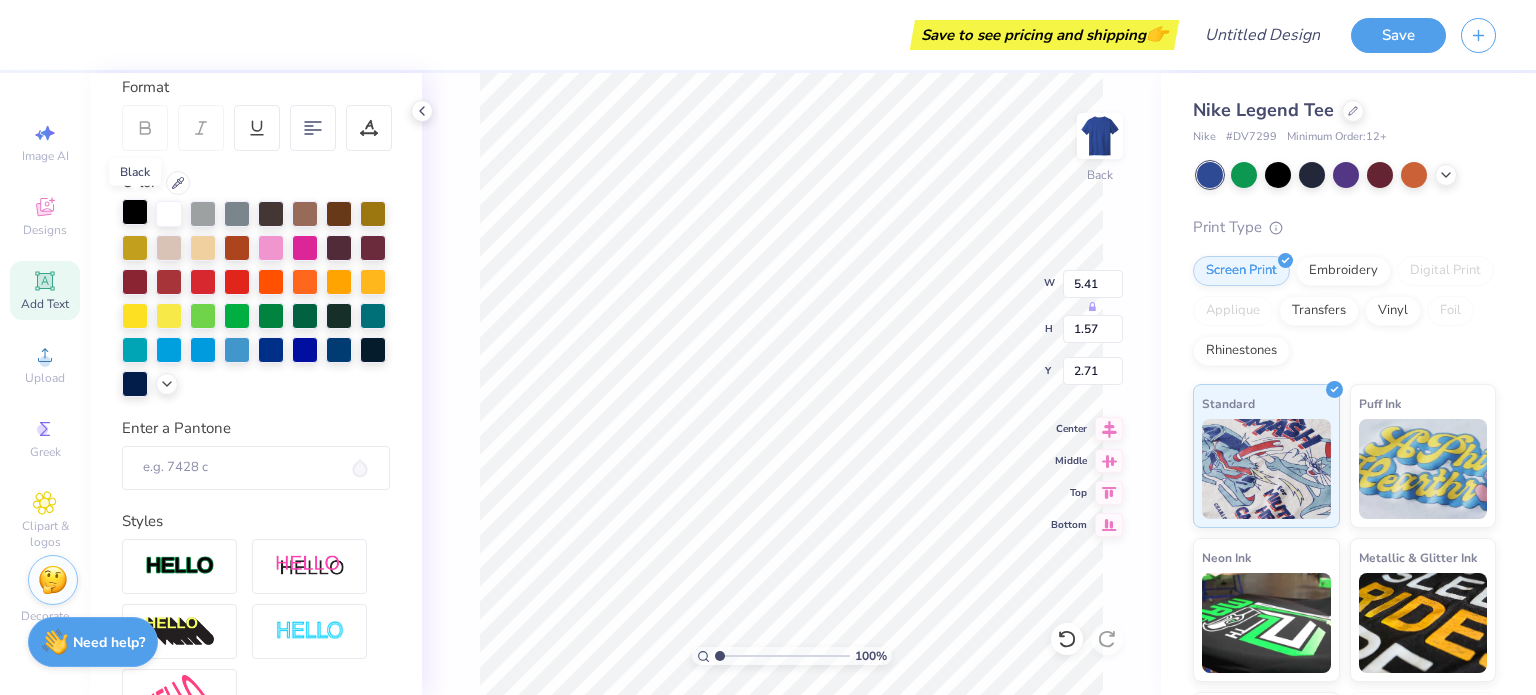 type on "Bruins" 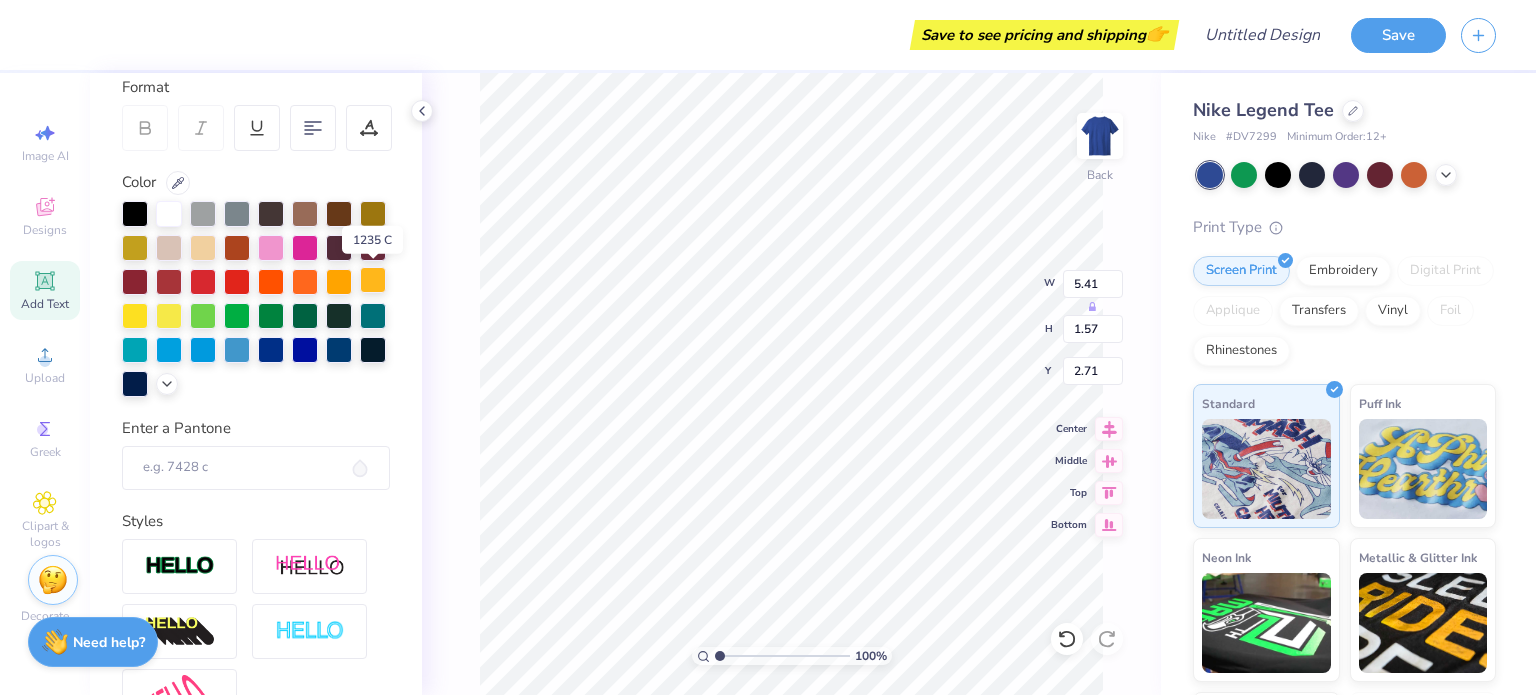 click at bounding box center (373, 280) 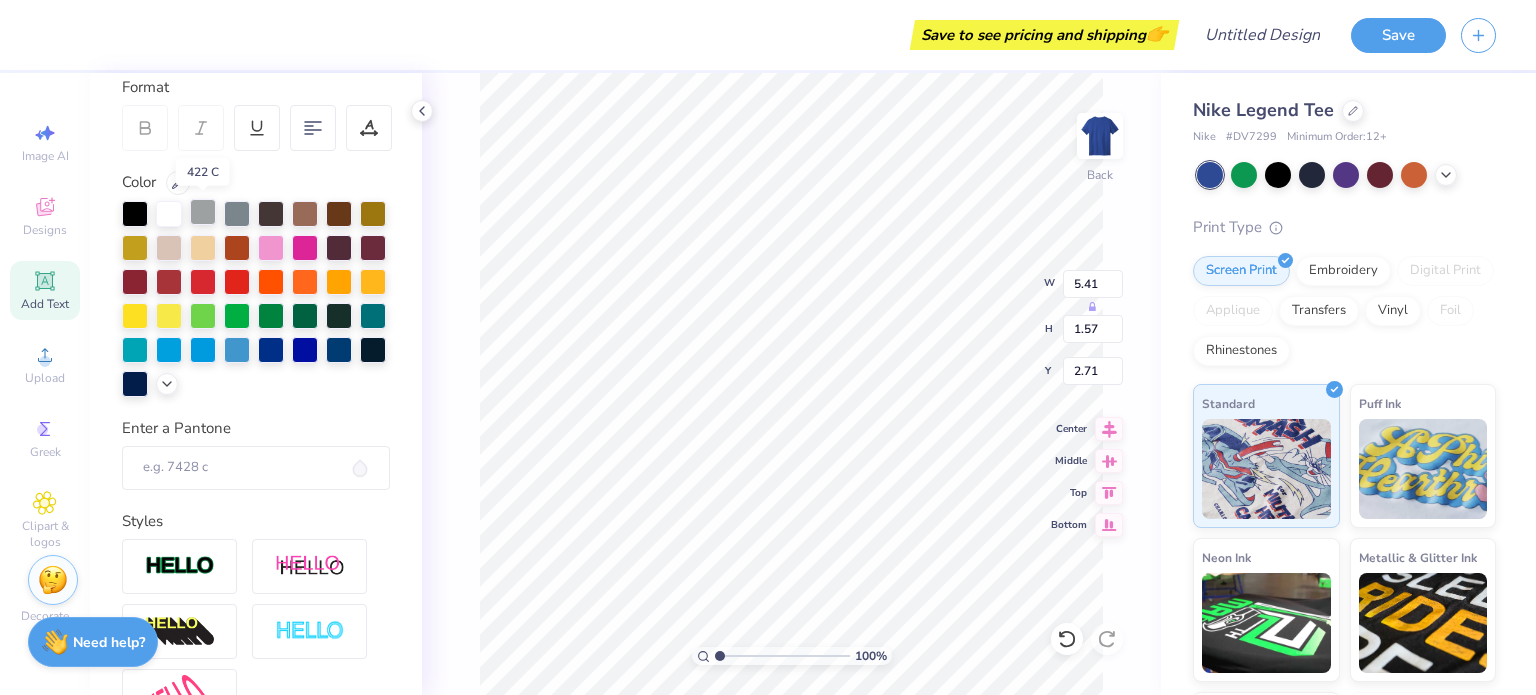 click at bounding box center (203, 212) 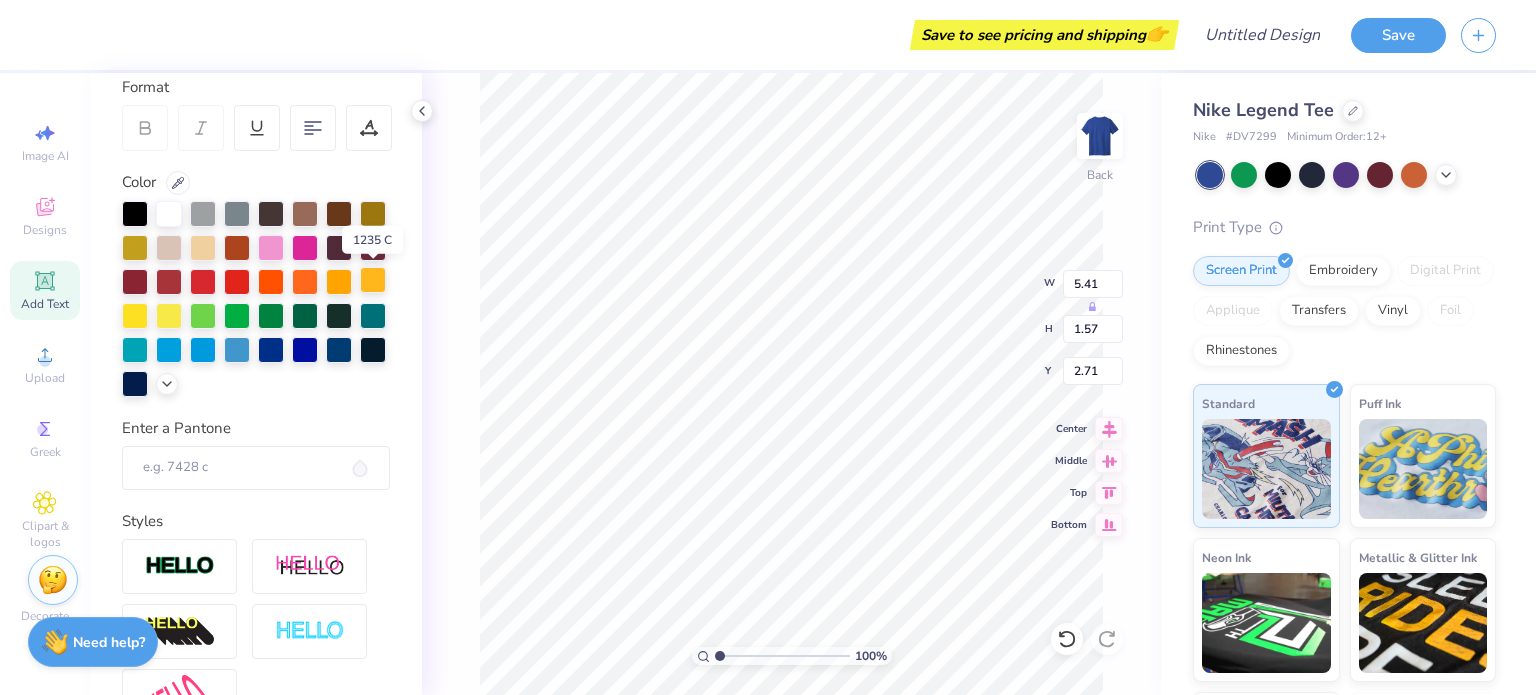 click at bounding box center [373, 280] 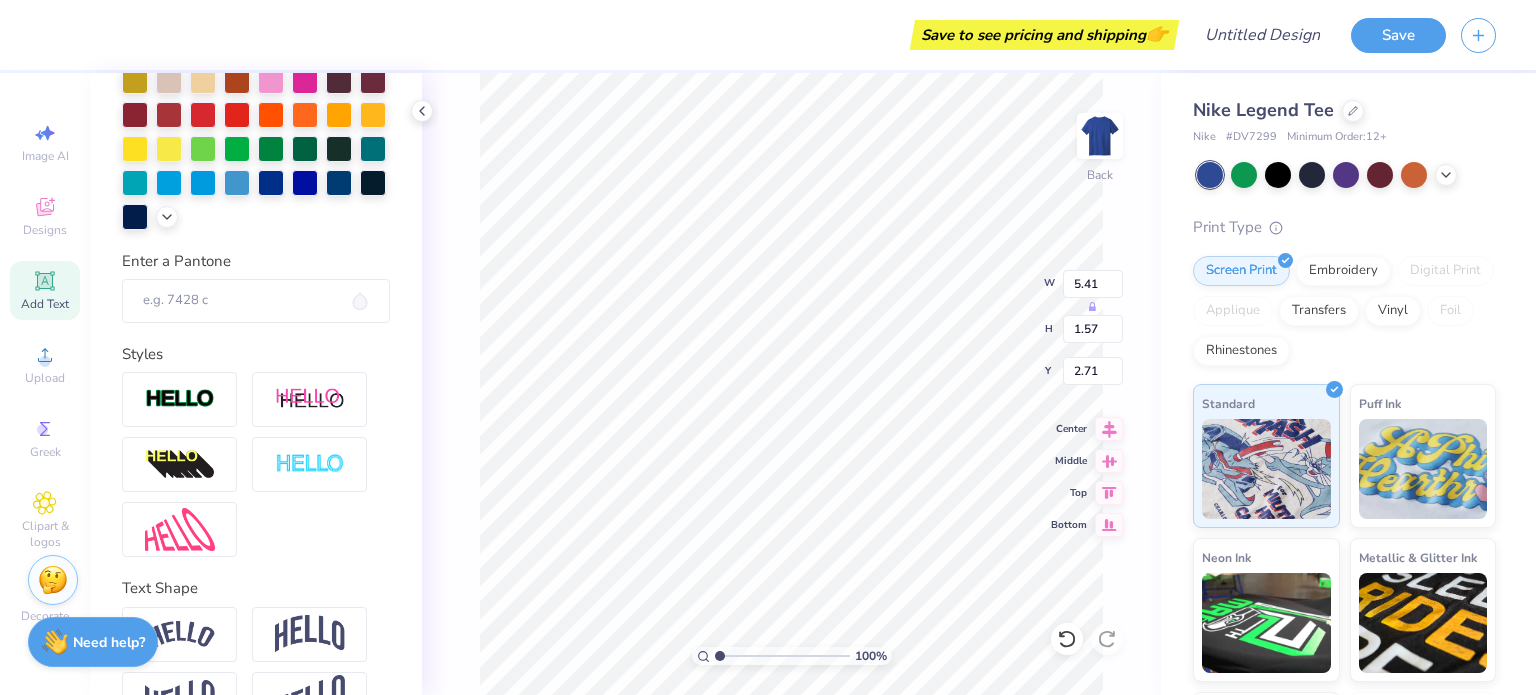 scroll, scrollTop: 467, scrollLeft: 0, axis: vertical 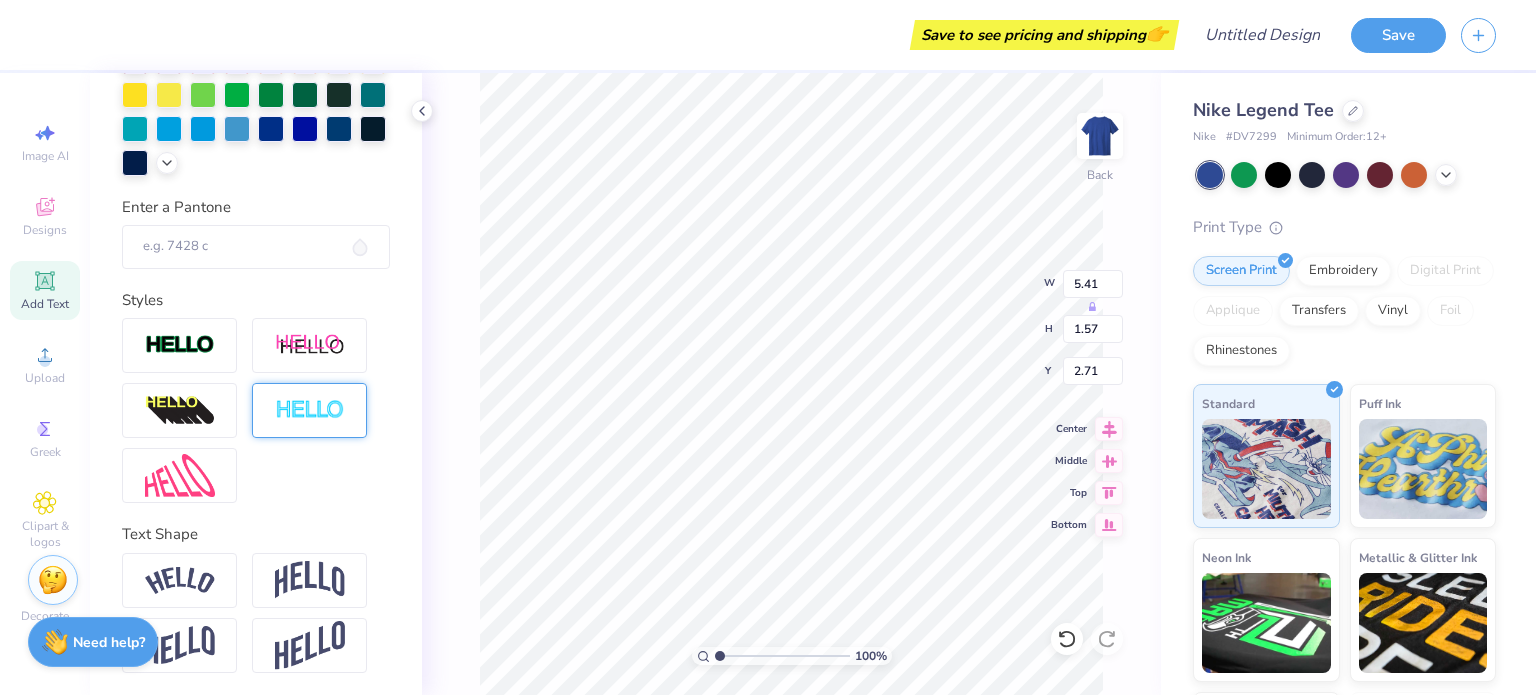 click at bounding box center [309, 410] 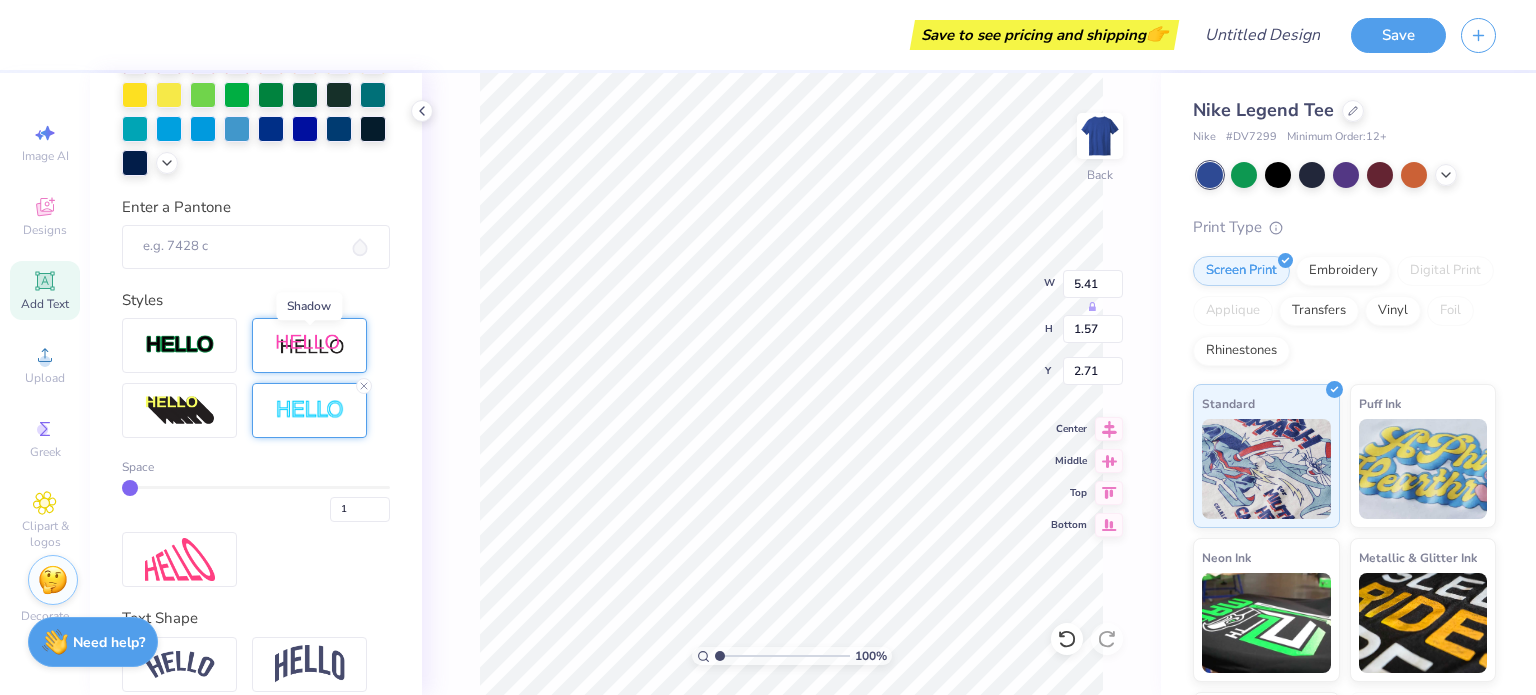 click at bounding box center [310, 345] 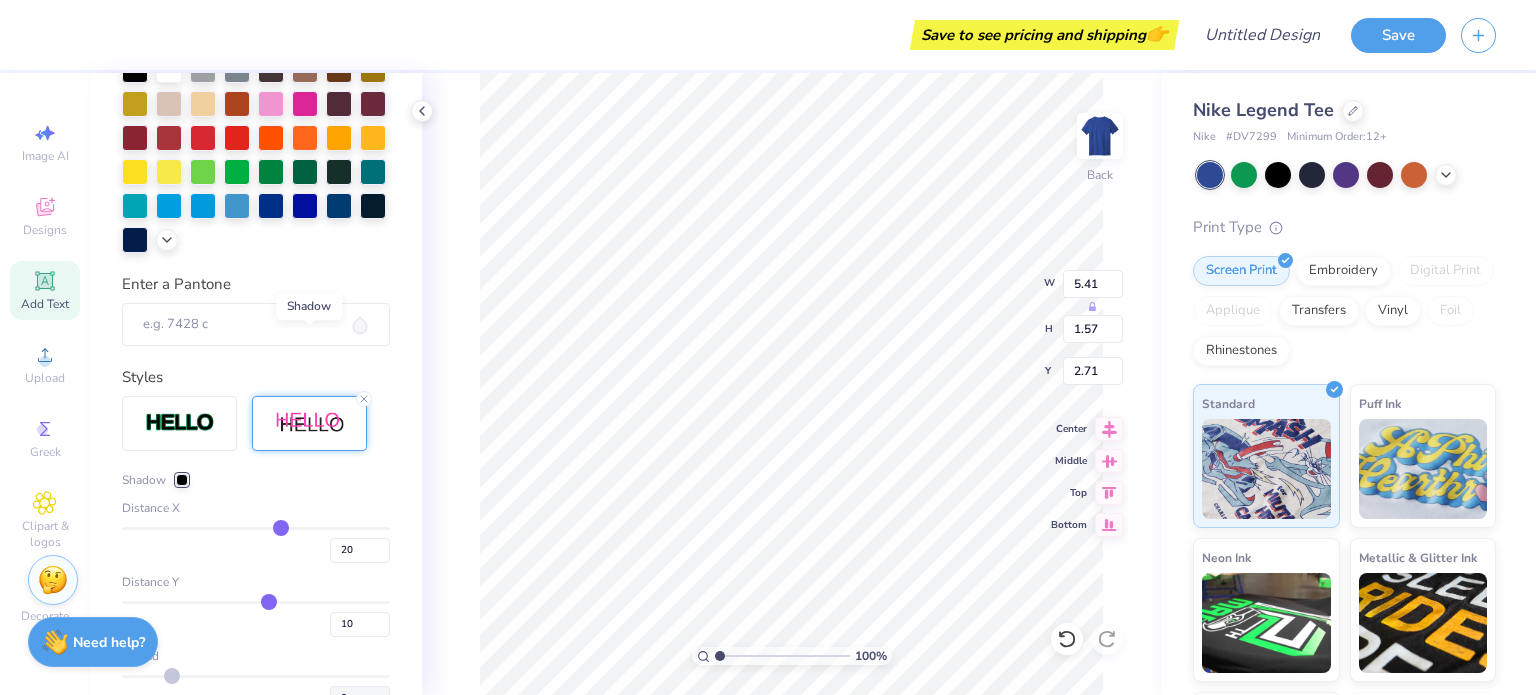 scroll, scrollTop: 544, scrollLeft: 0, axis: vertical 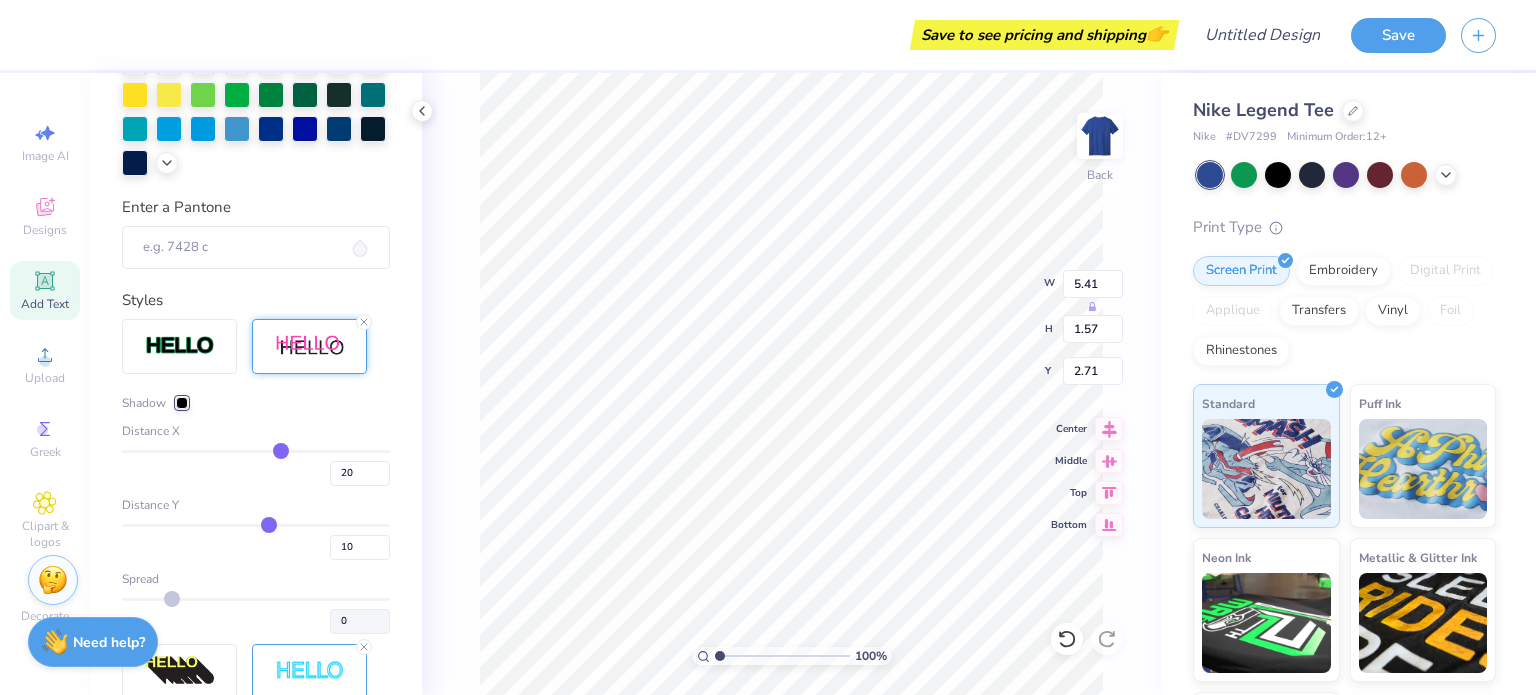 type on "22" 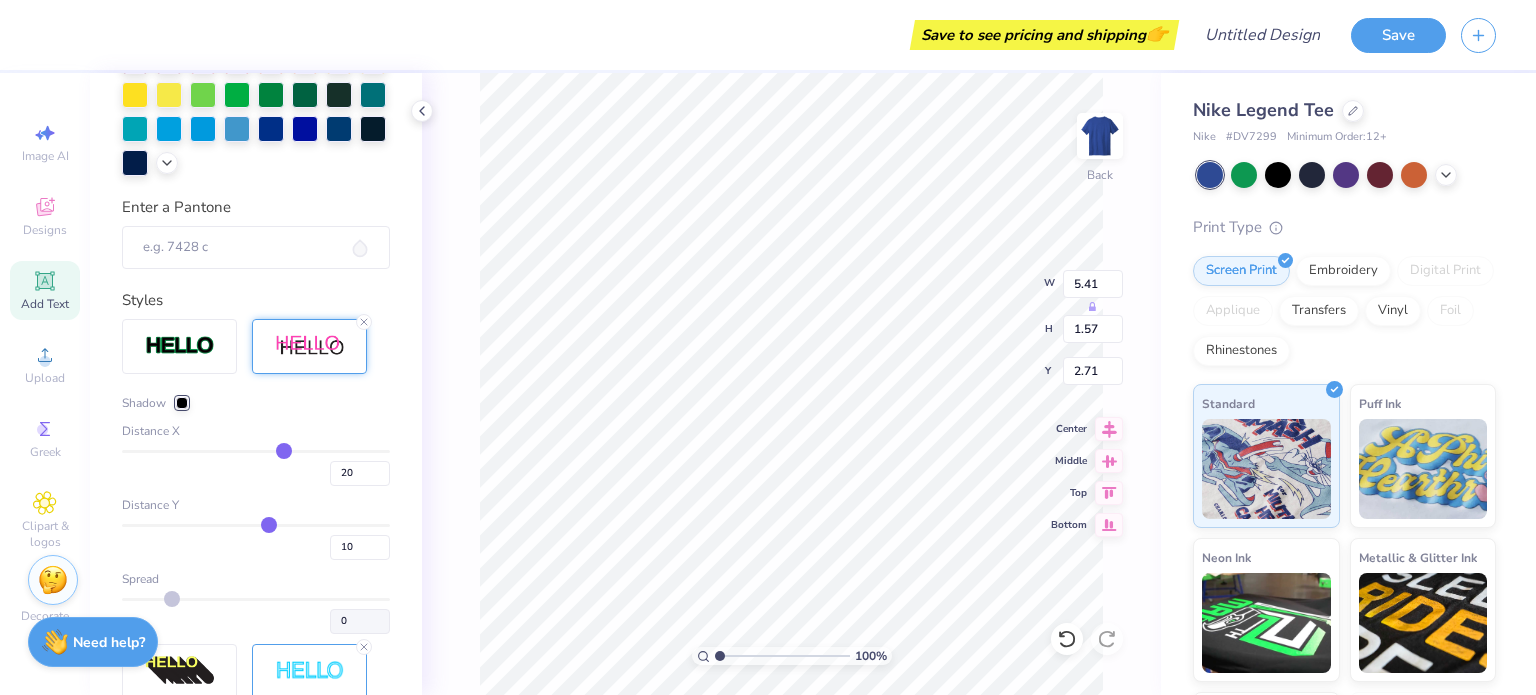 type on "22" 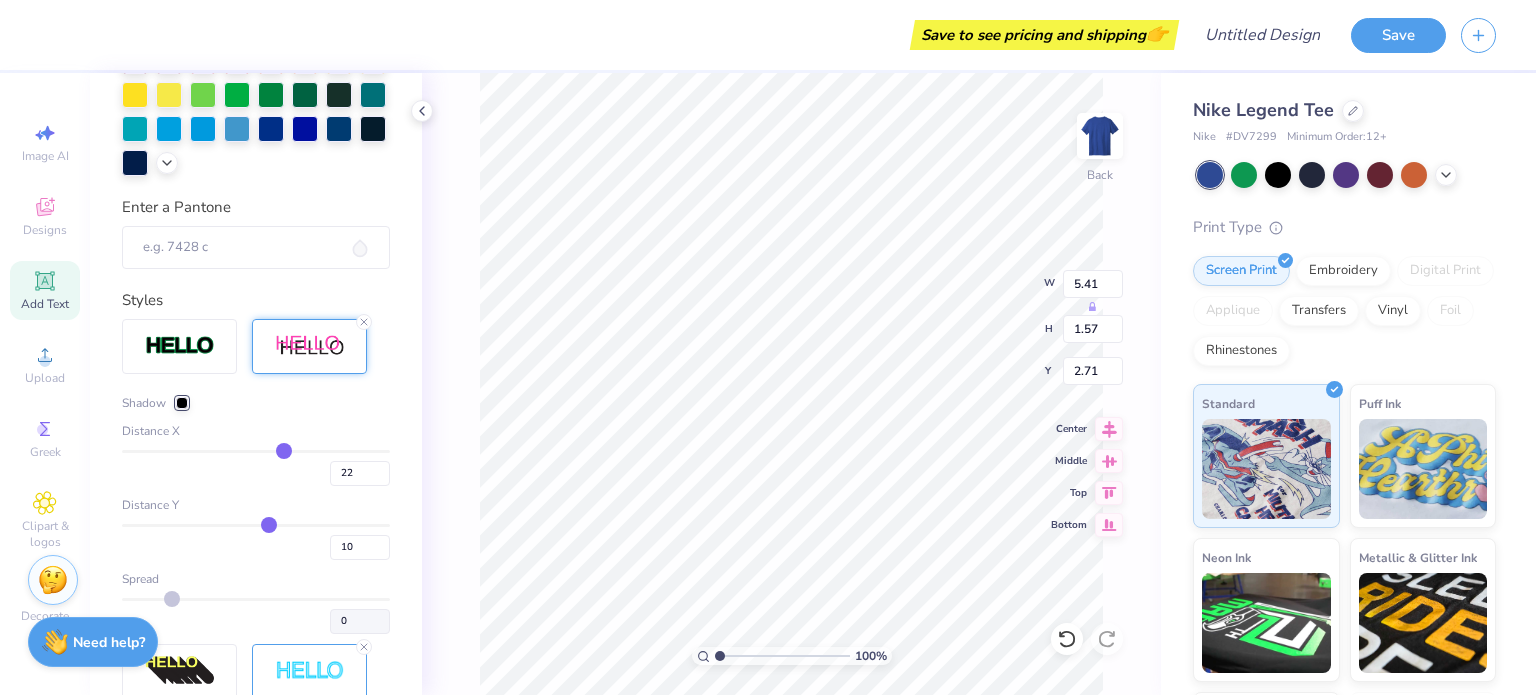 type on "19" 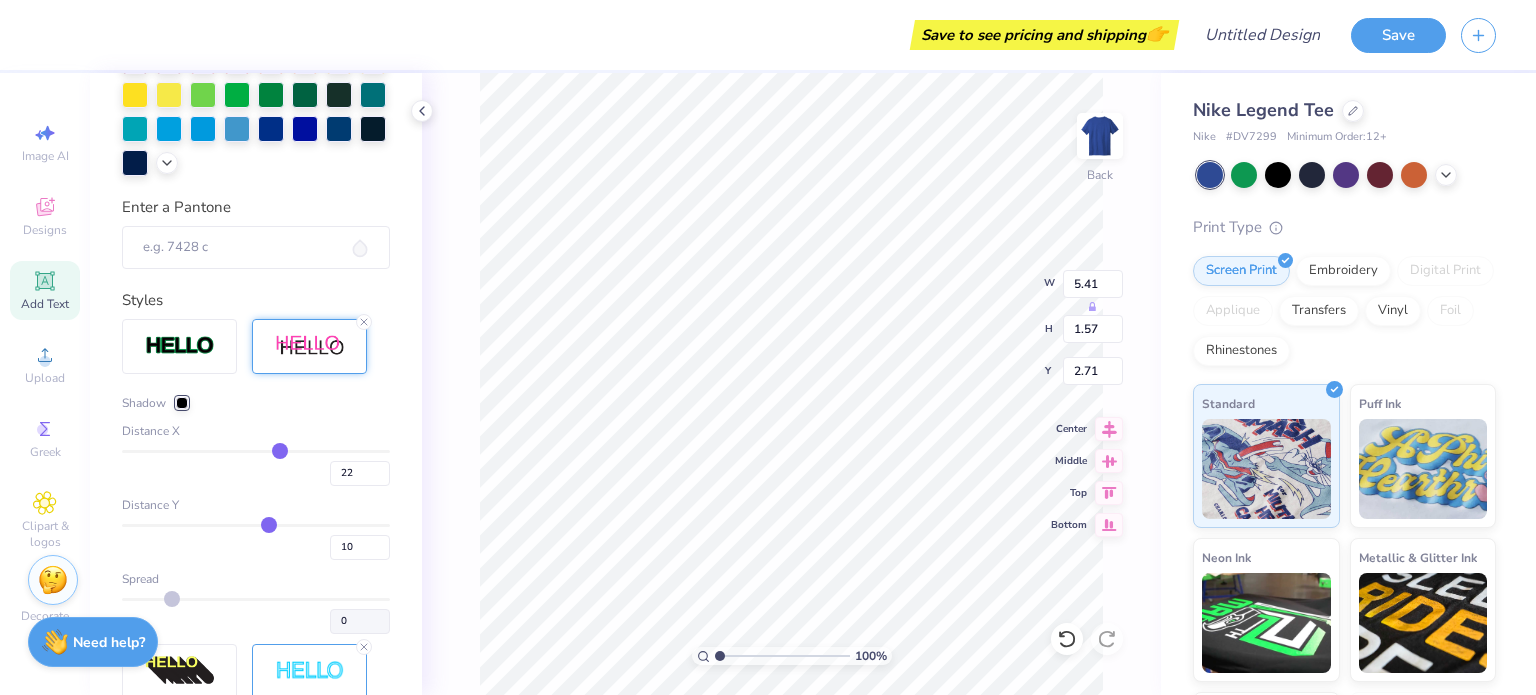 type on "19" 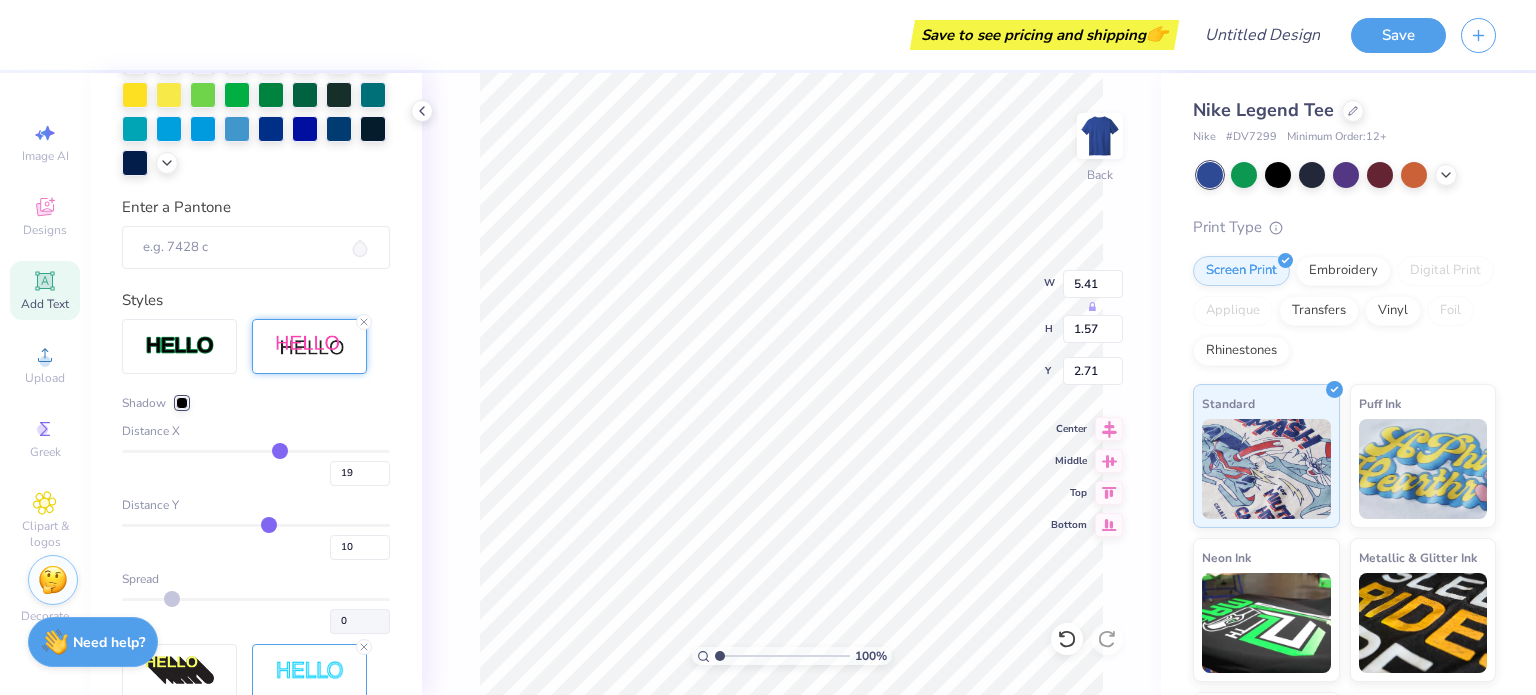 type on "12" 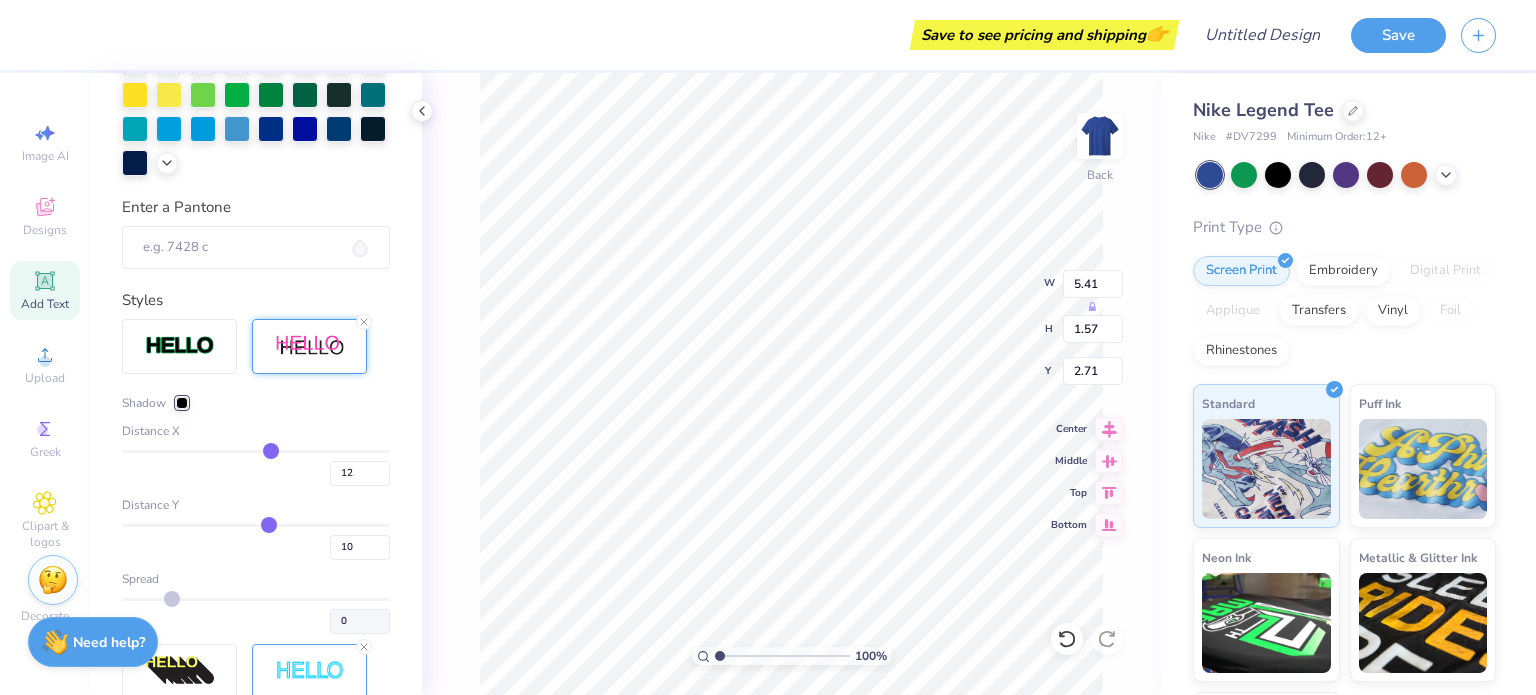 type on "9" 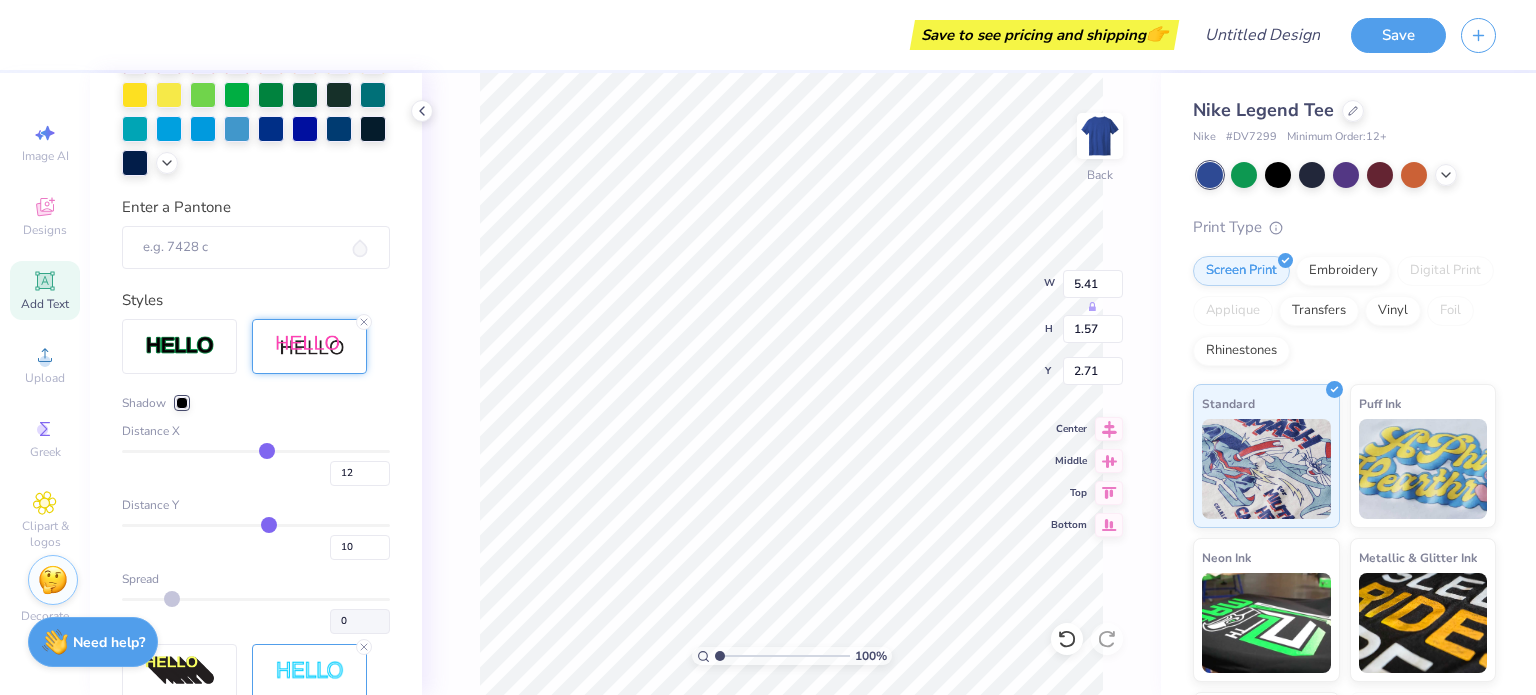 type on "9" 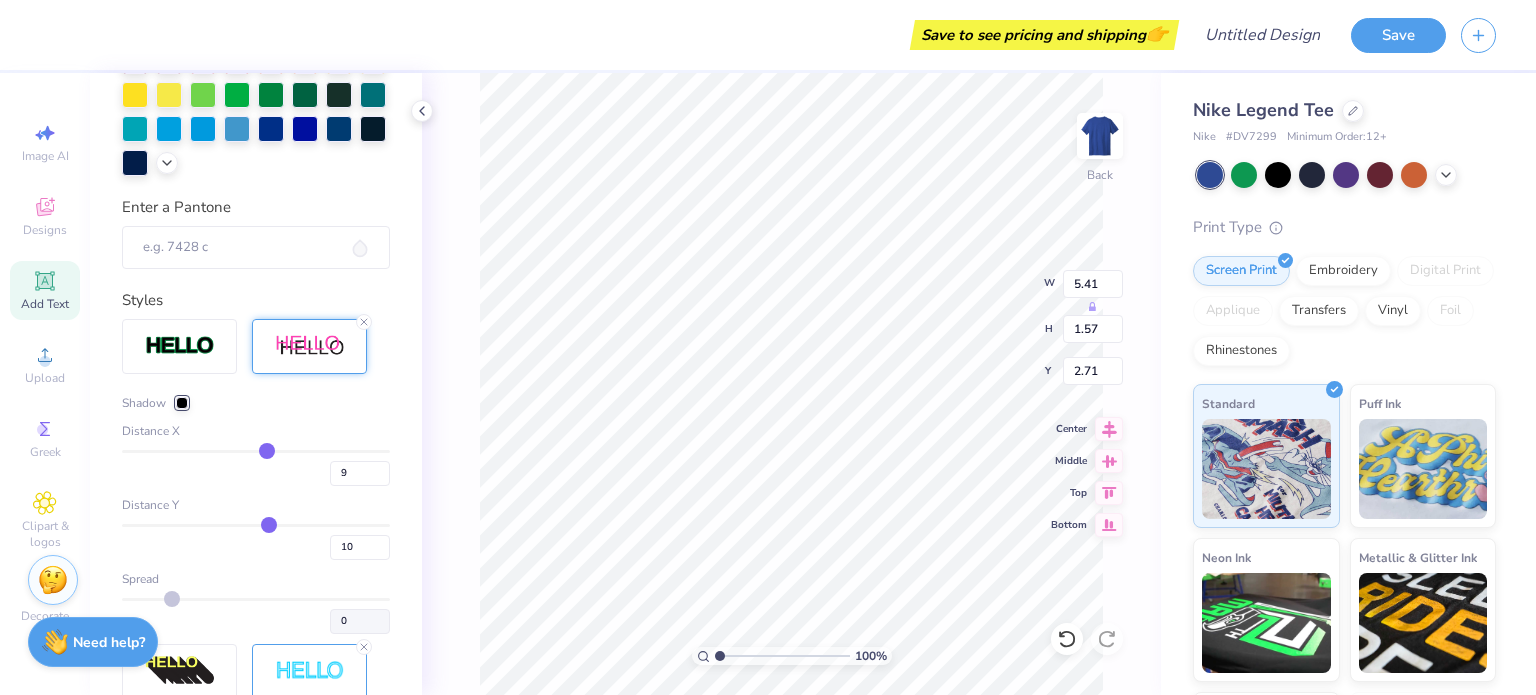 type on "5" 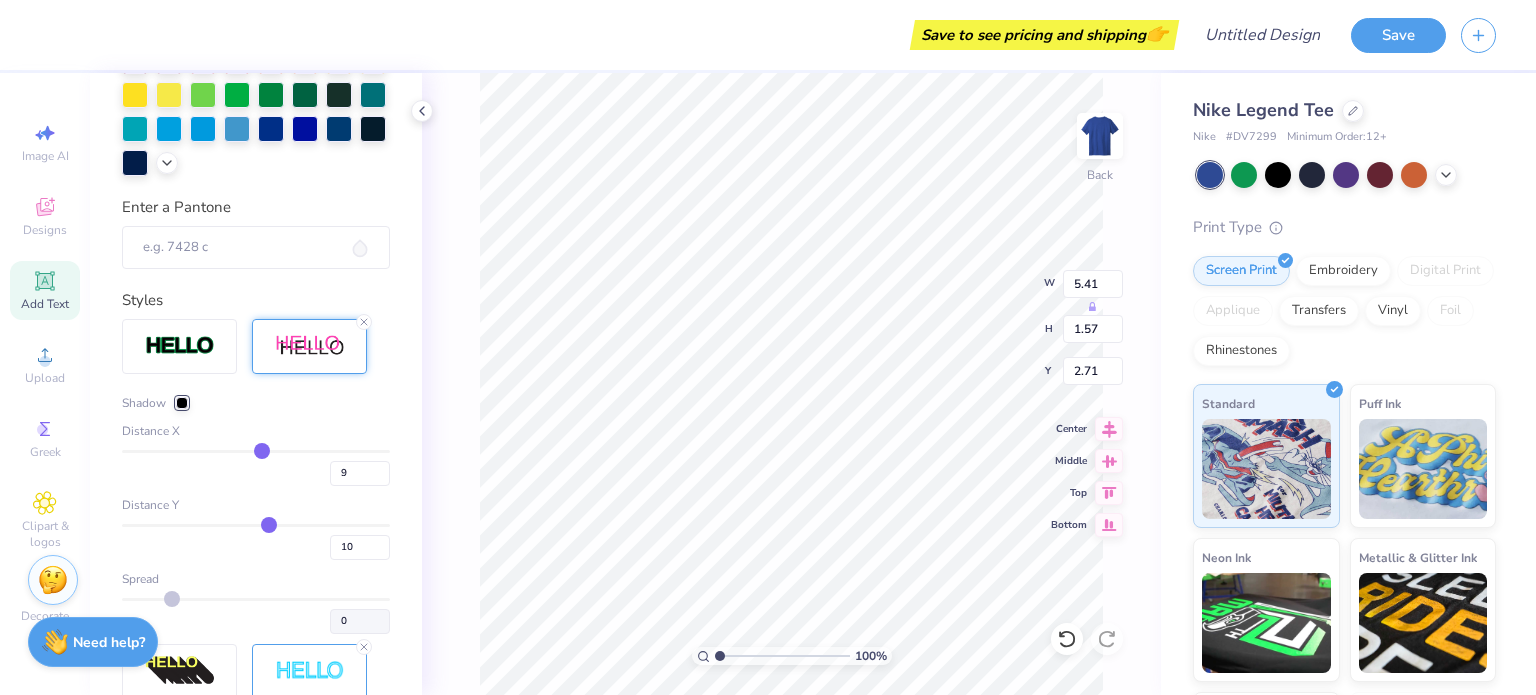 type on "5" 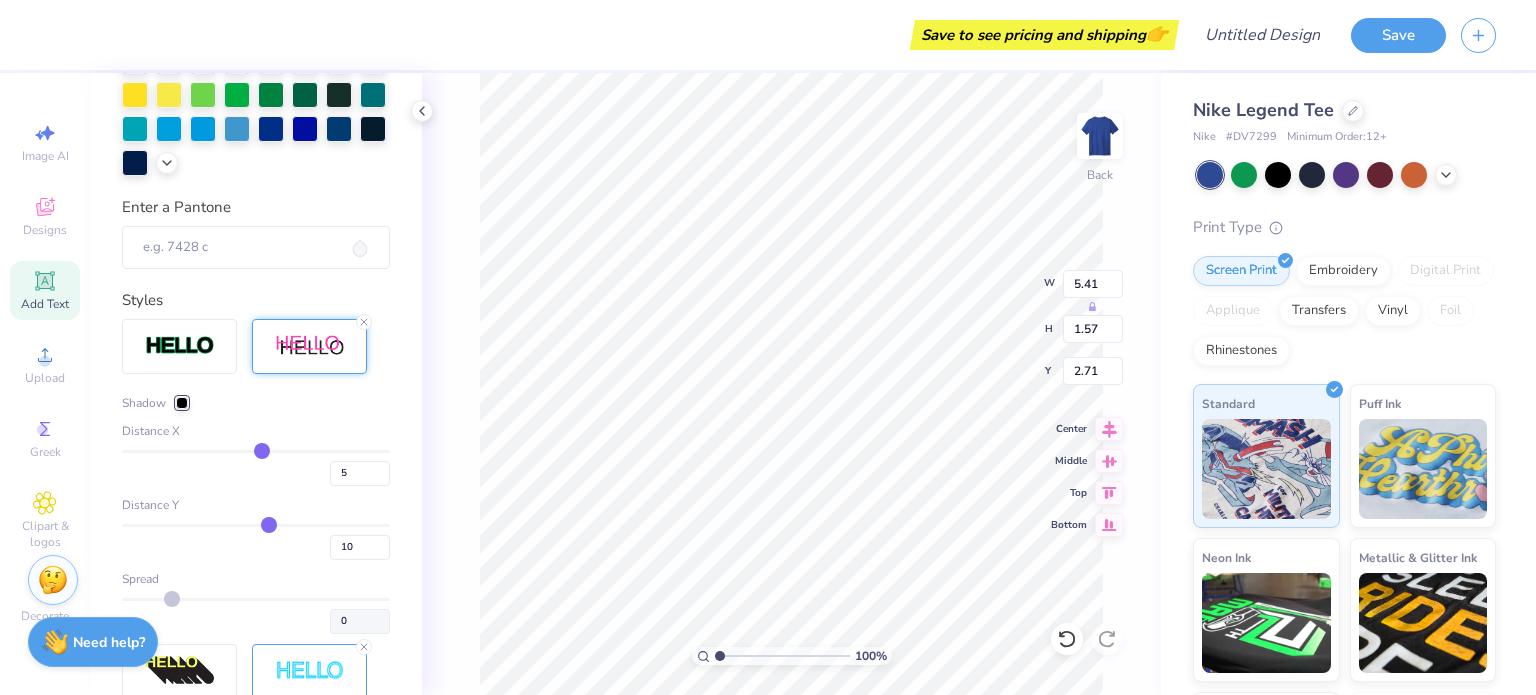 type on "4" 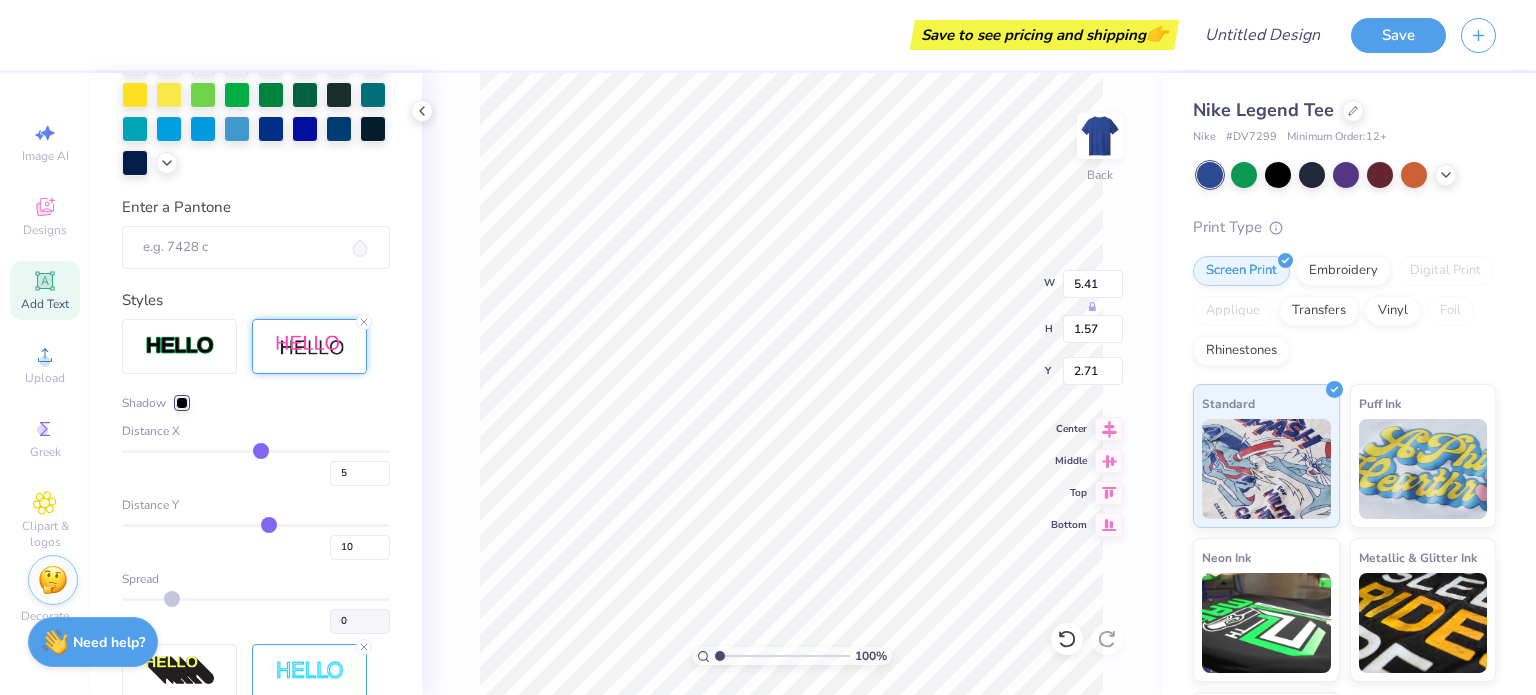 type on "4" 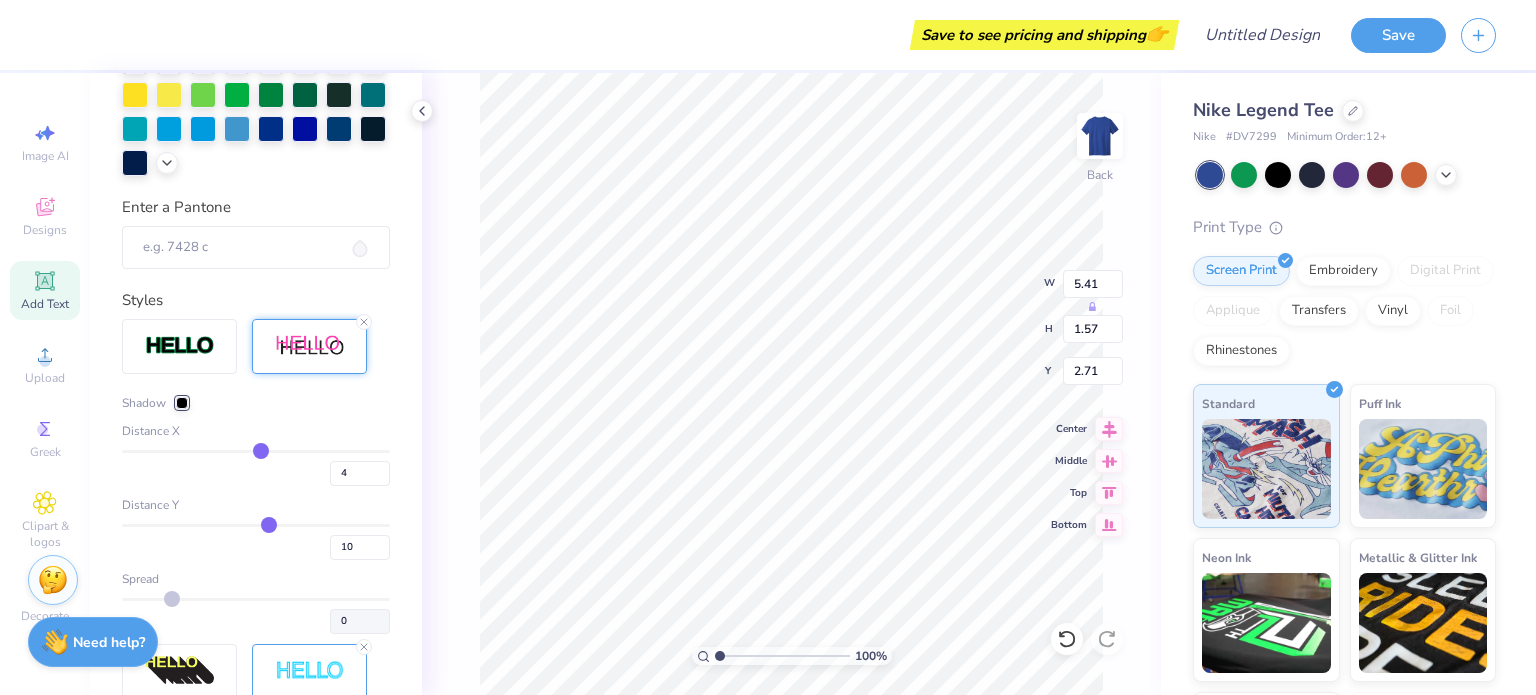 type on "3" 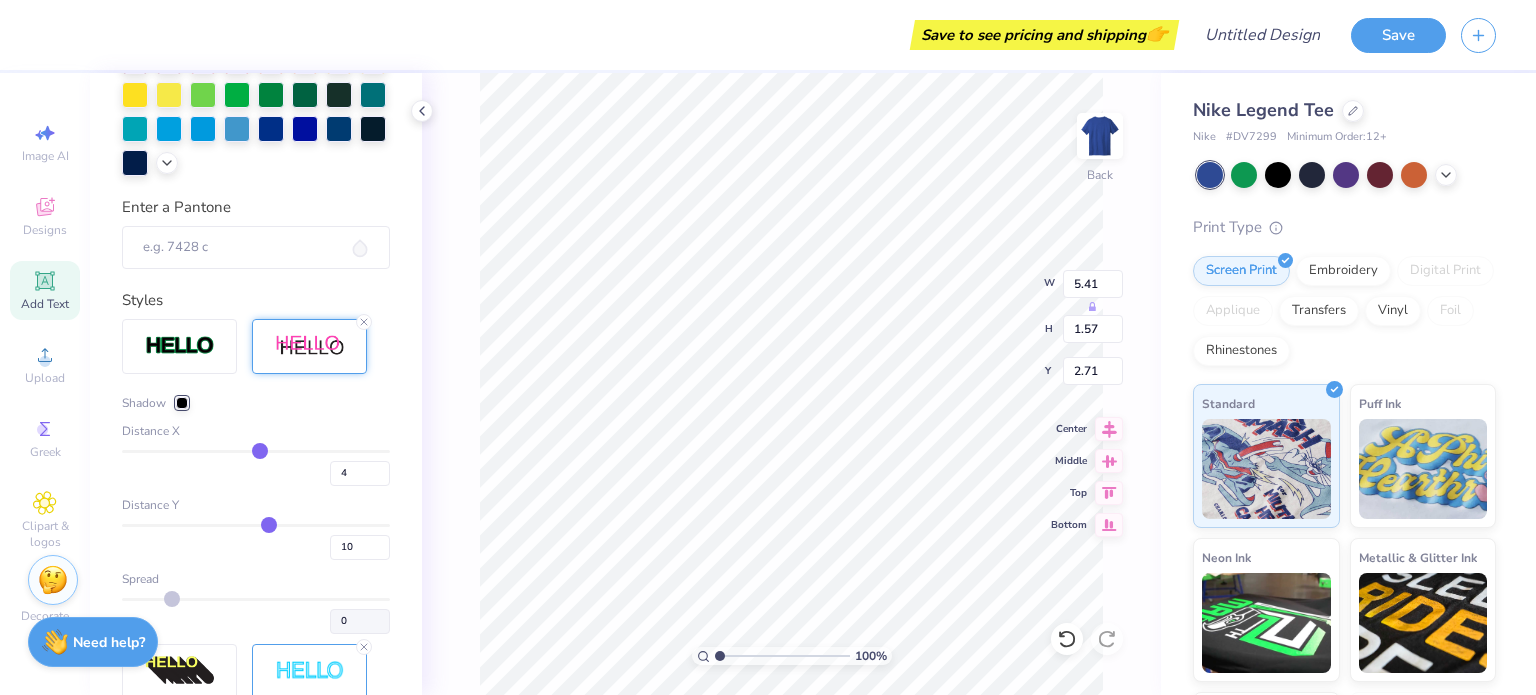type on "3" 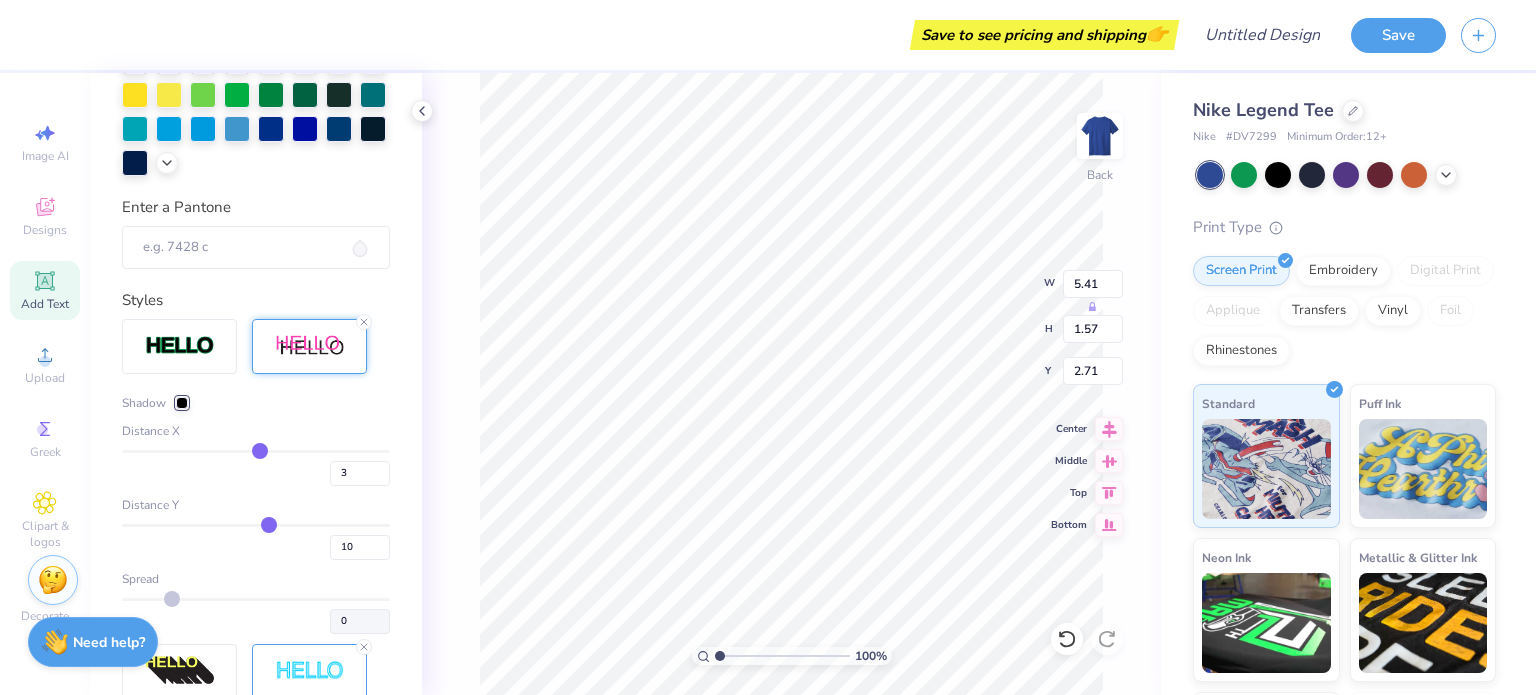 type on "2" 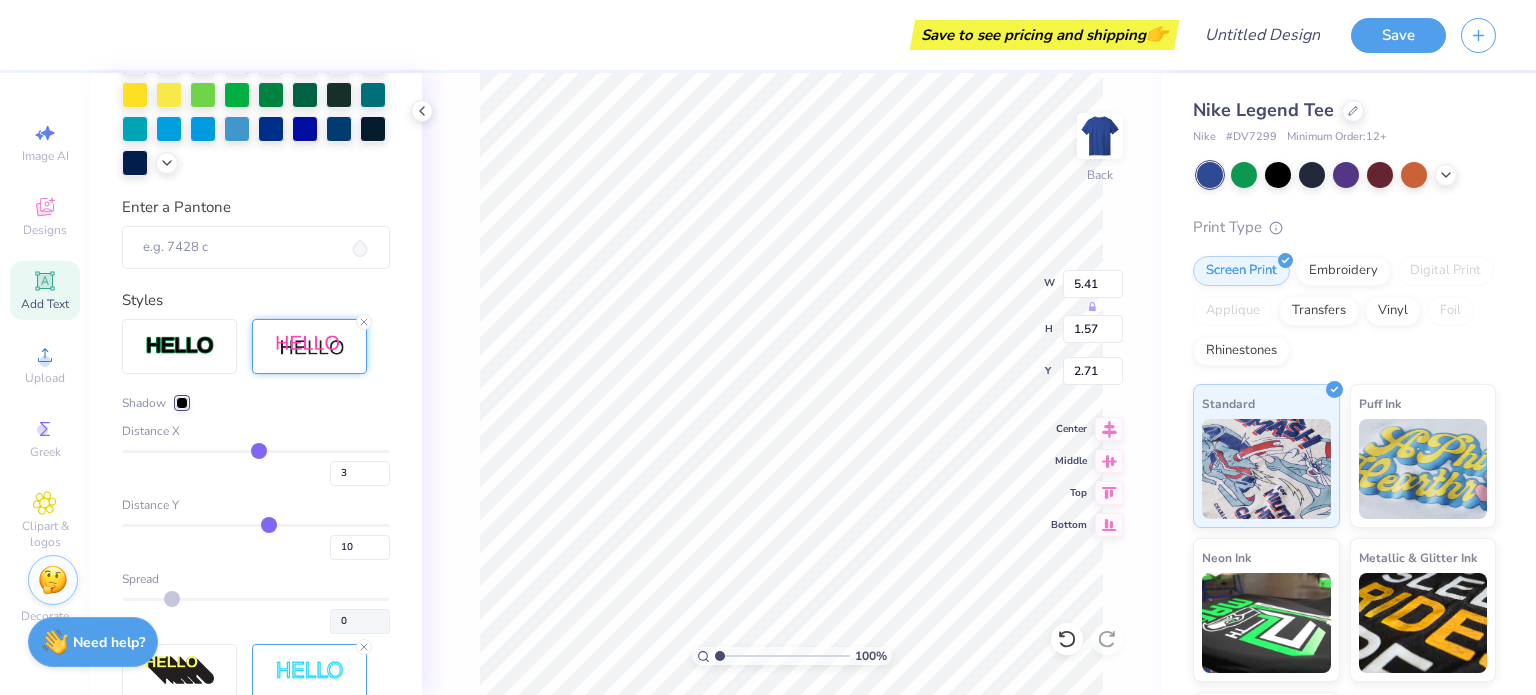 type on "2" 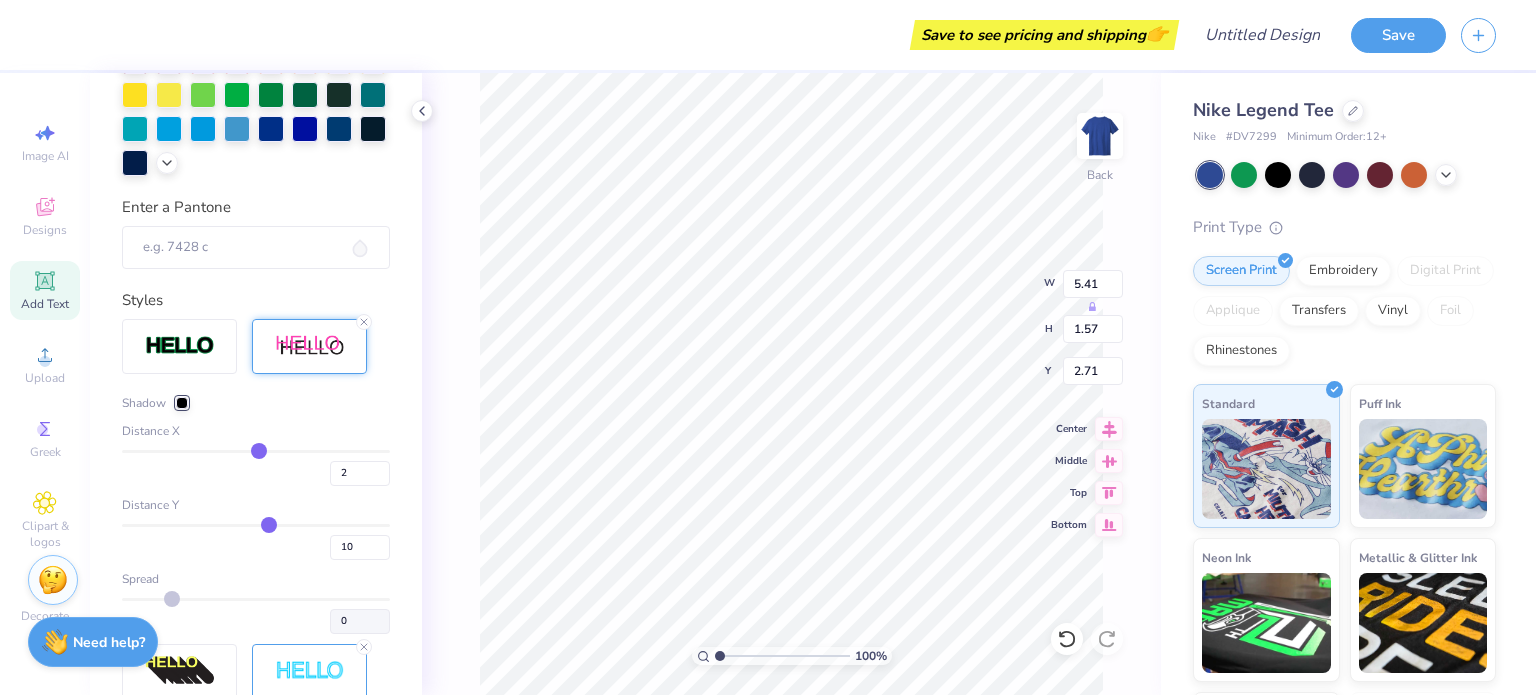 type on "1" 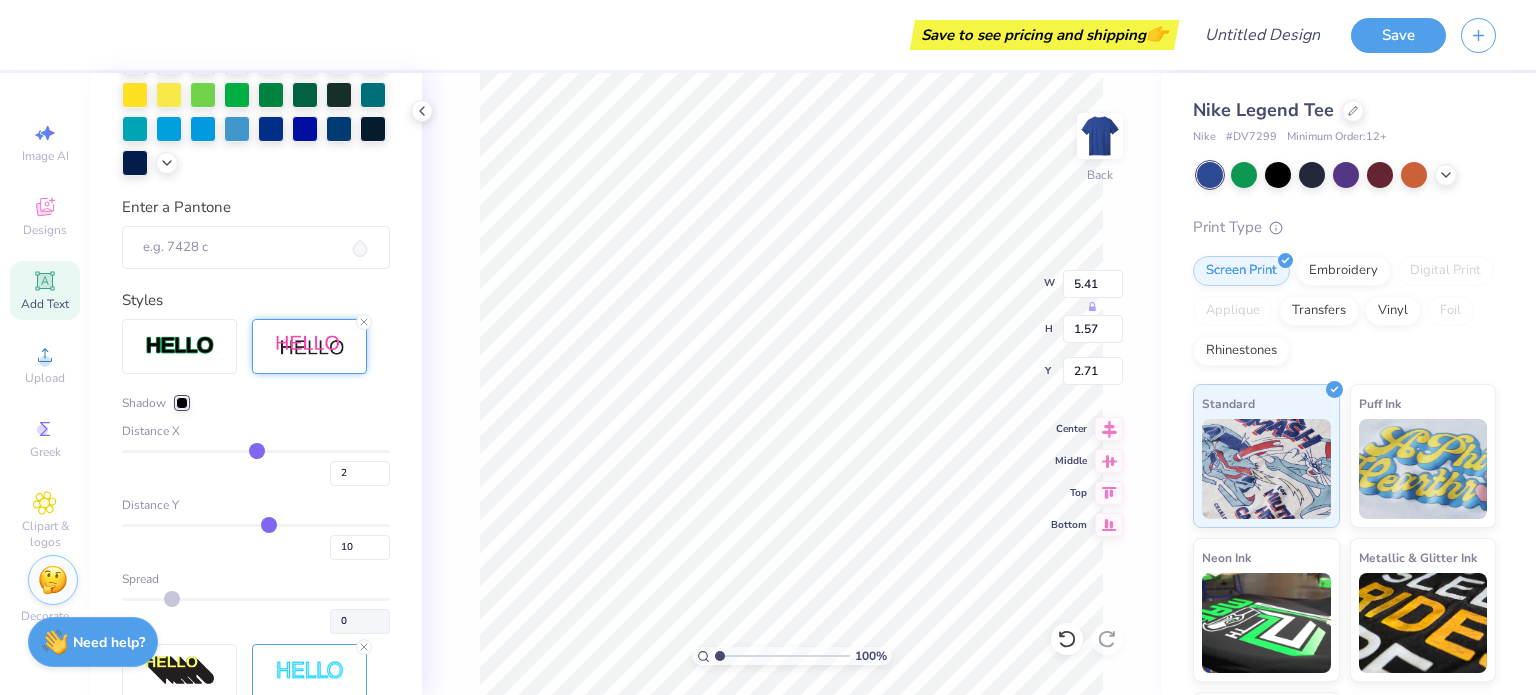 type on "1" 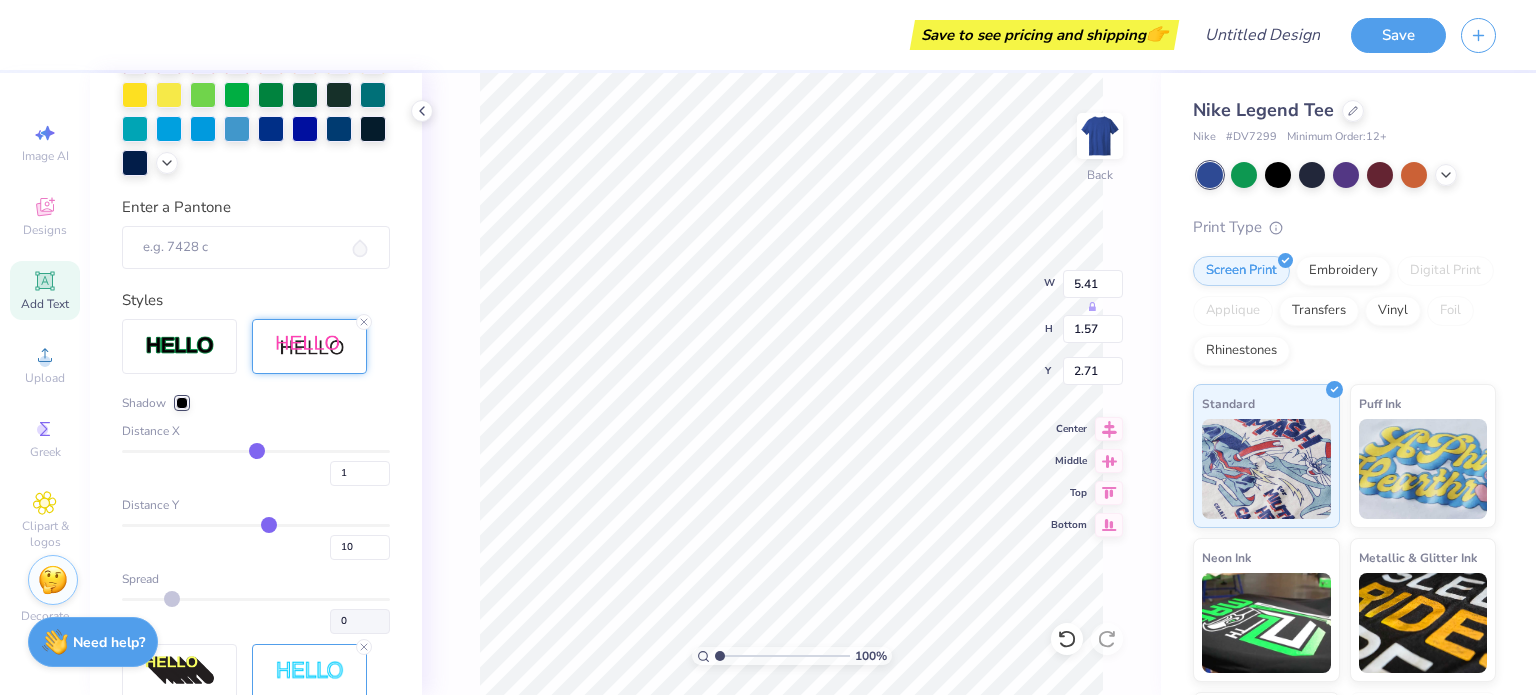 type on "0" 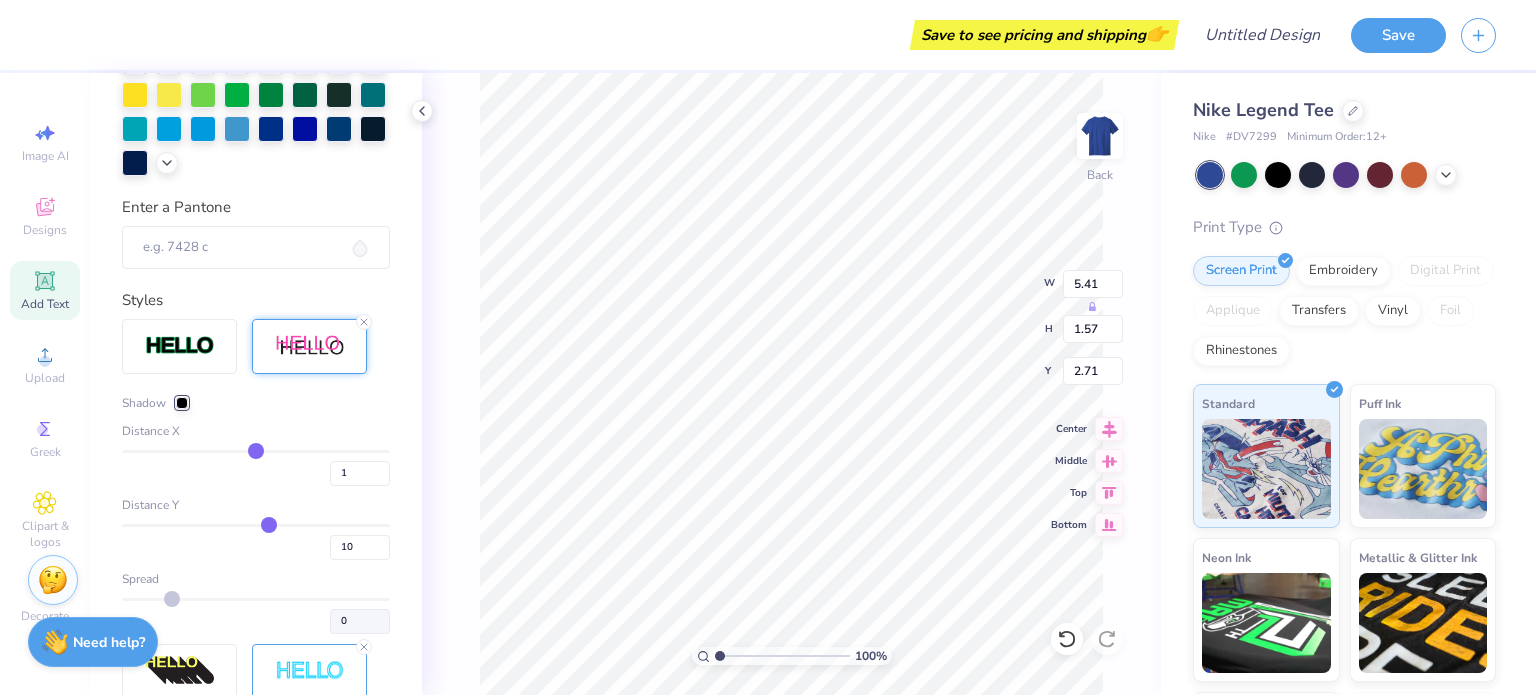 type on "0" 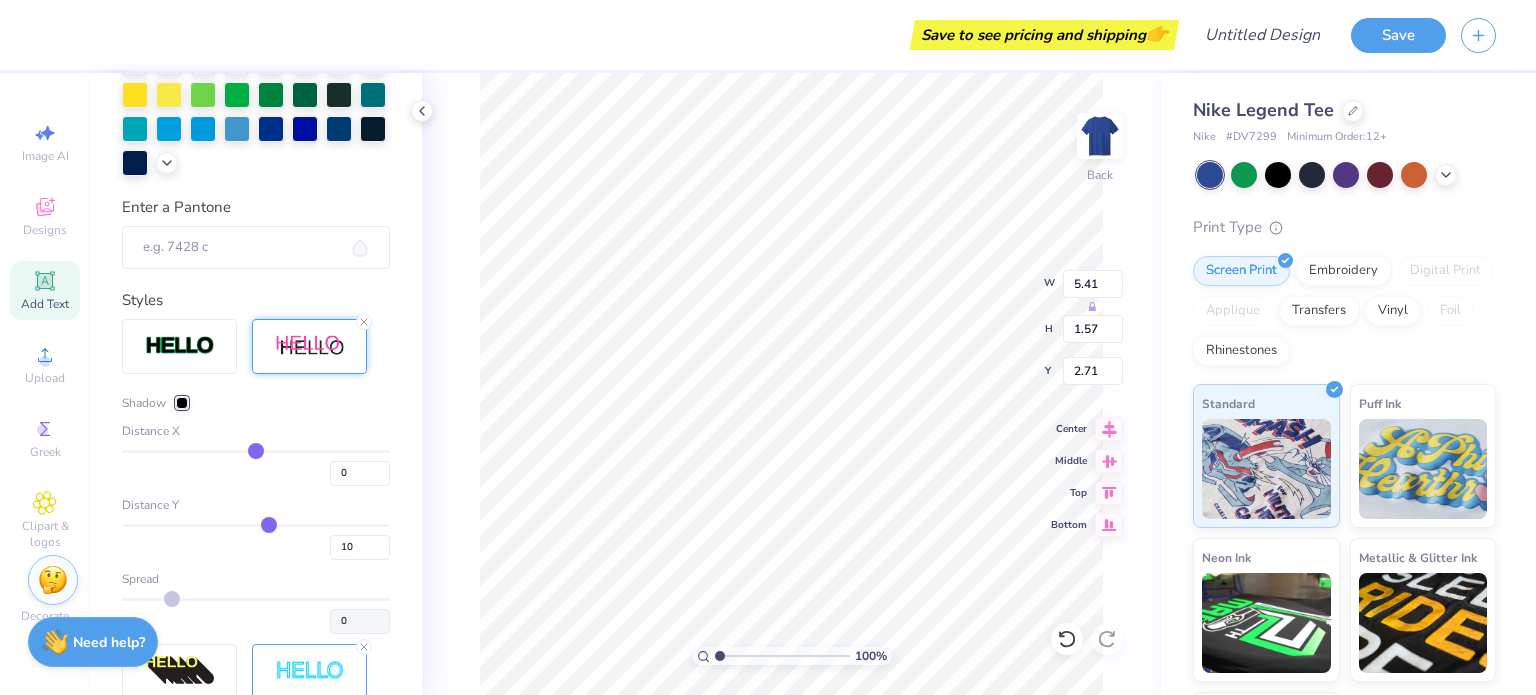 type on "-1" 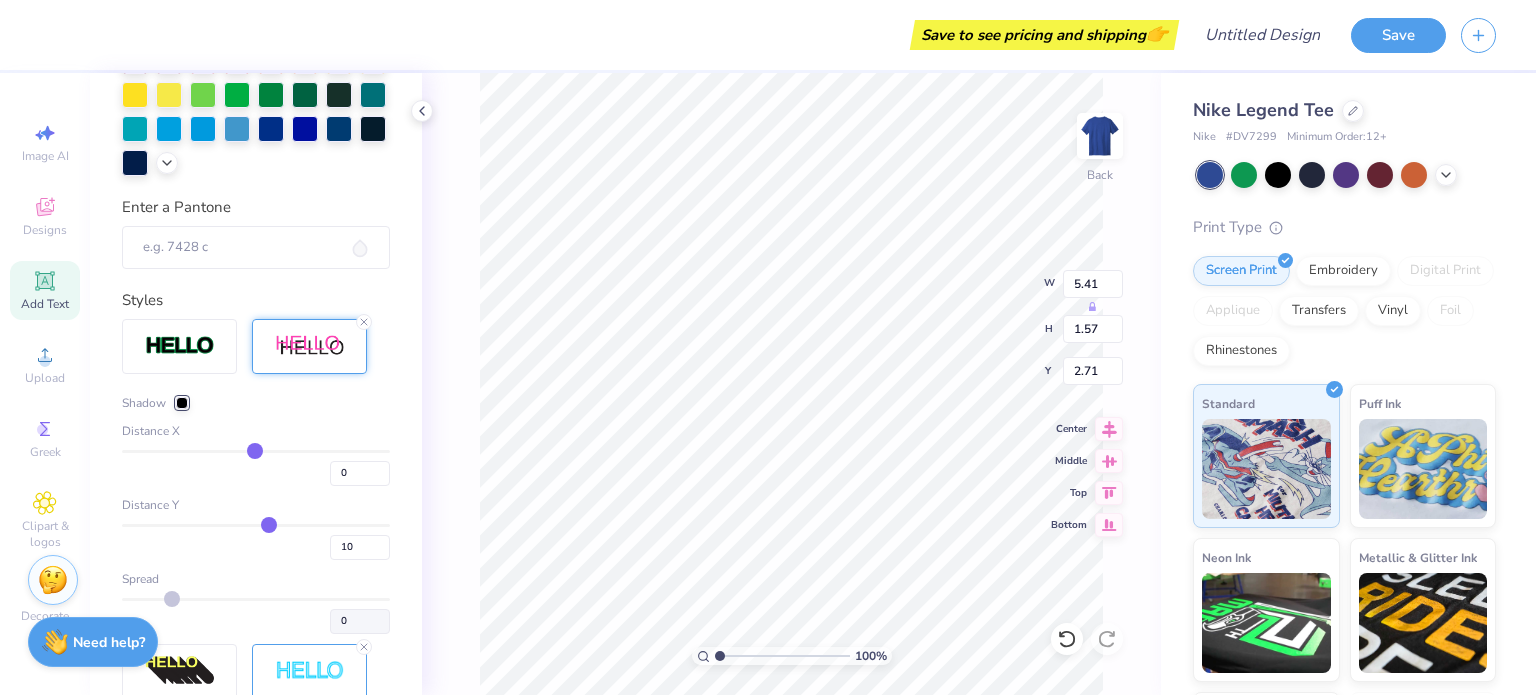 type on "-1" 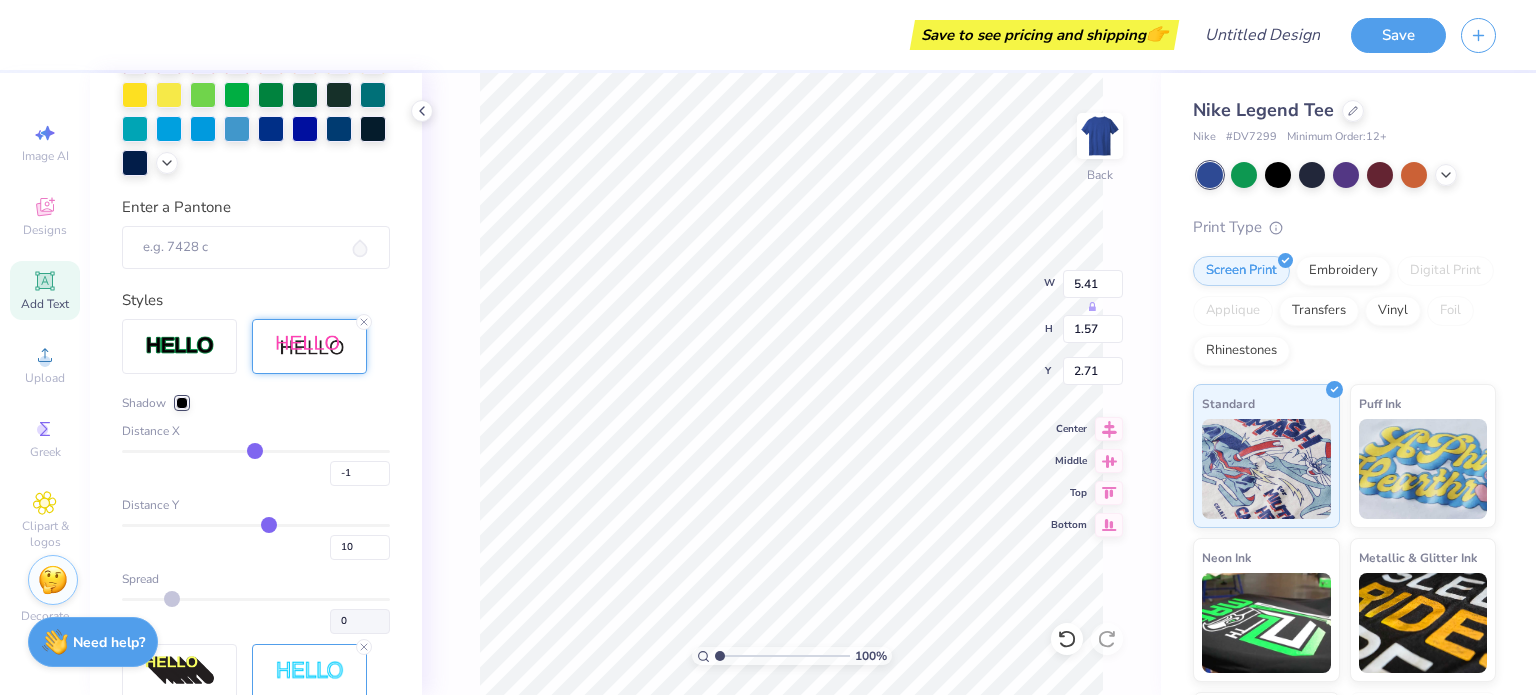 type on "-2" 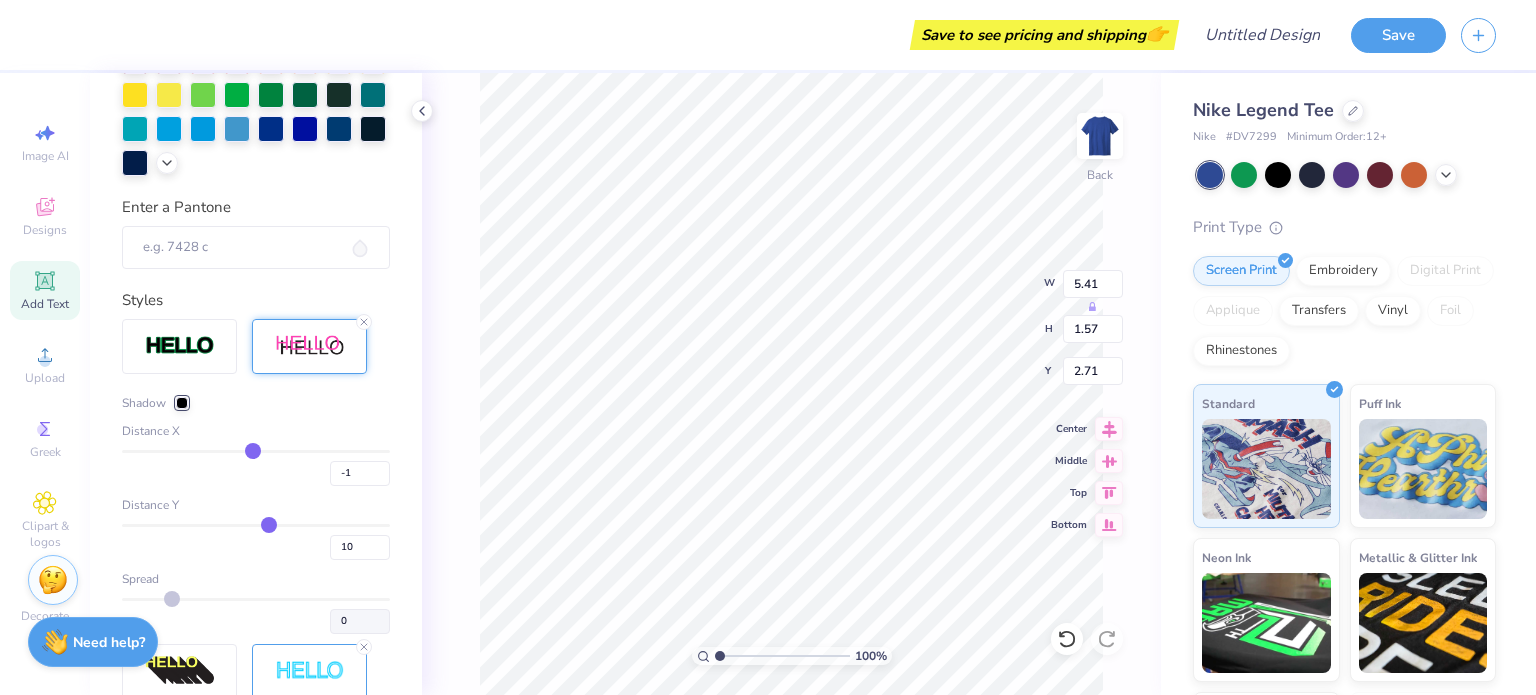 type on "-2" 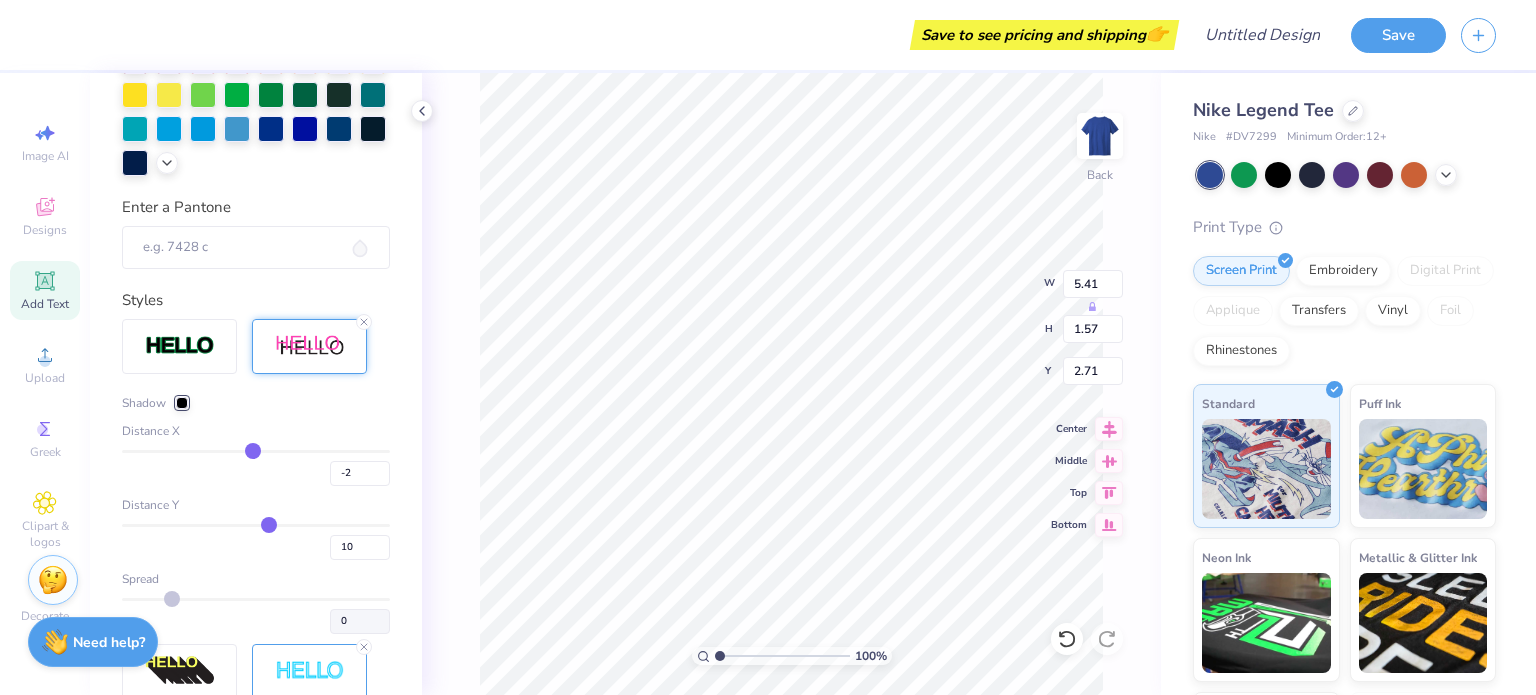 type on "-3" 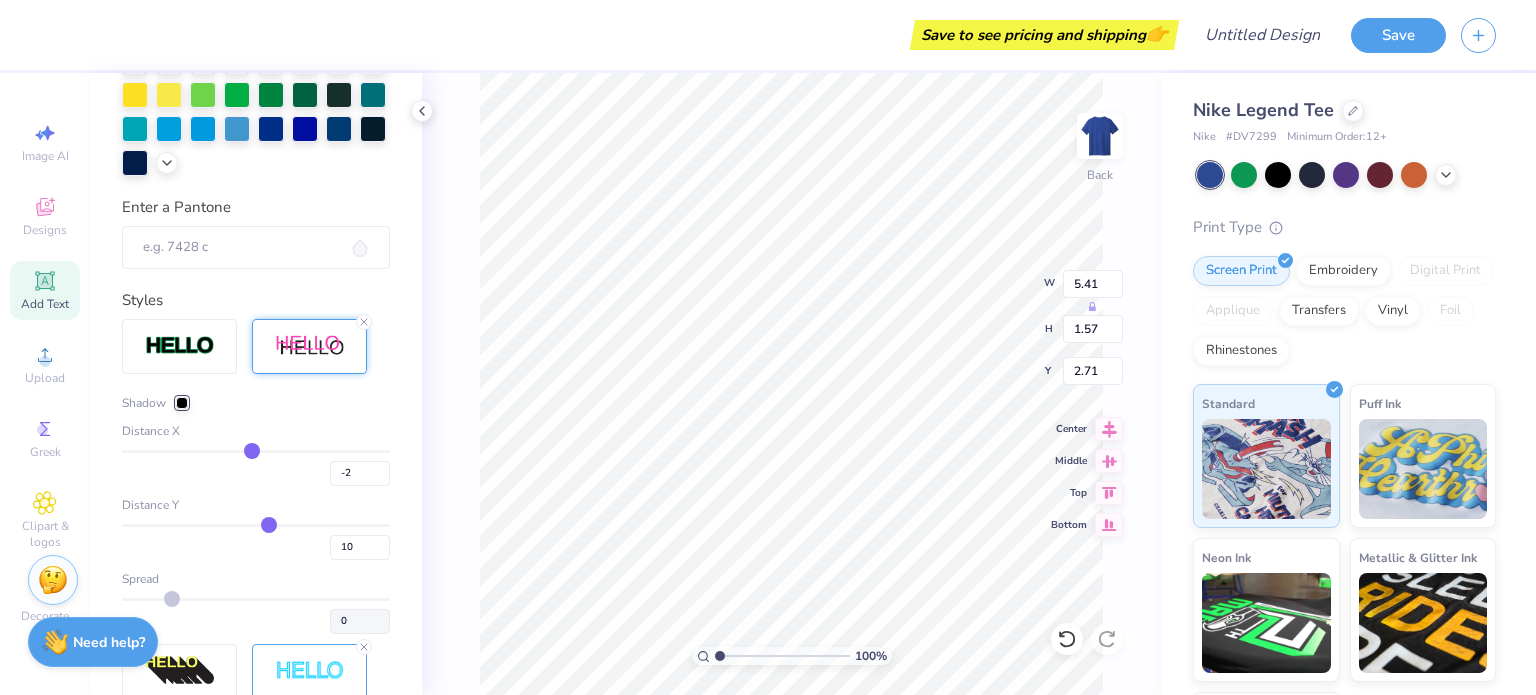 type on "-3" 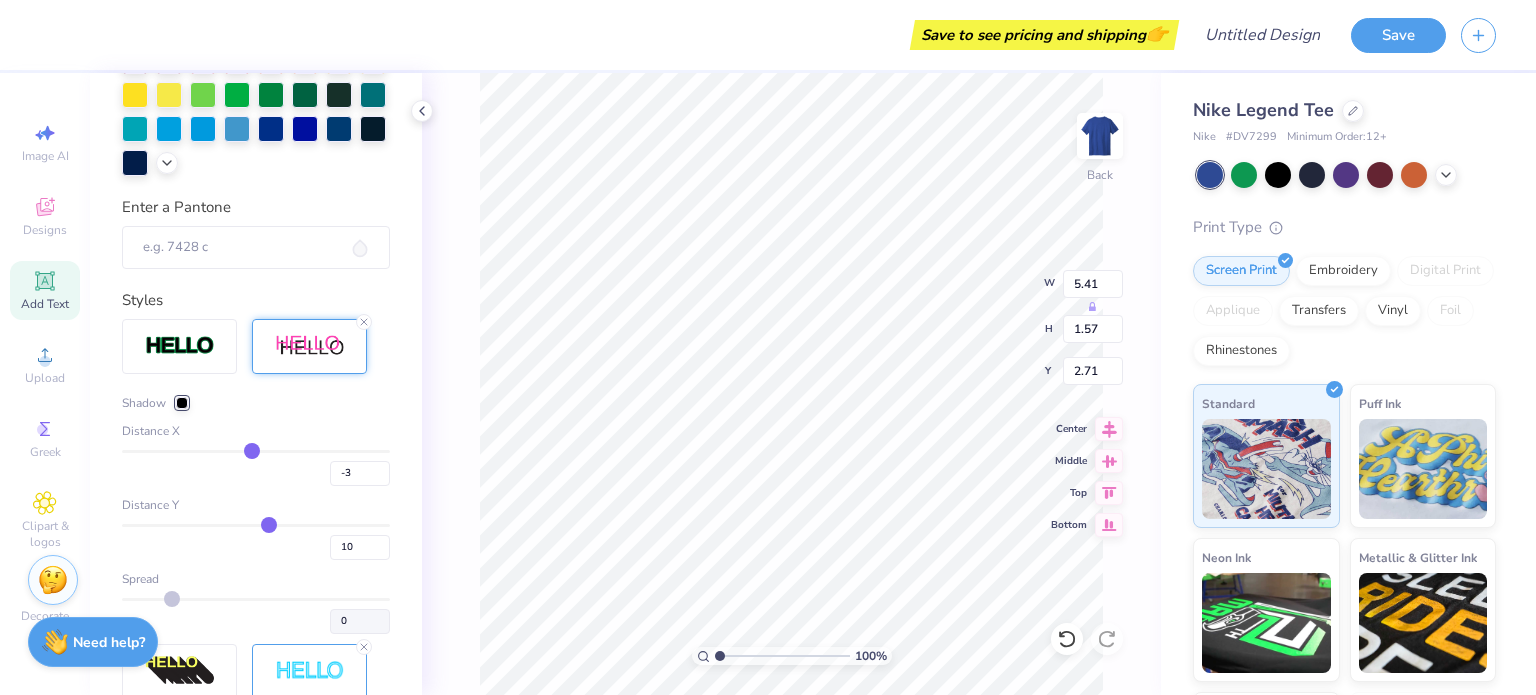 type on "-4" 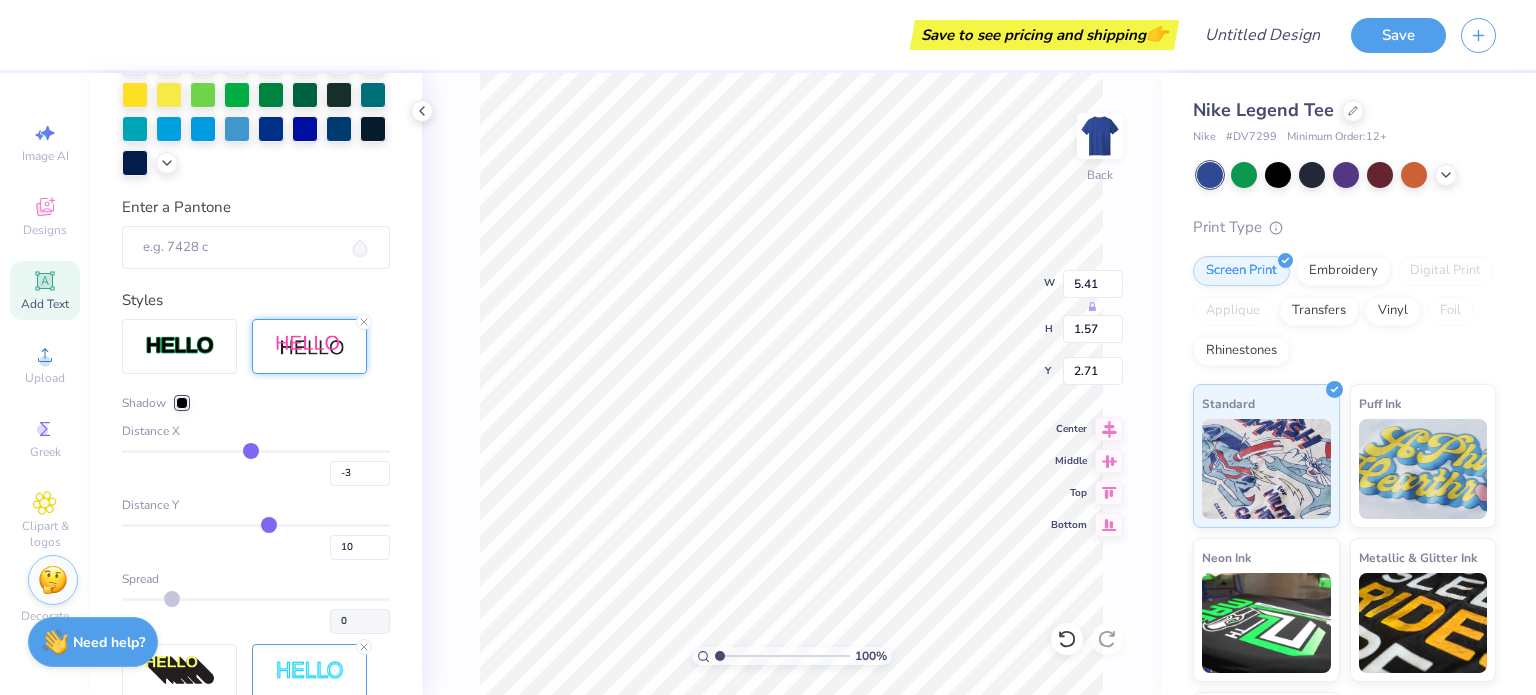 type on "-4" 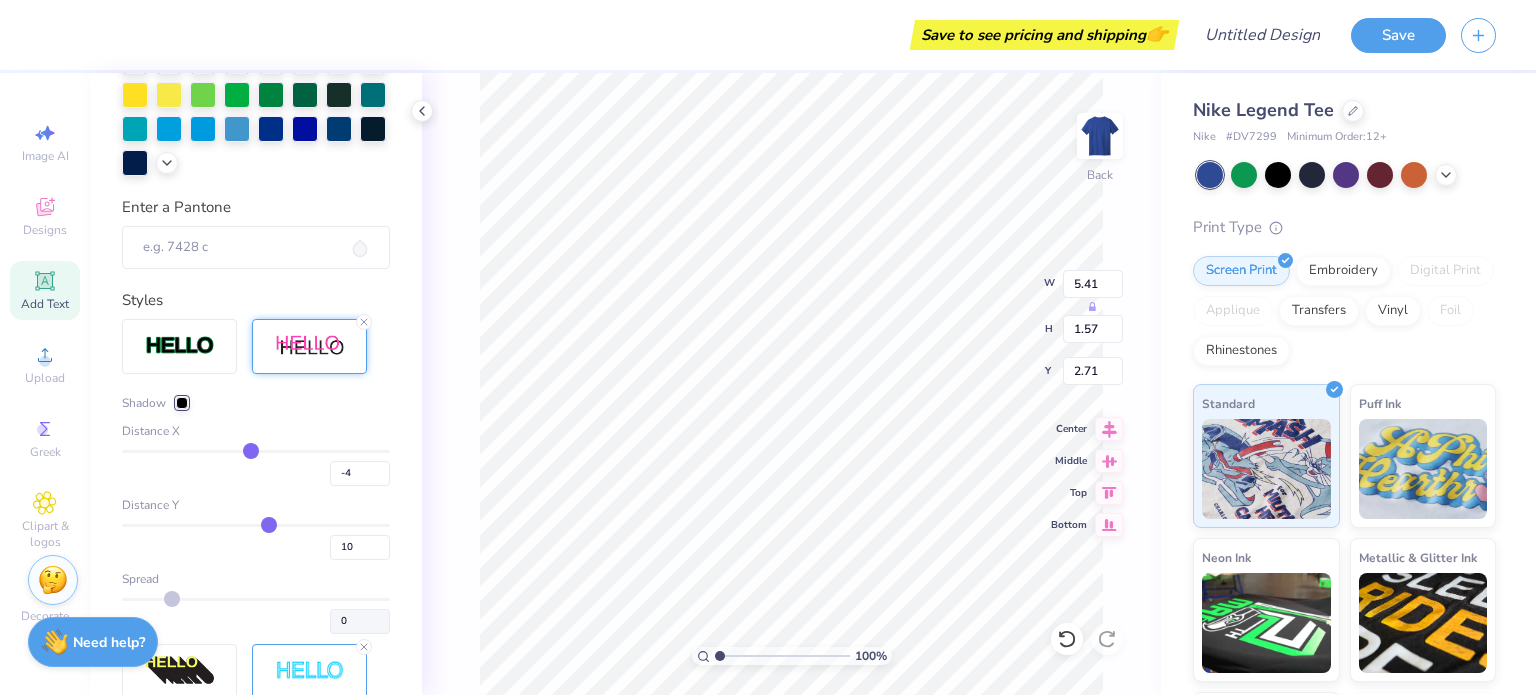 type on "-6" 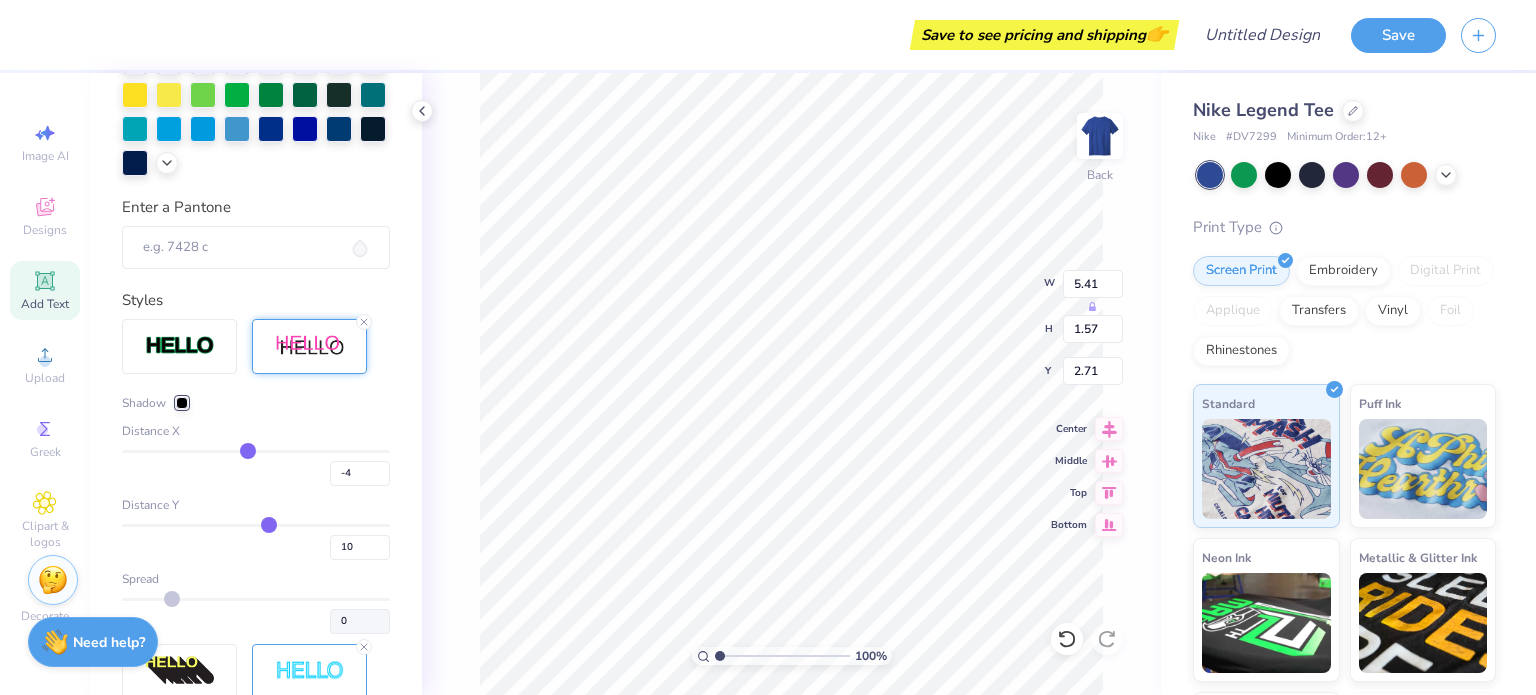 type on "-6" 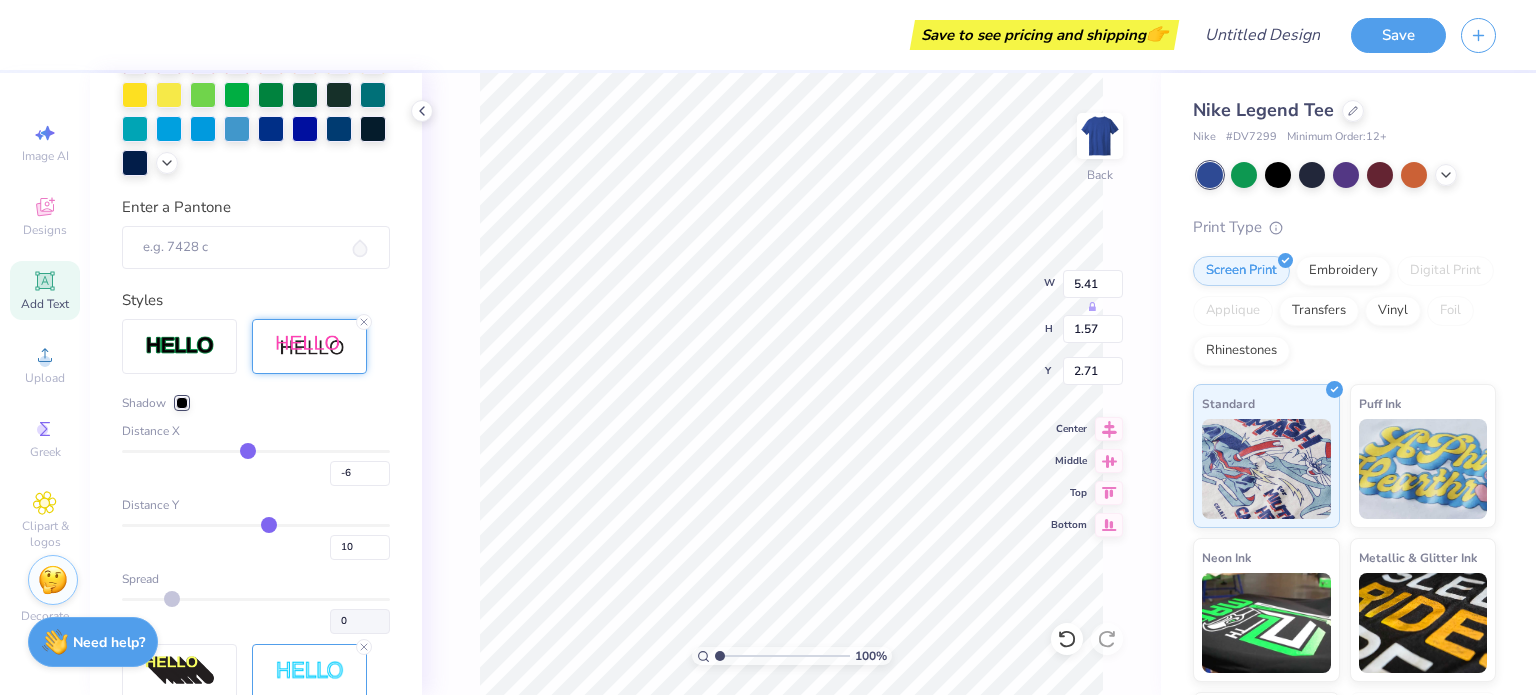type on "-7" 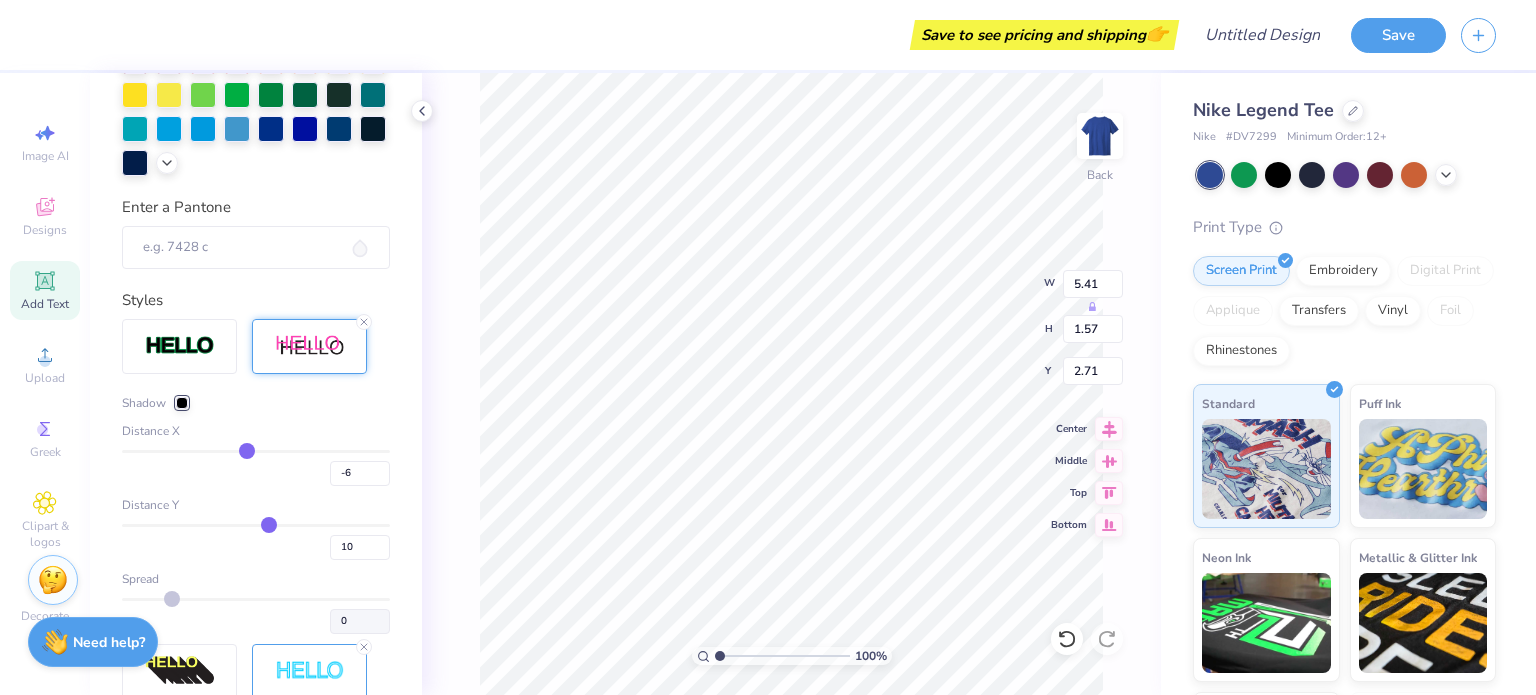 type on "-7" 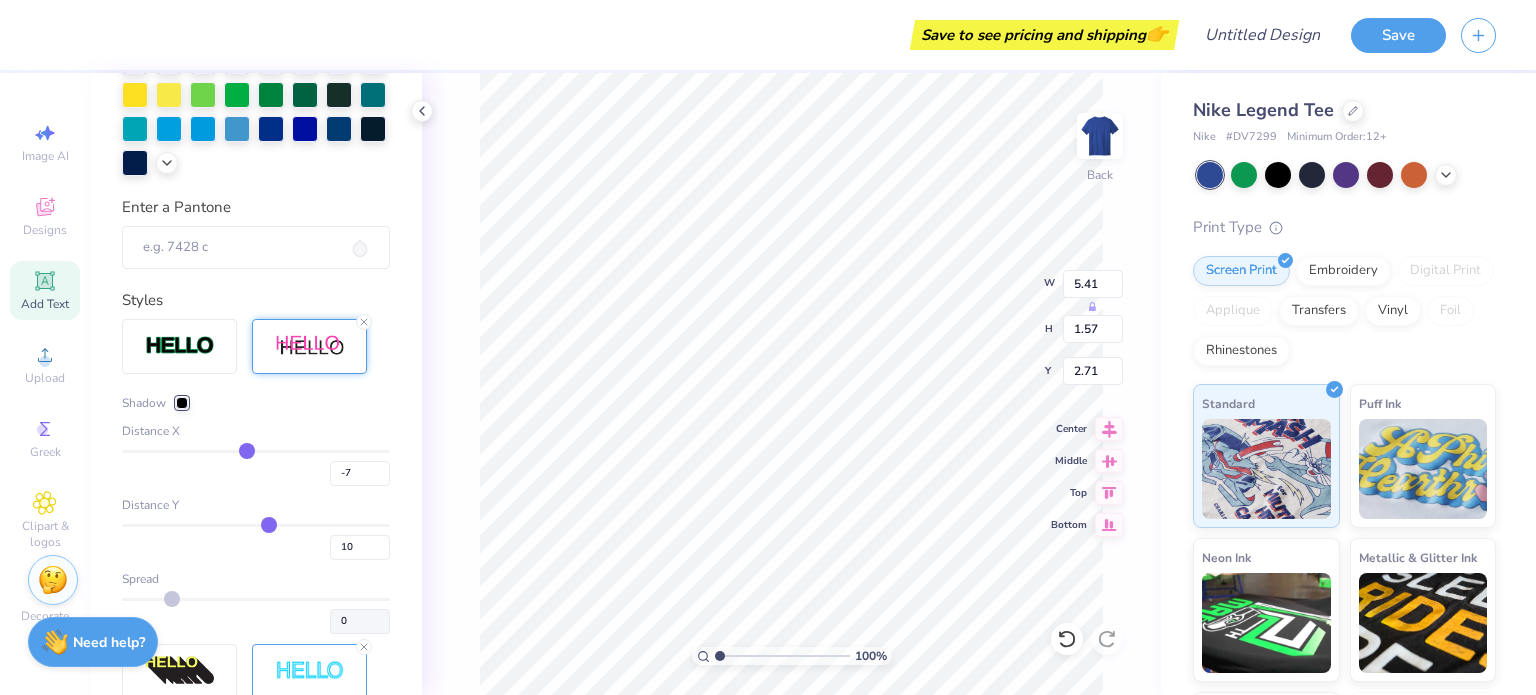 type on "-9" 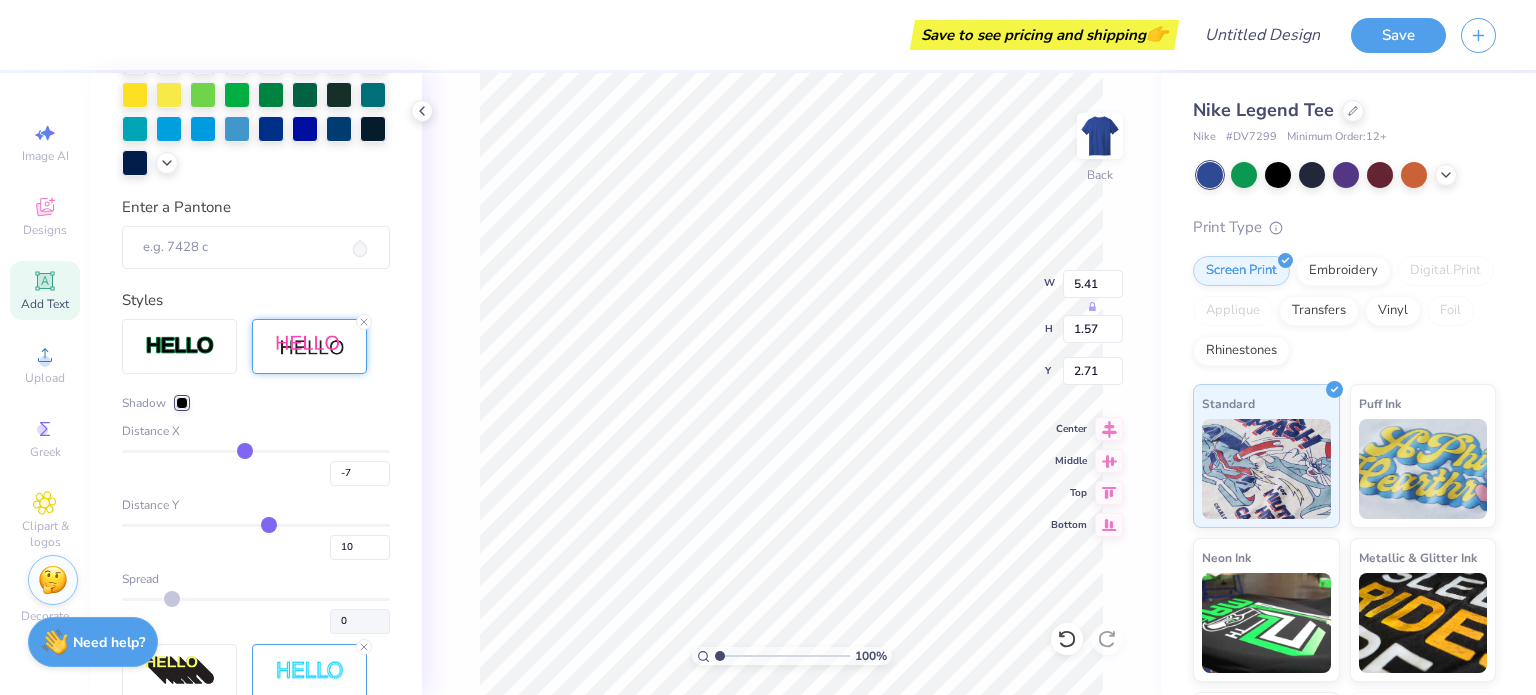 type on "-9" 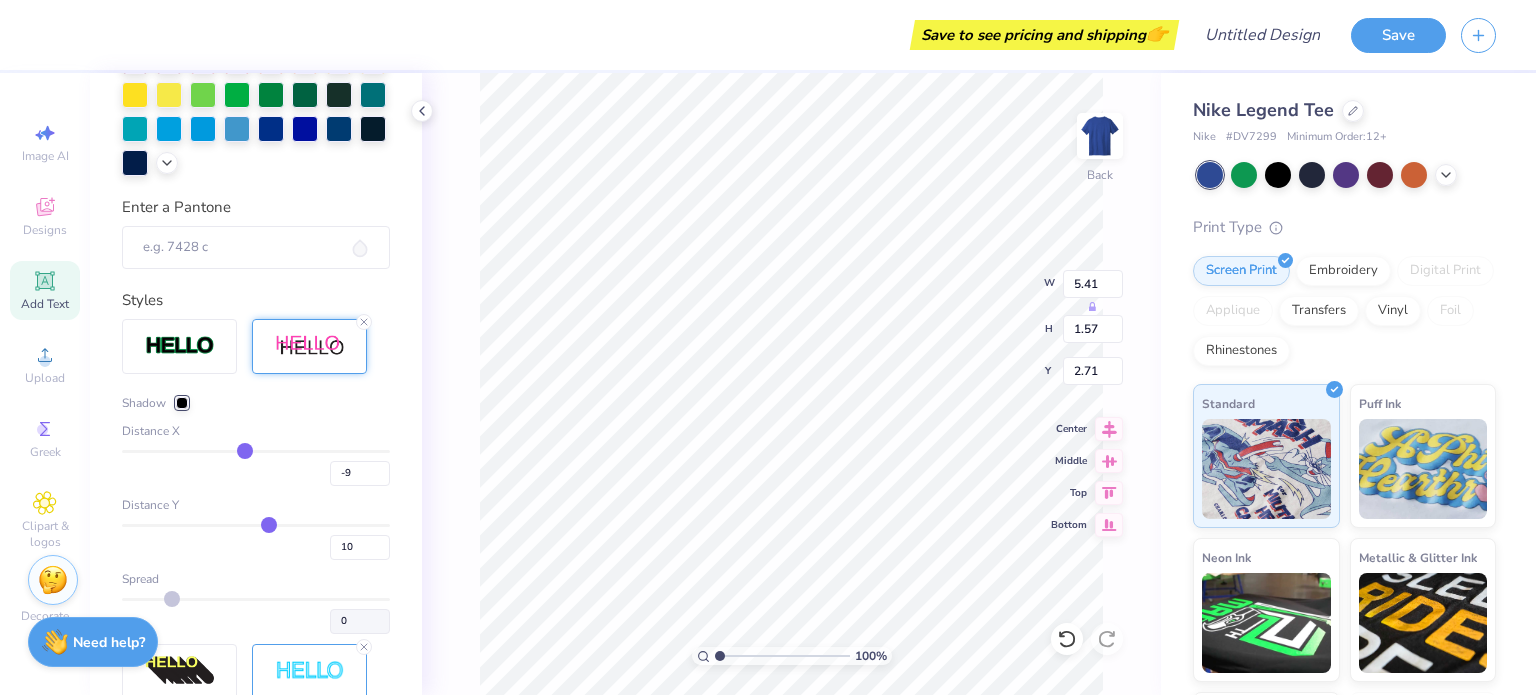 type on "-11" 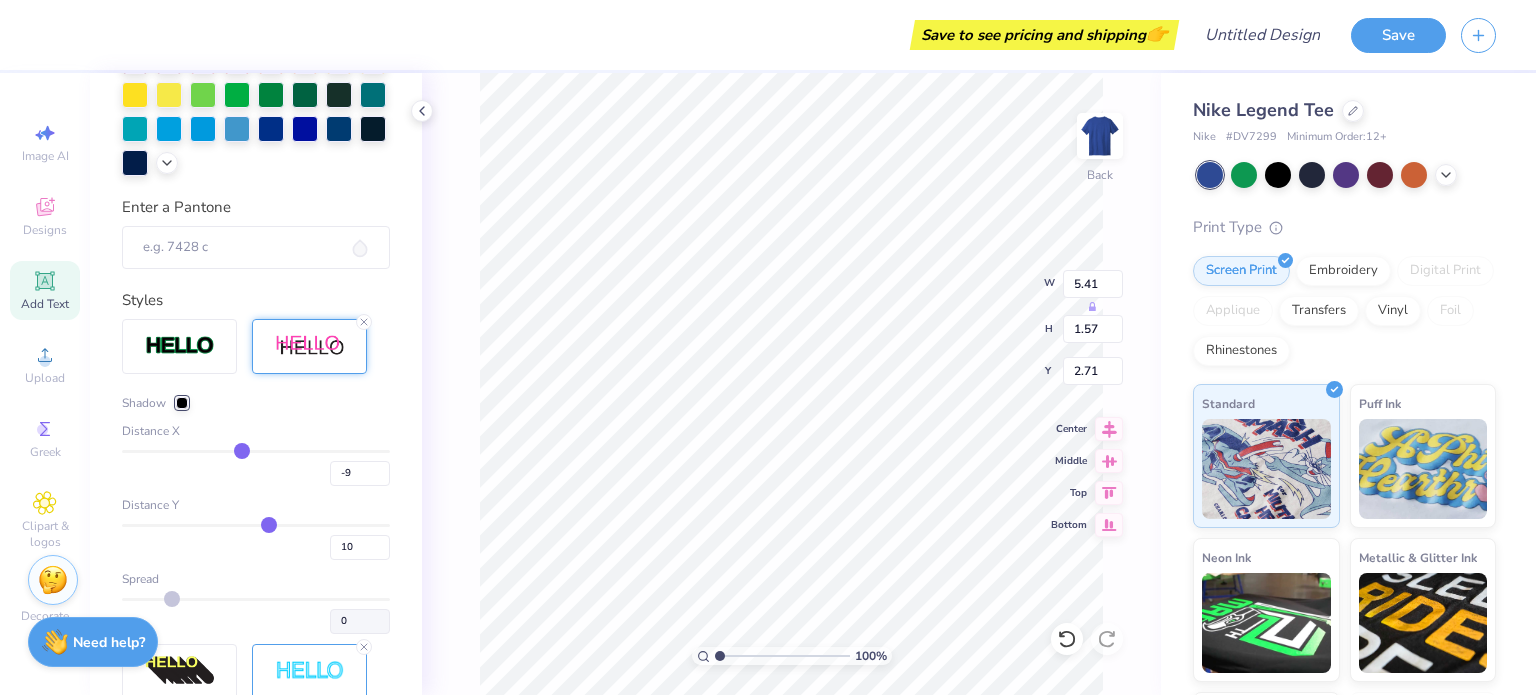 type on "-11" 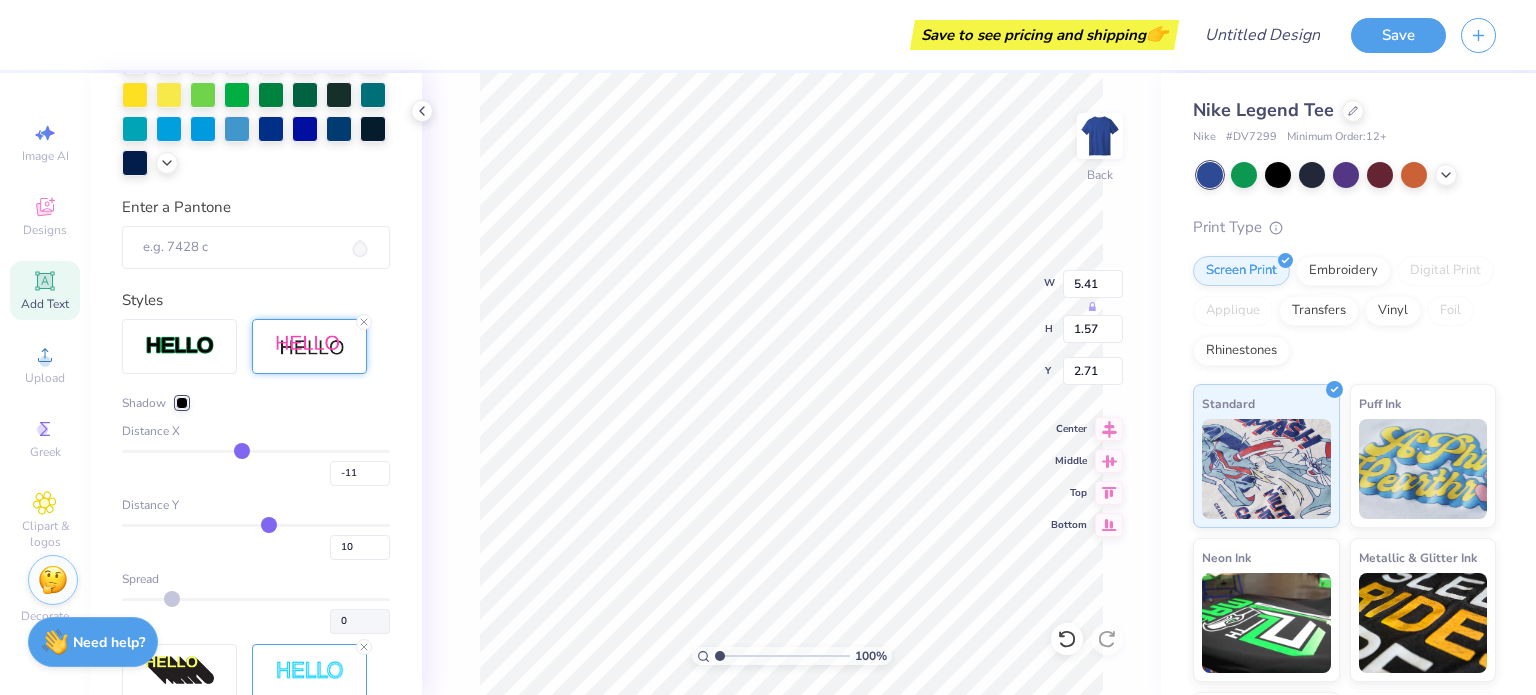 type on "-12" 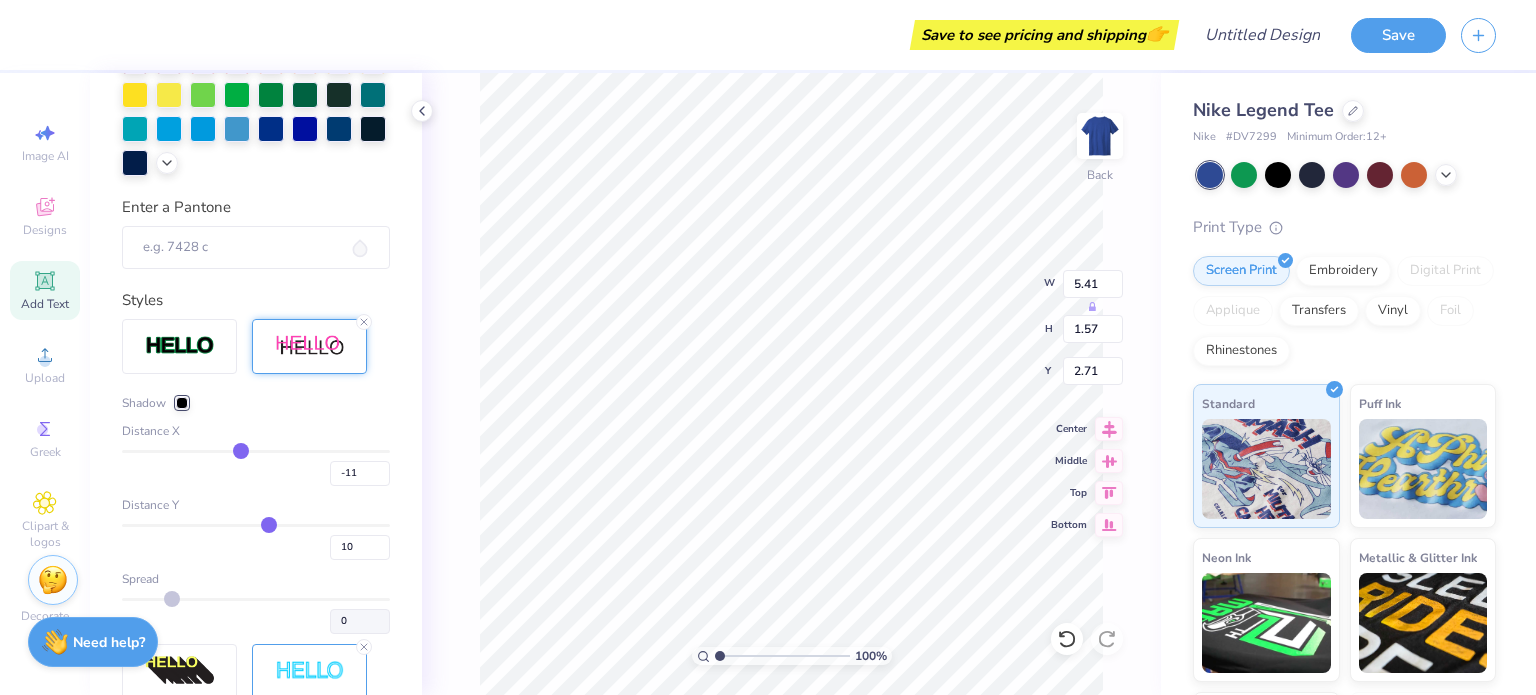 type on "-12" 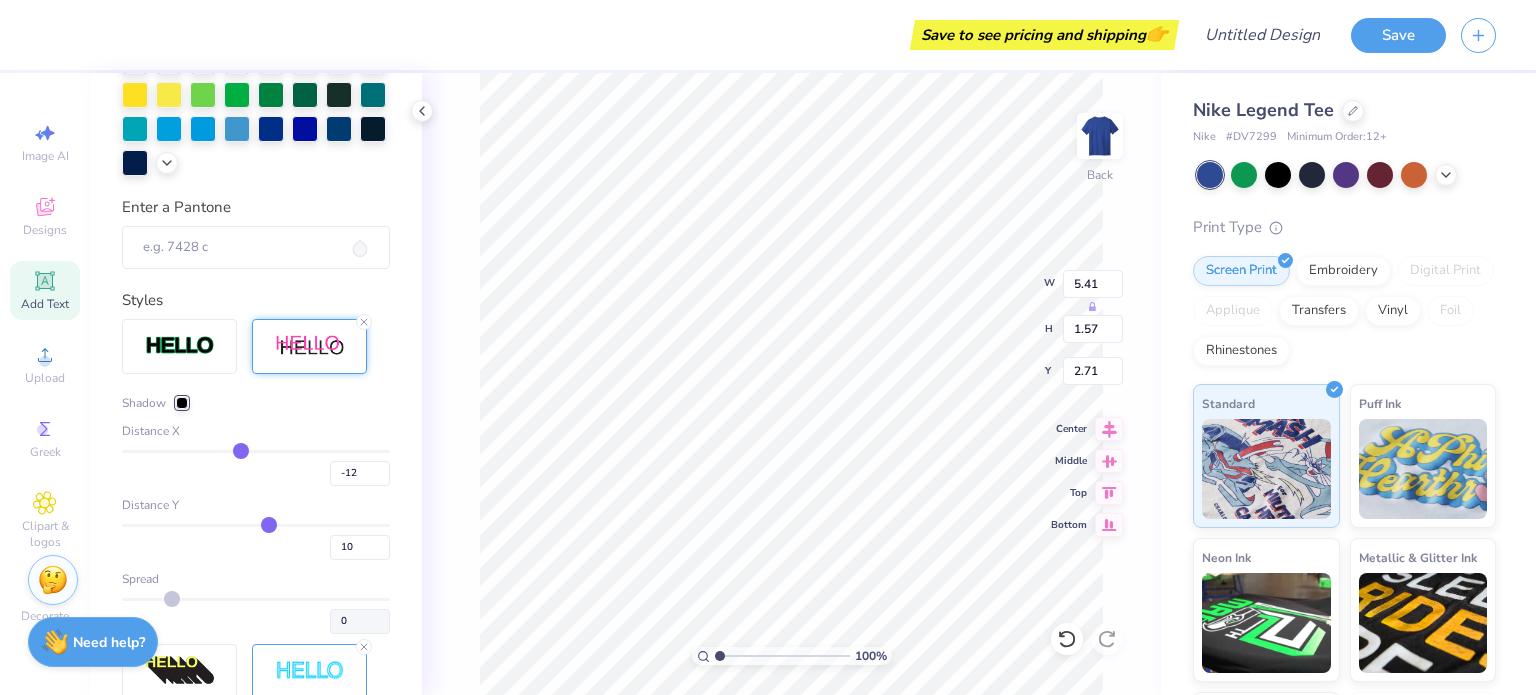 type on "-13" 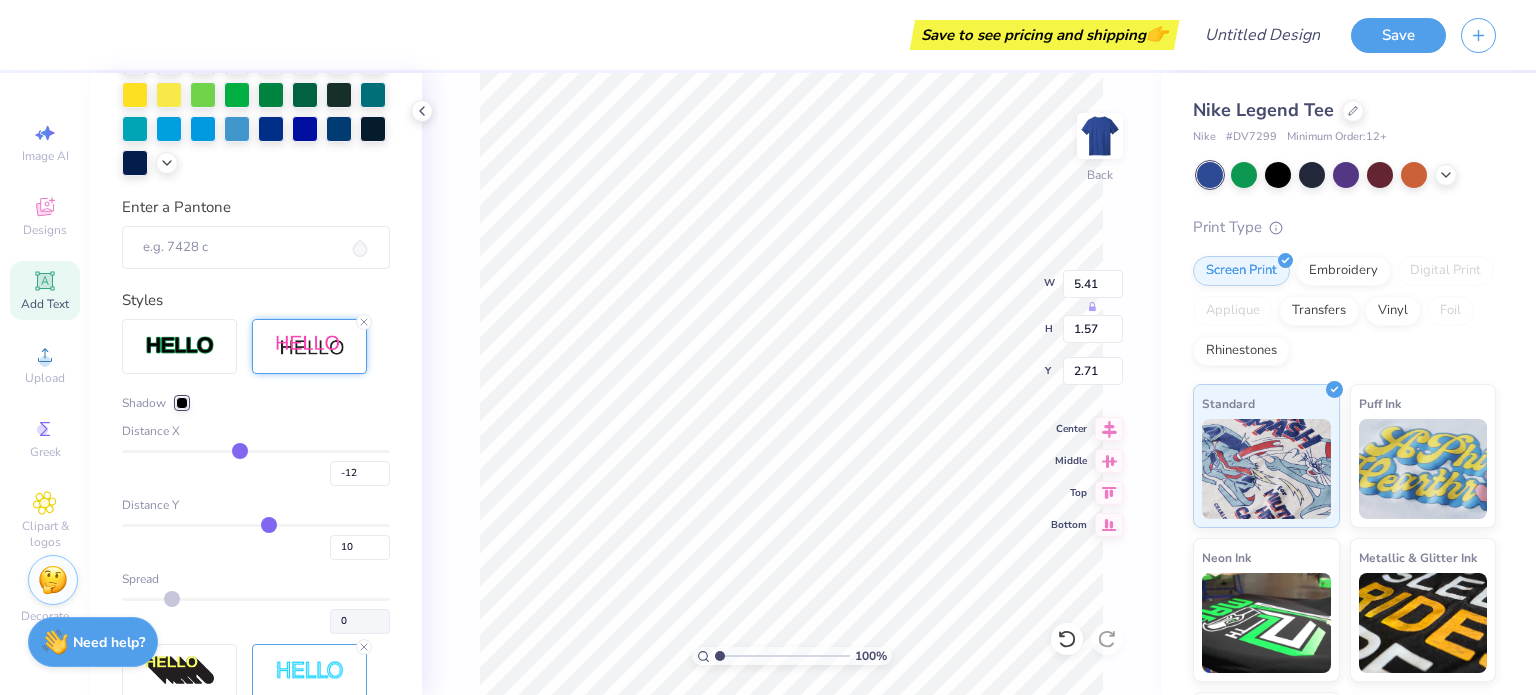 type on "-13" 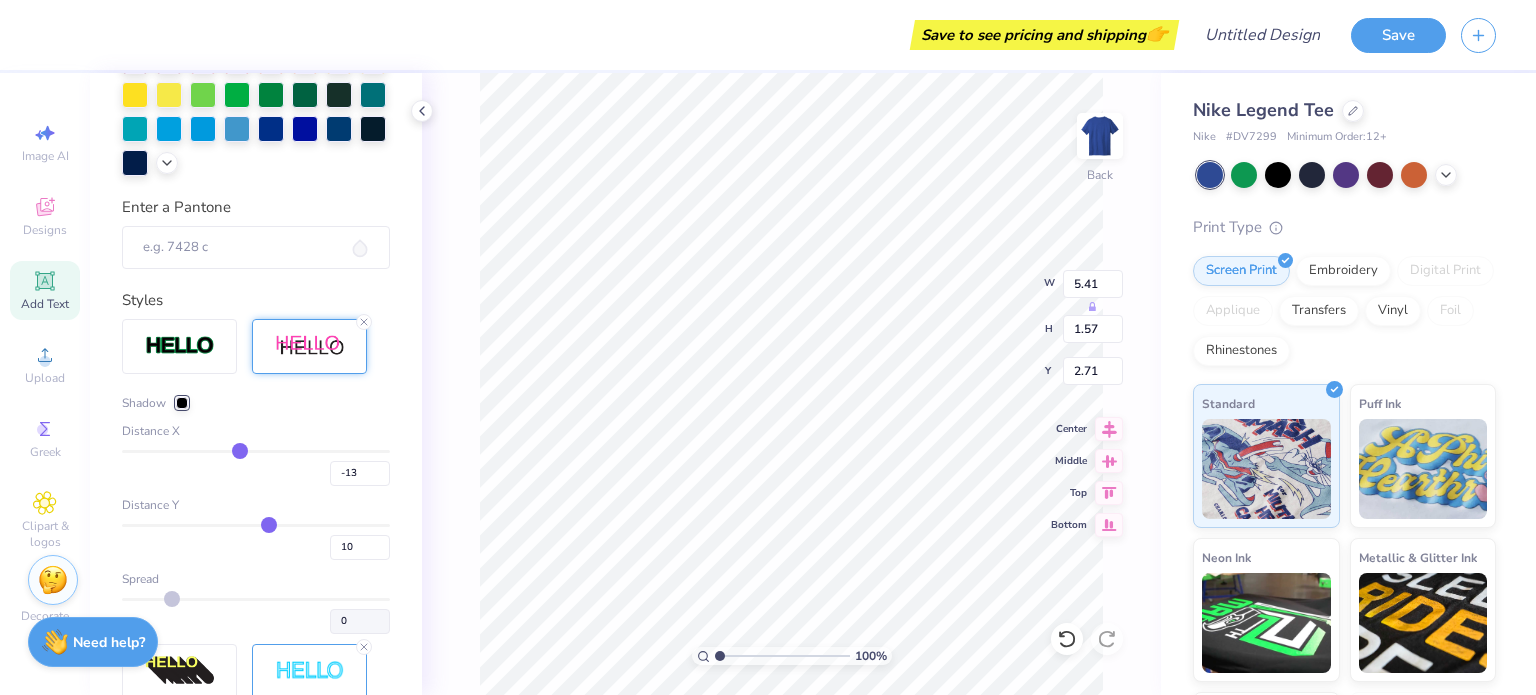 type on "-14" 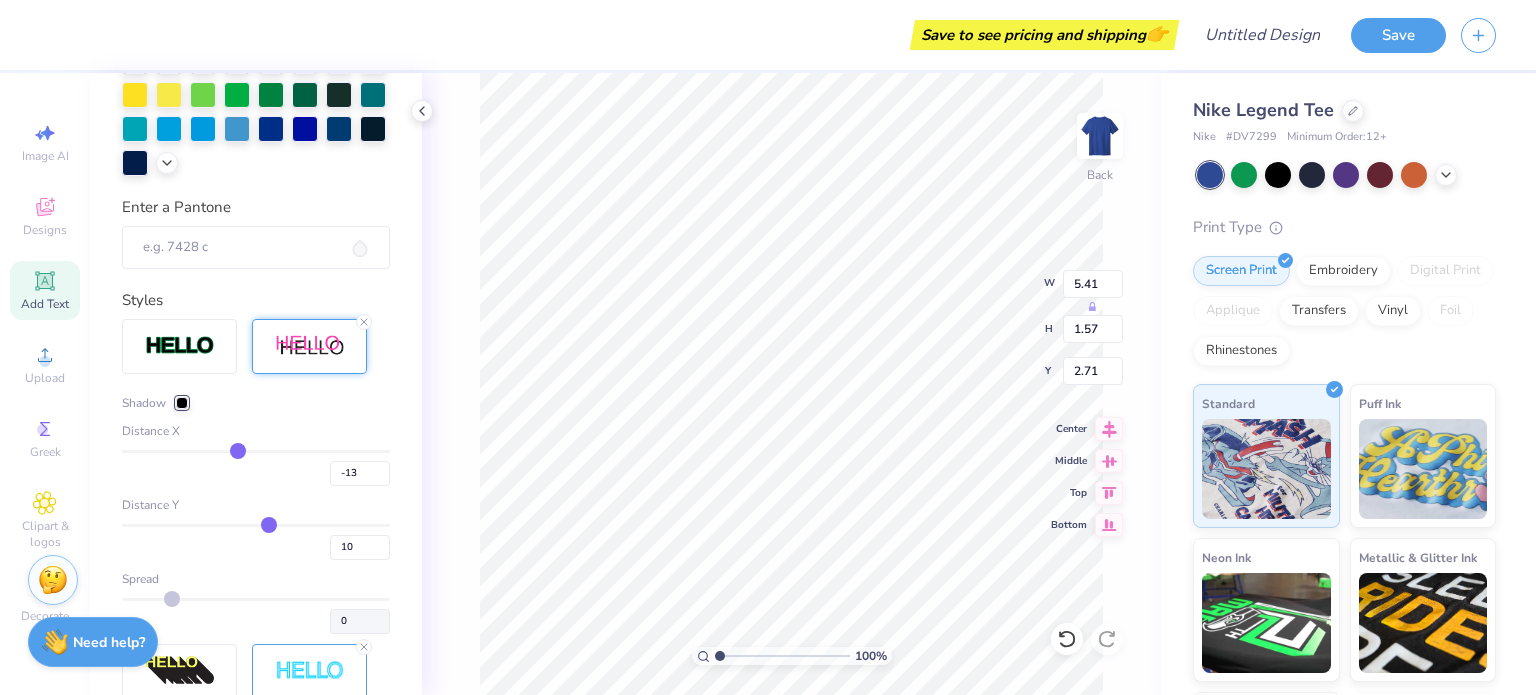 type on "-14" 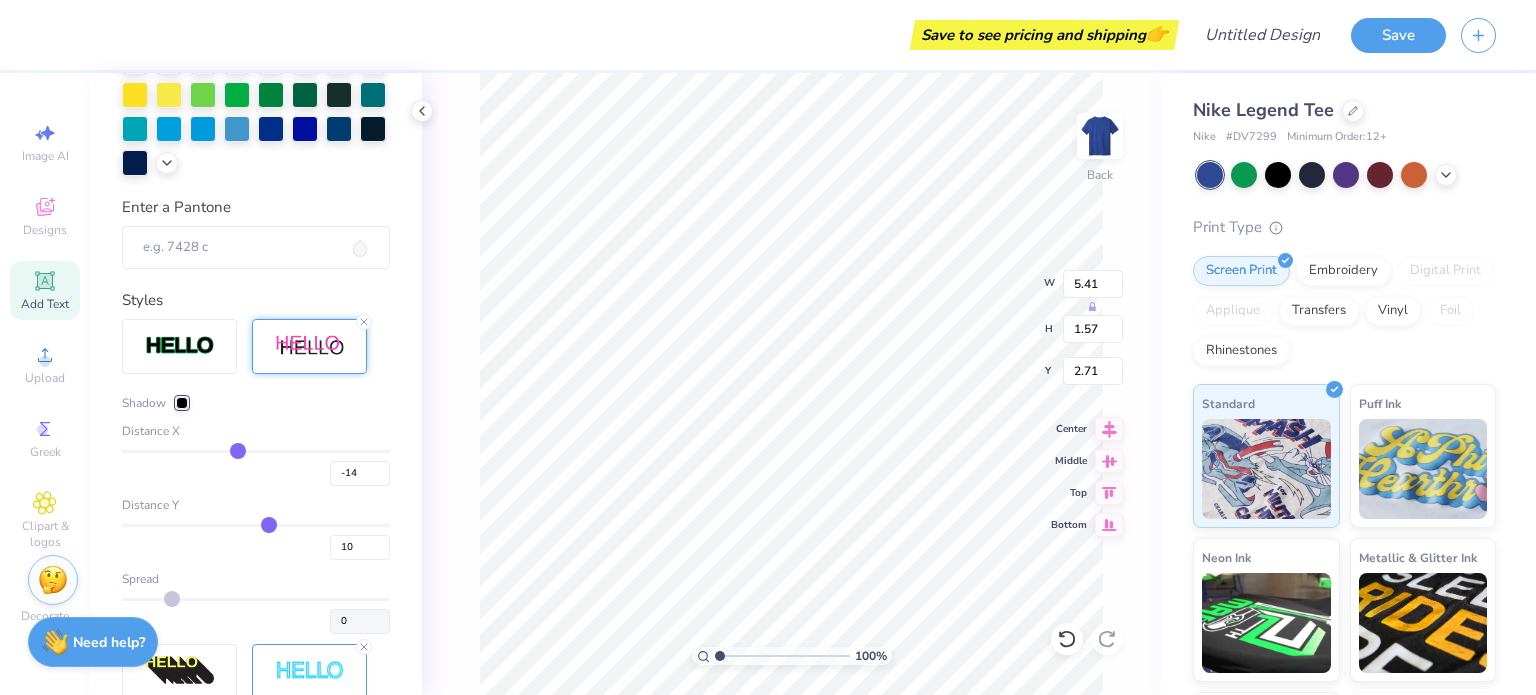 type on "-15" 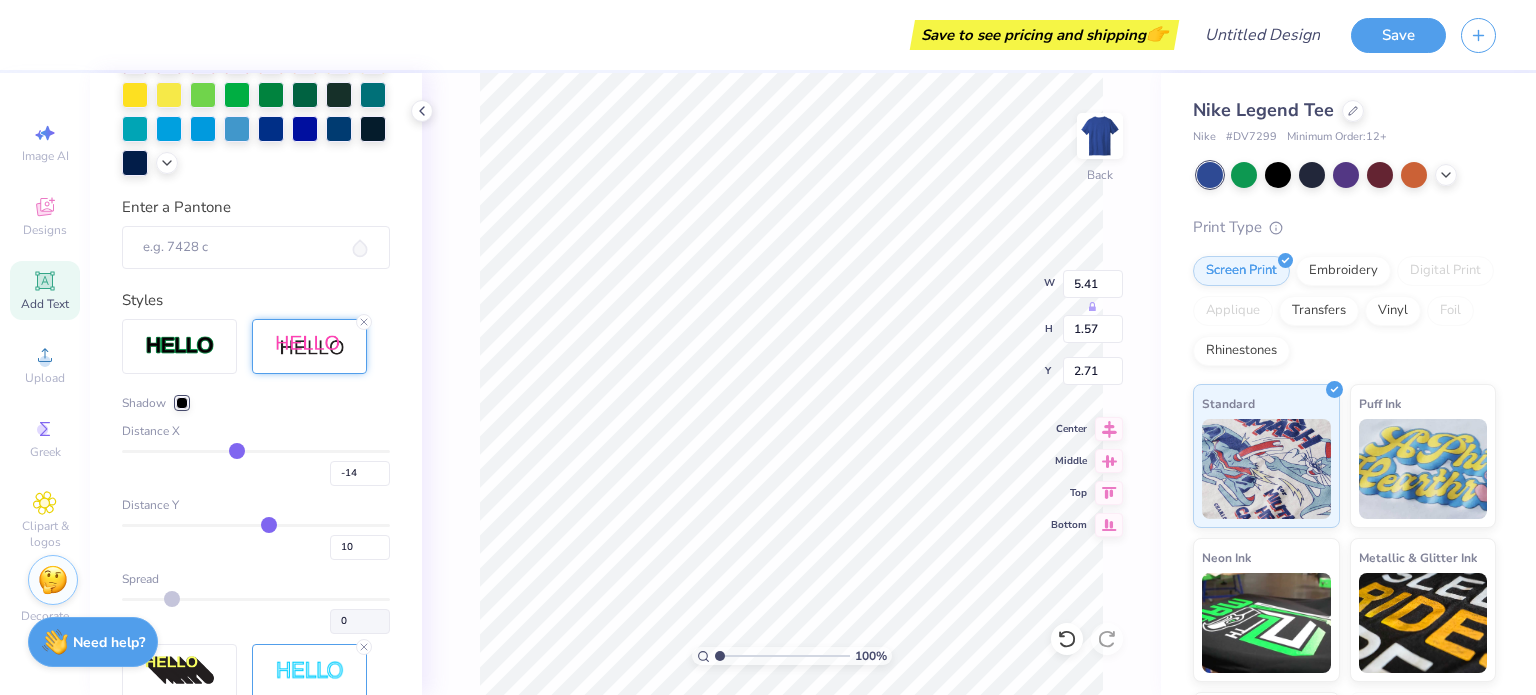 type on "-15" 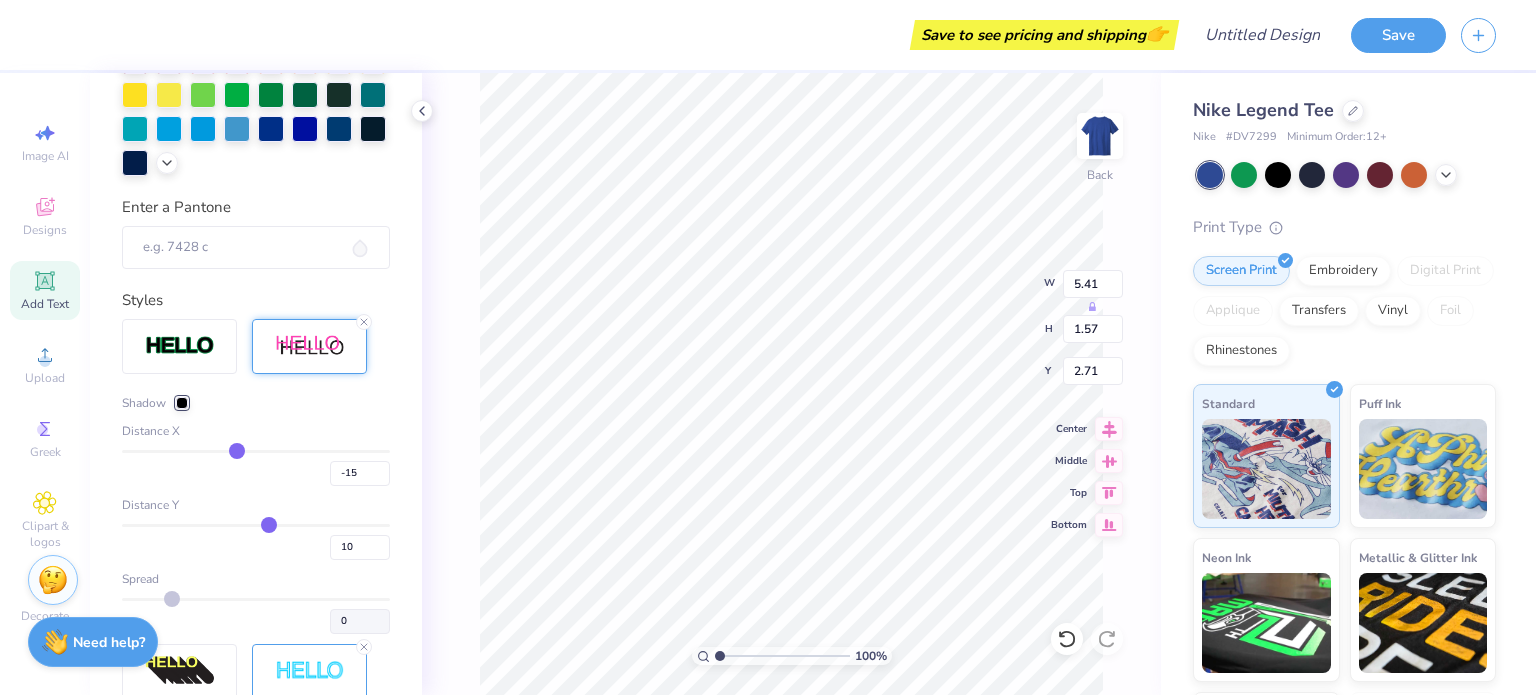 type on "-16" 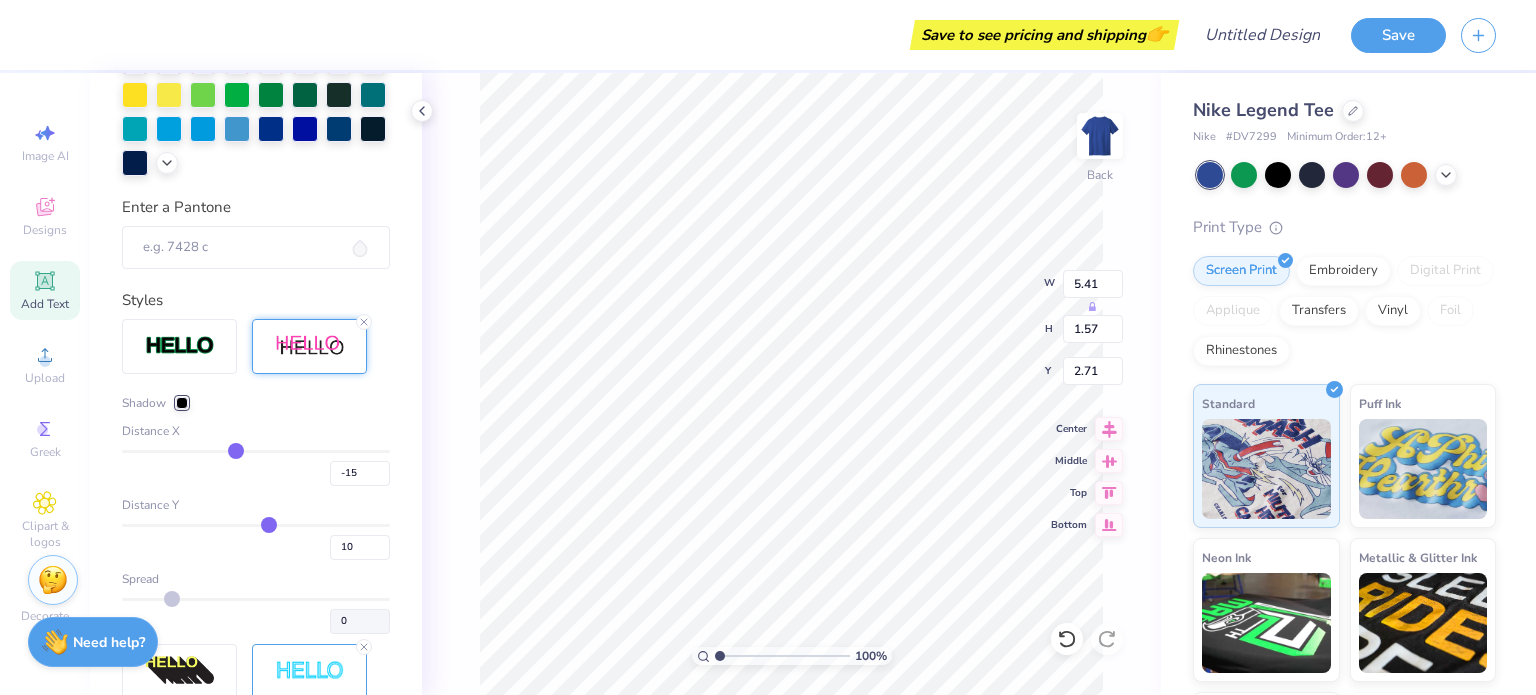 type on "-16" 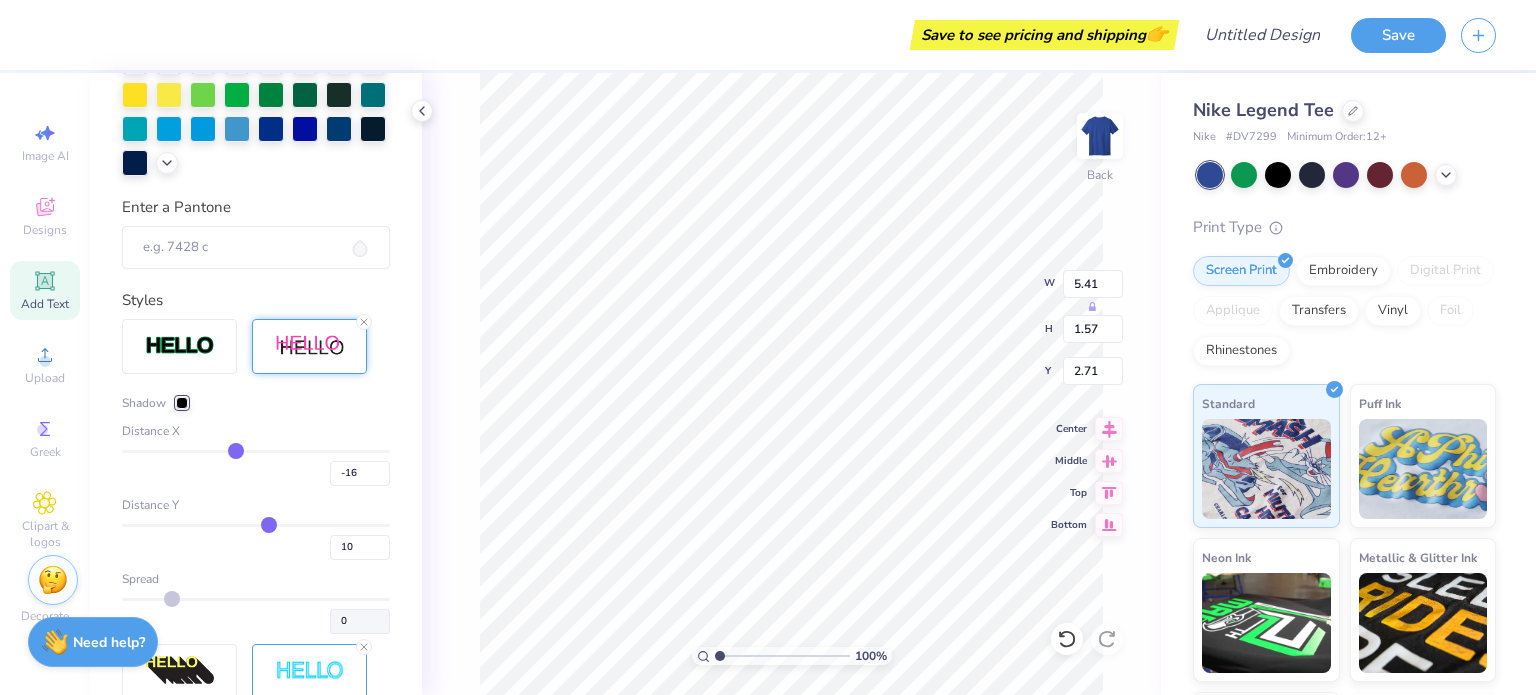 drag, startPoint x: 284, startPoint y: 452, endPoint x: 236, endPoint y: 453, distance: 48.010414 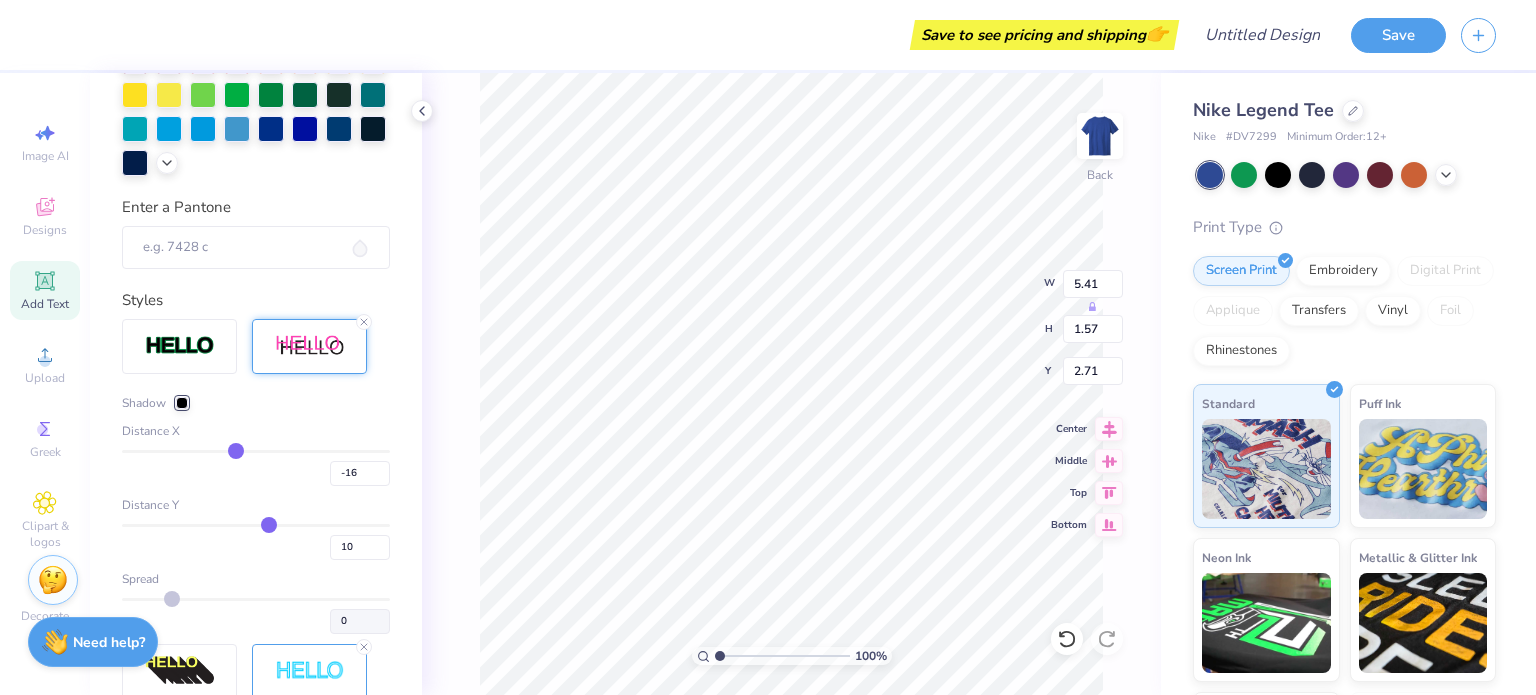 type on "-8" 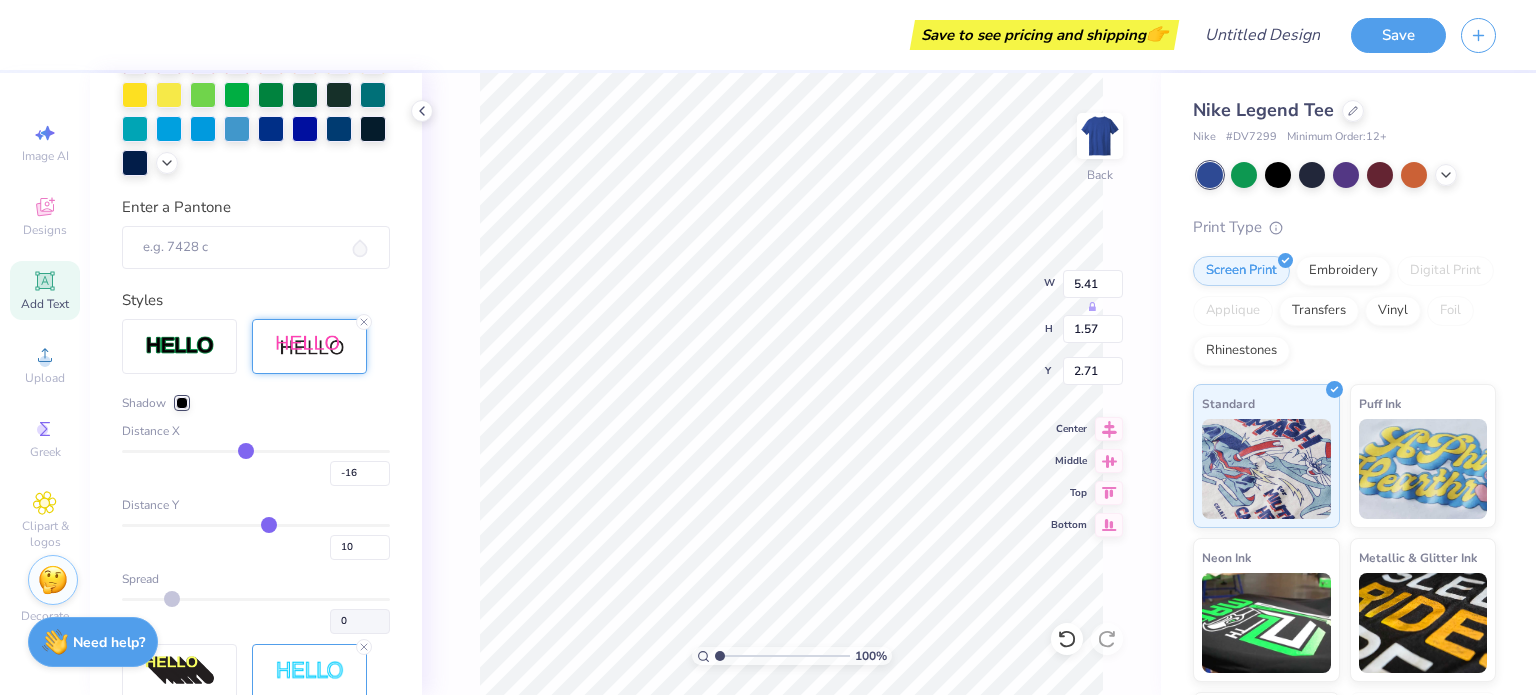 type on "-8" 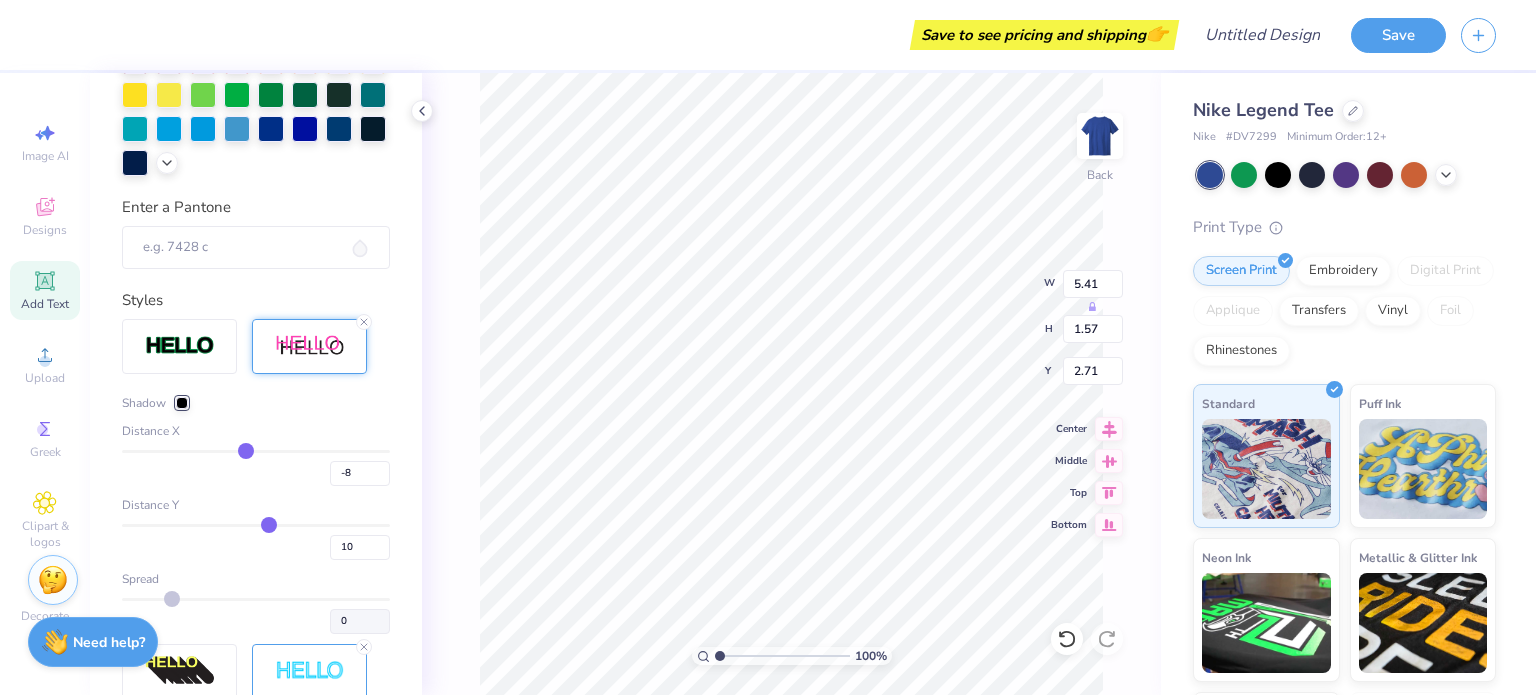 type on "1" 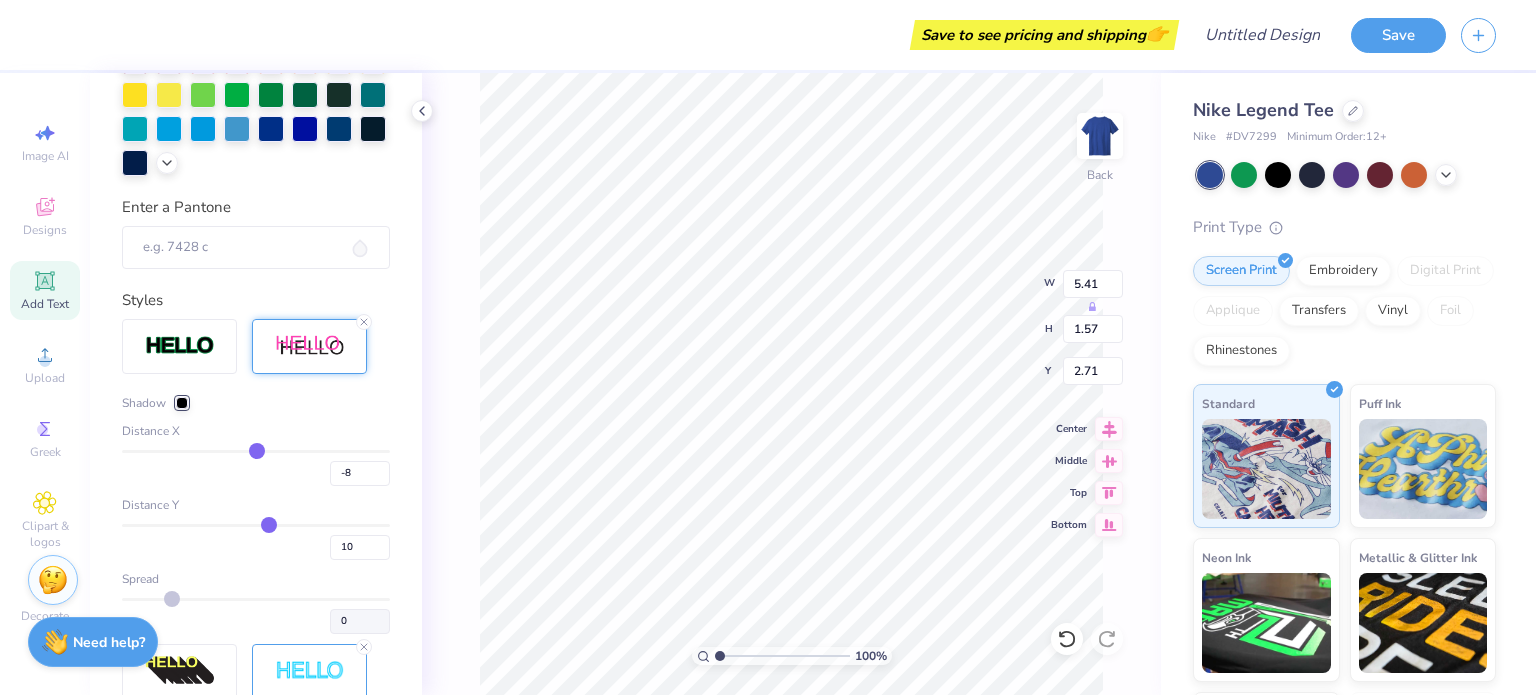 type on "1" 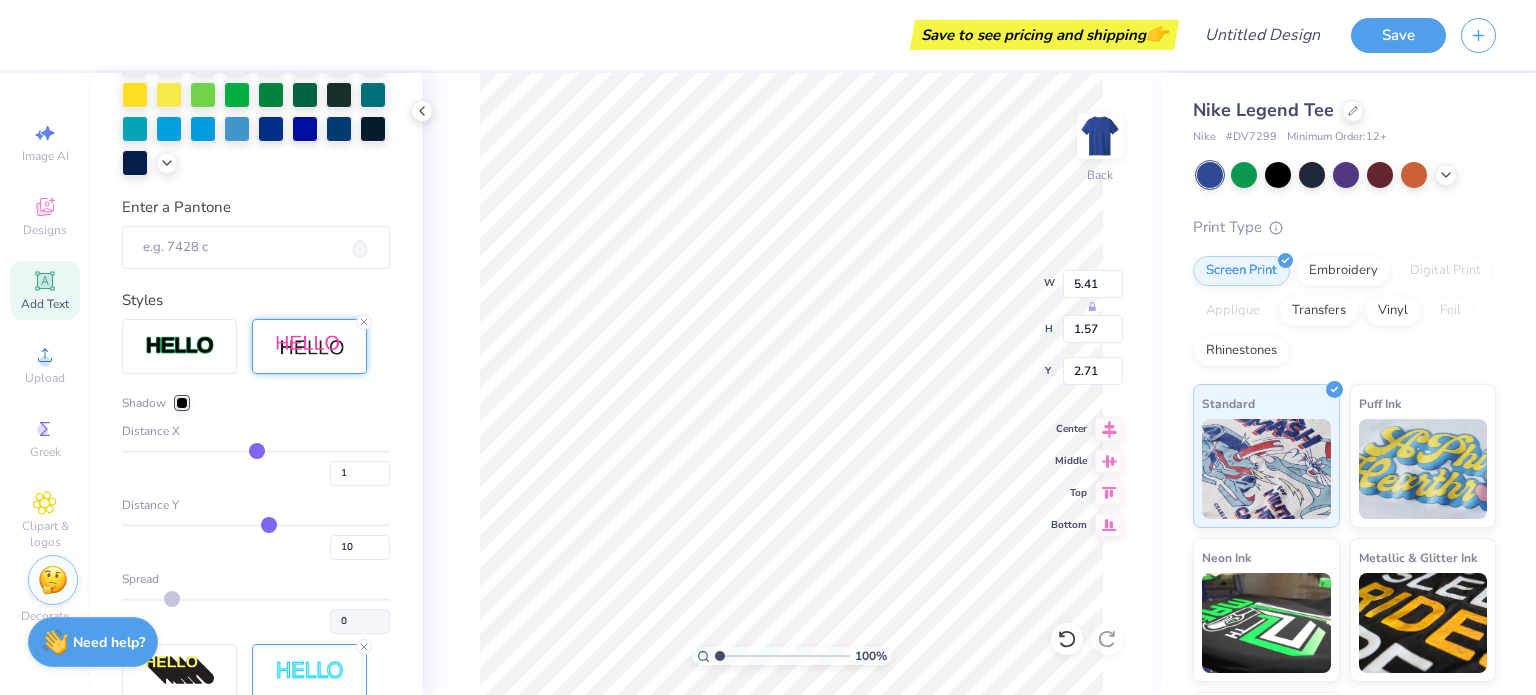 type on "2" 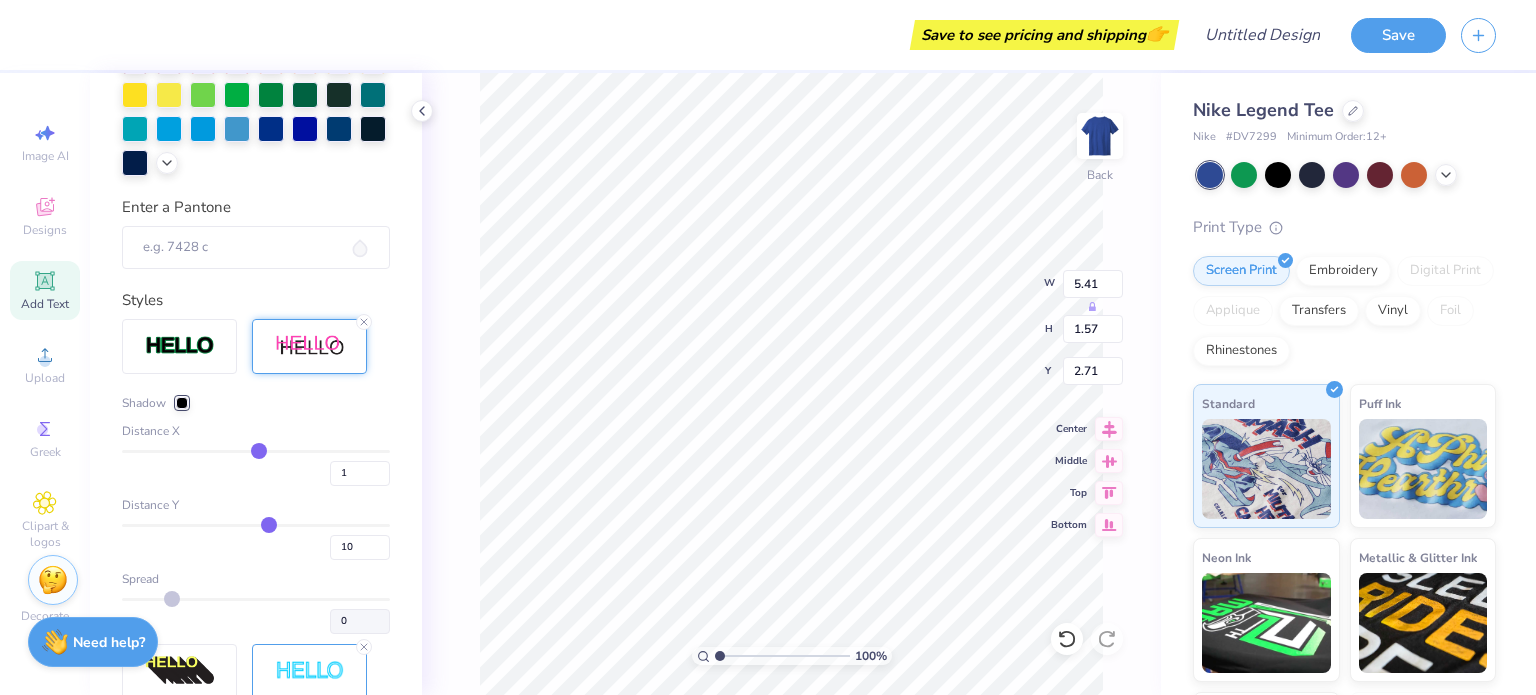 type on "2" 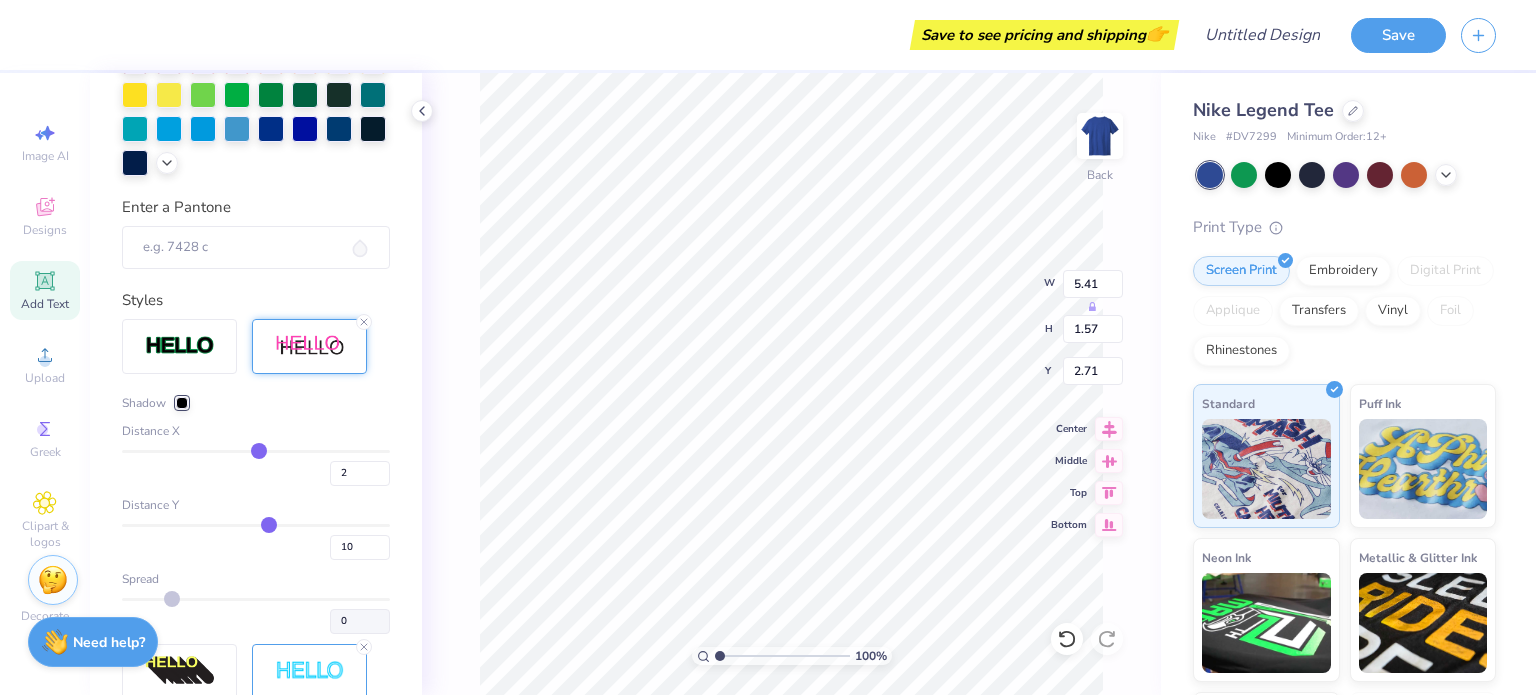 type on "3" 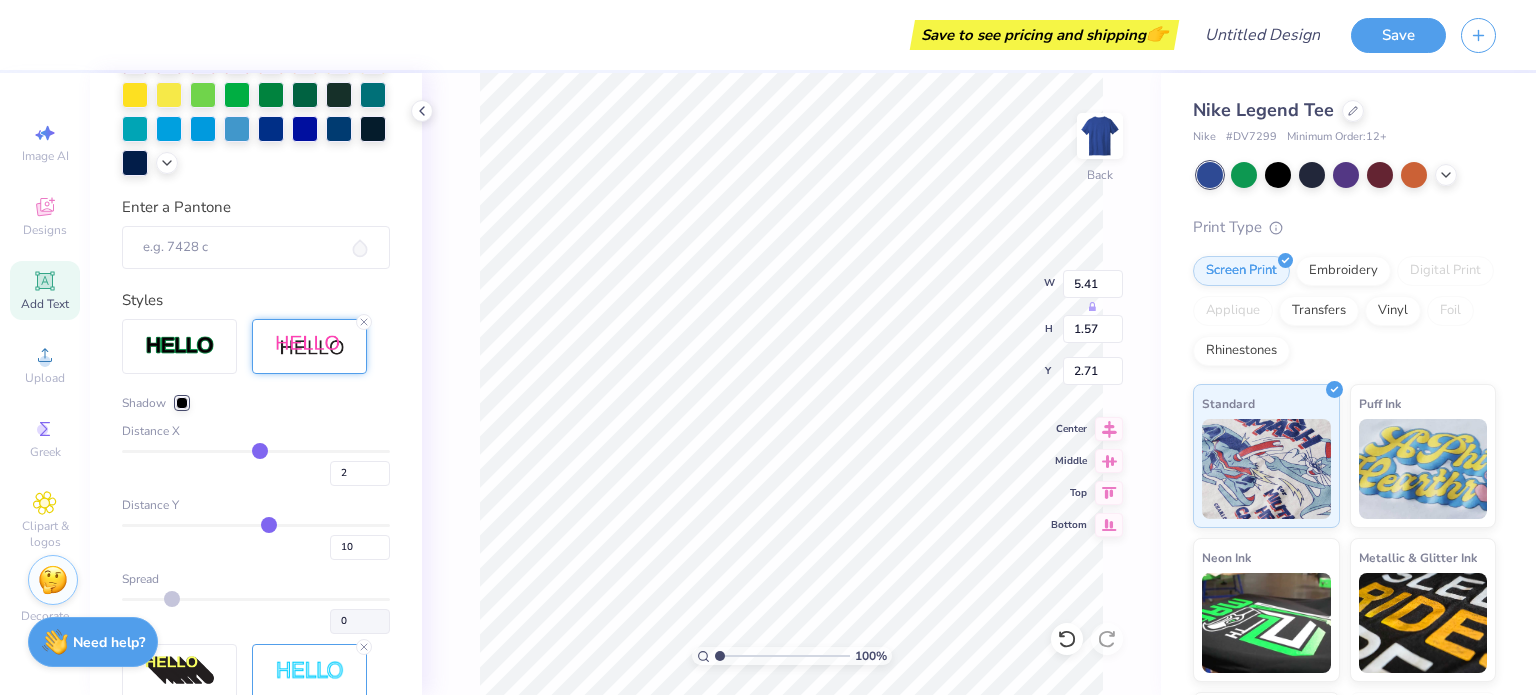 type on "3" 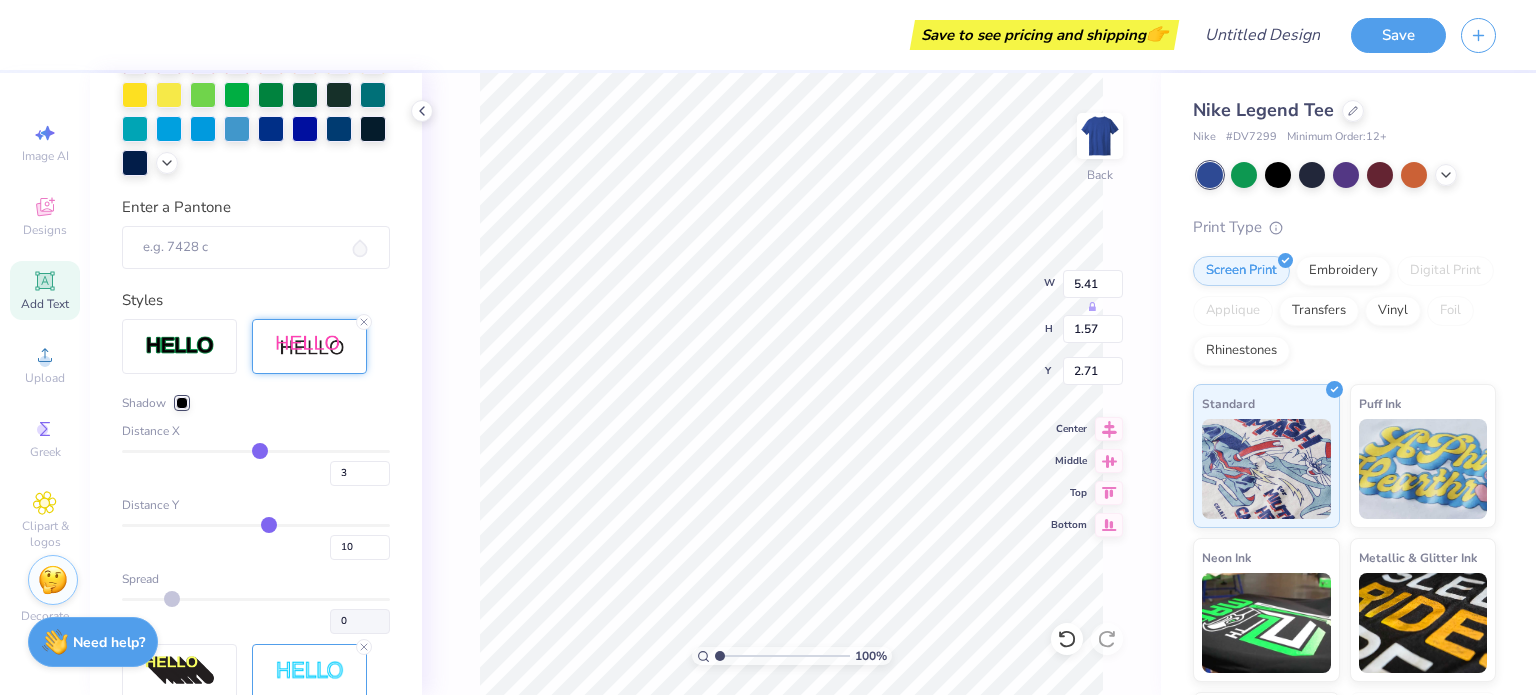 type on "4" 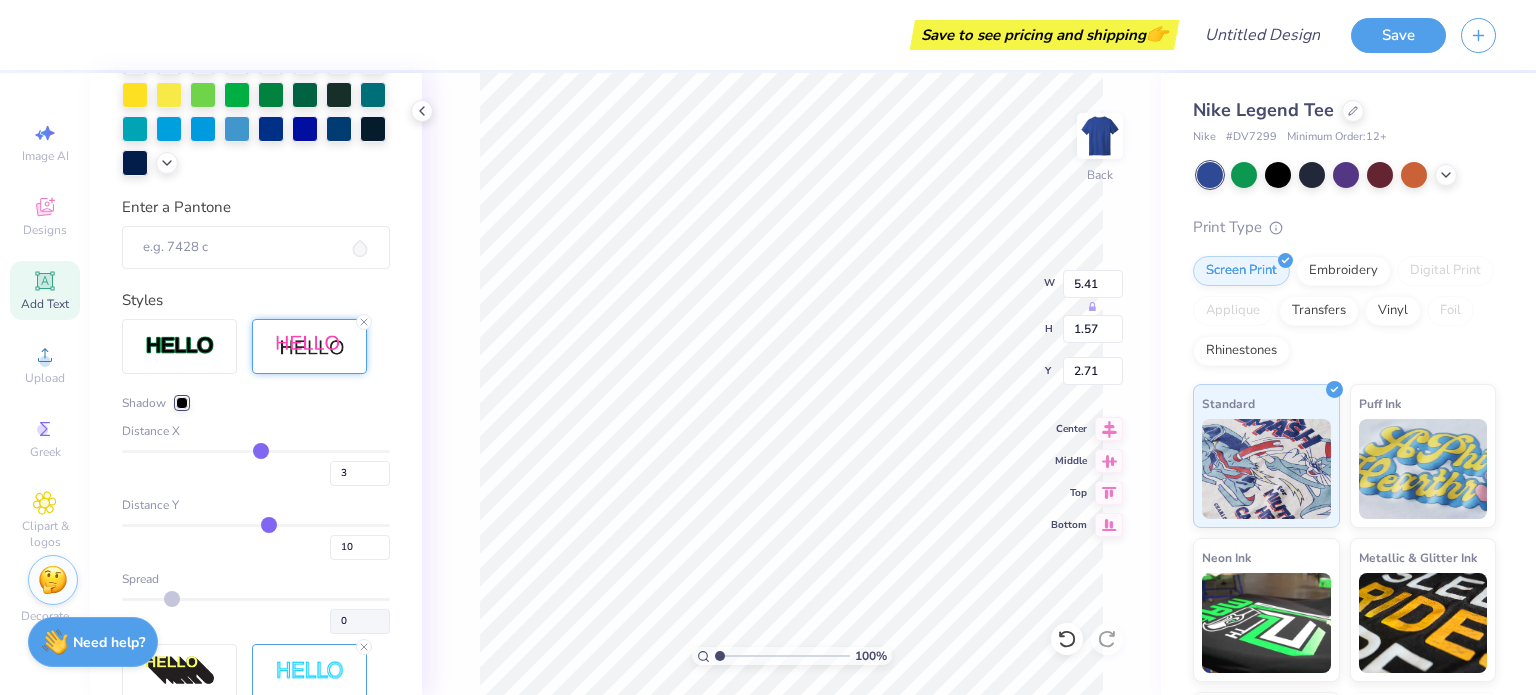 type on "4" 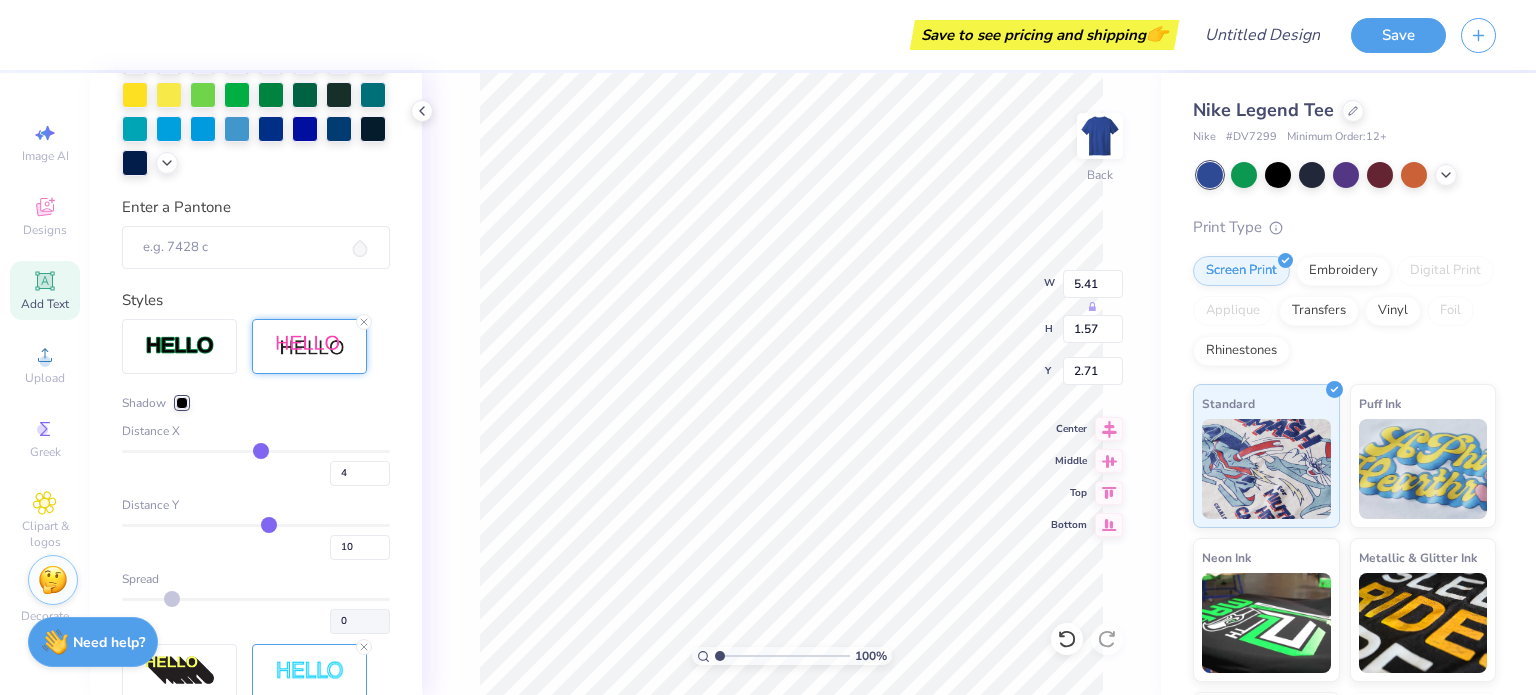 type on "4" 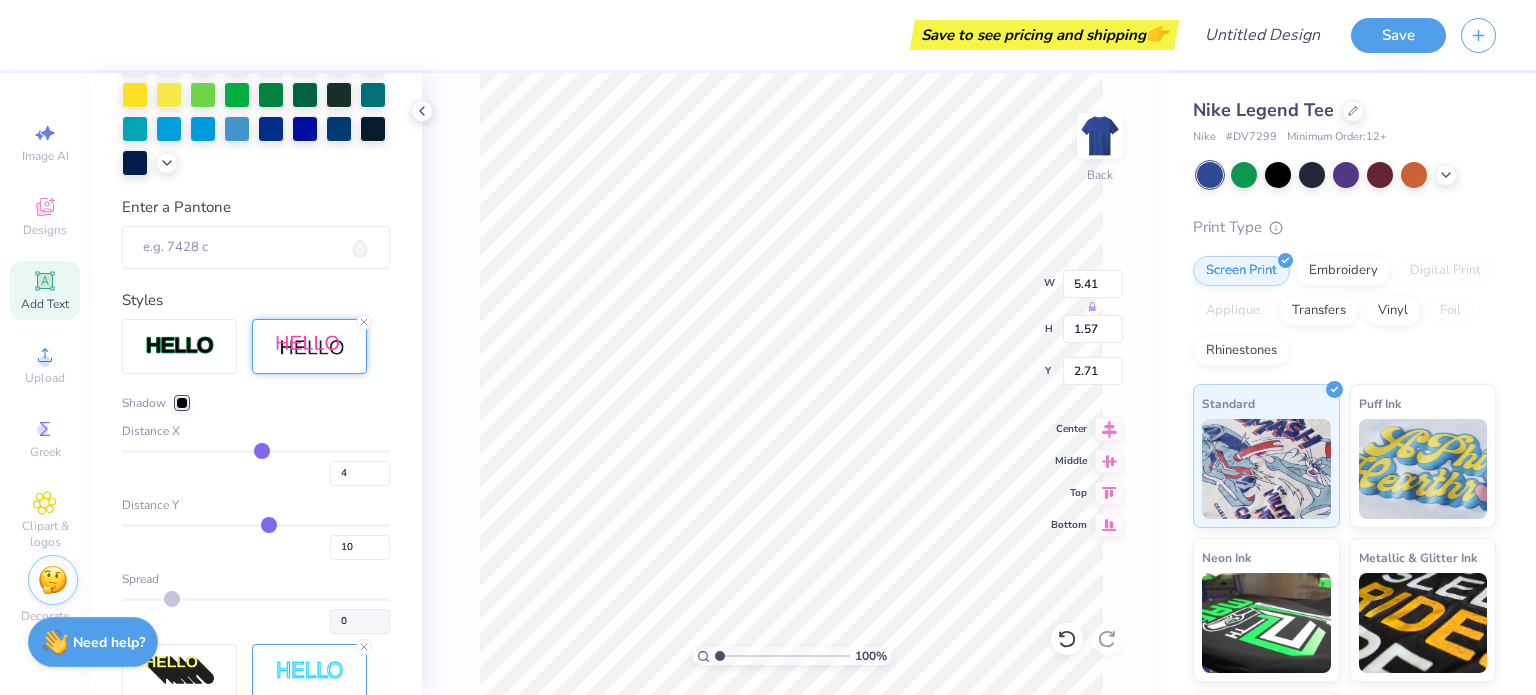 type on "5" 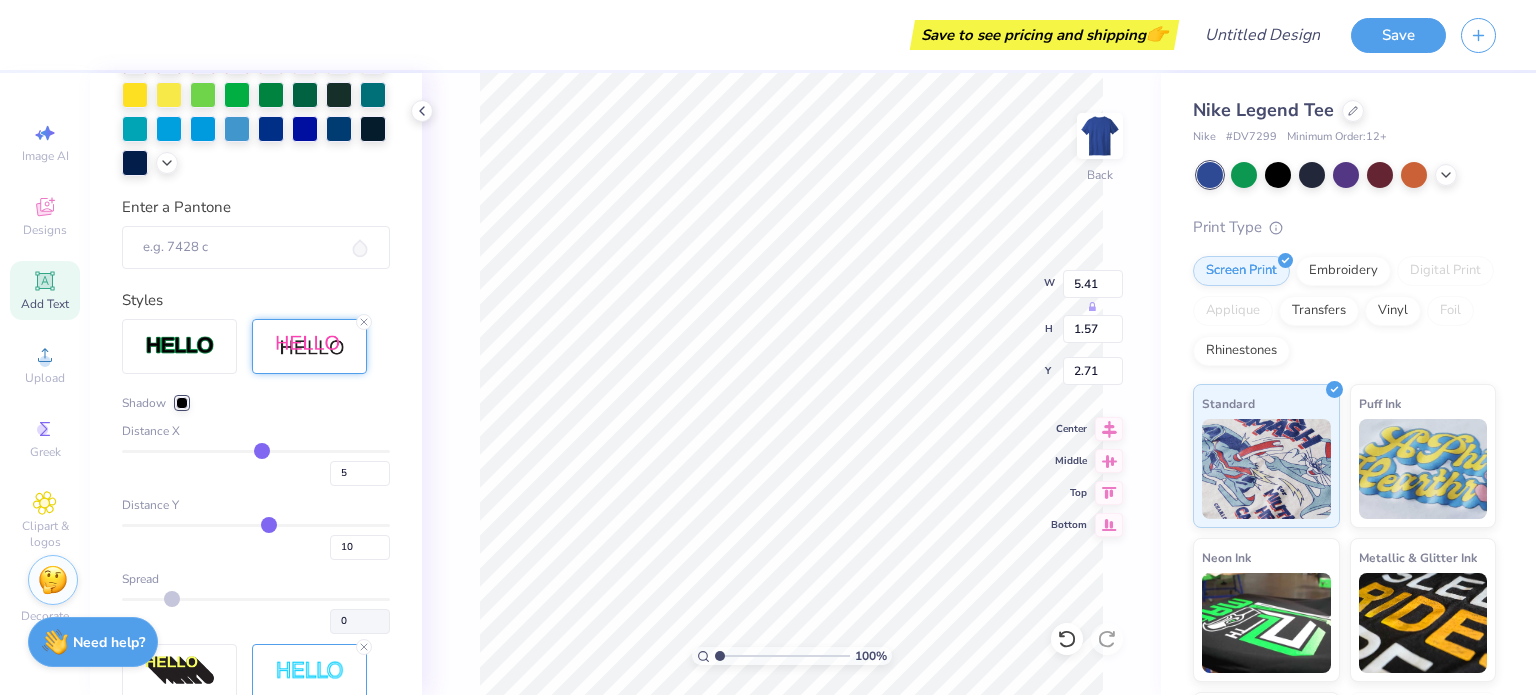 type on "6" 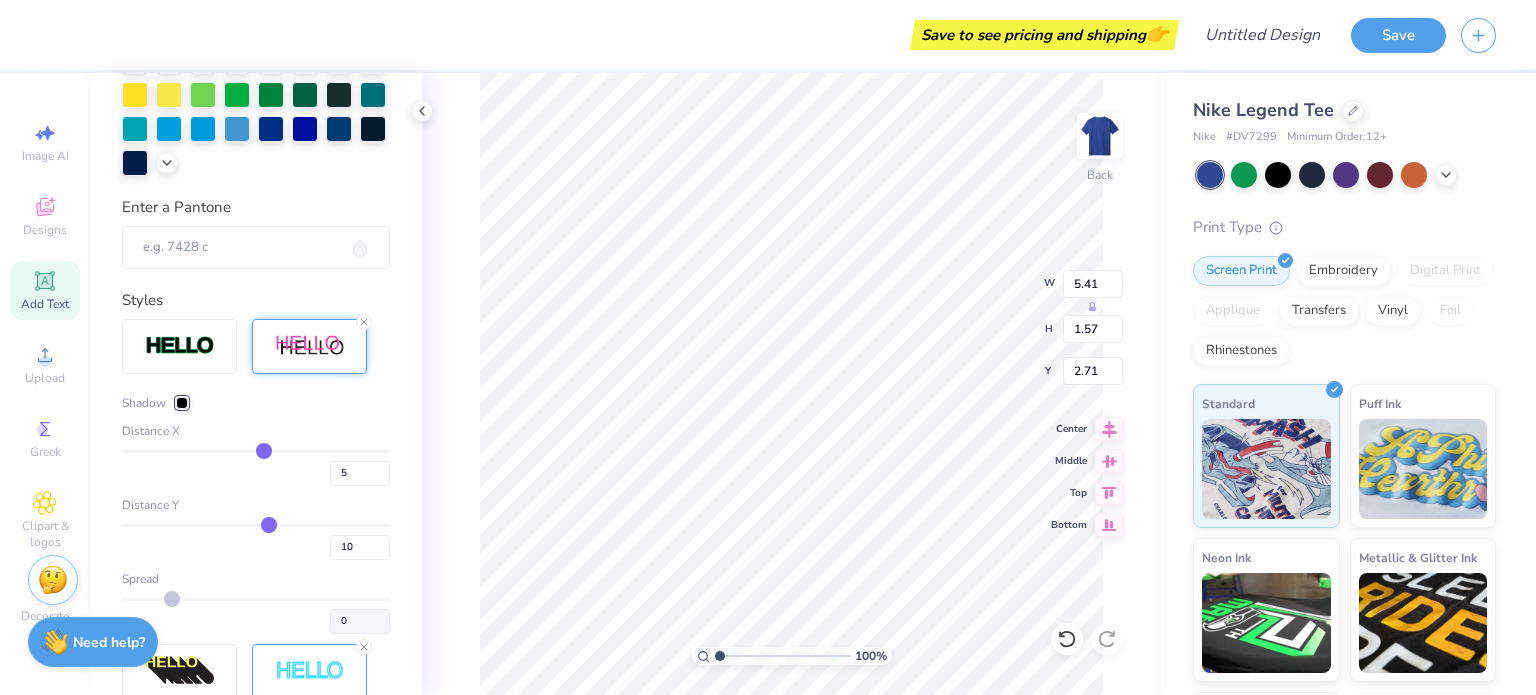 type on "6" 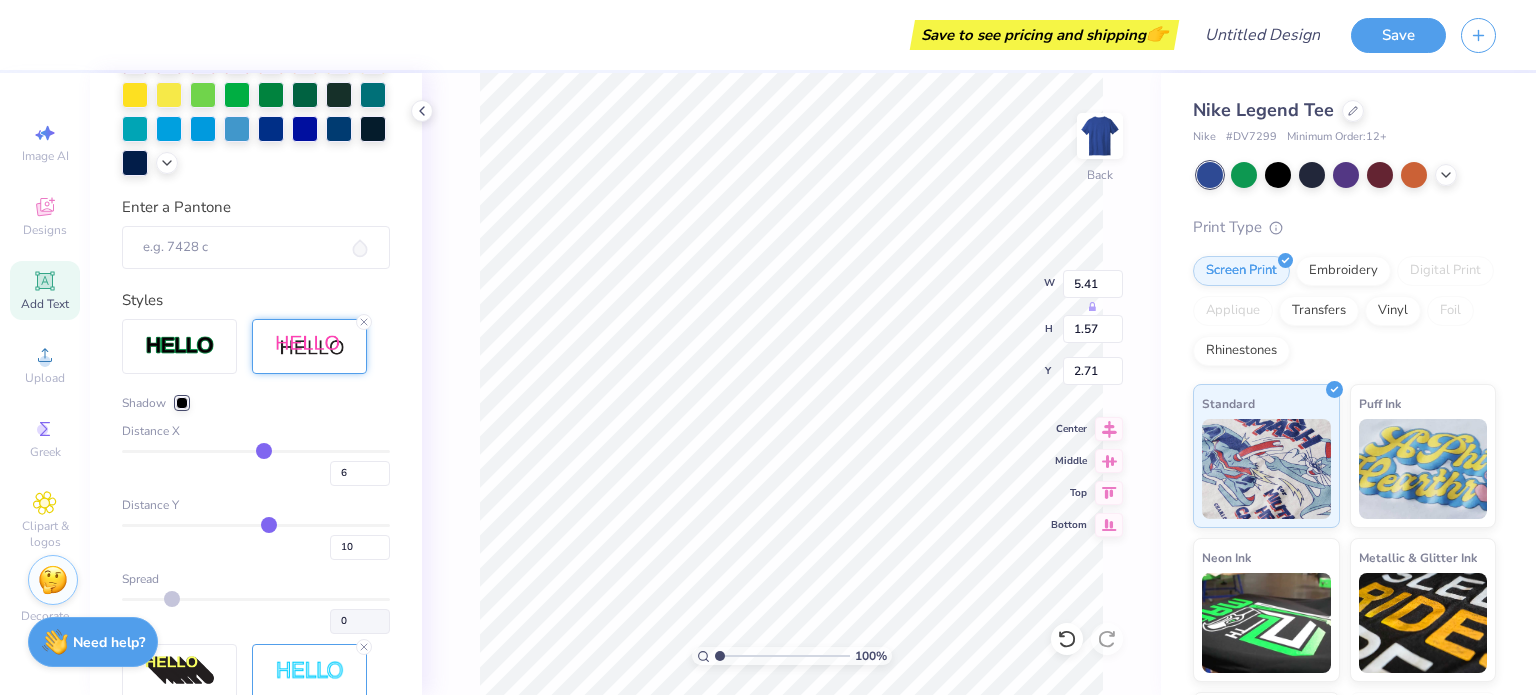type on "5" 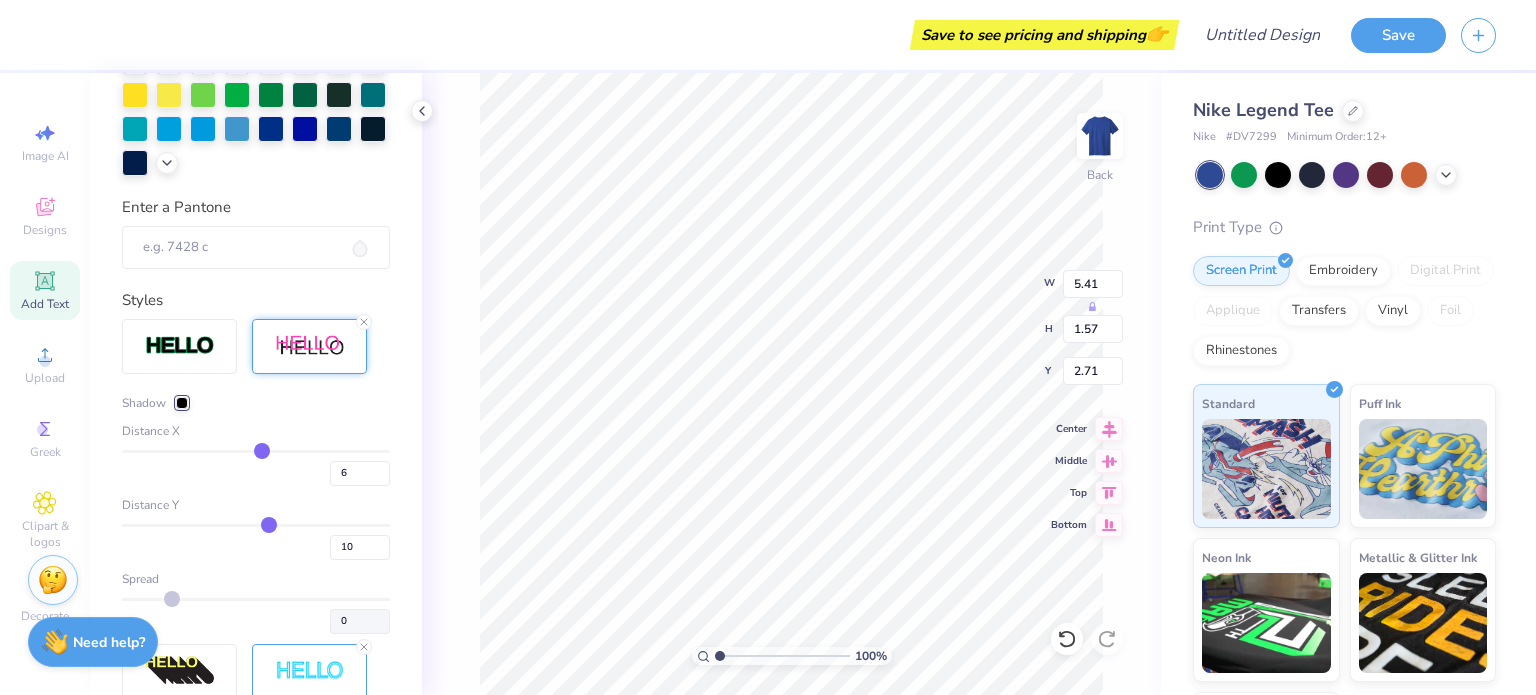type on "5" 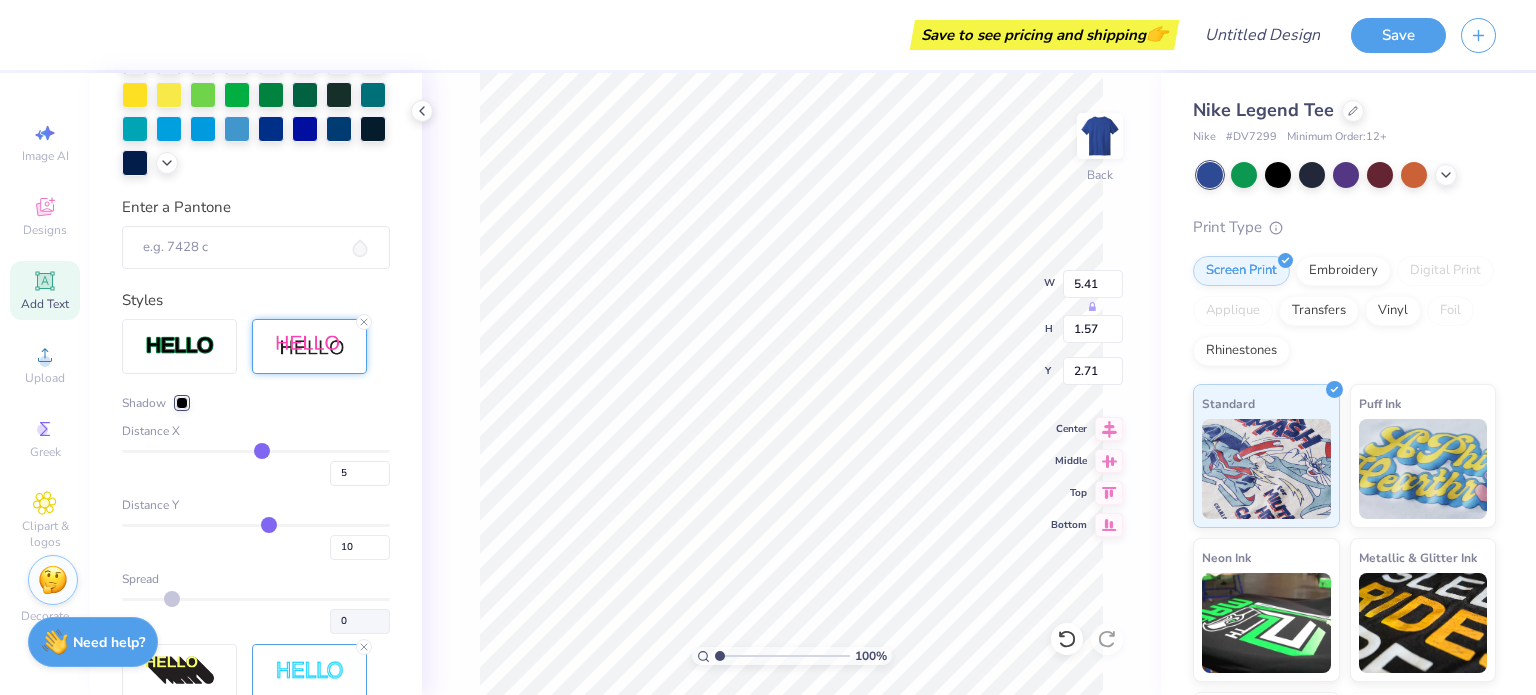type on "4" 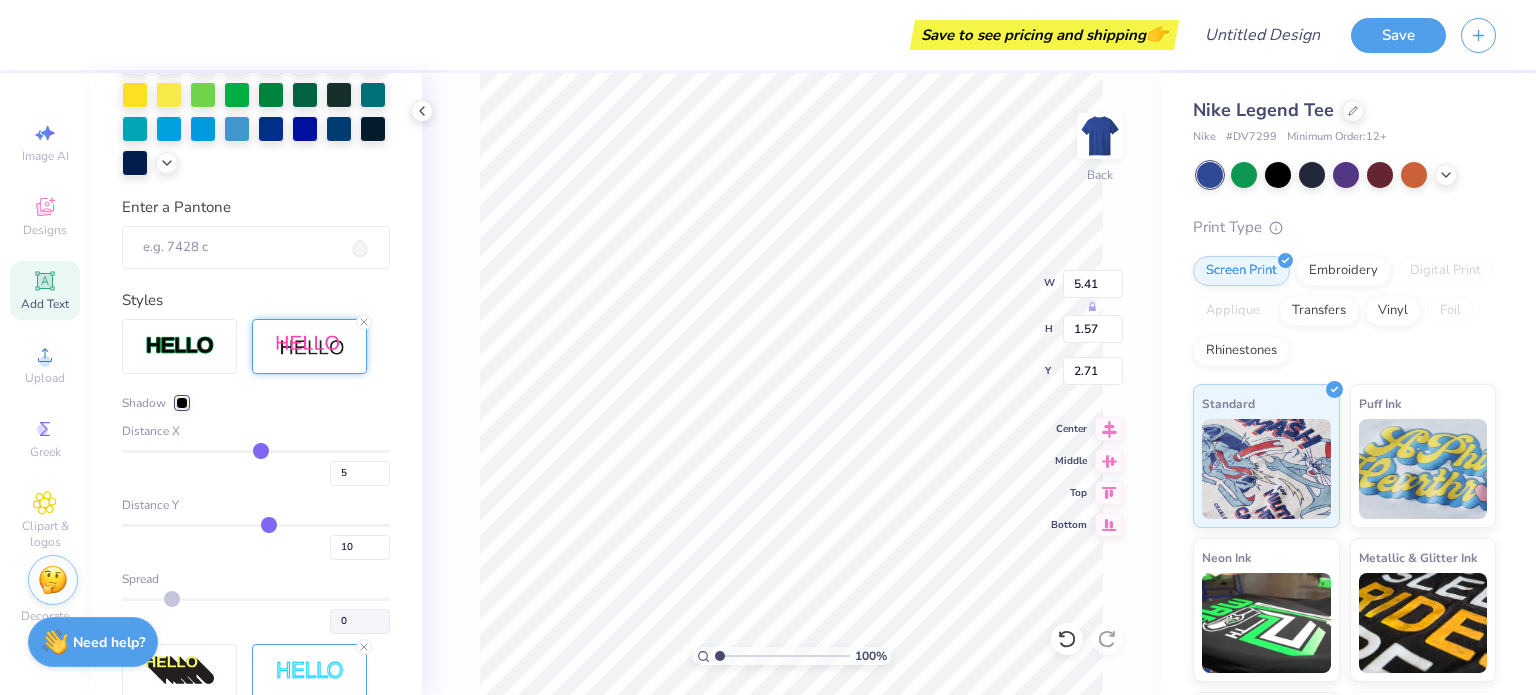type on "4" 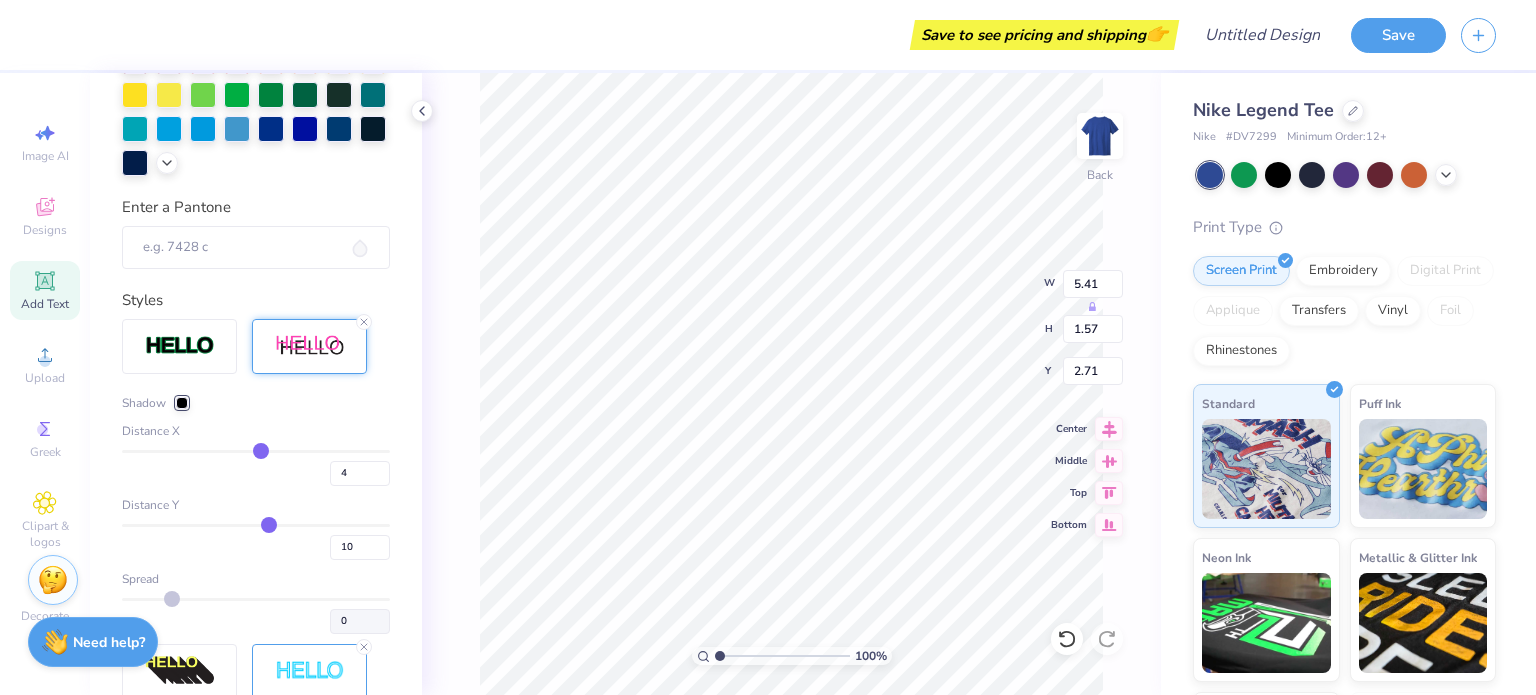 type on "3" 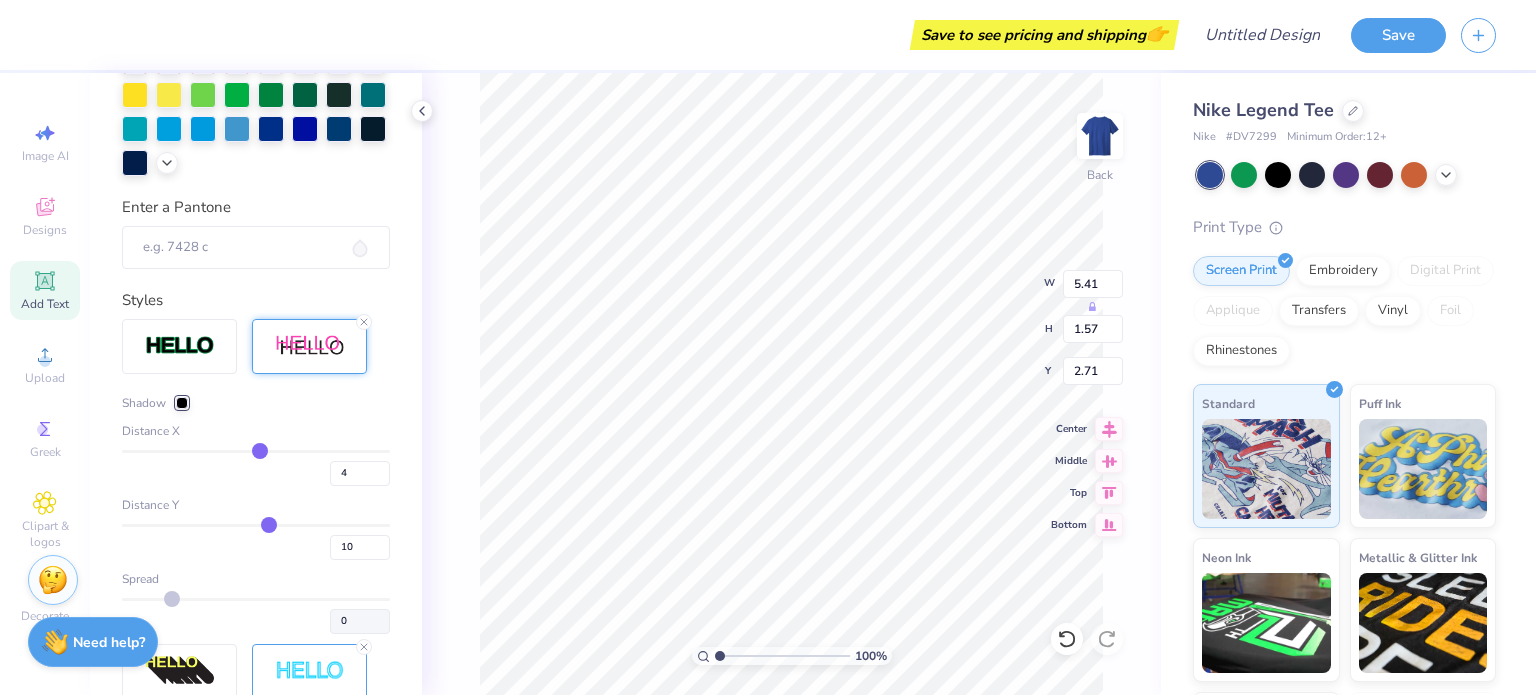 type on "3" 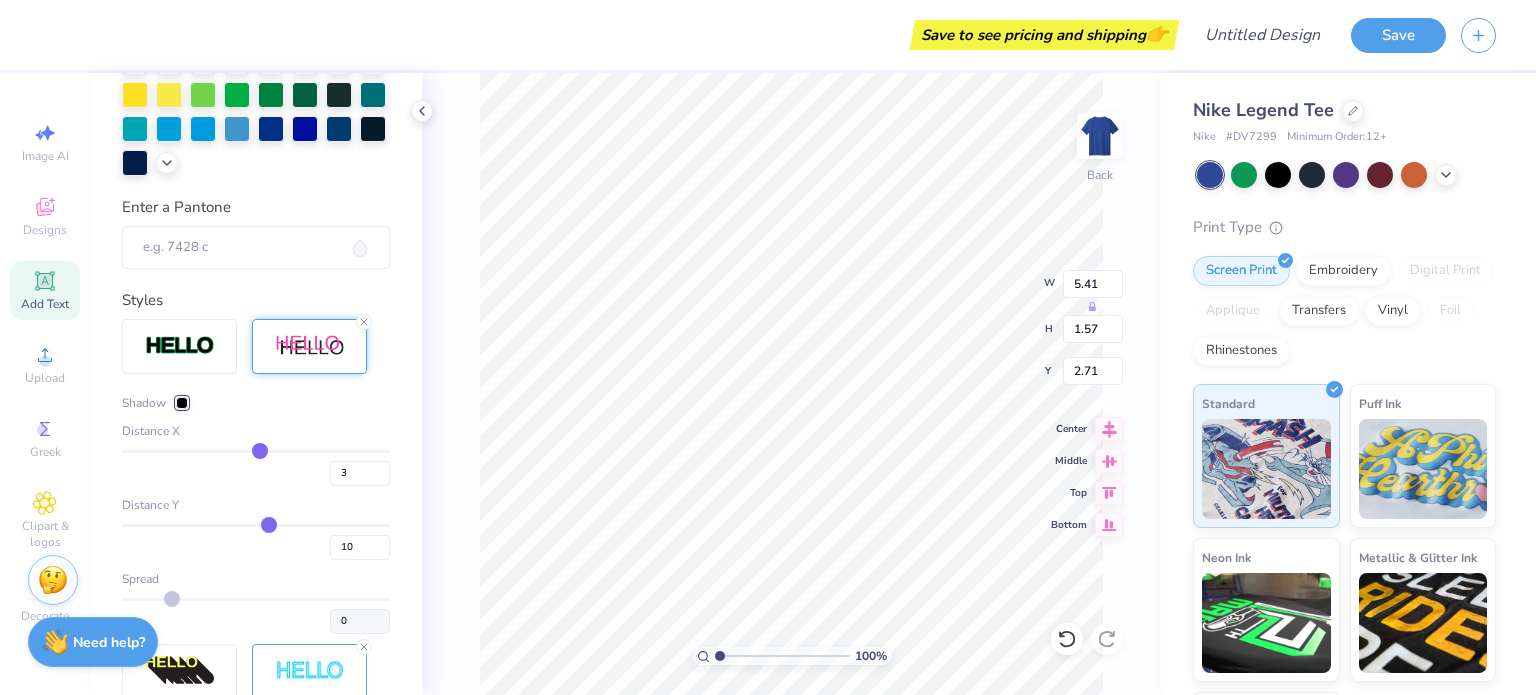 type on "2" 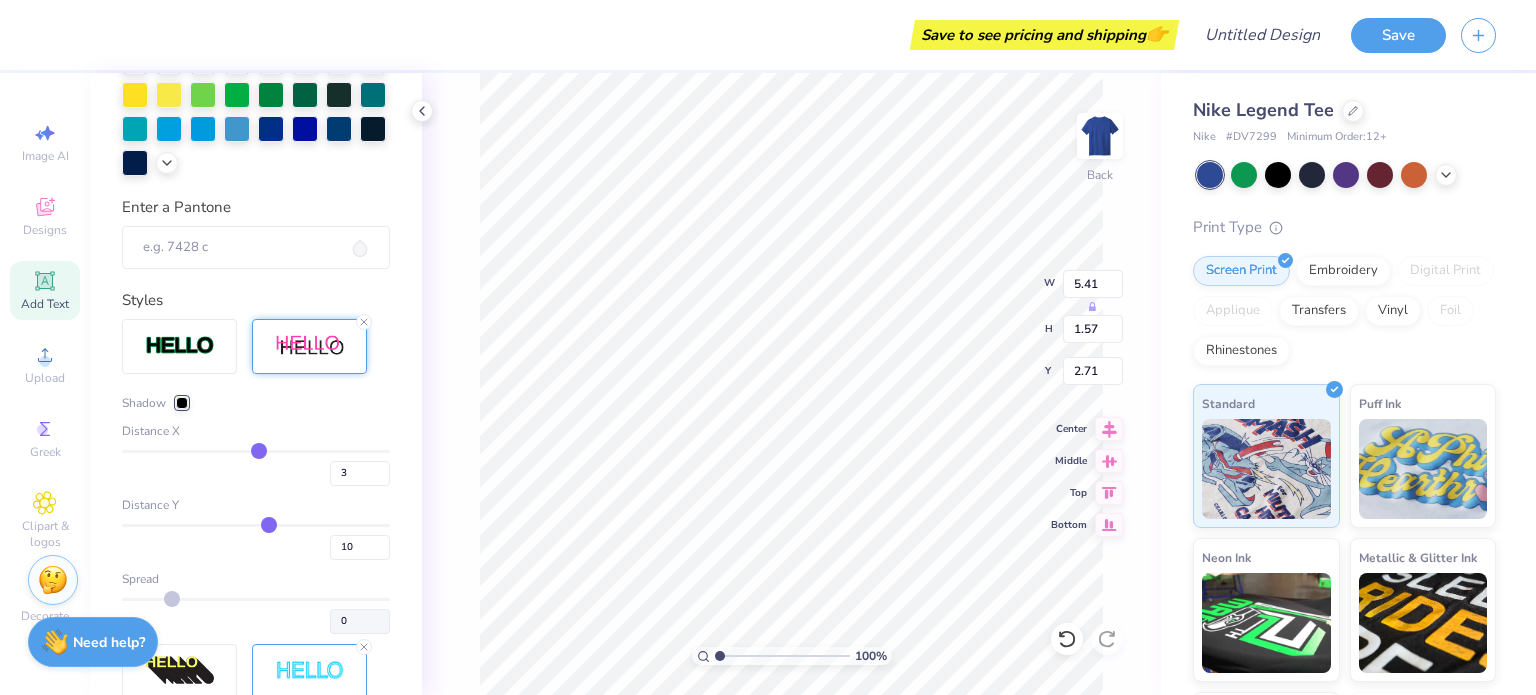 type on "2" 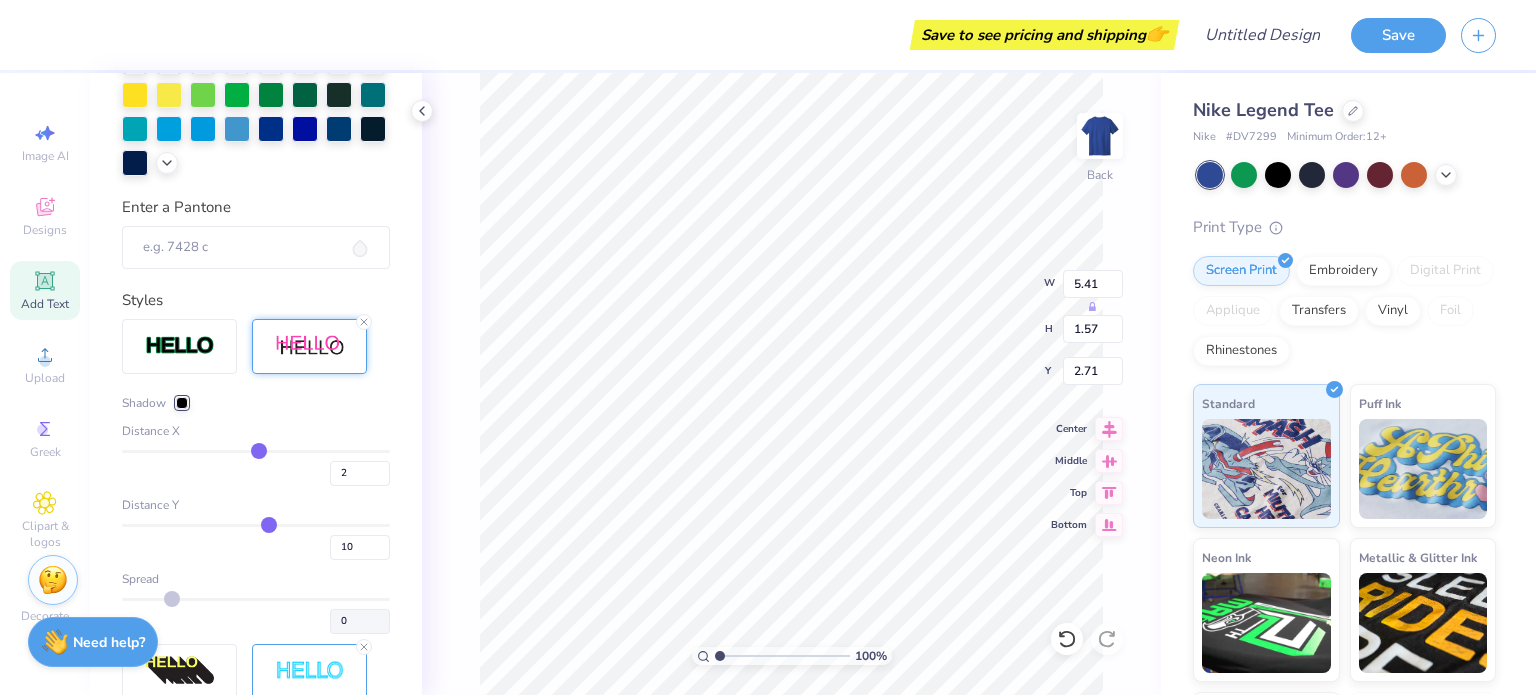 type on "1" 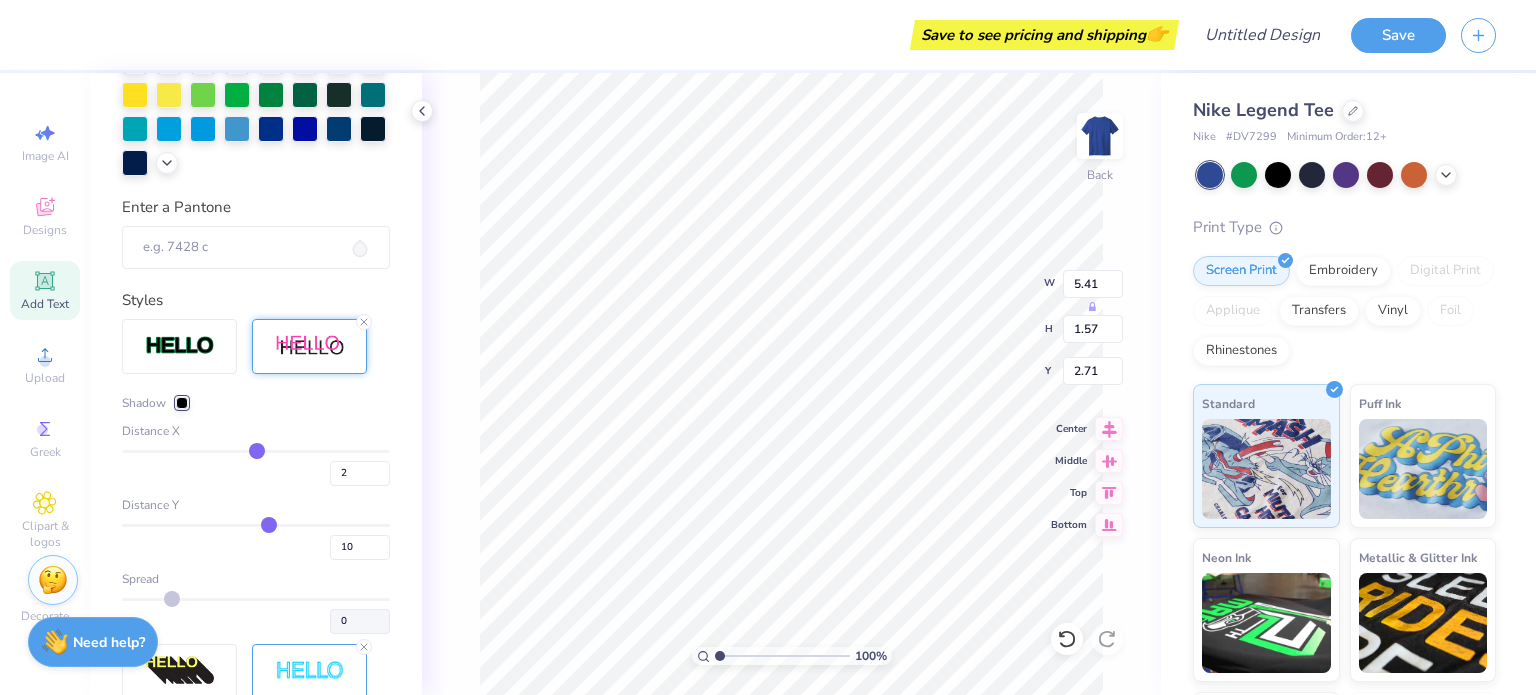 type on "1" 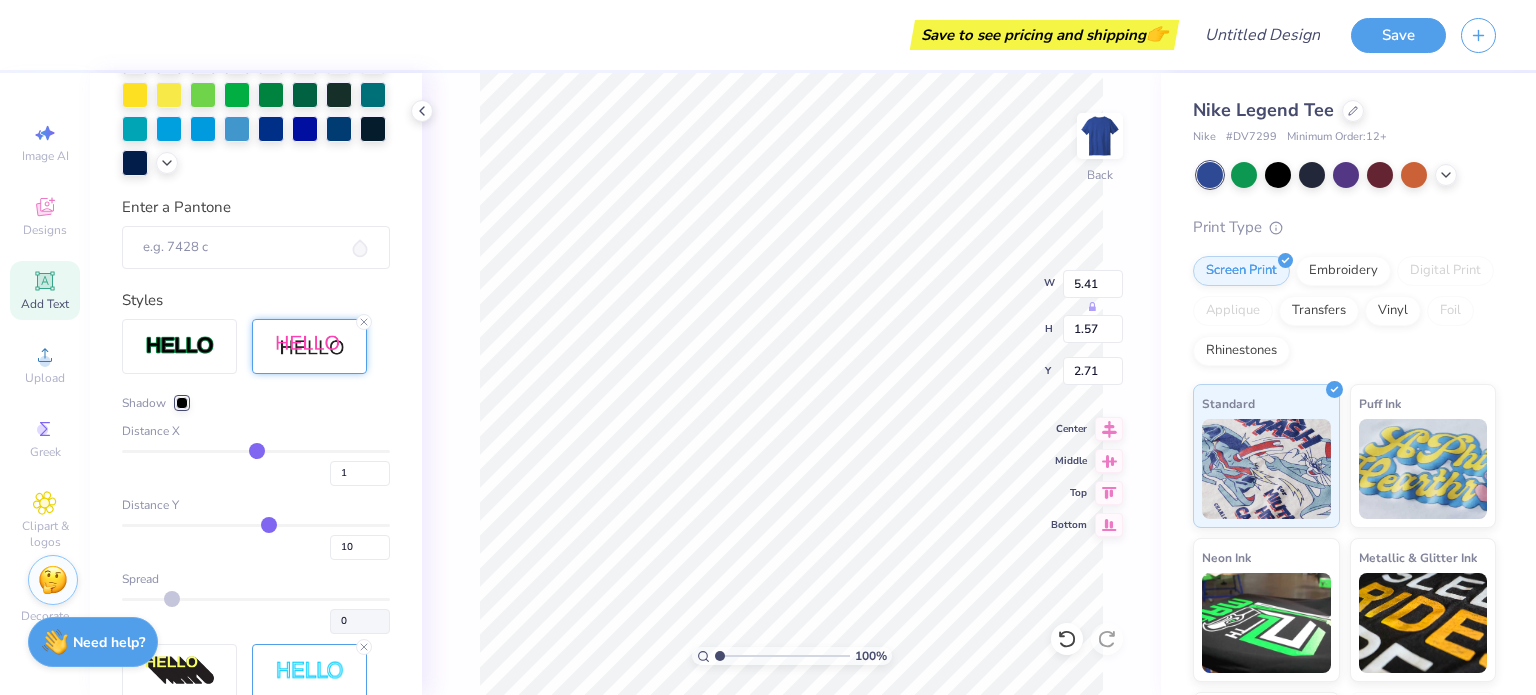 drag, startPoint x: 236, startPoint y: 453, endPoint x: 257, endPoint y: 450, distance: 21.213203 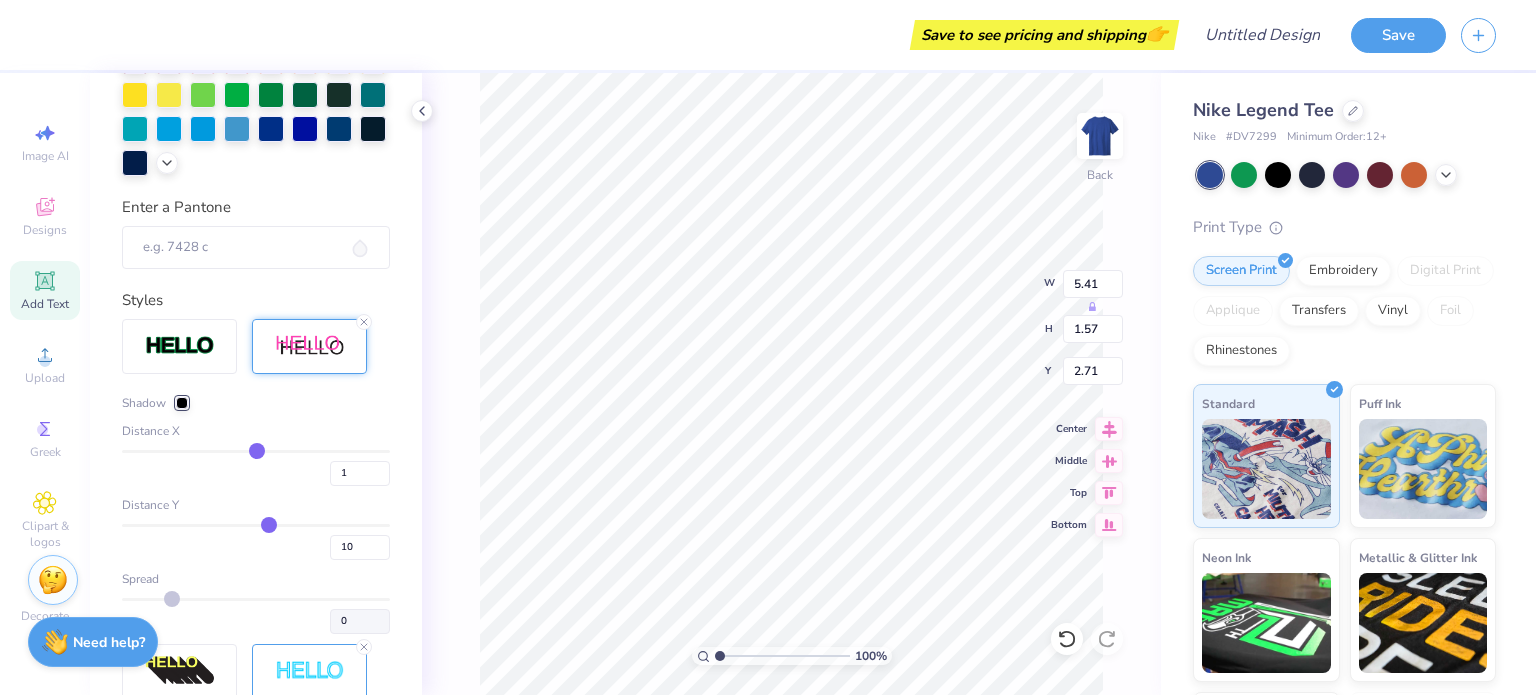 type on "11" 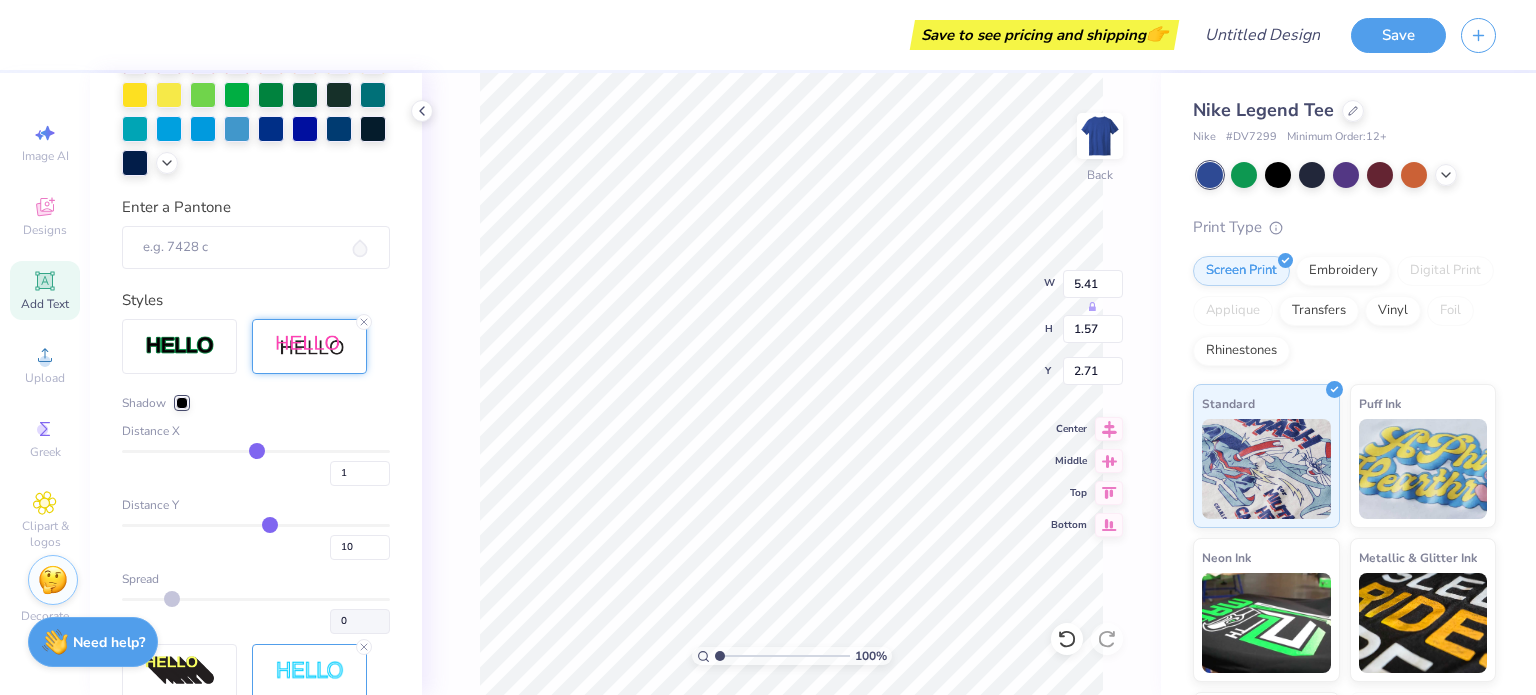 type on "11" 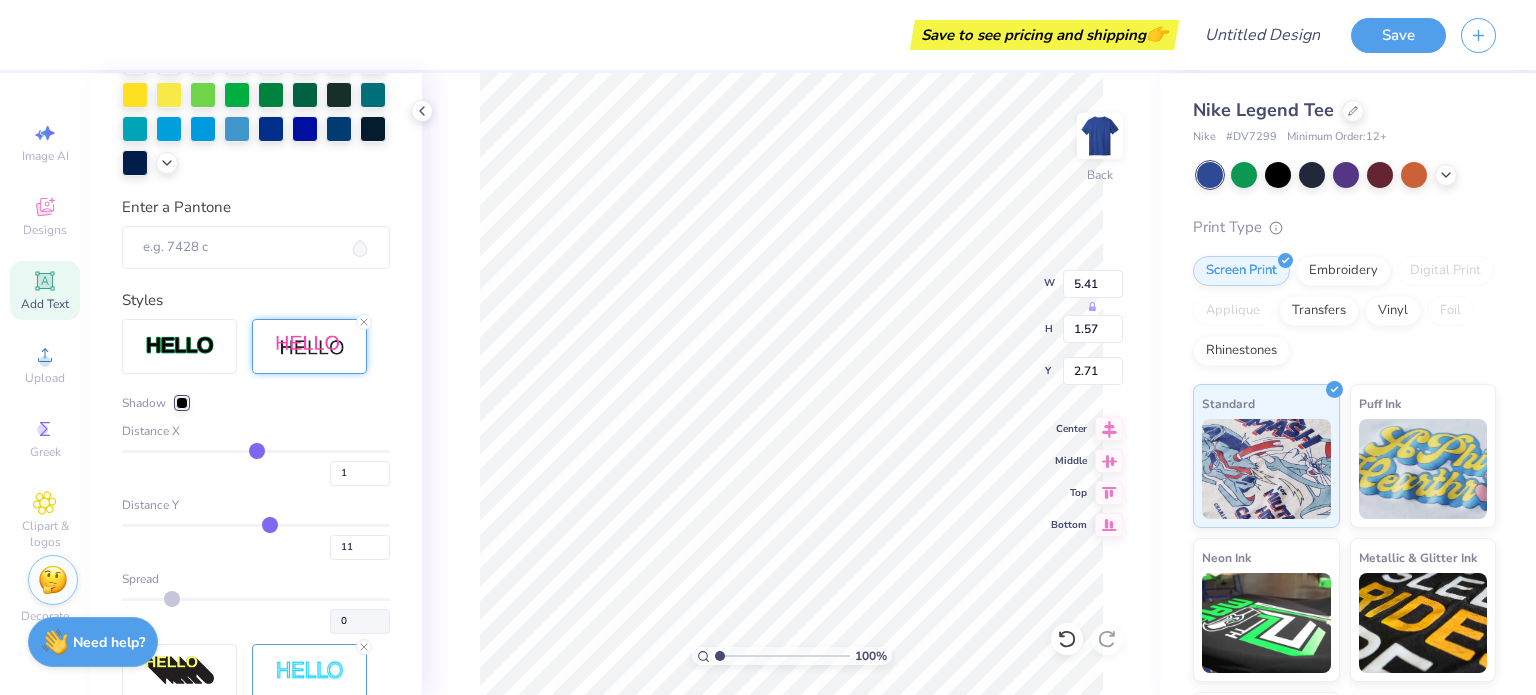 type on "10" 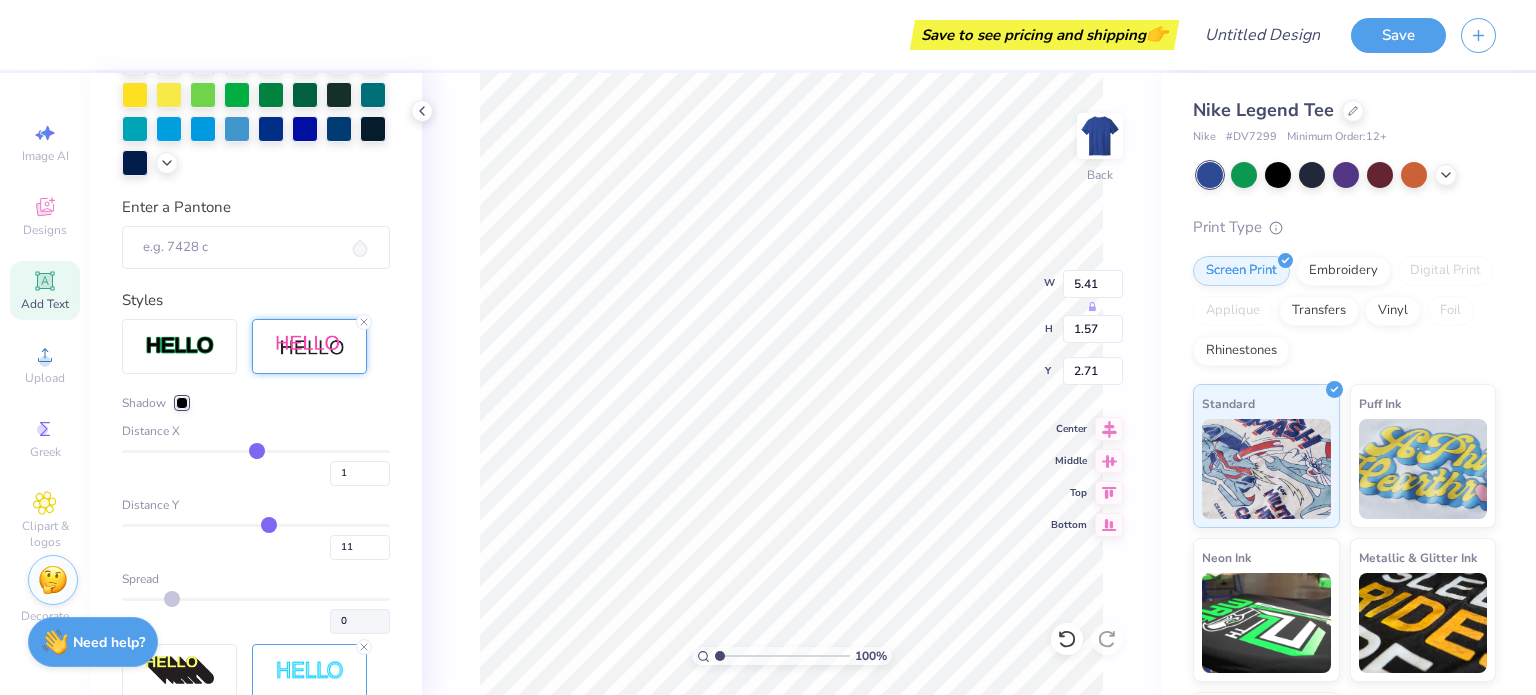 type on "10" 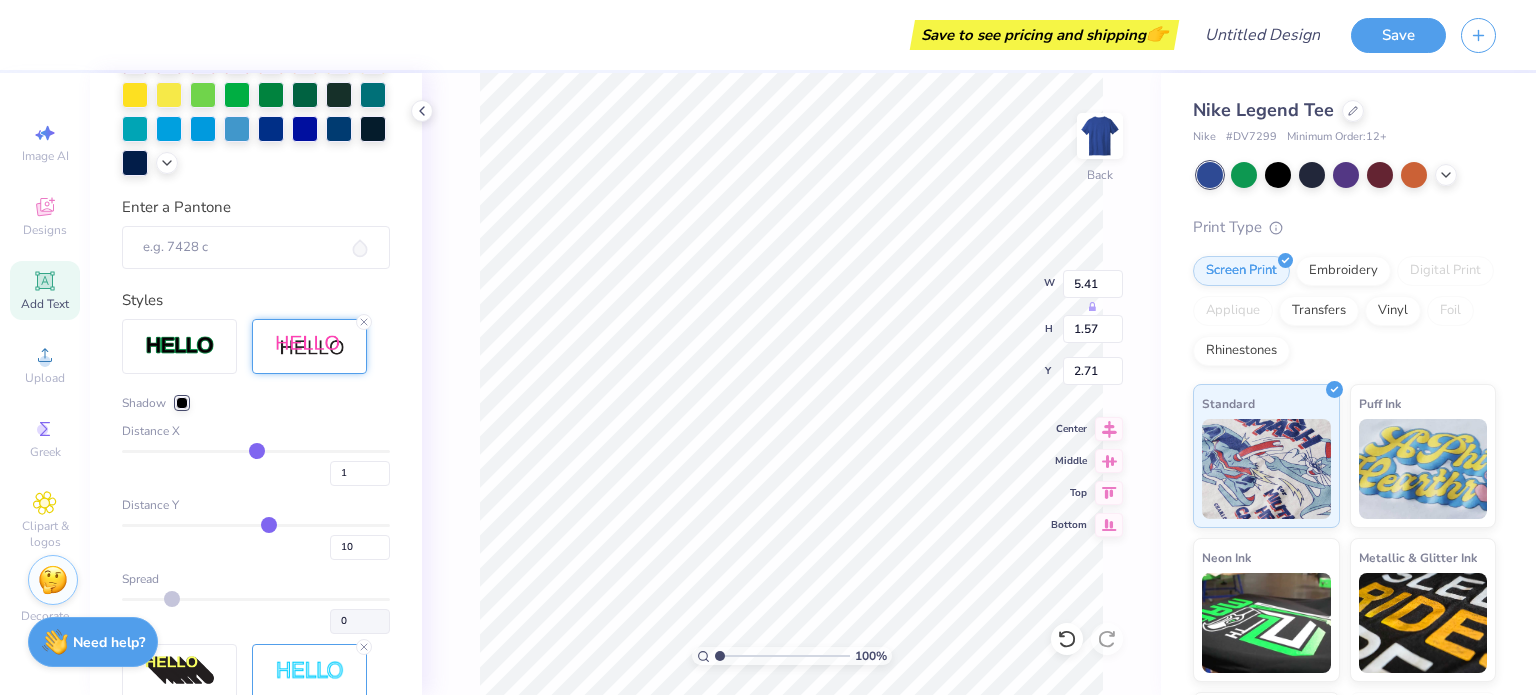 type on "9" 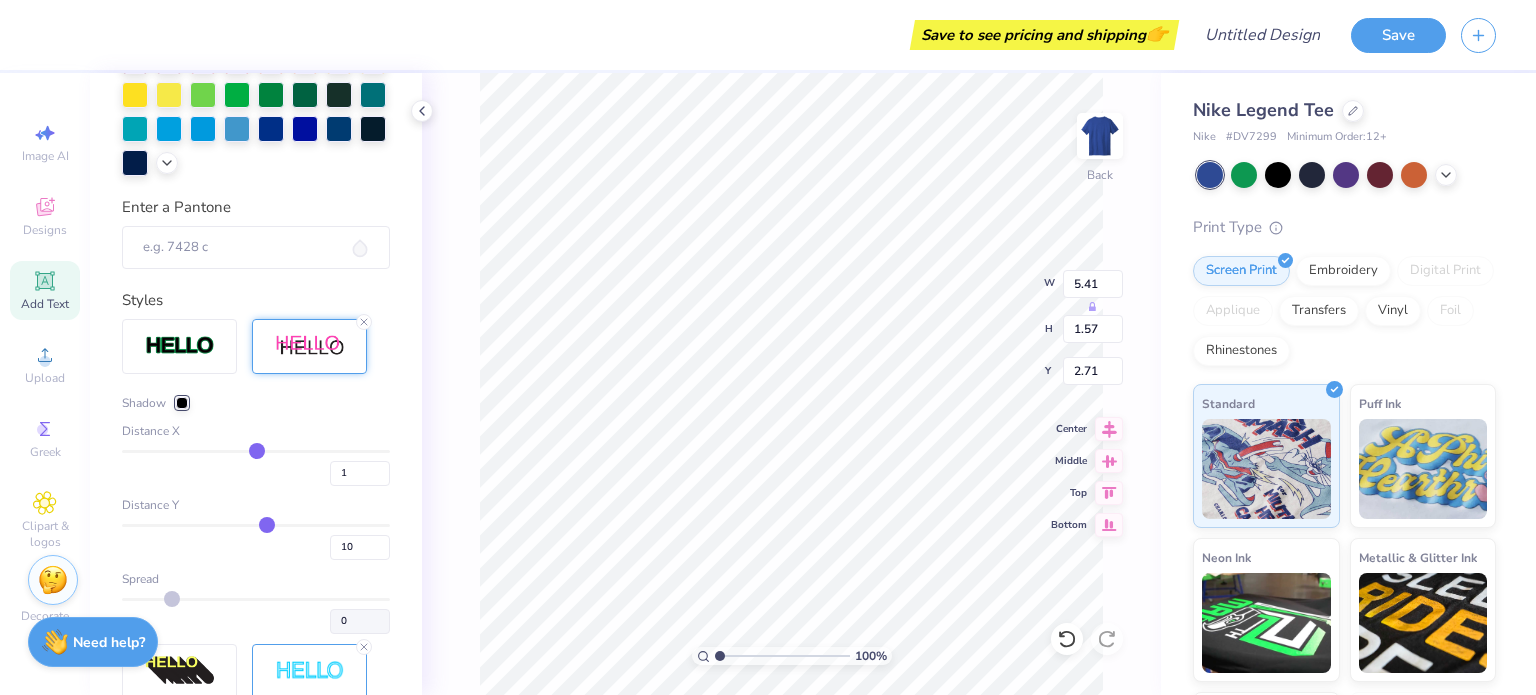 type on "9" 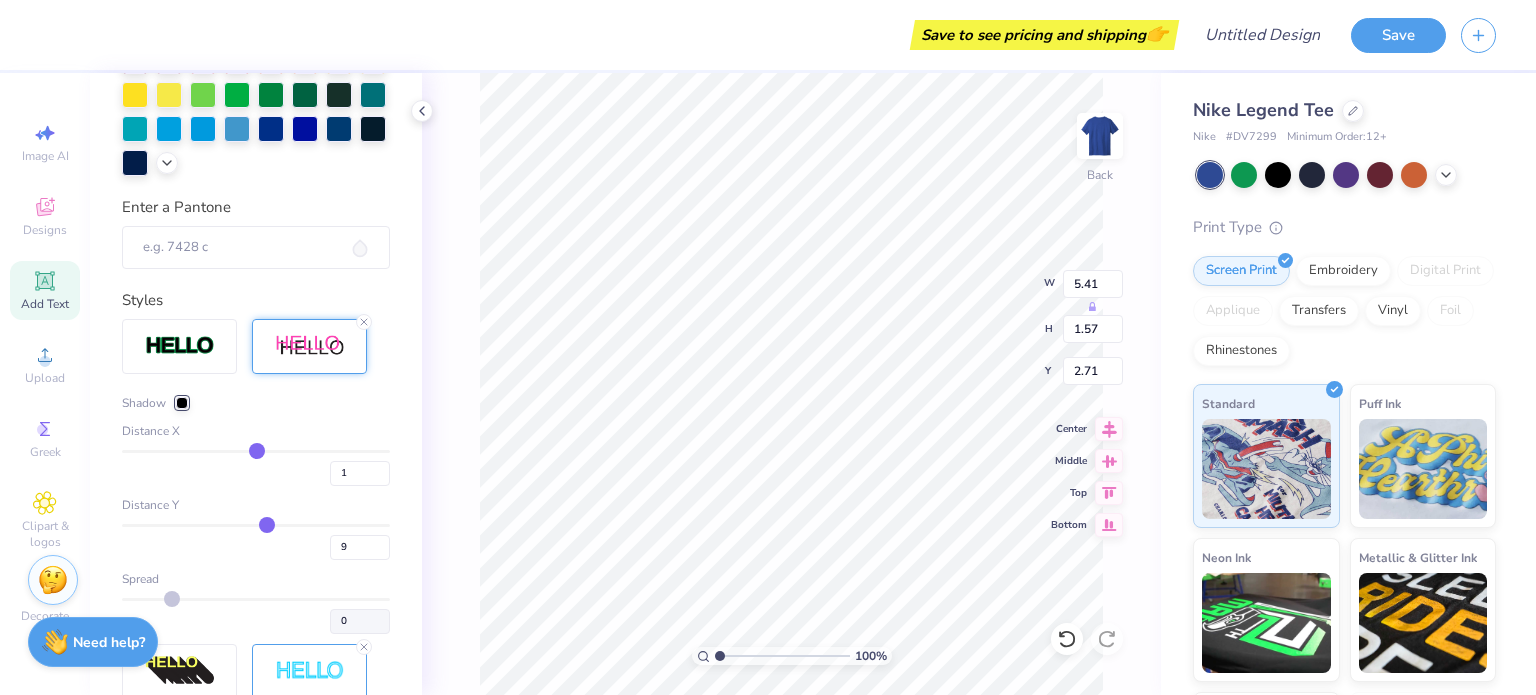 type on "8" 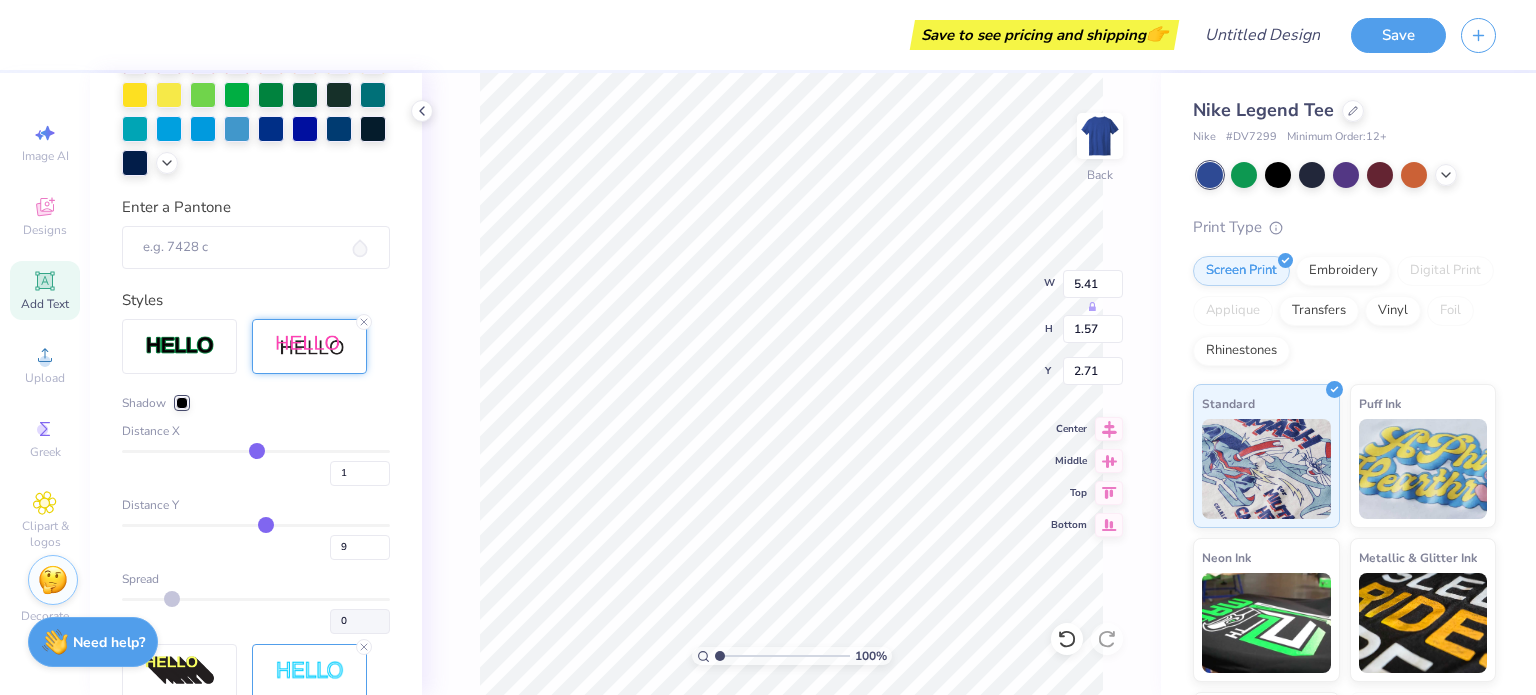 type on "8" 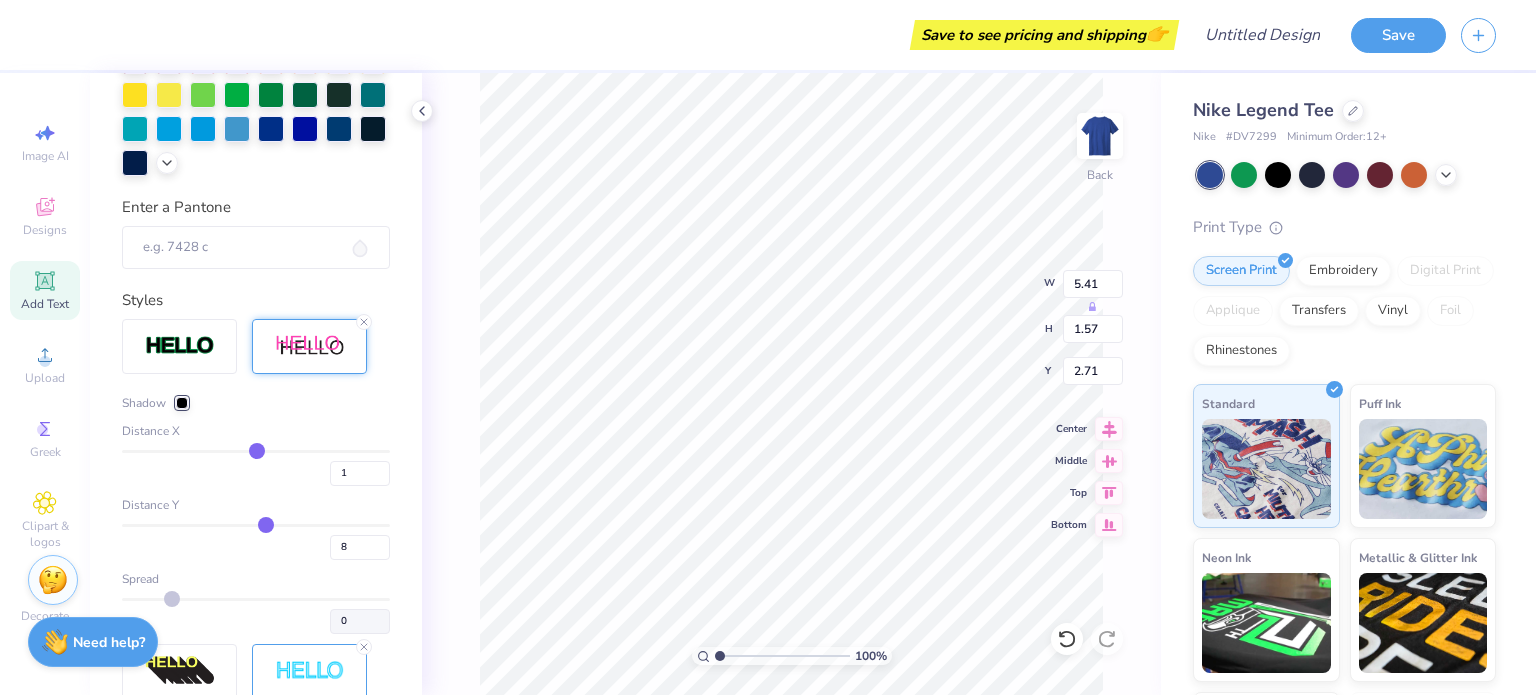 type on "7" 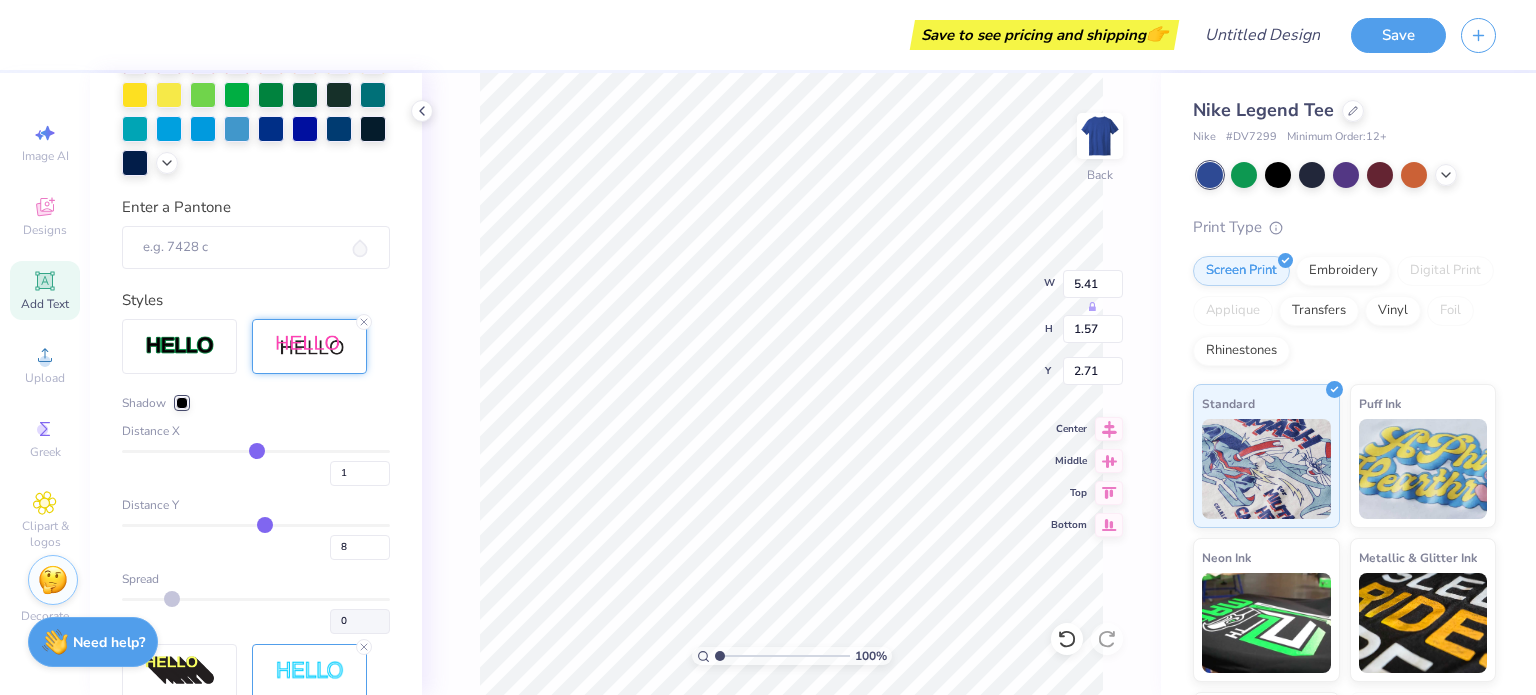 type on "7" 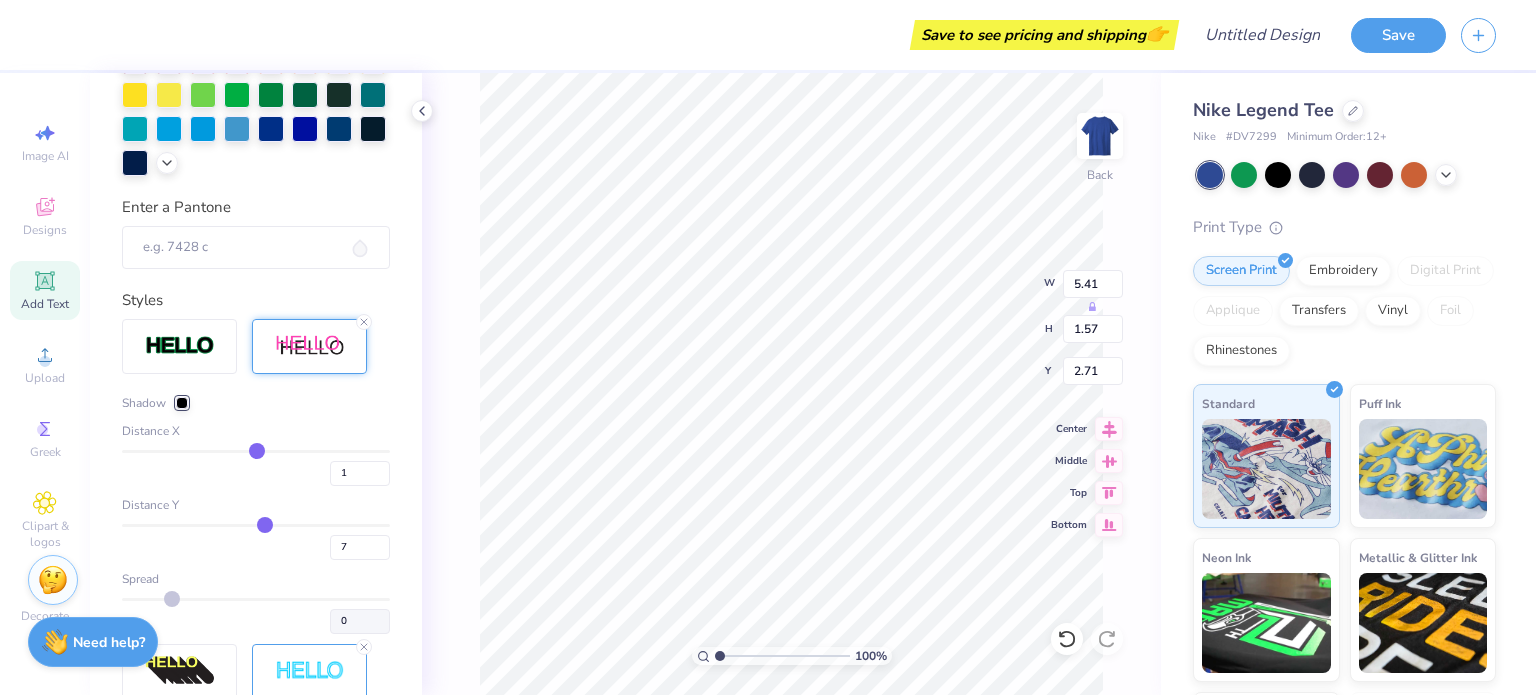 type on "6" 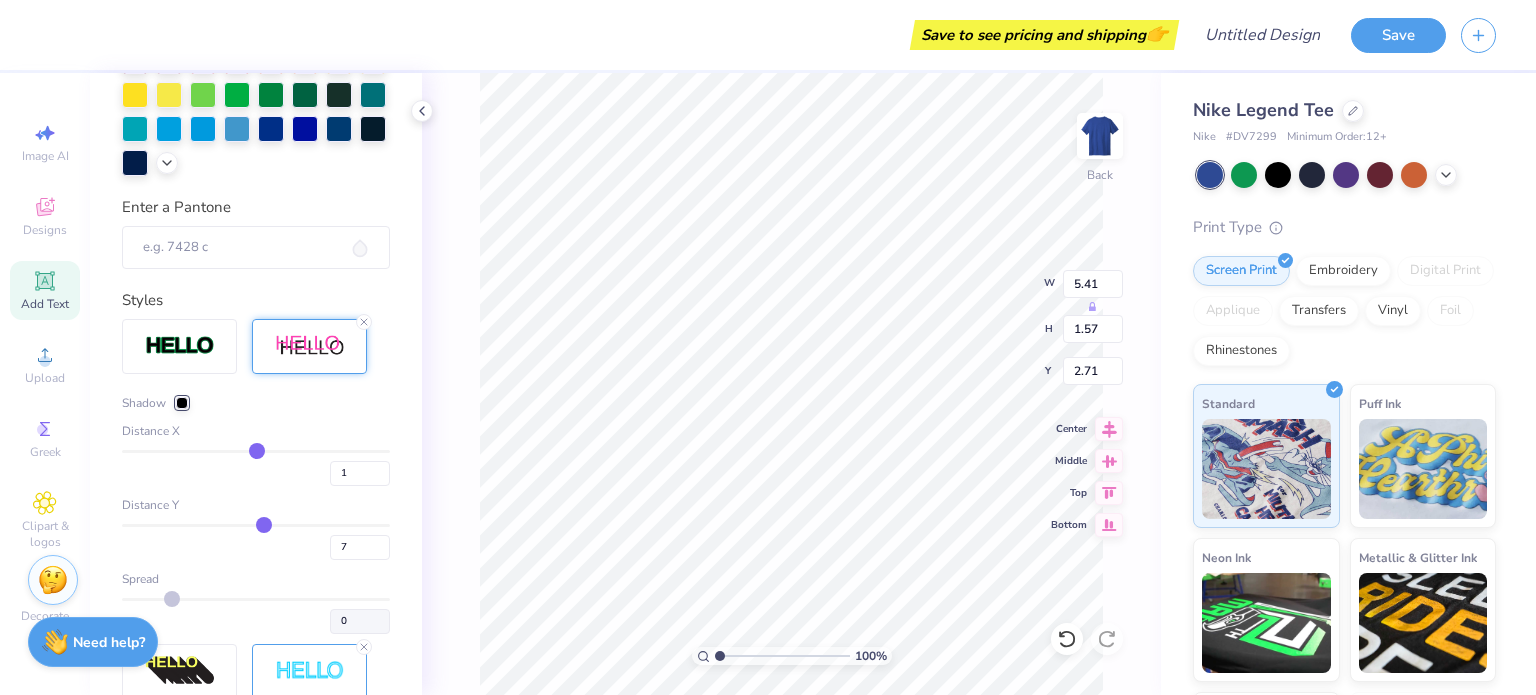 type on "6" 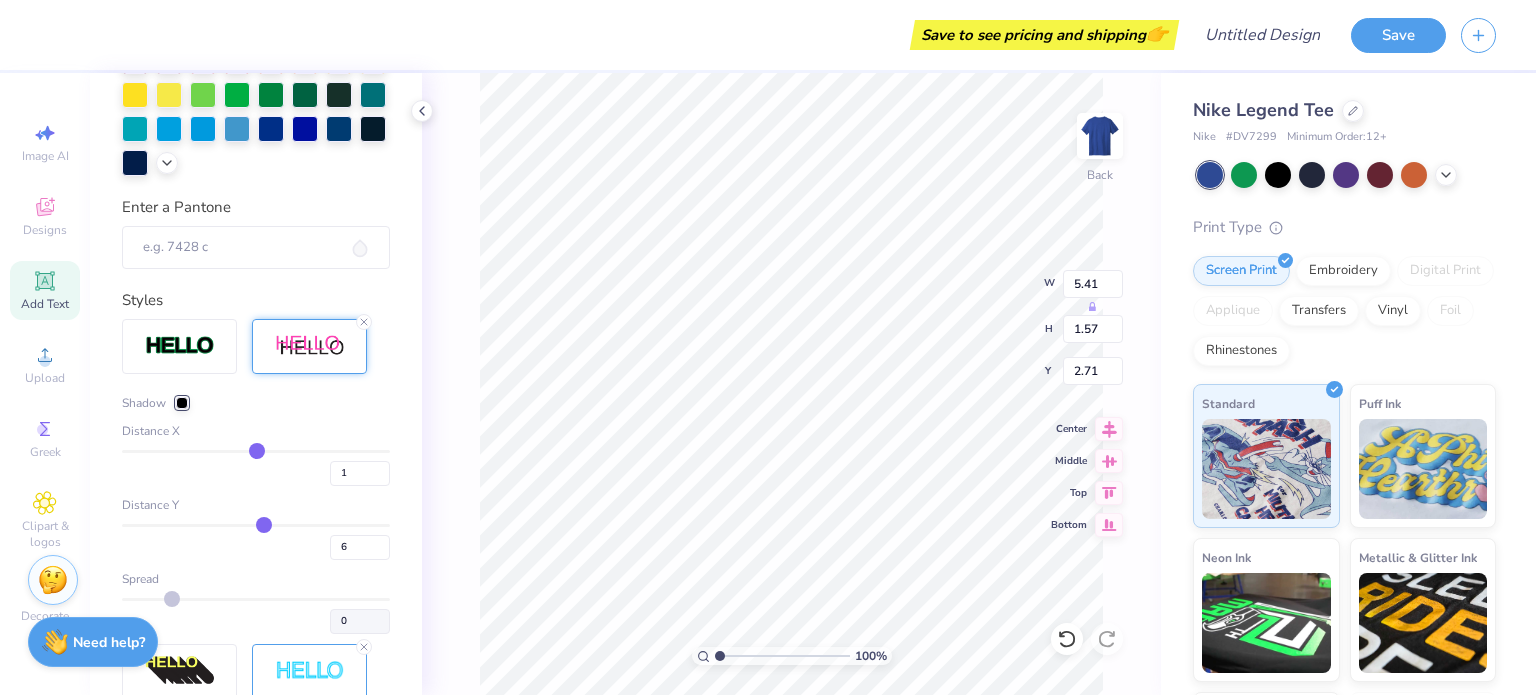 type on "5" 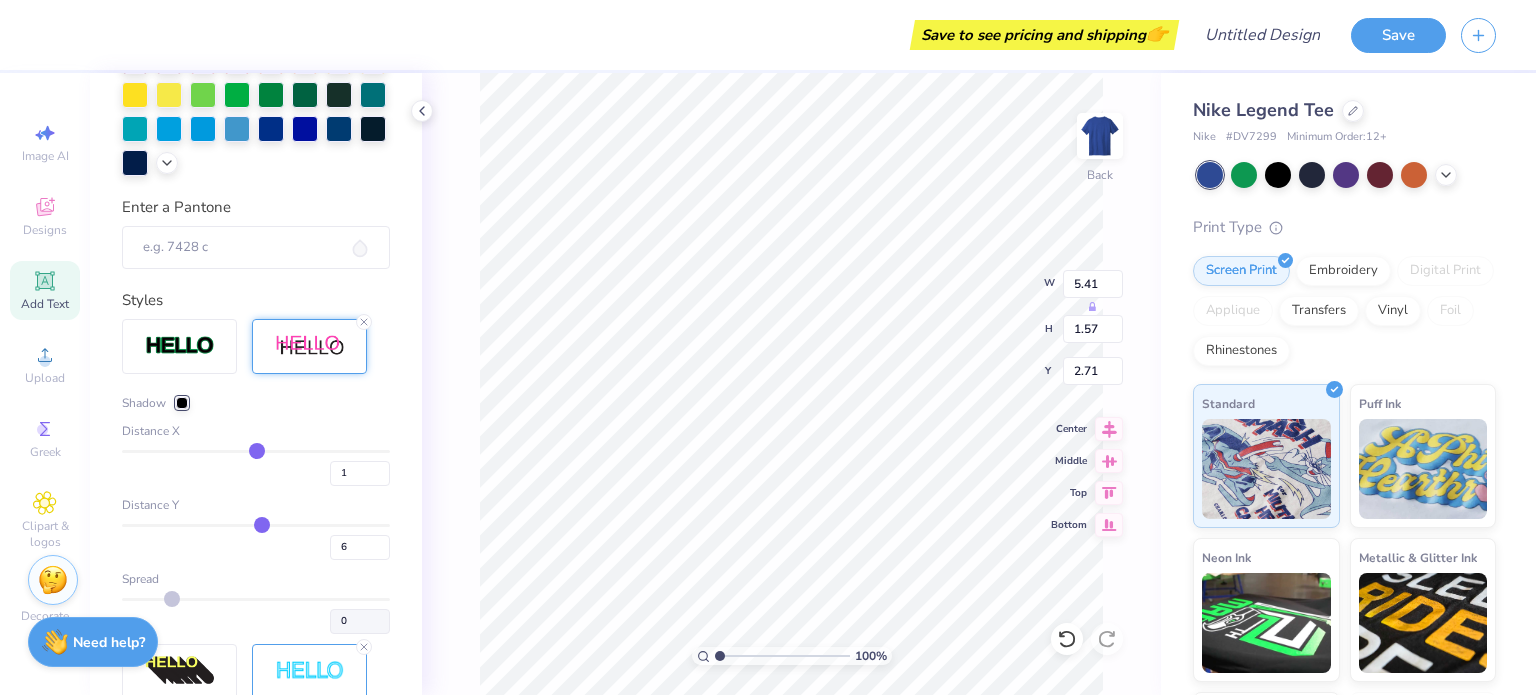 type on "5" 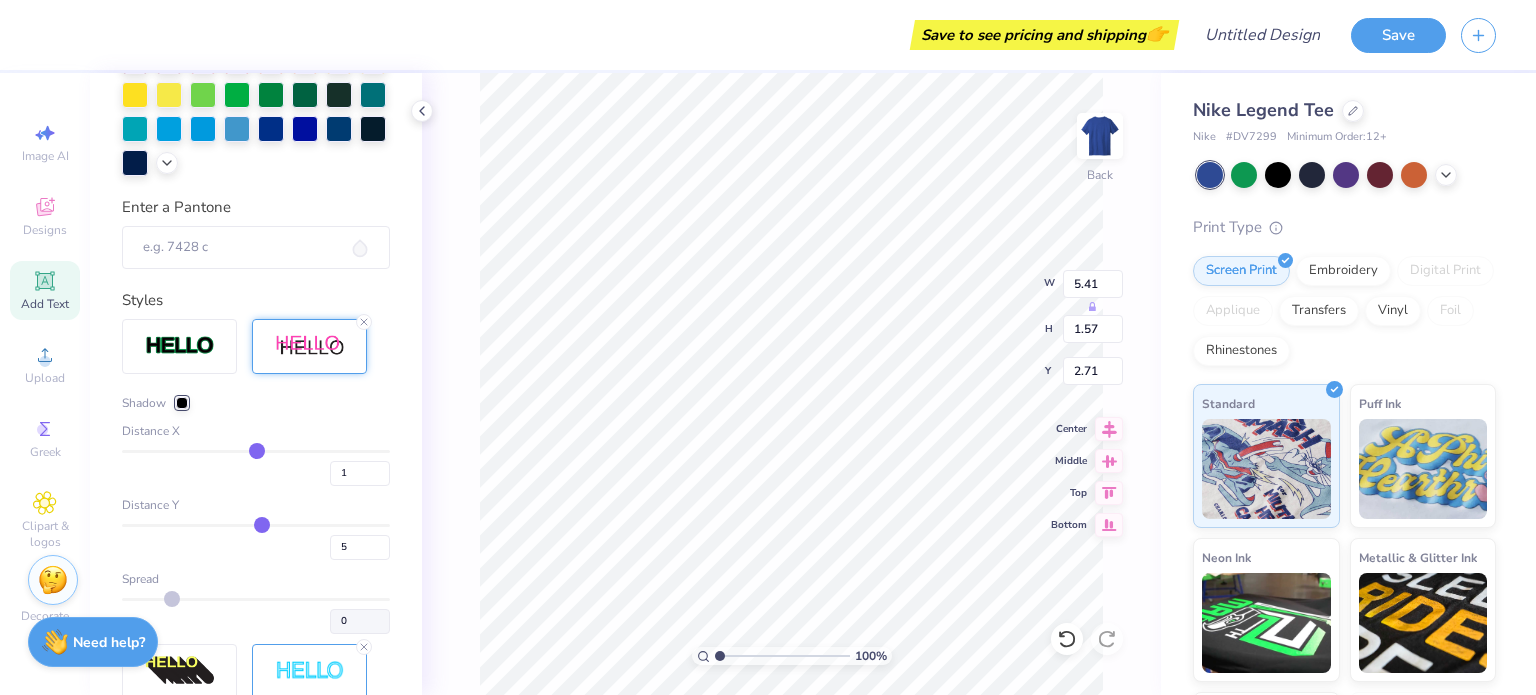 type on "4" 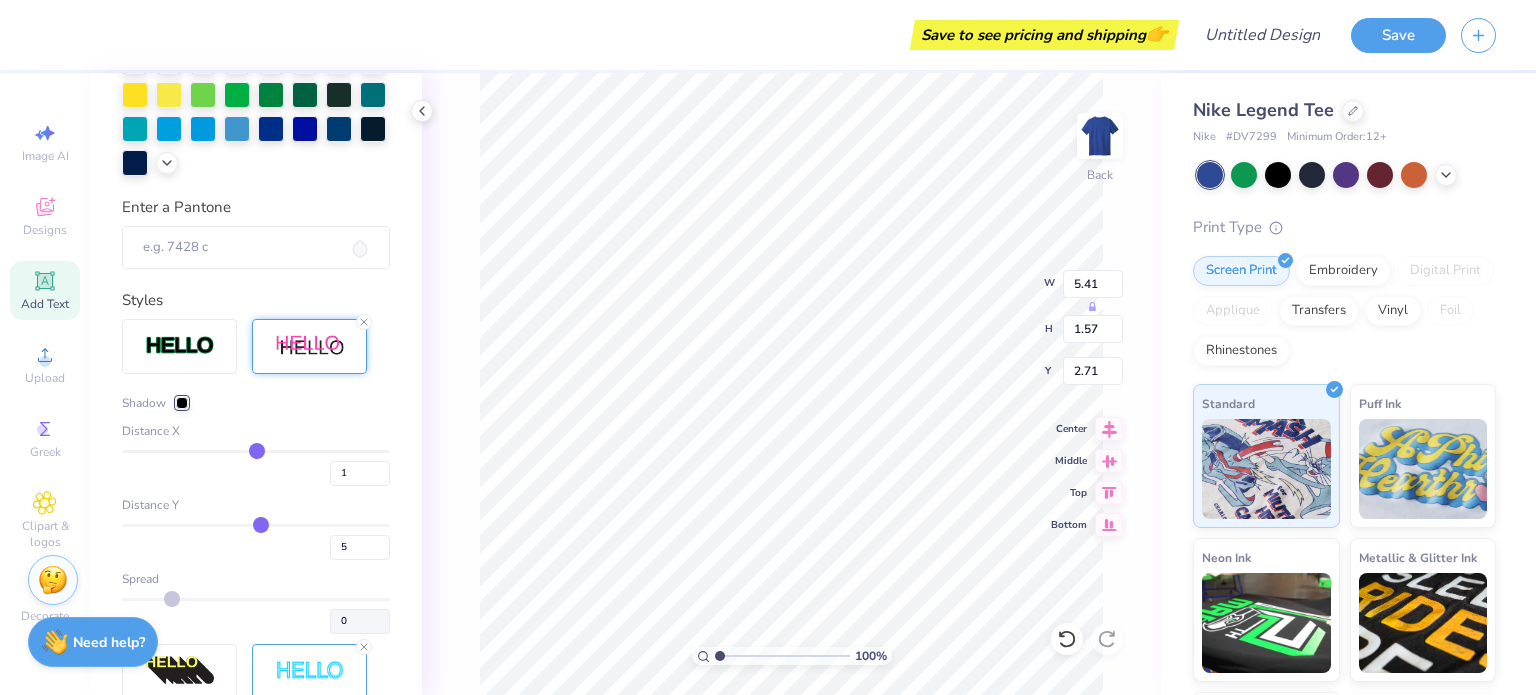type on "4" 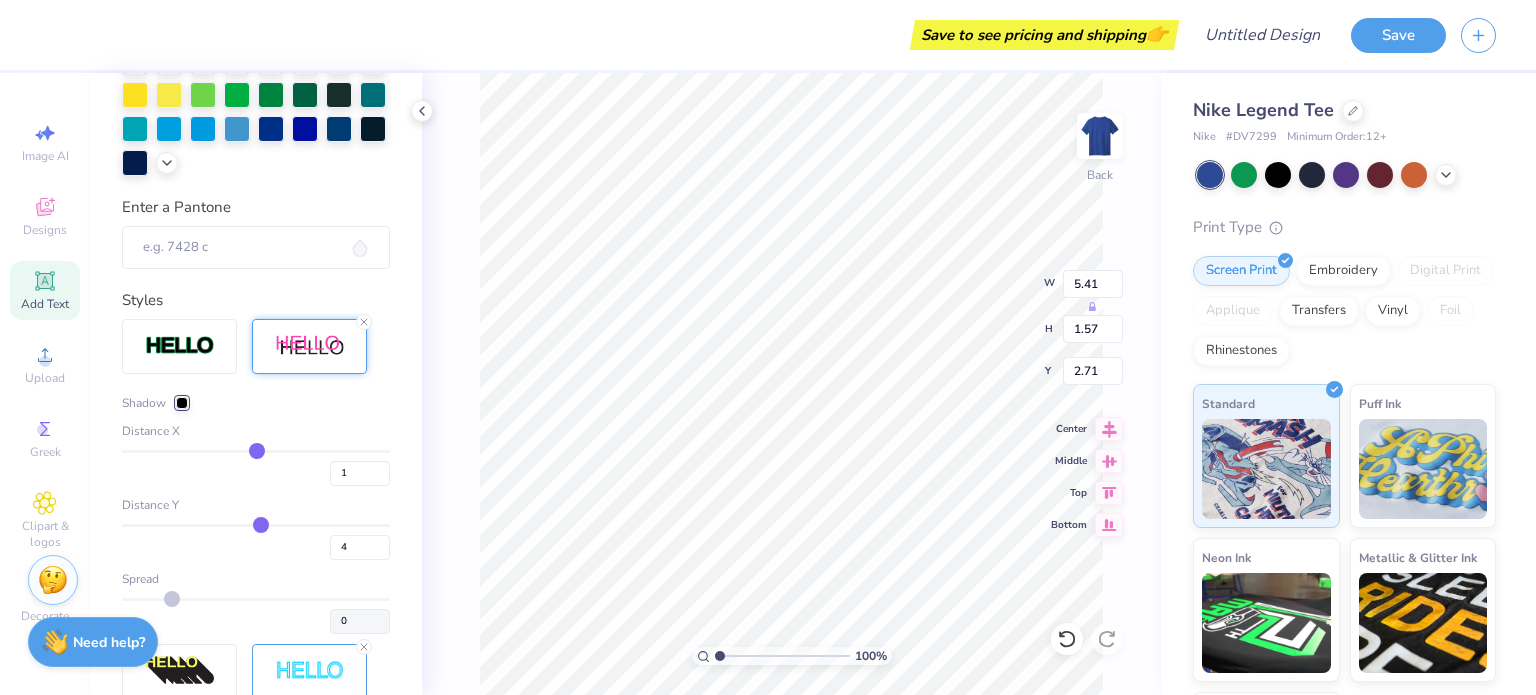 type on "3" 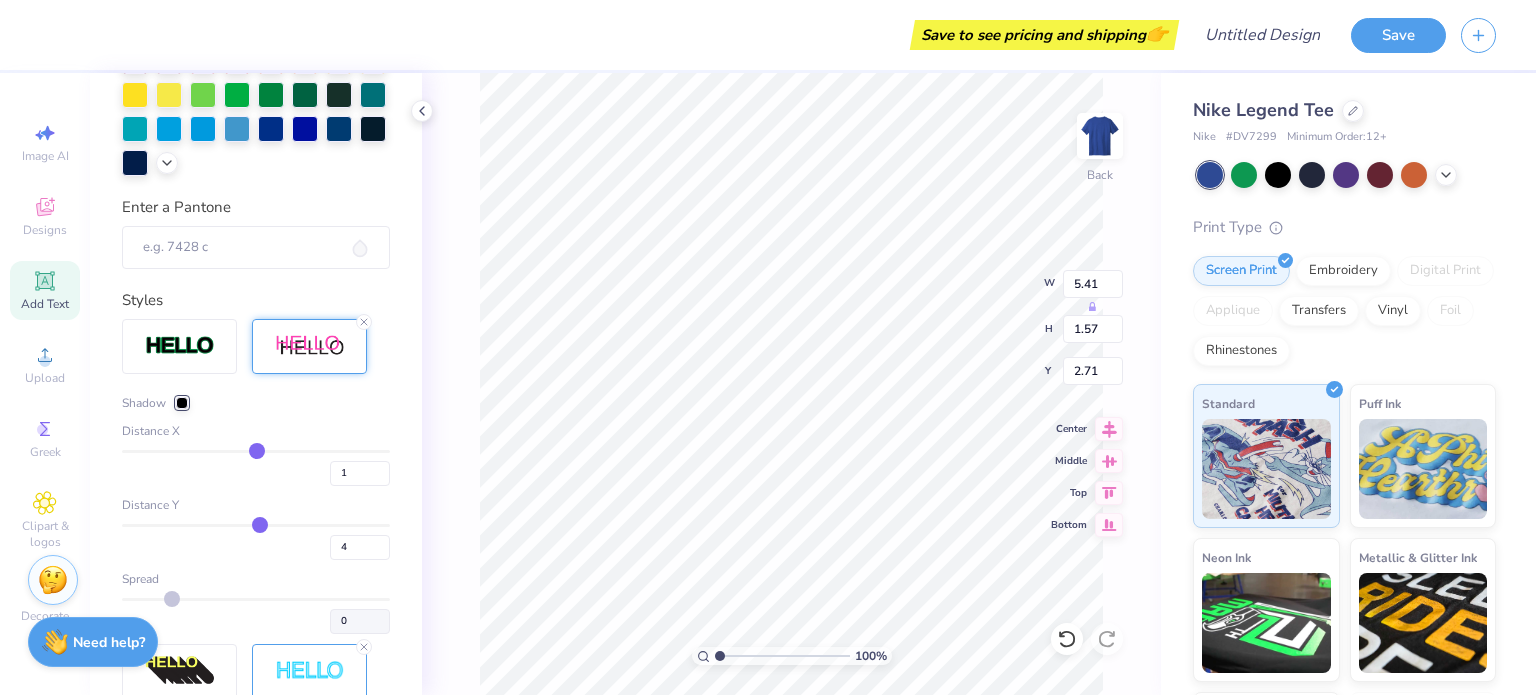 type on "3" 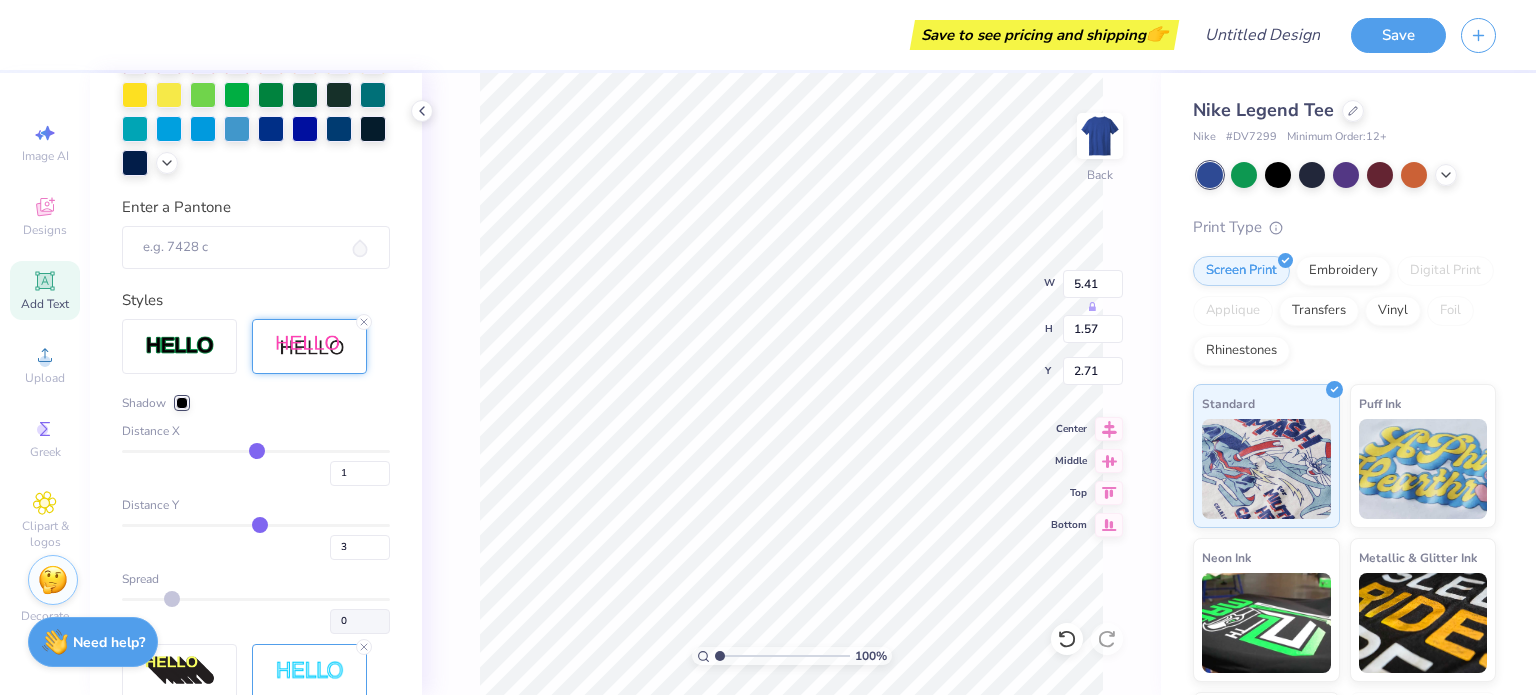 type on "2" 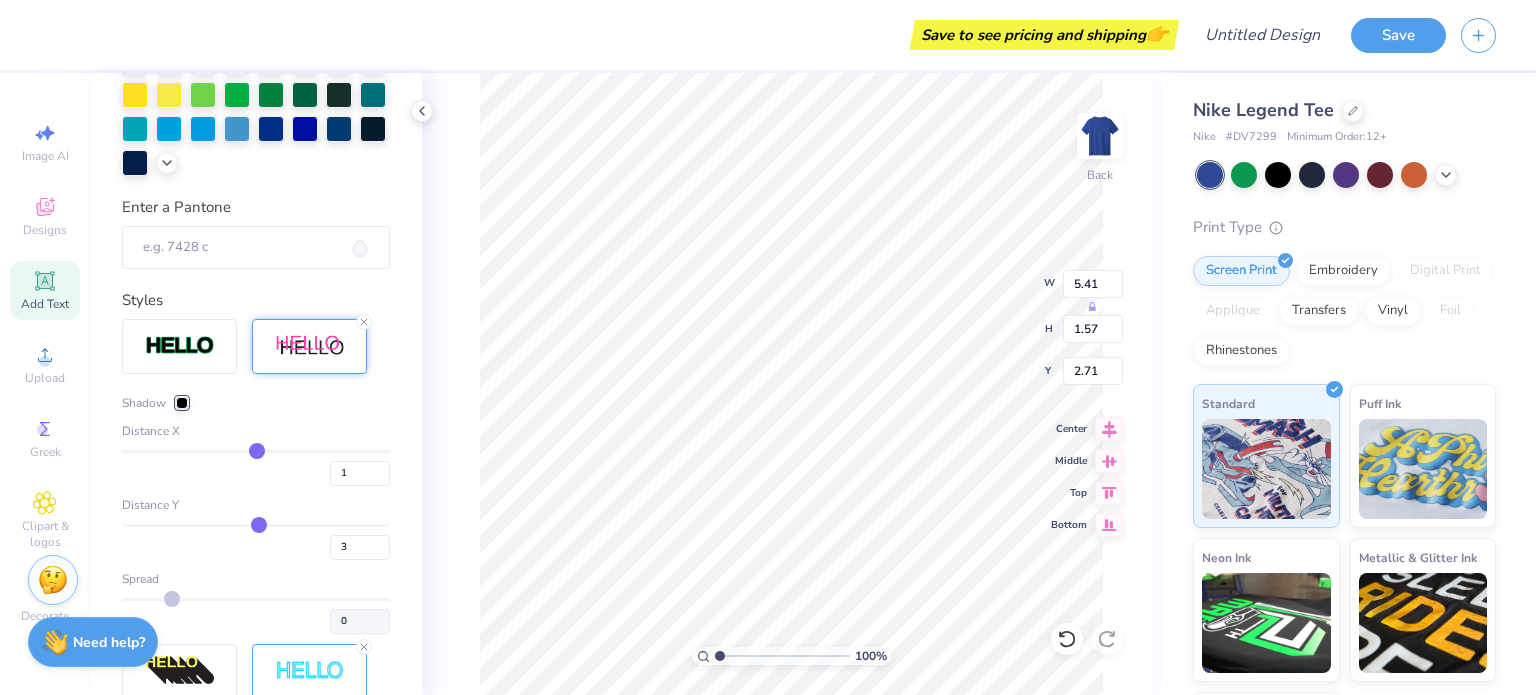 type on "2" 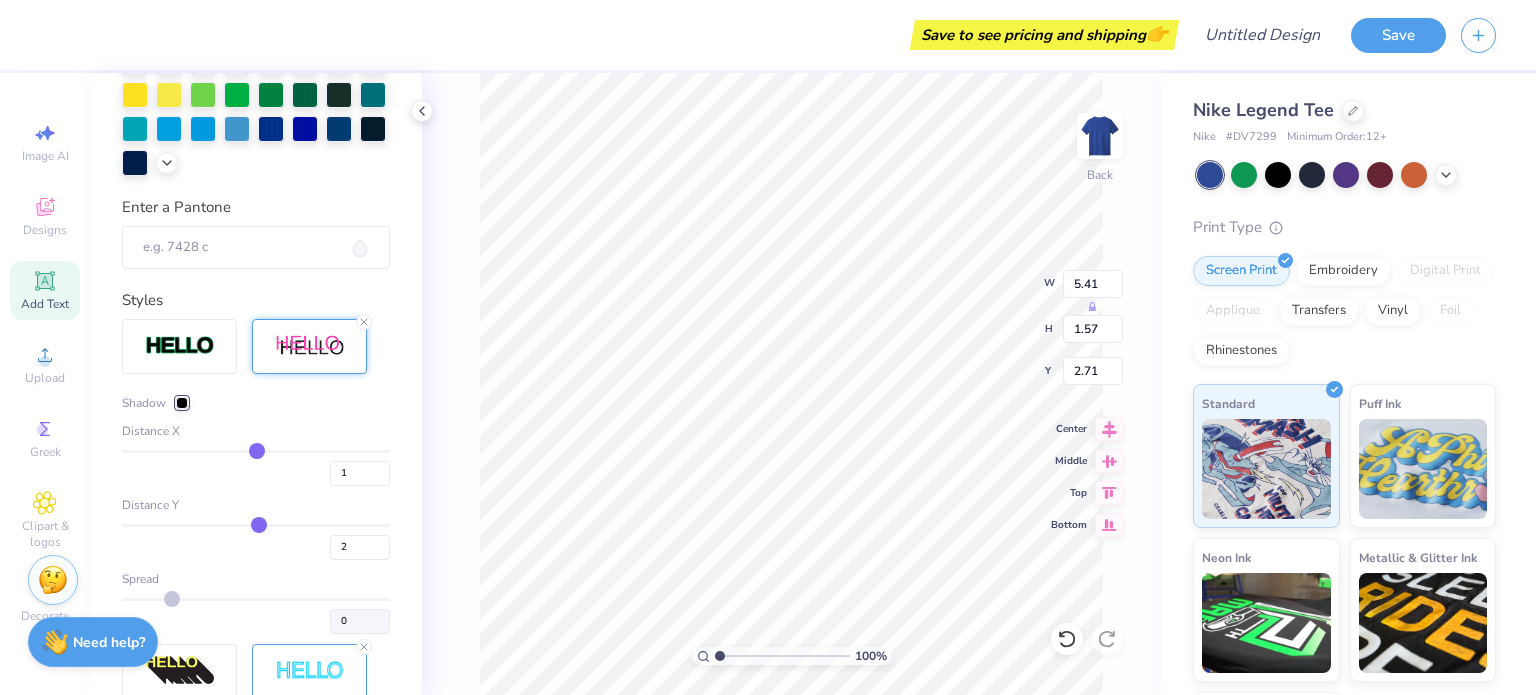 drag, startPoint x: 271, startPoint y: 522, endPoint x: 258, endPoint y: 522, distance: 13 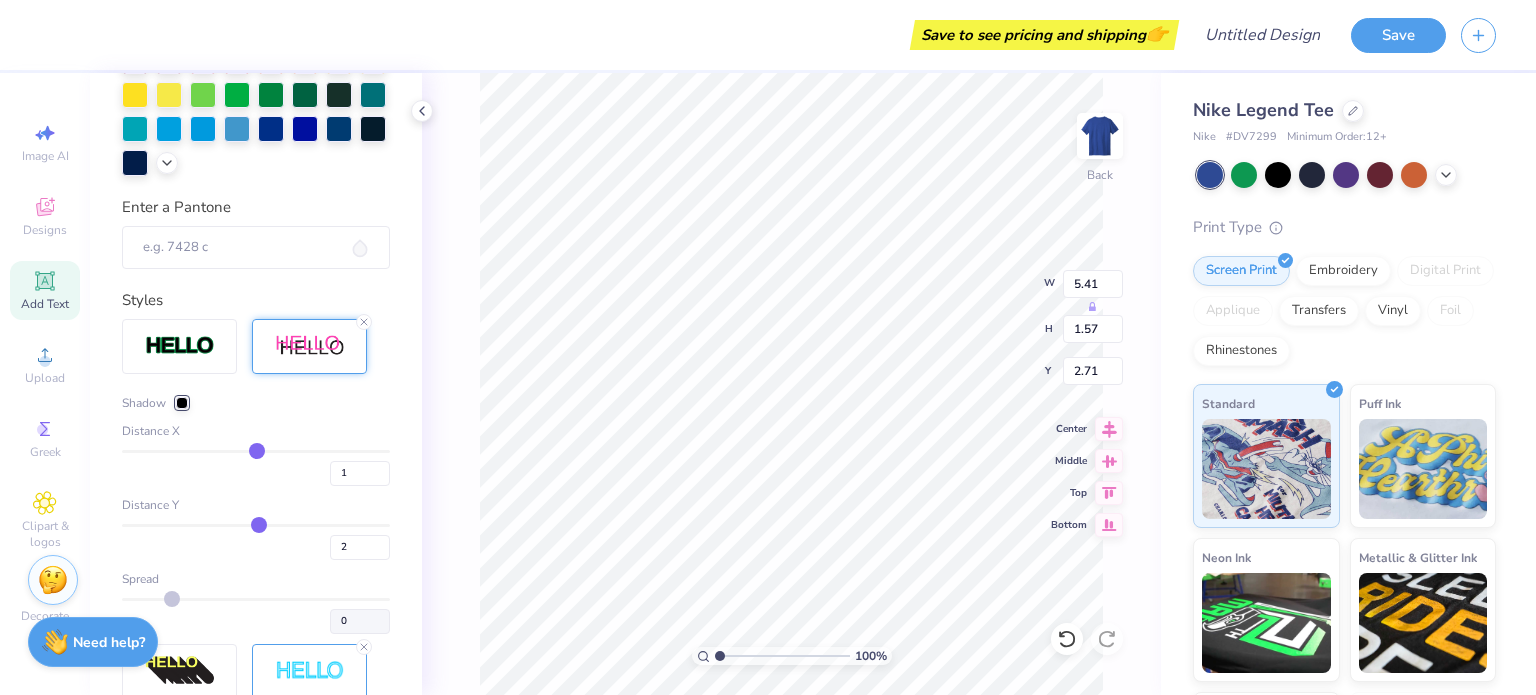 type on "1" 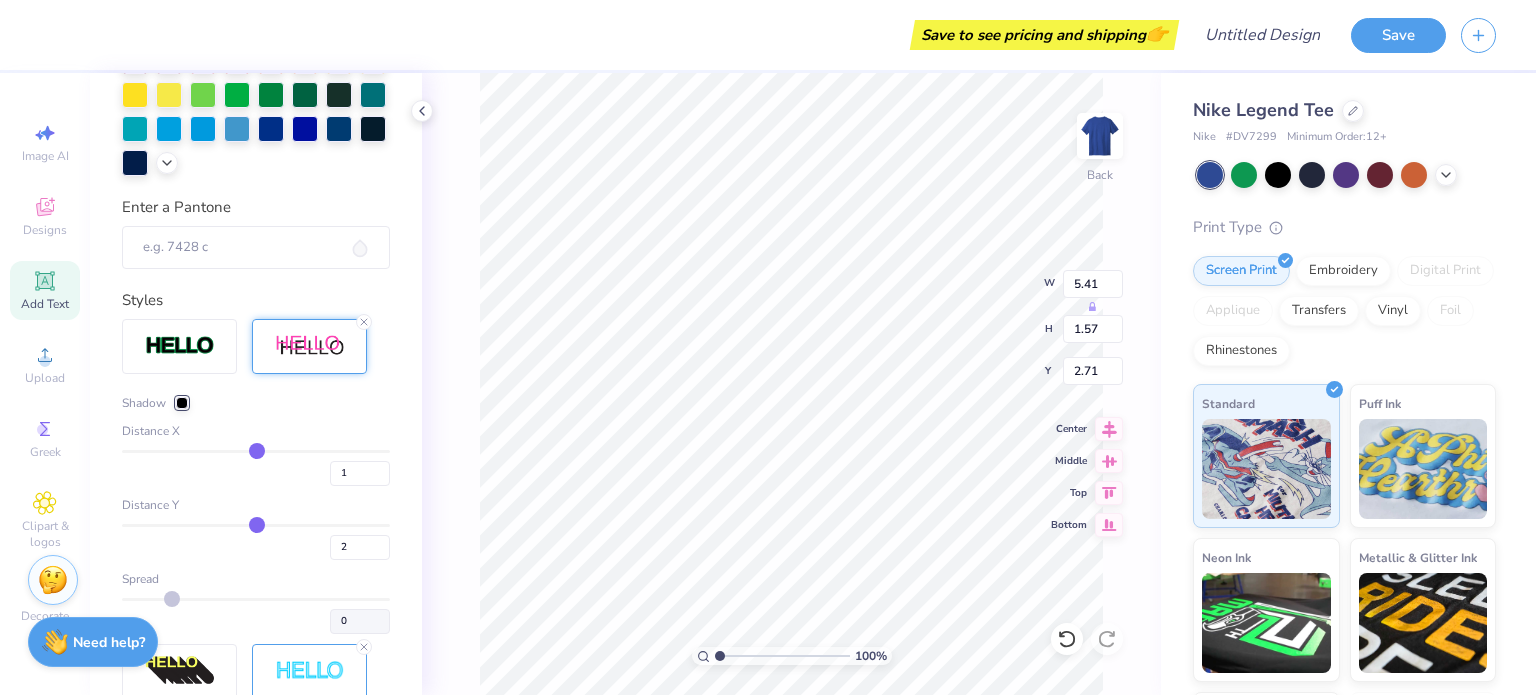 type on "1" 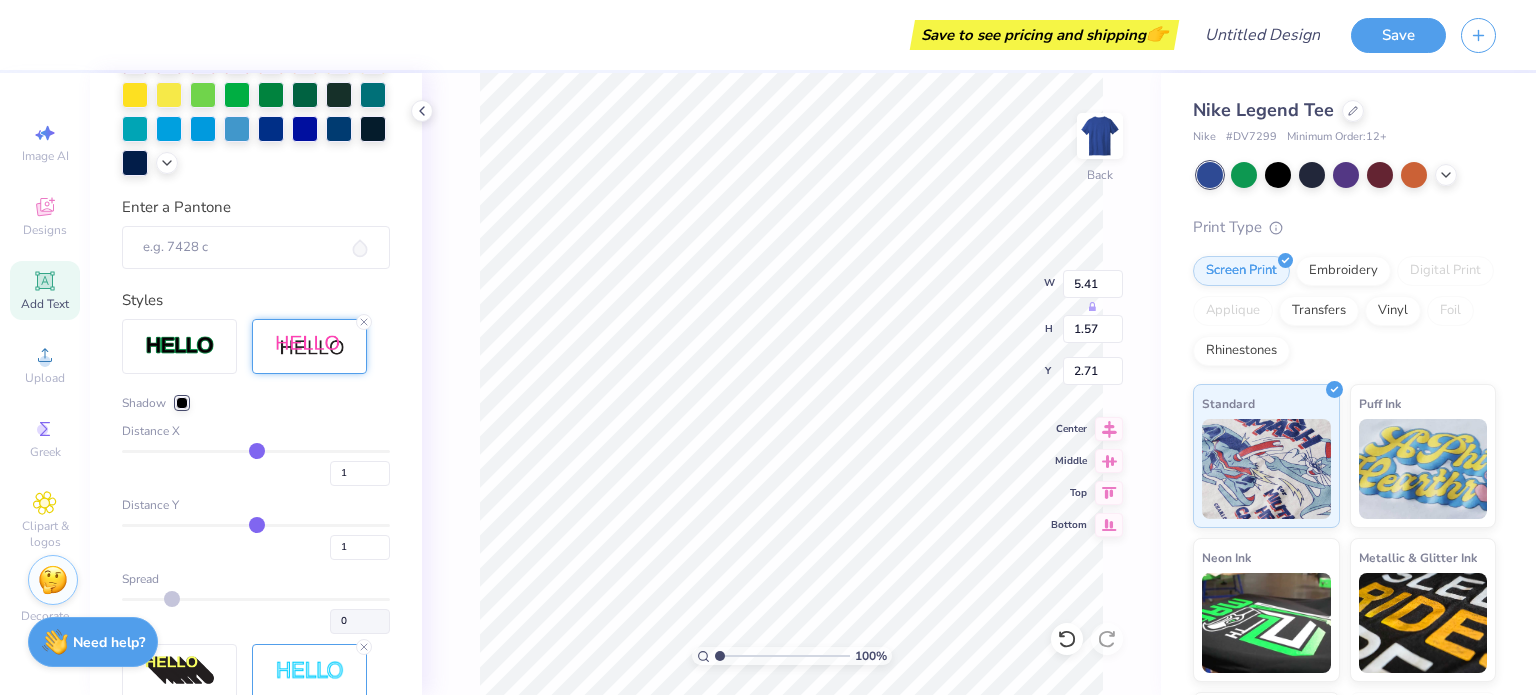 type on "0" 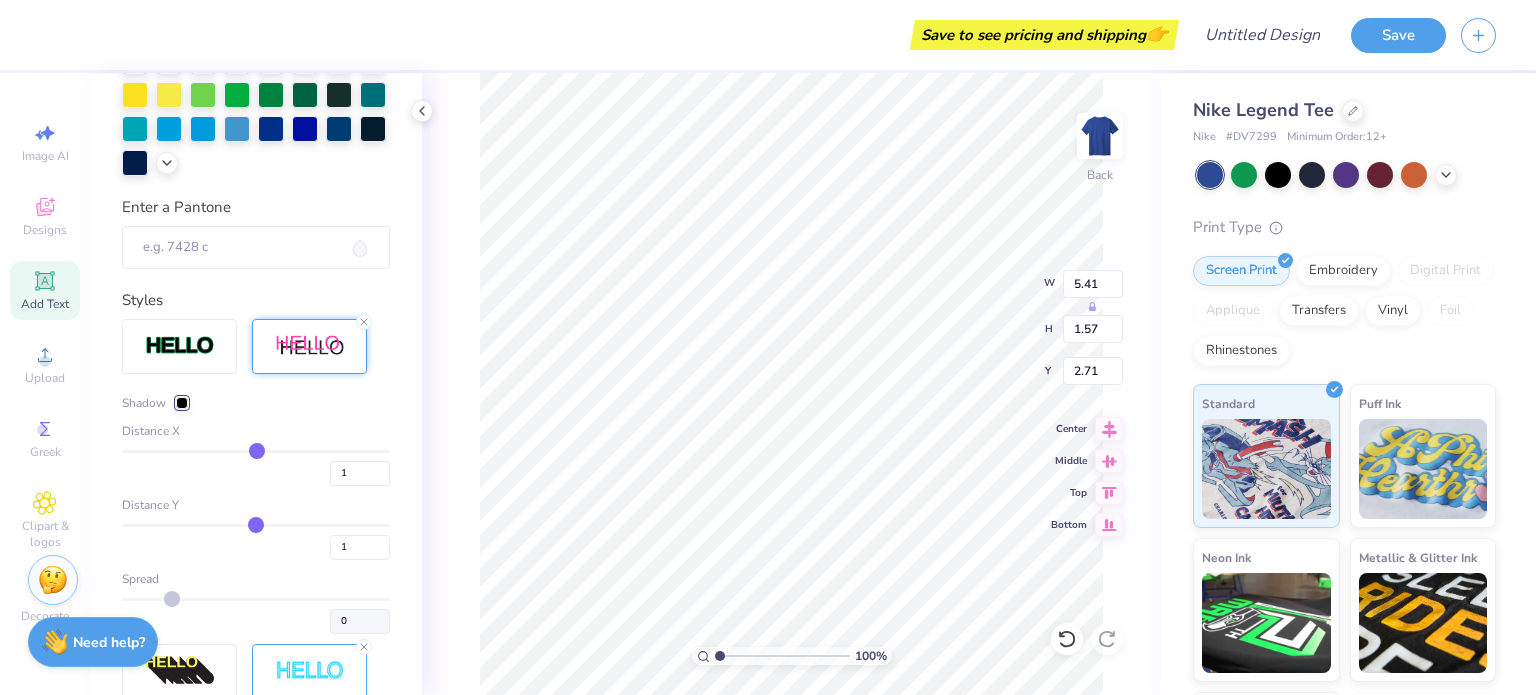 type on "0" 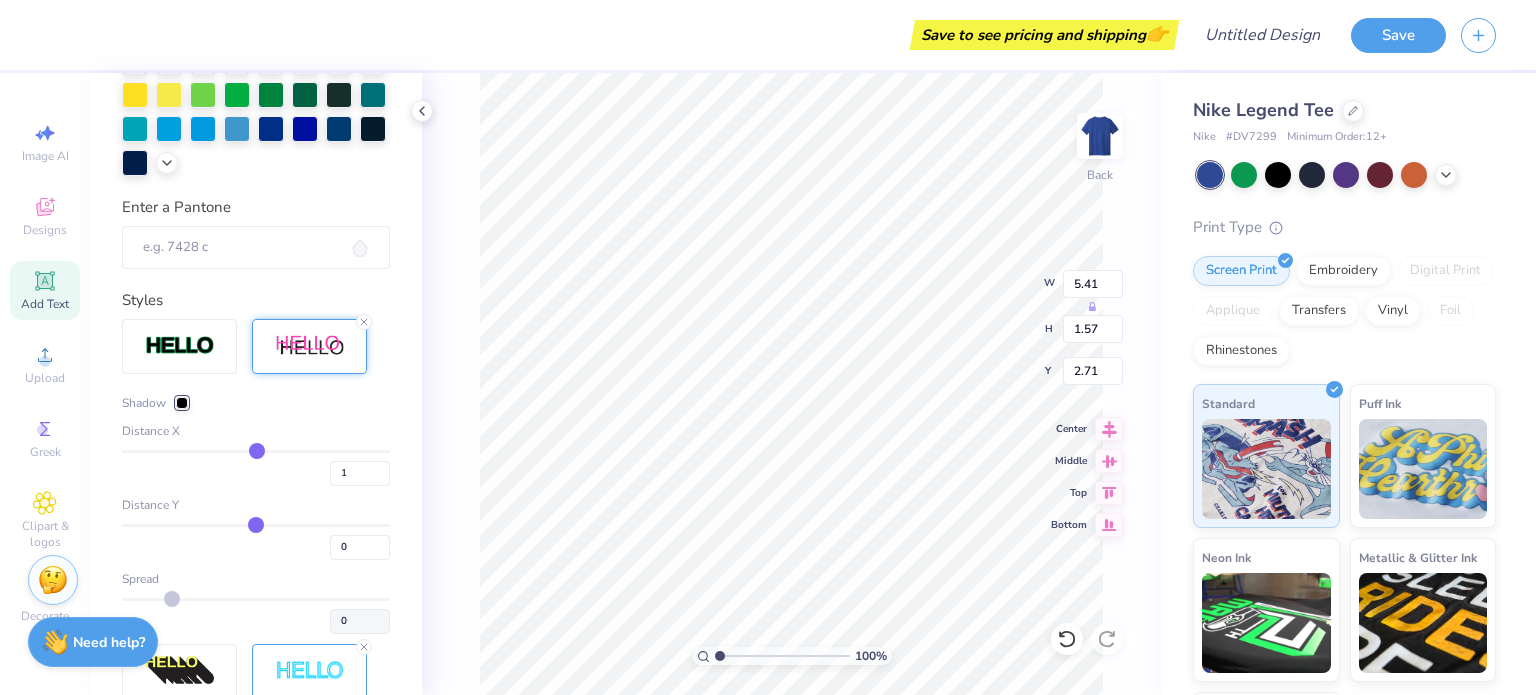 type on "-1" 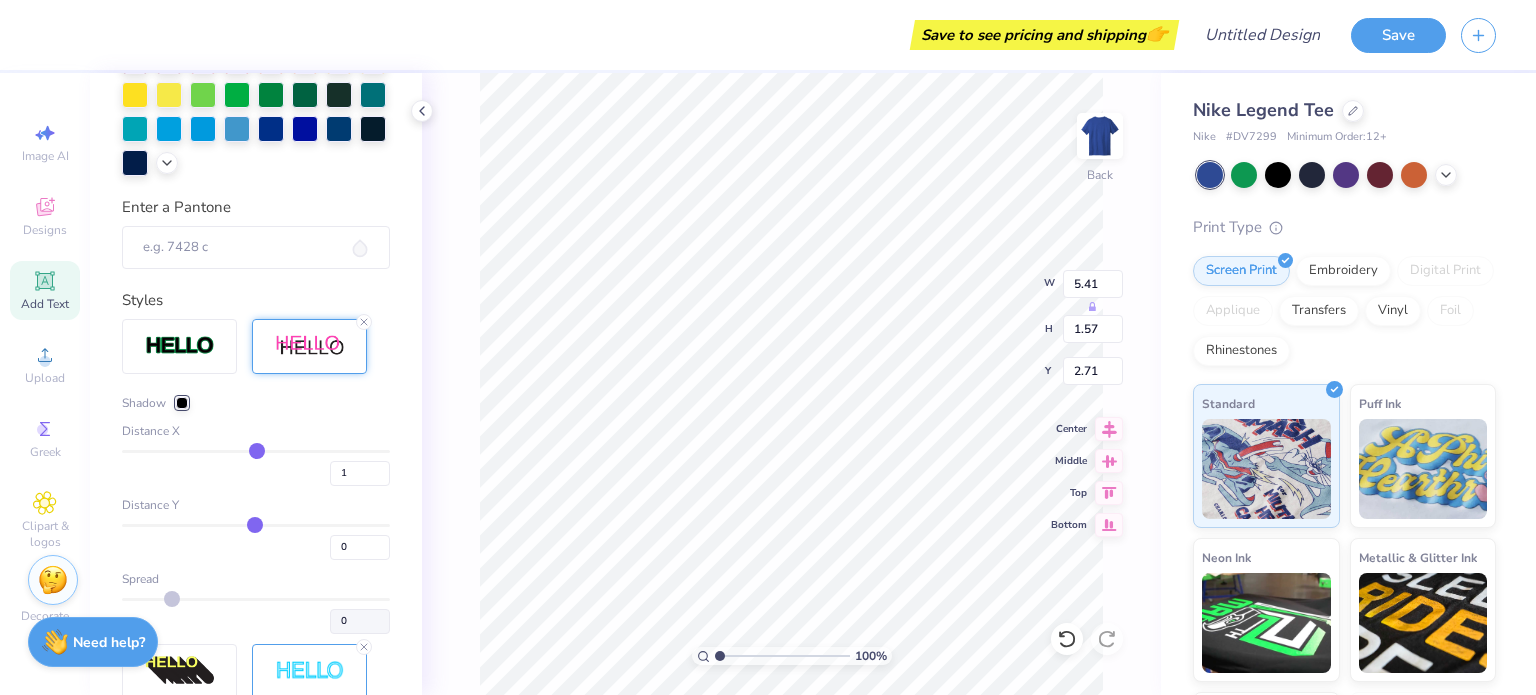 type on "-1" 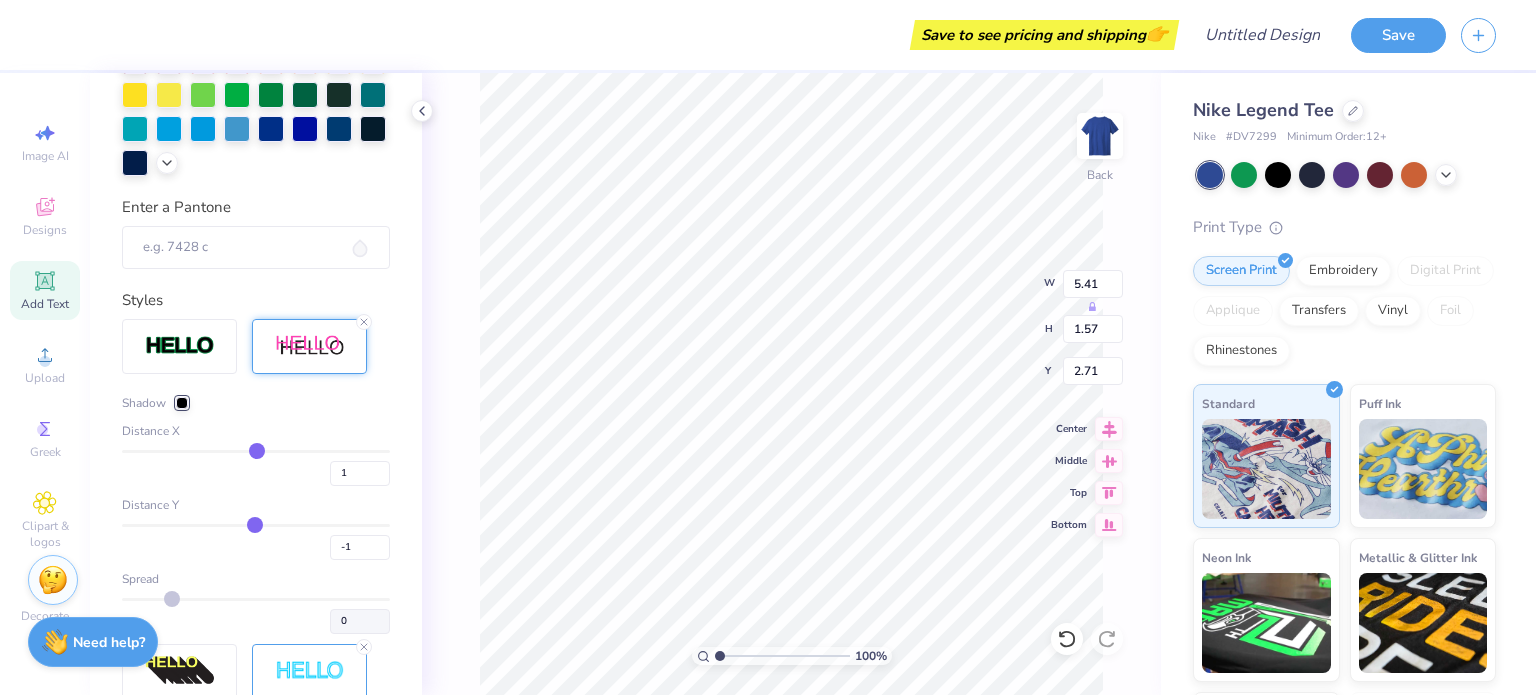 type on "-2" 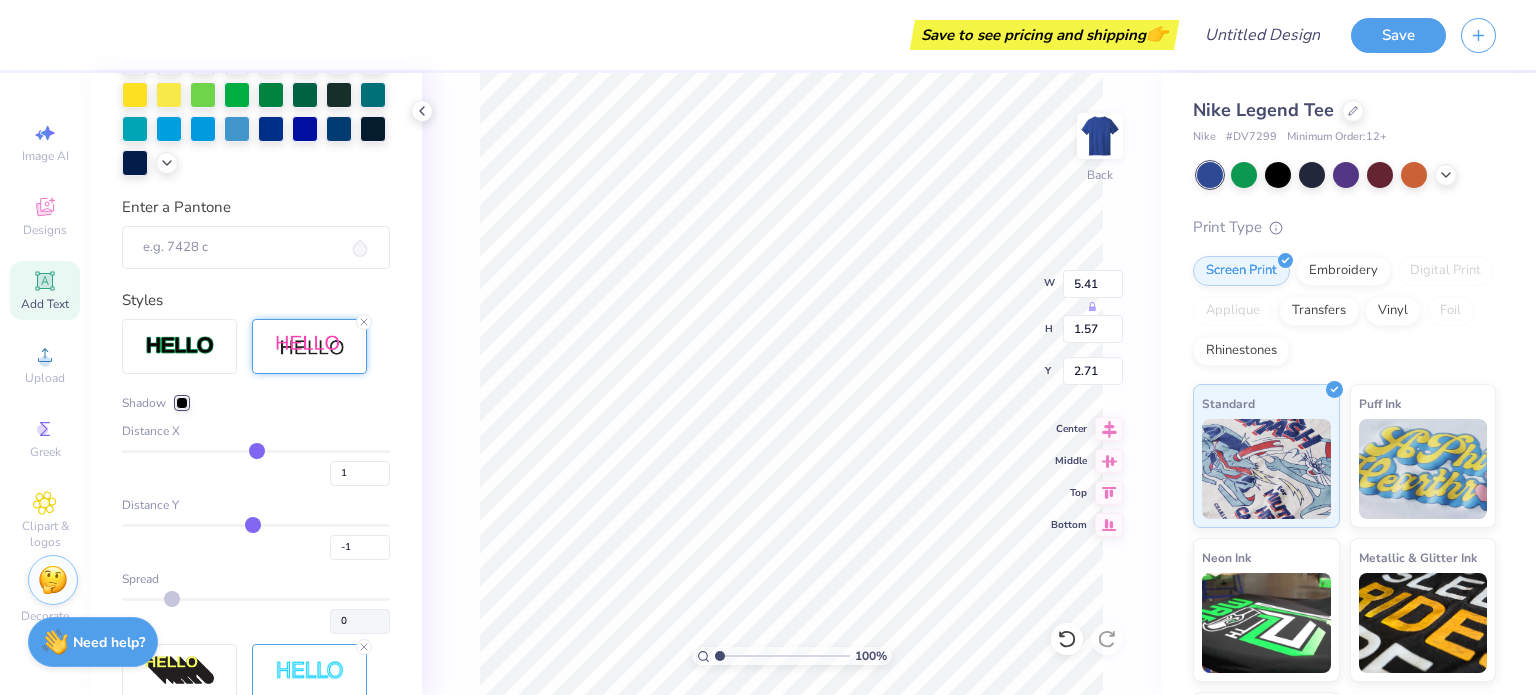 type on "-2" 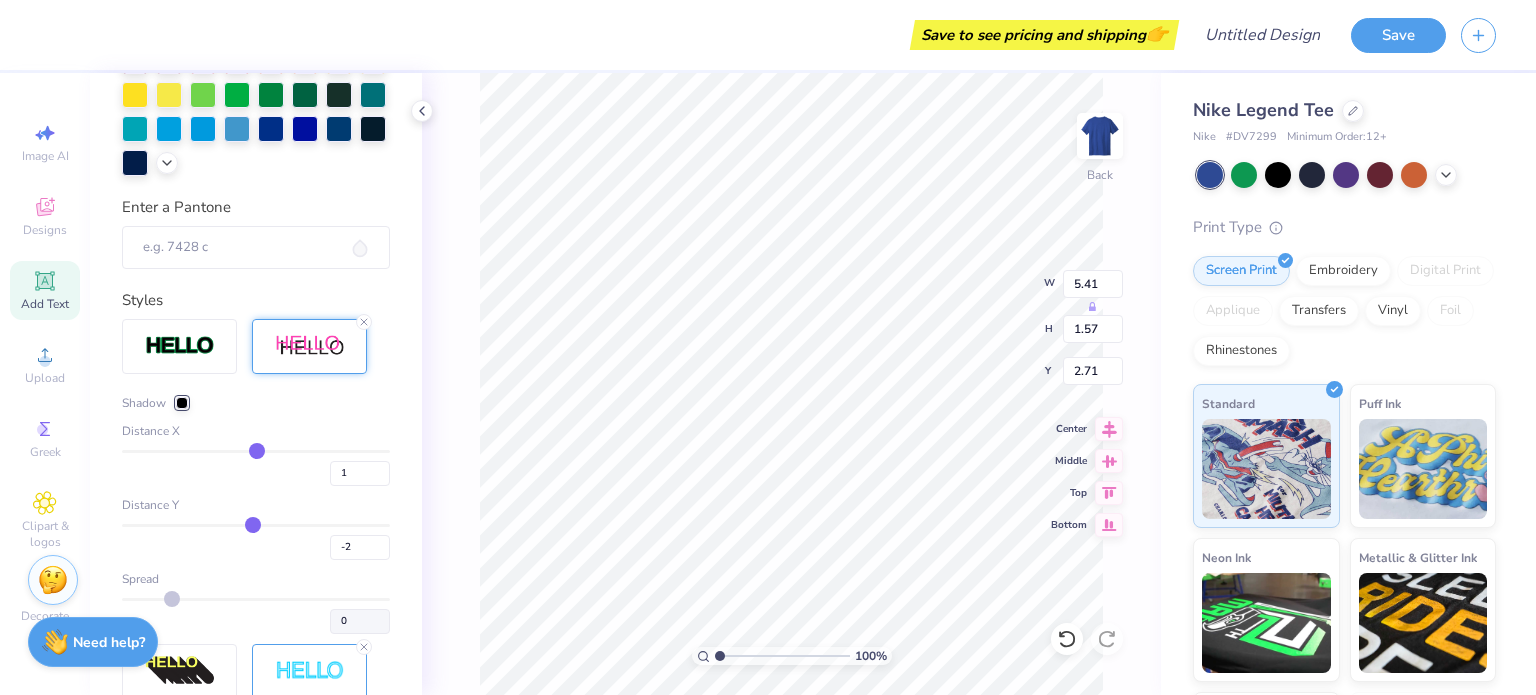 type on "-1" 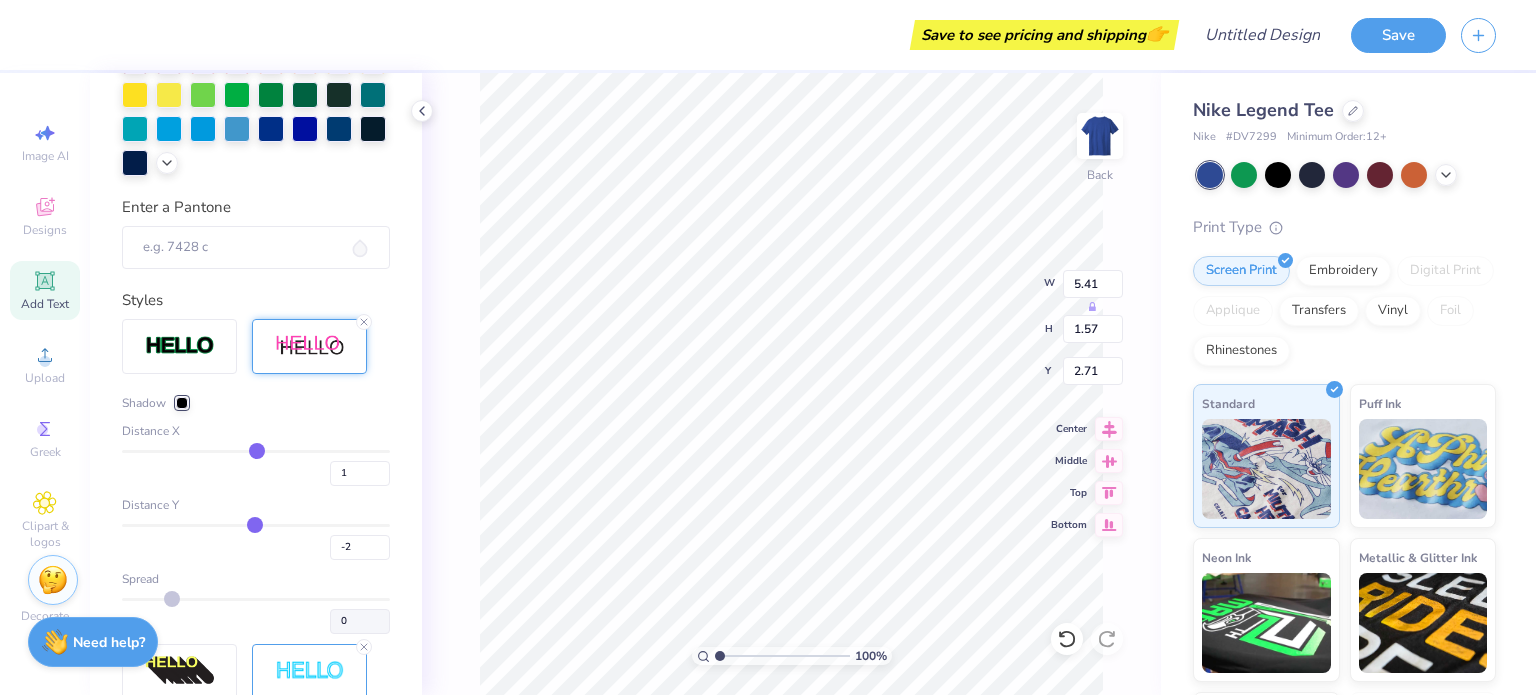 type on "-1" 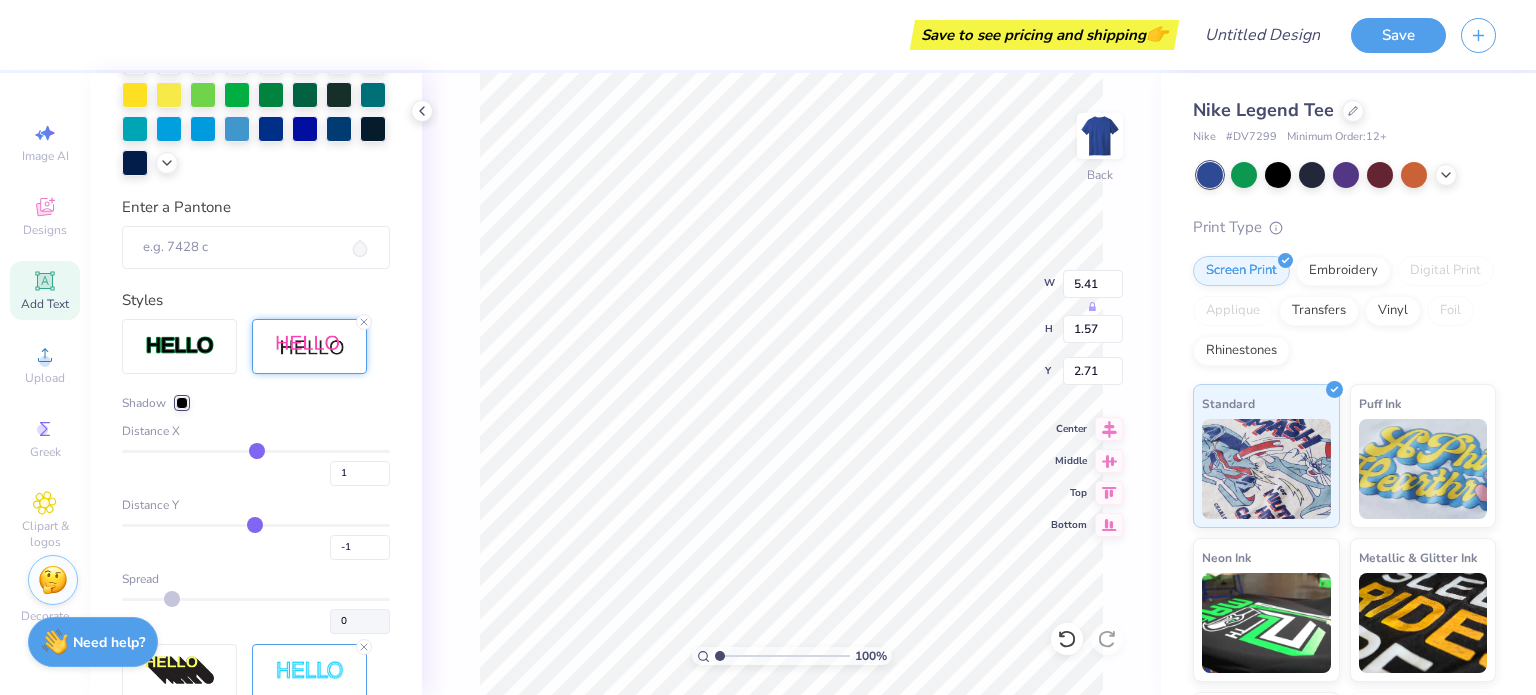 type on "0" 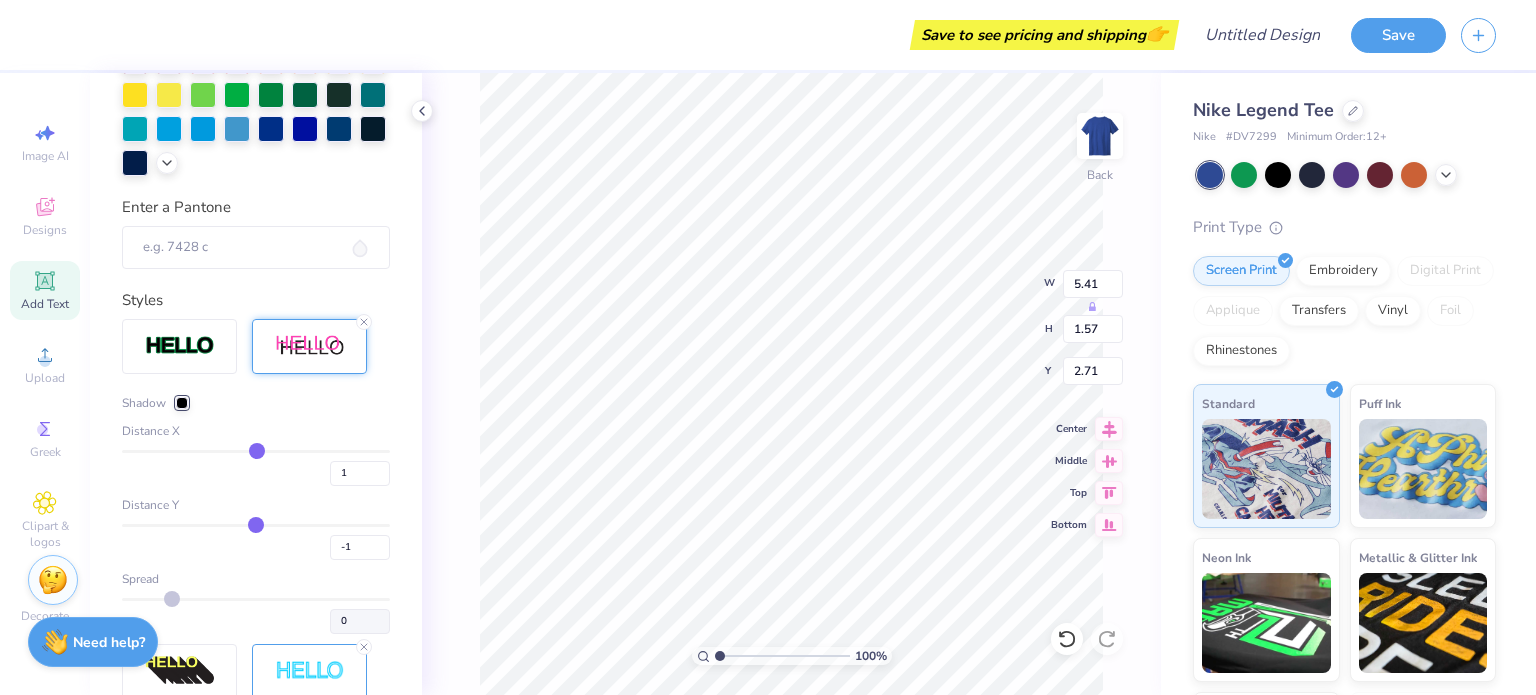 type on "0" 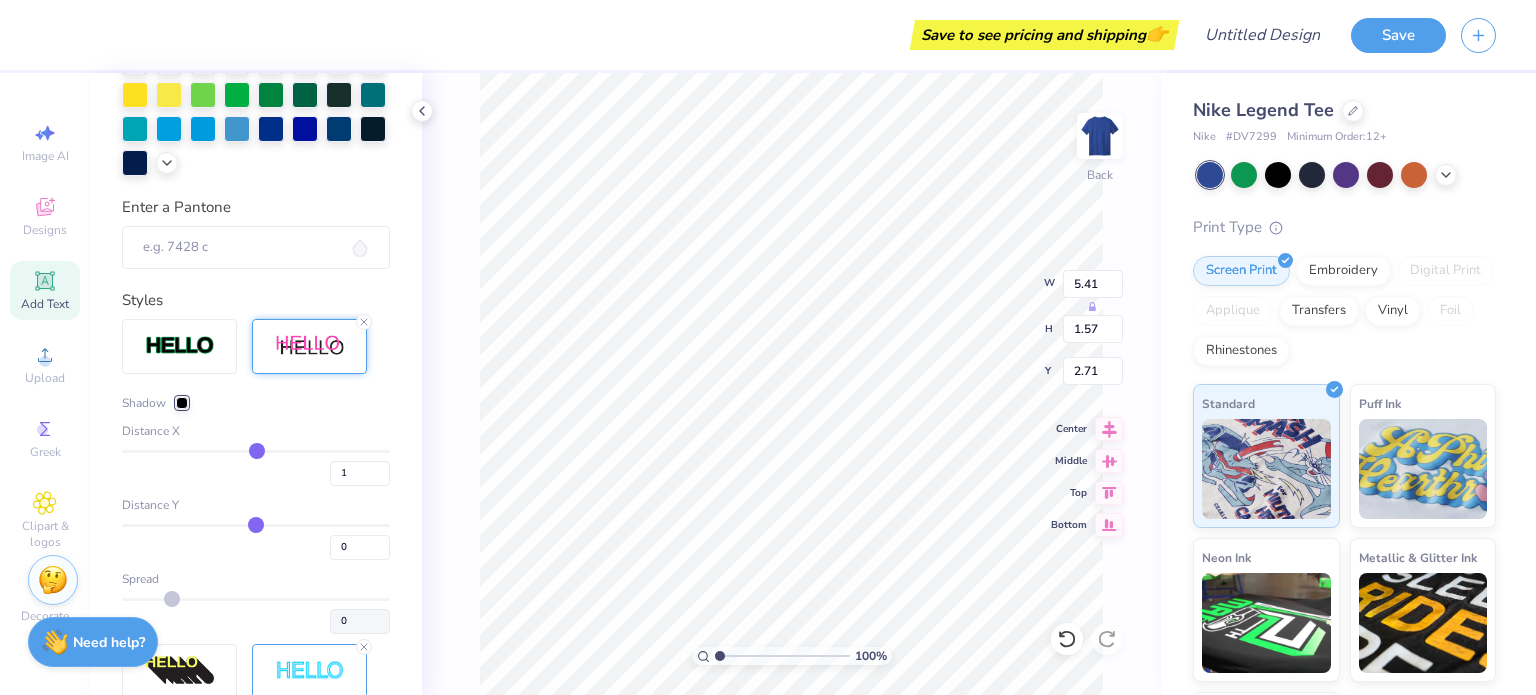 type on "1" 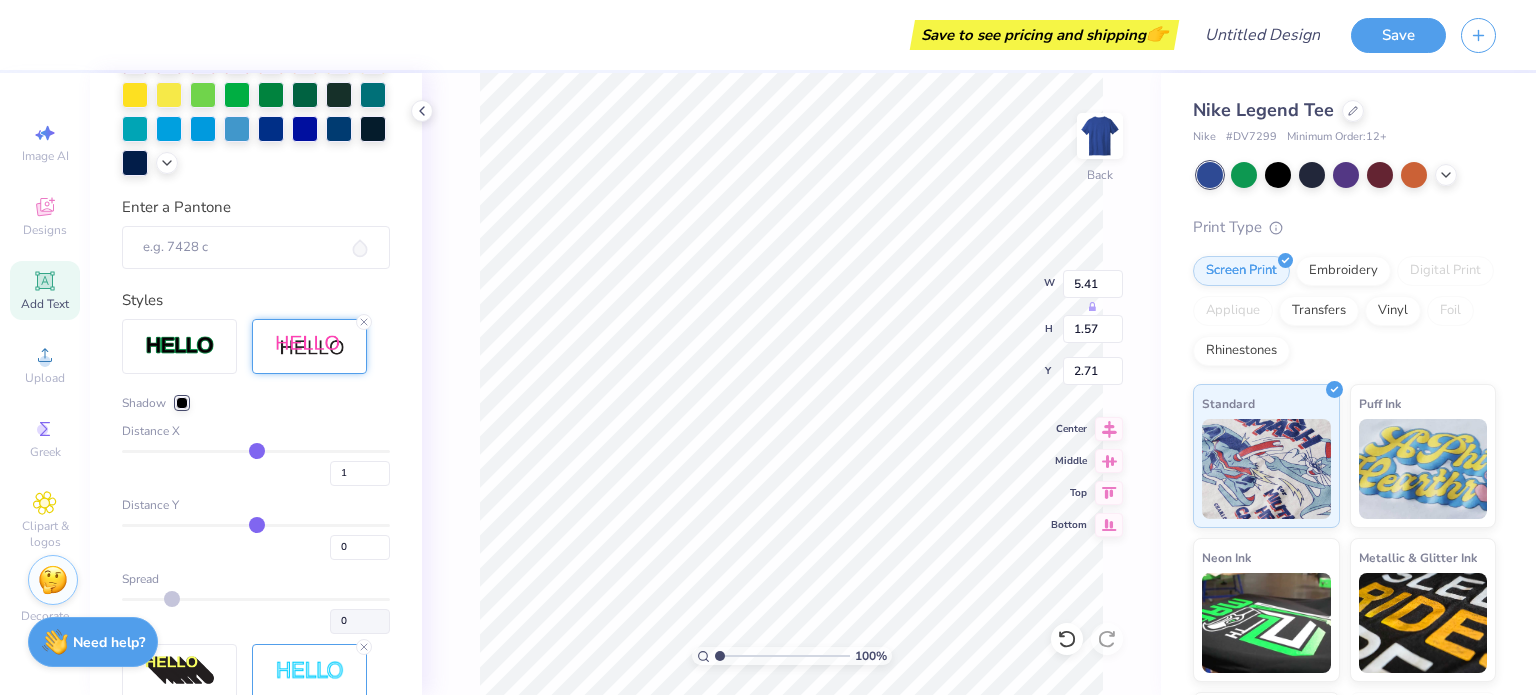 type on "1" 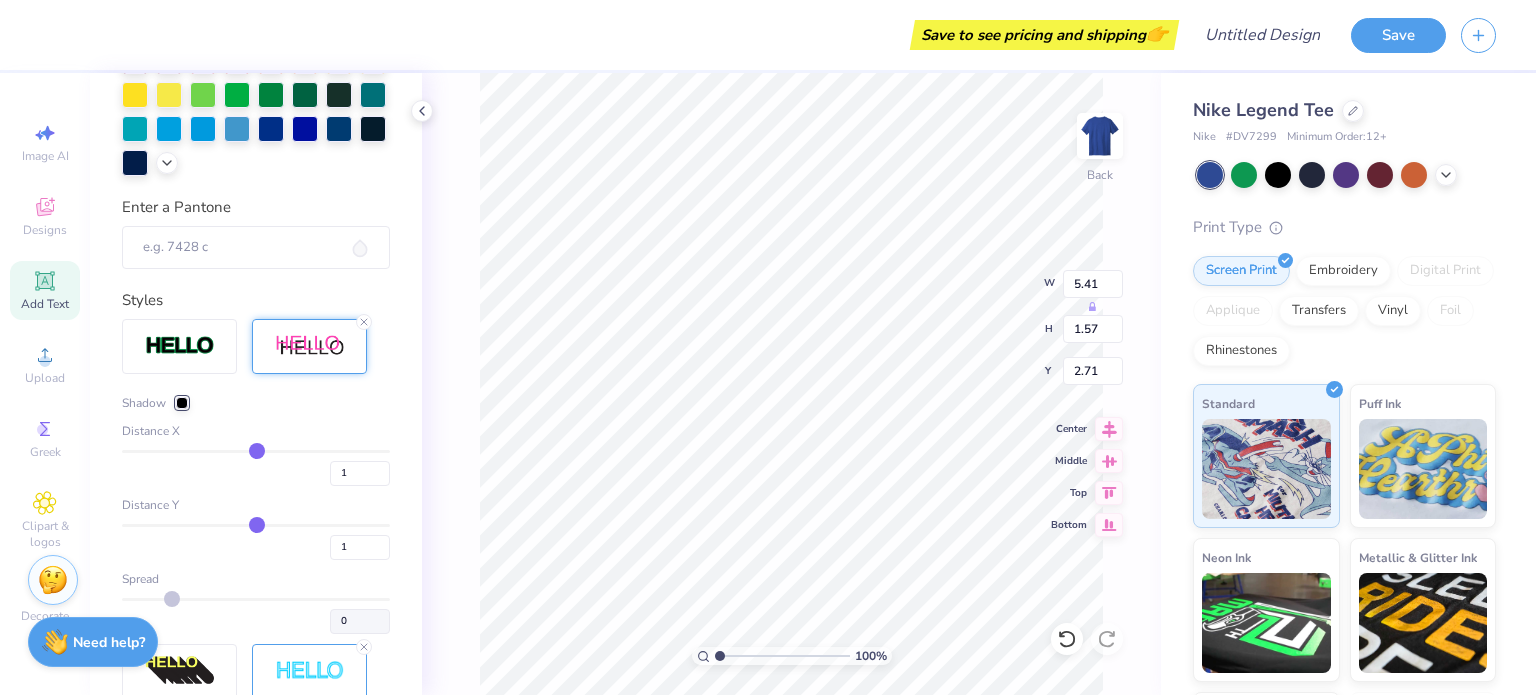 type on "0" 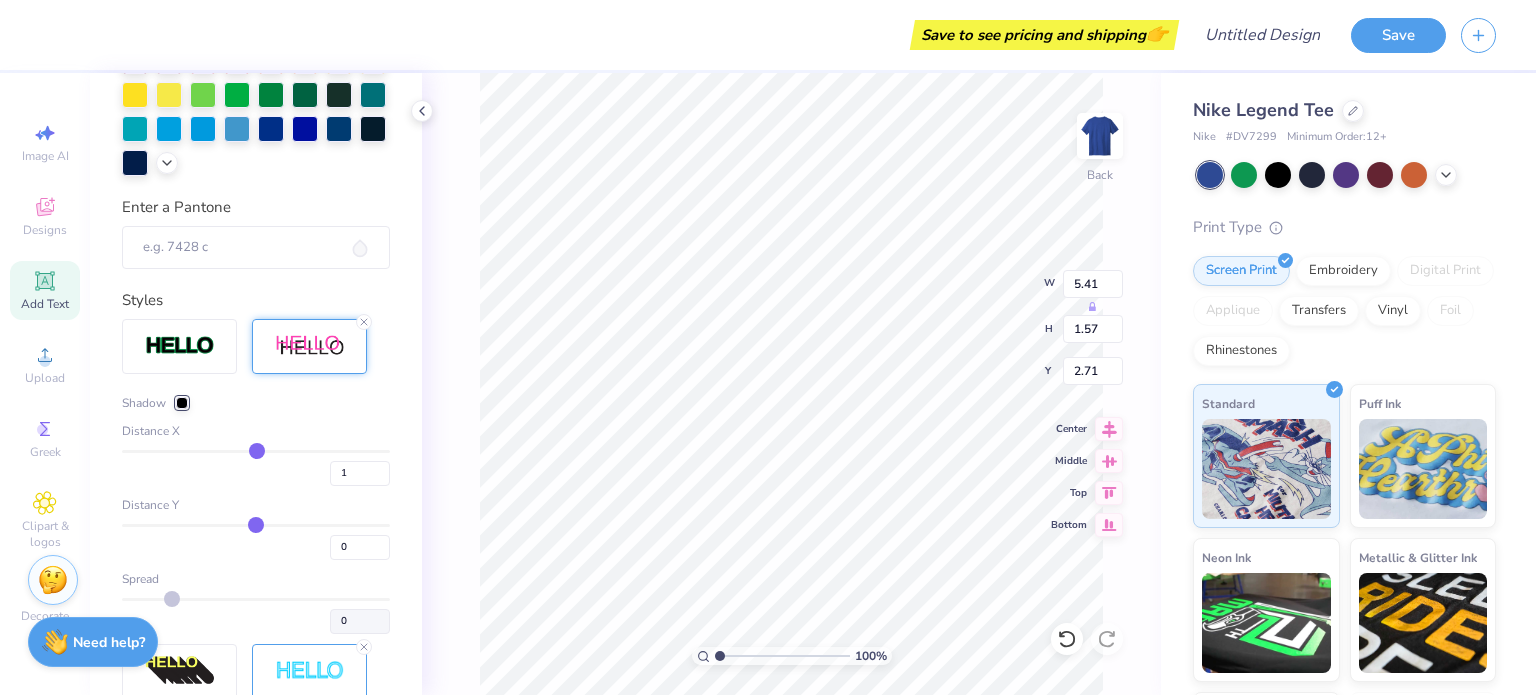 type on "1" 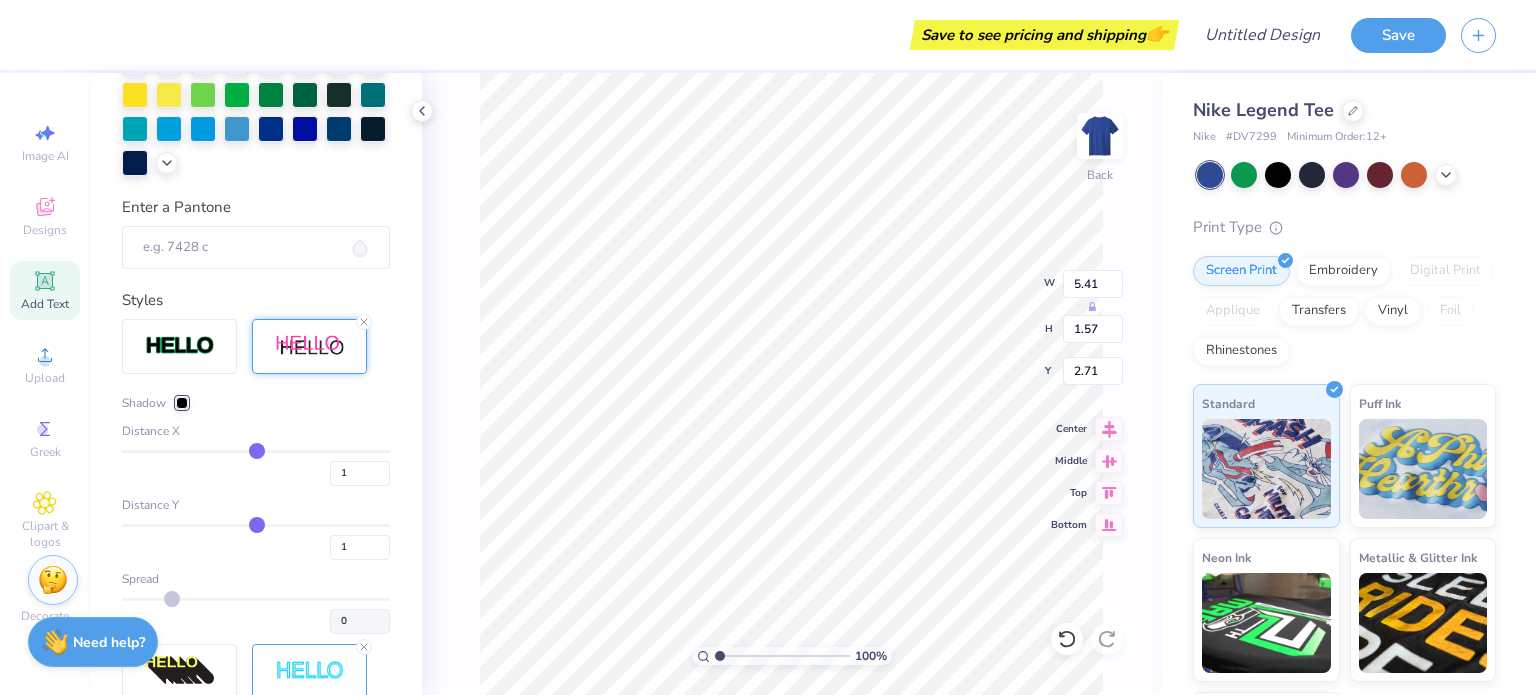 type on "0" 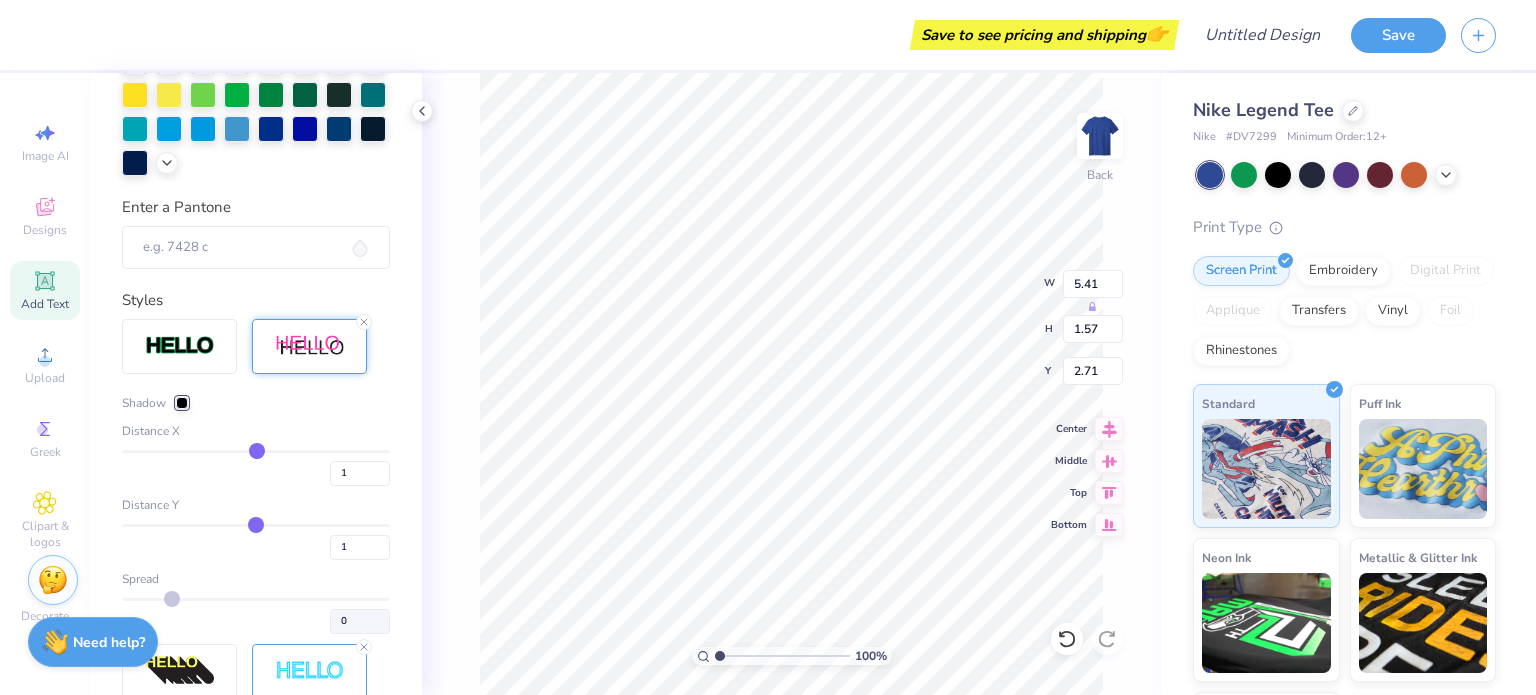 type on "0" 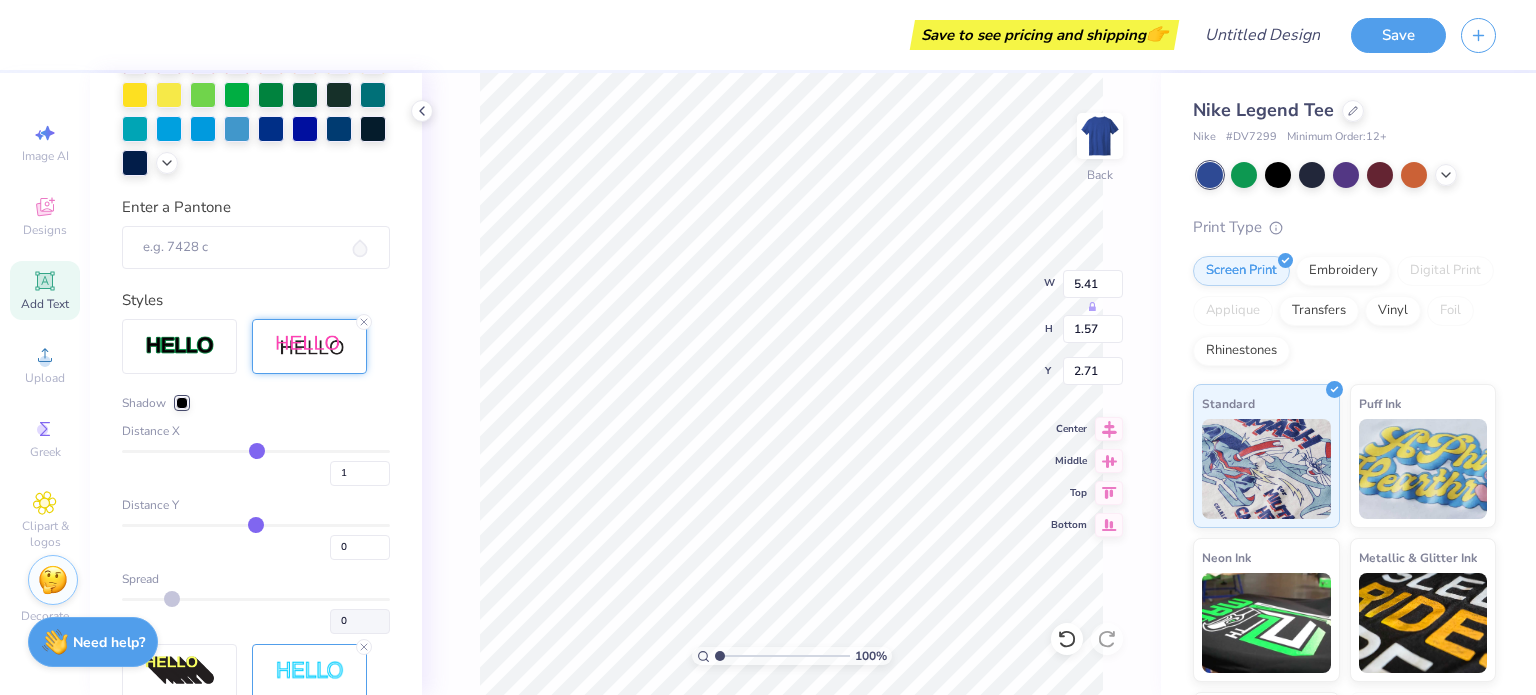 type on "0" 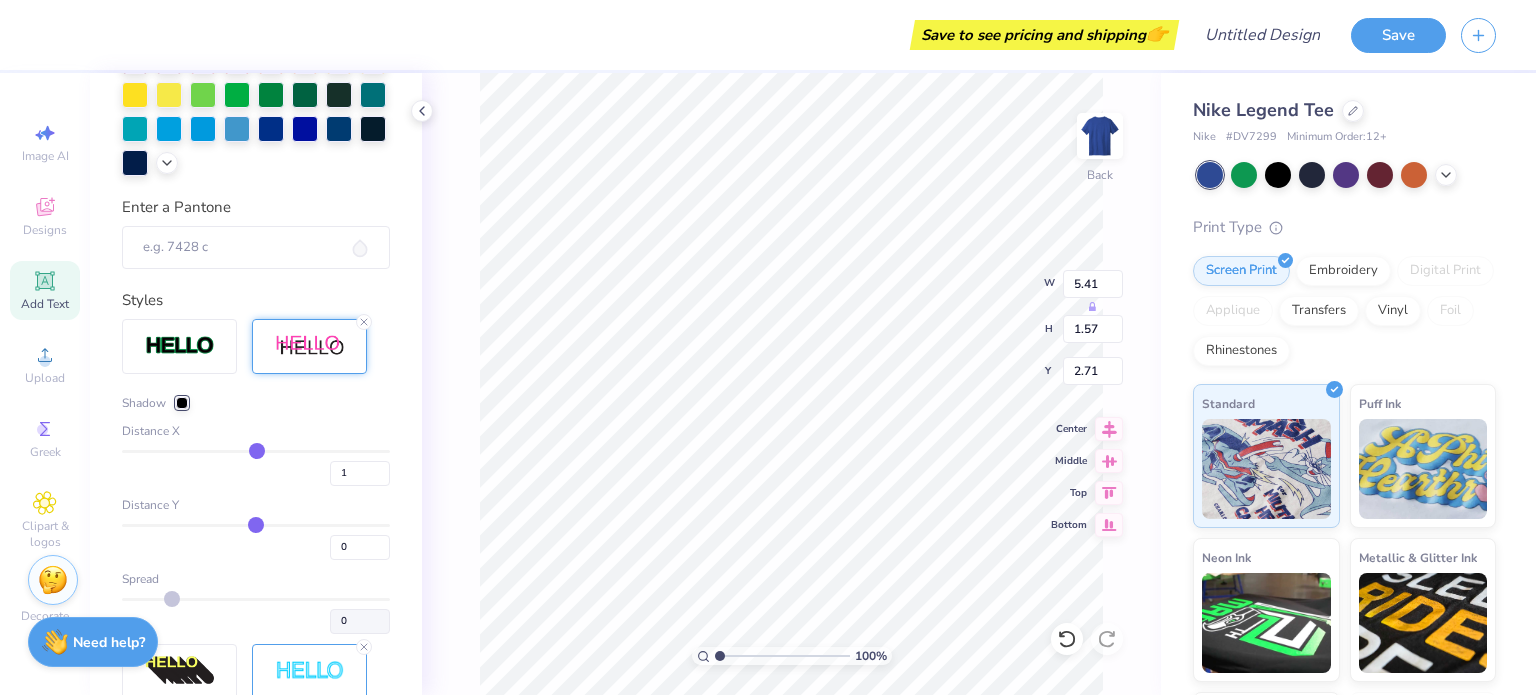 type on "0" 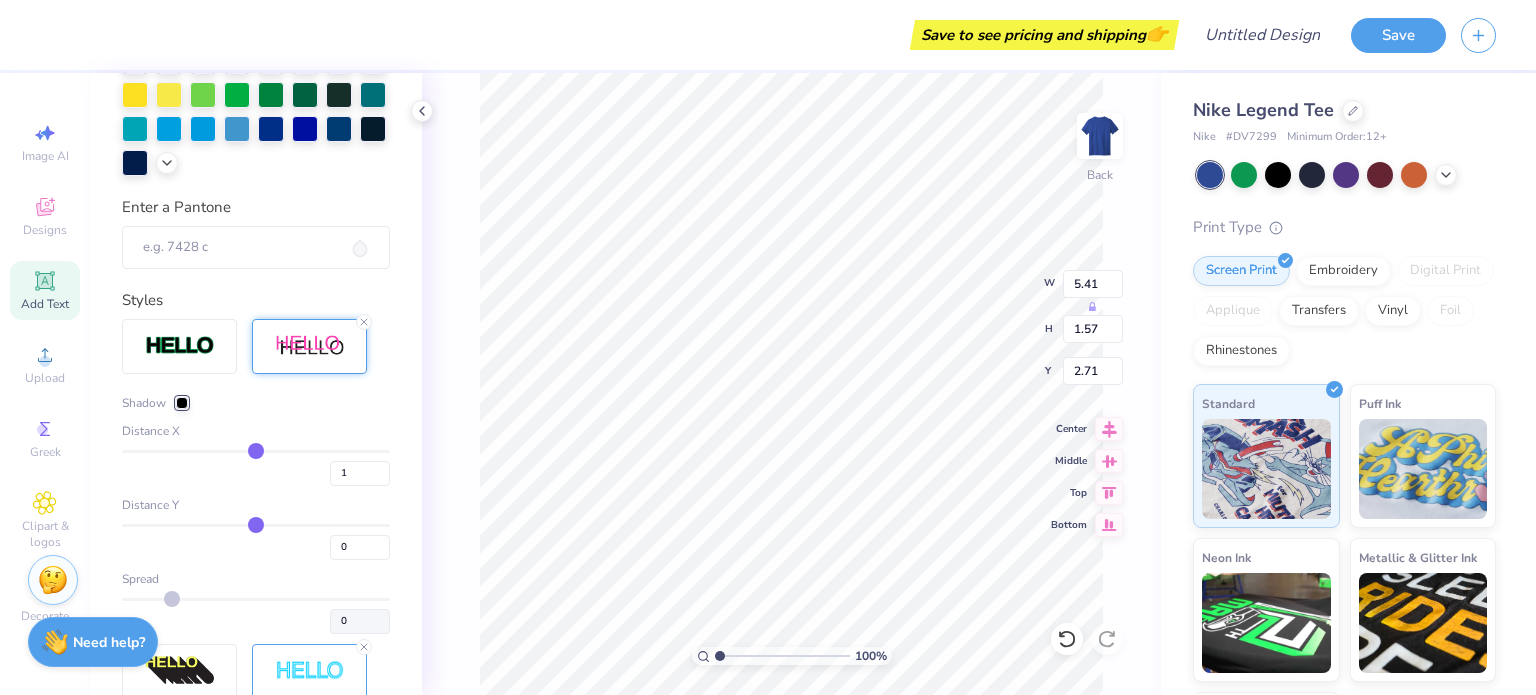type on "0" 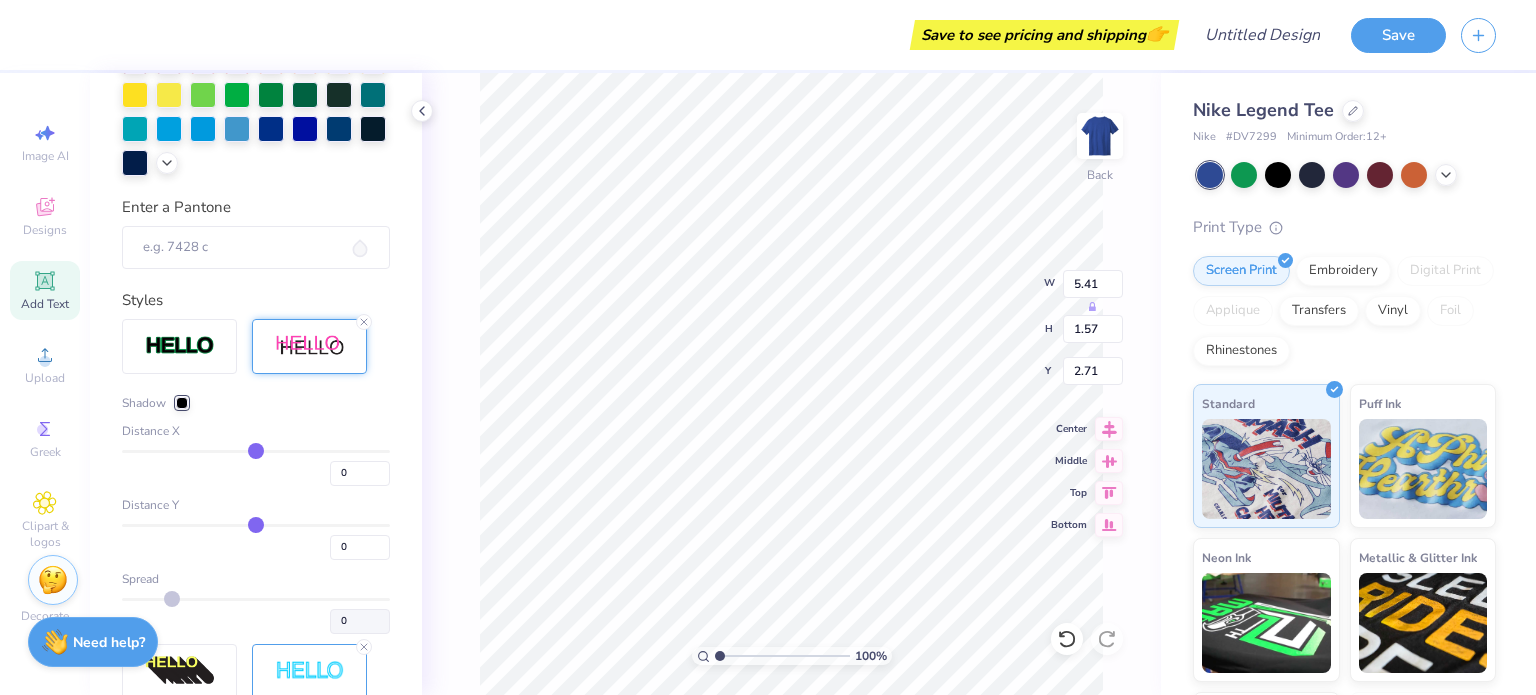 type on "-1" 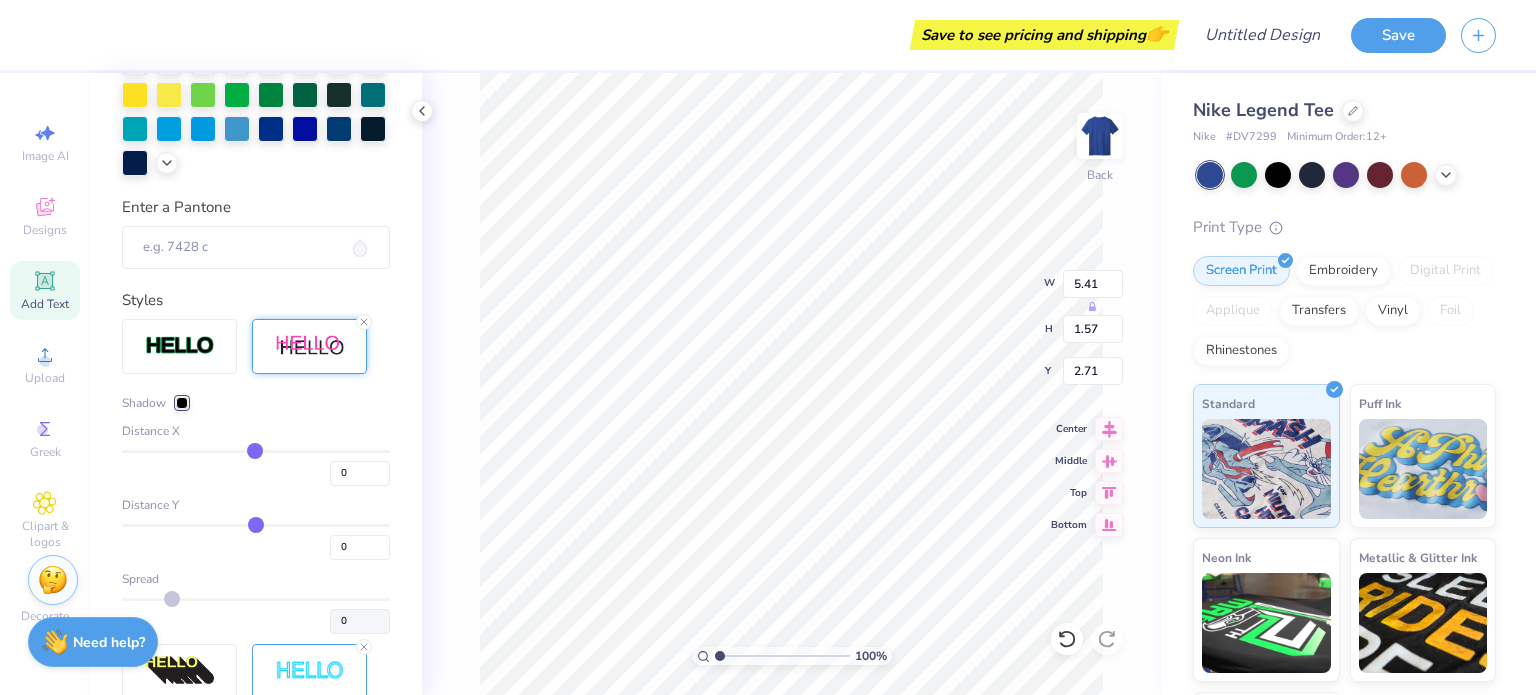 type on "-1" 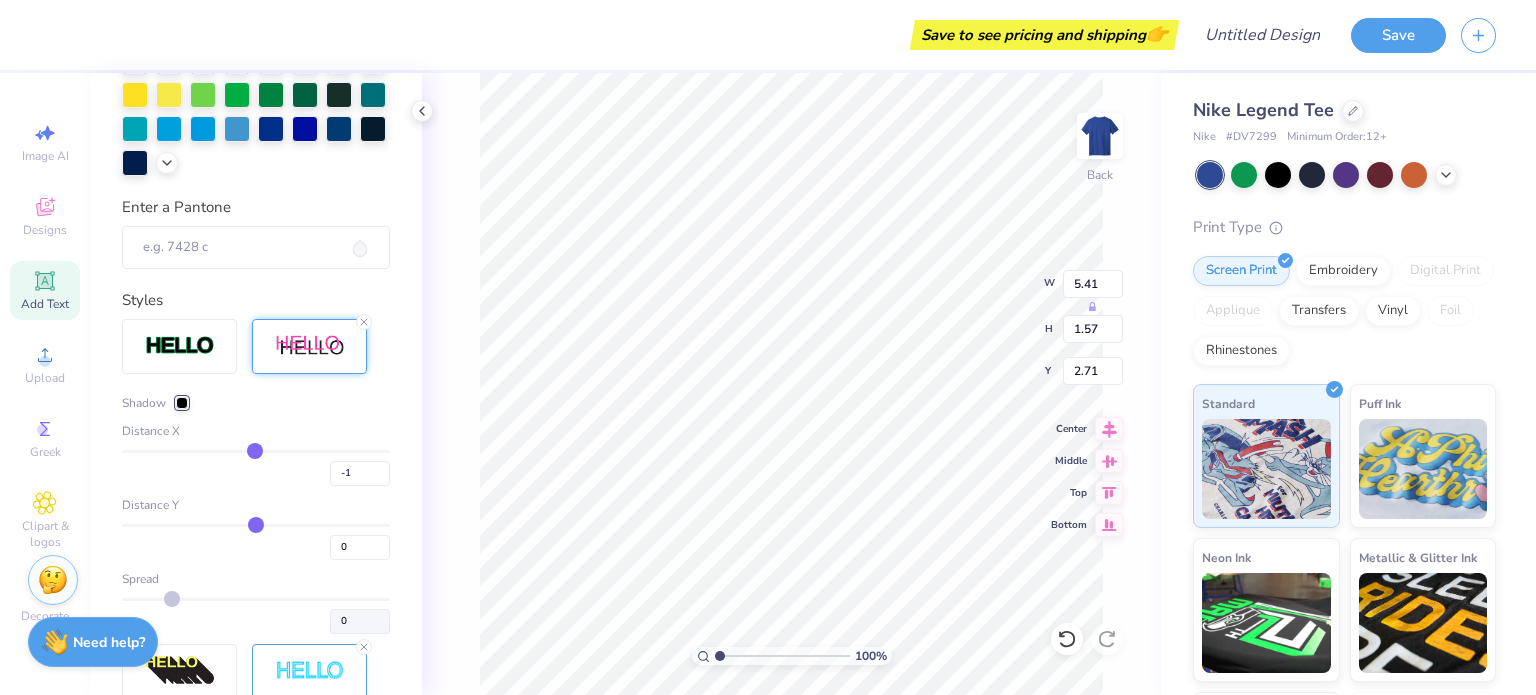 type on "-2" 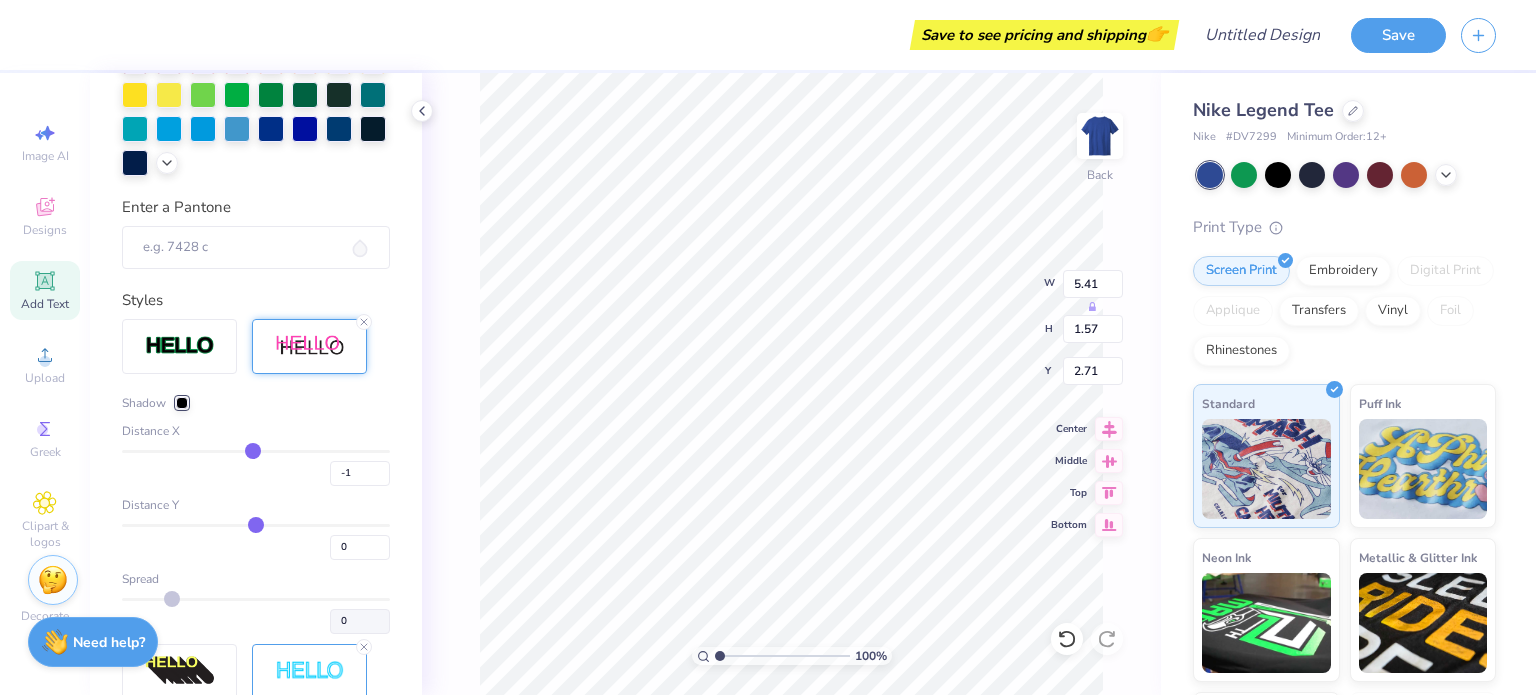 type on "-2" 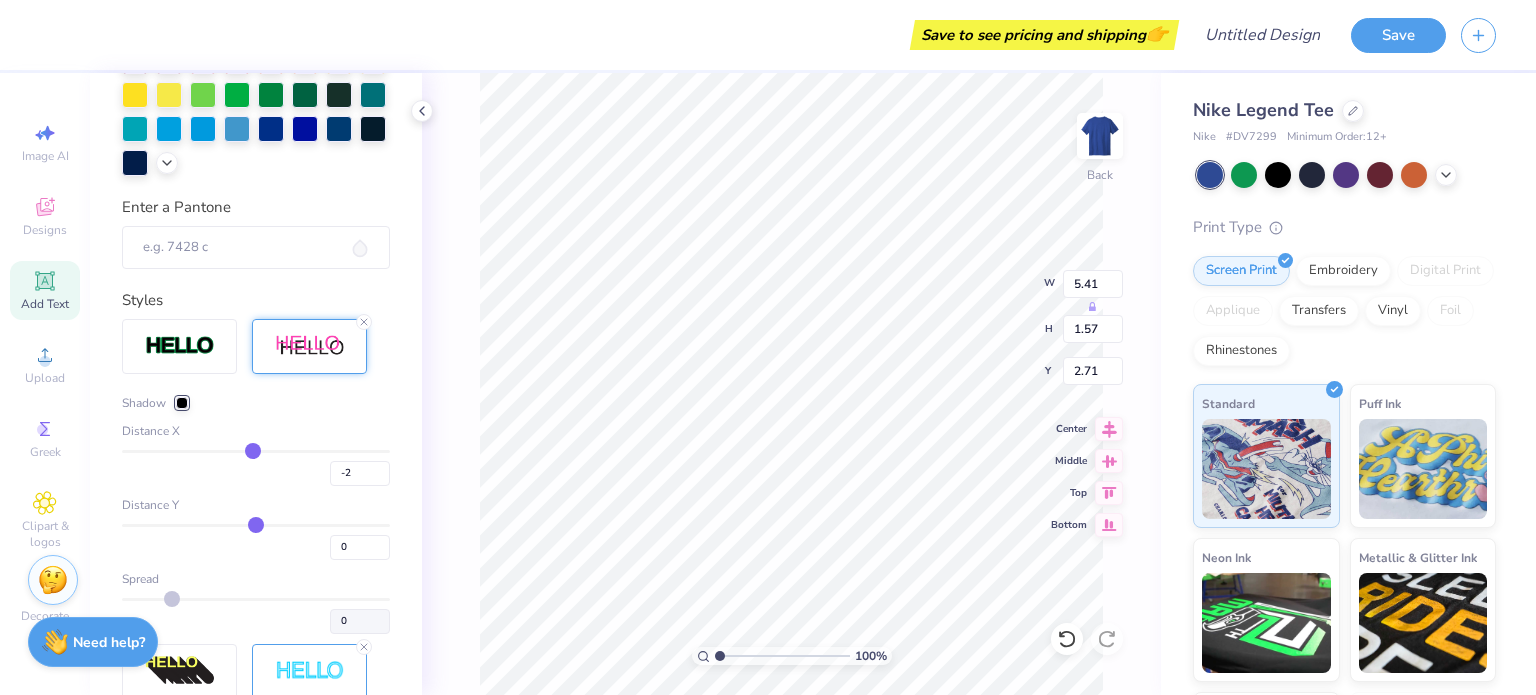 type on "-3" 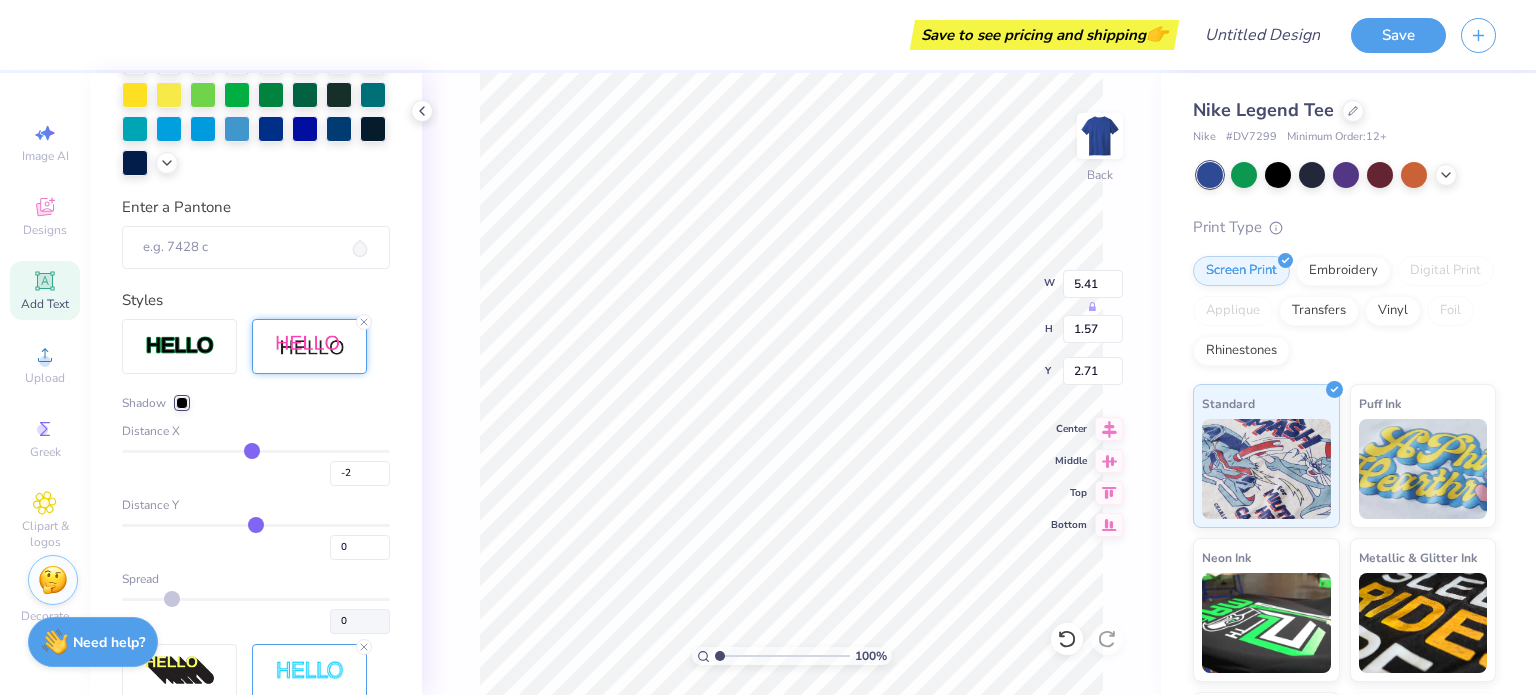 type on "-3" 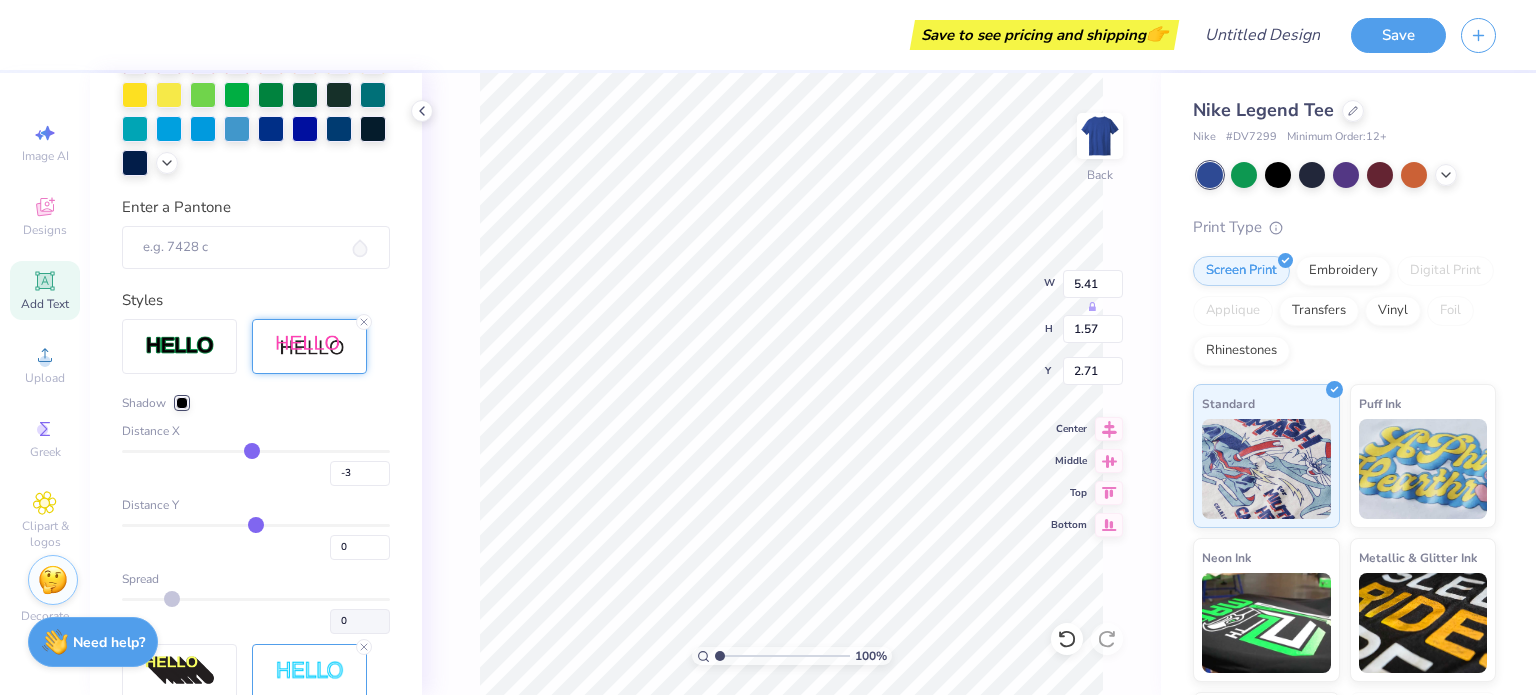 type on "-4" 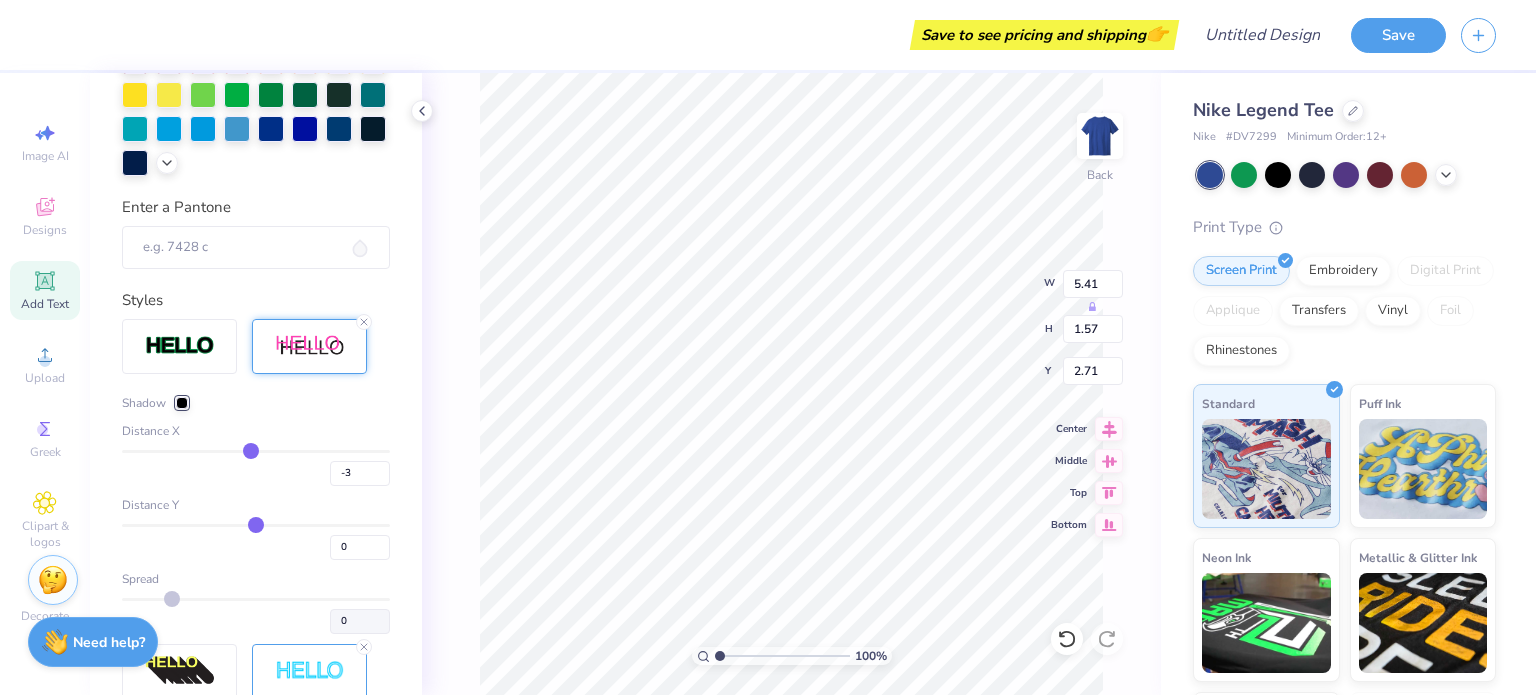 type on "-4" 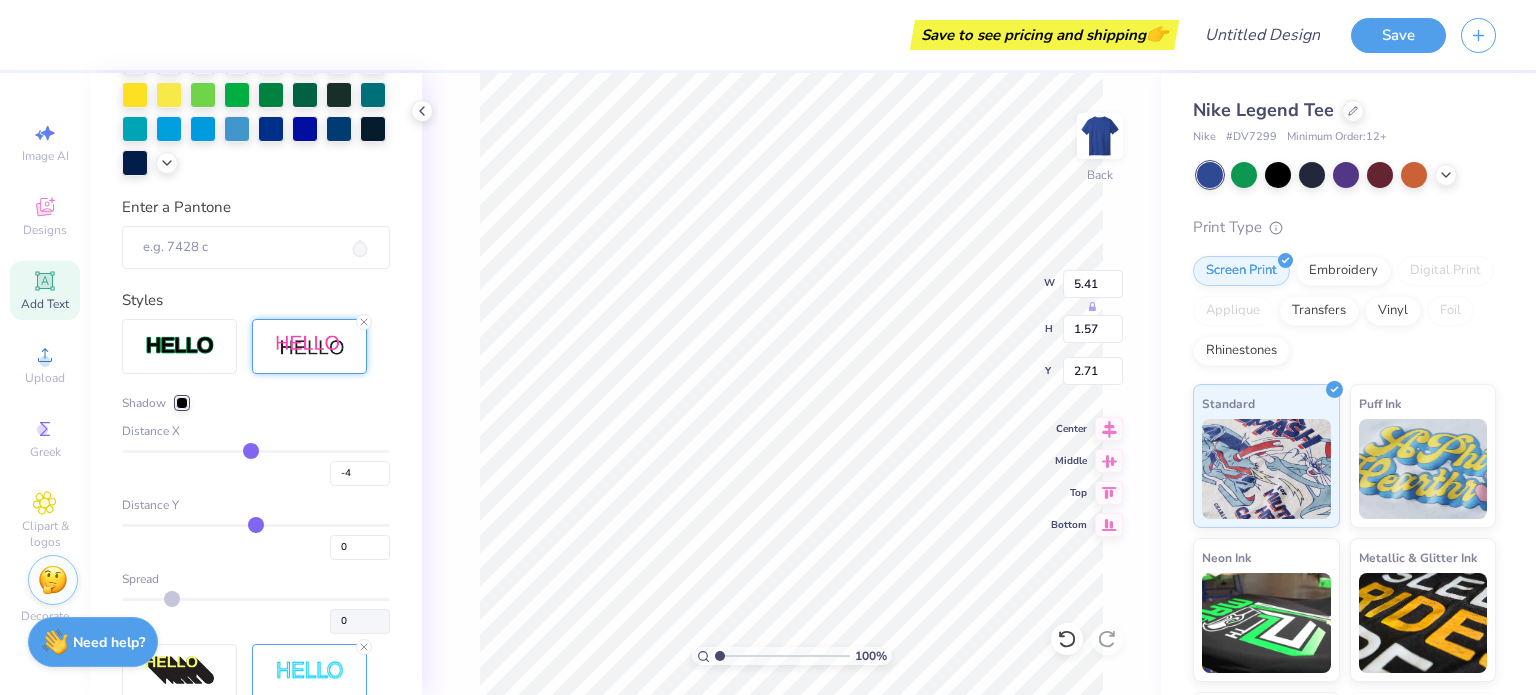type on "-5" 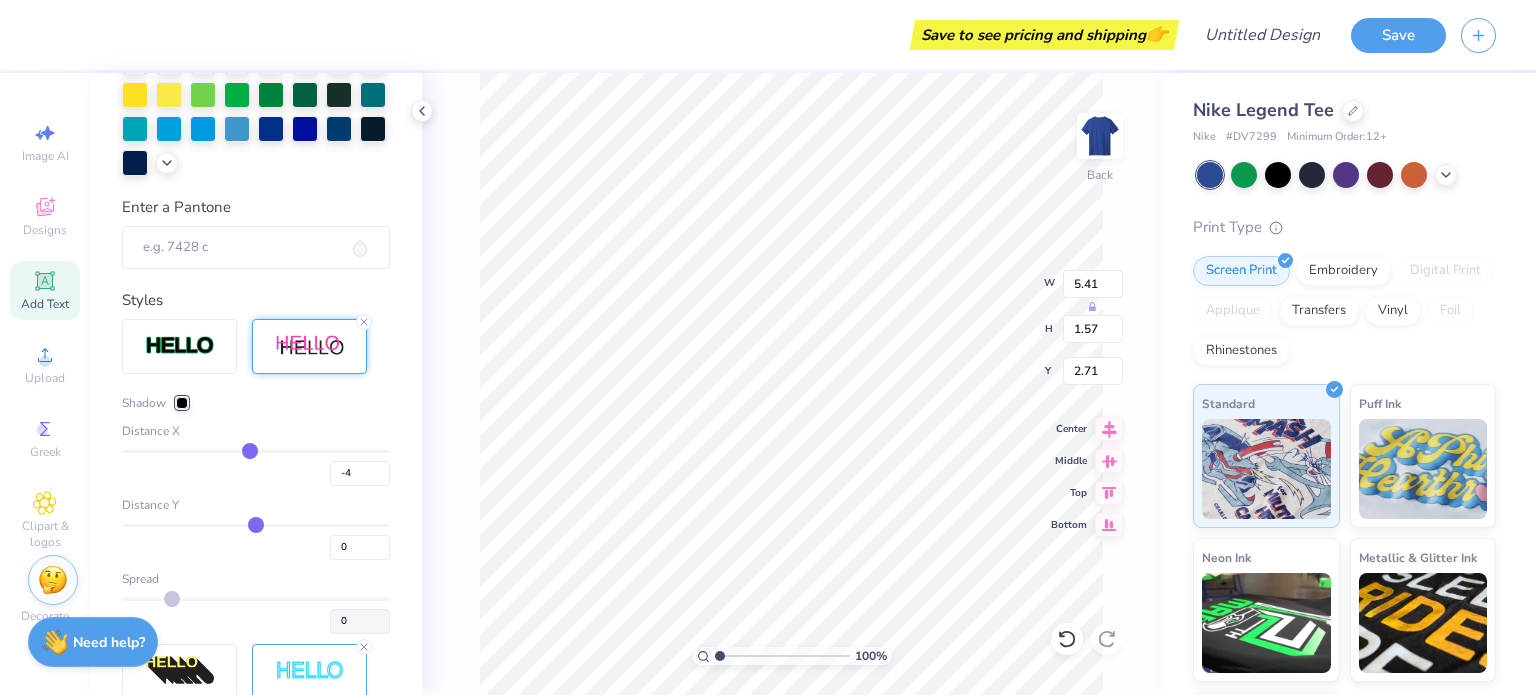 type on "-5" 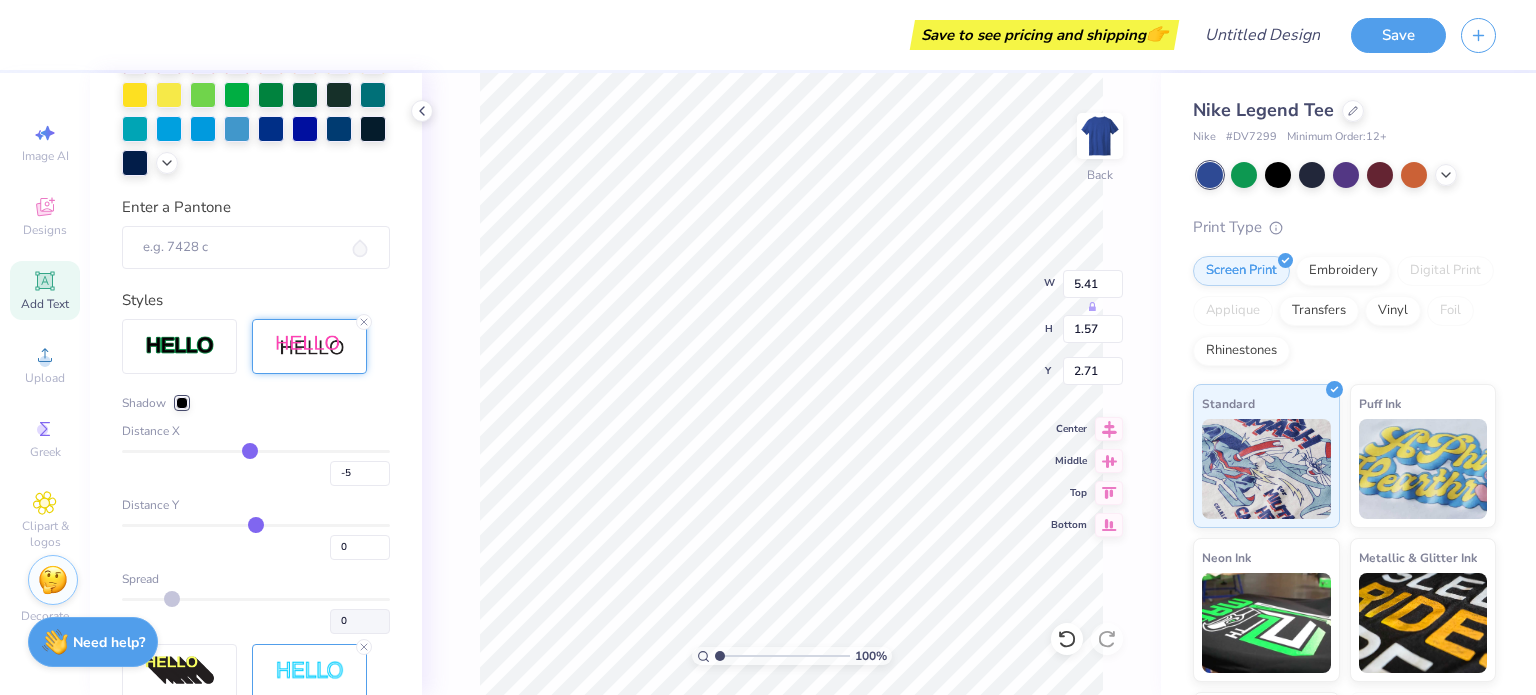 type on "-4" 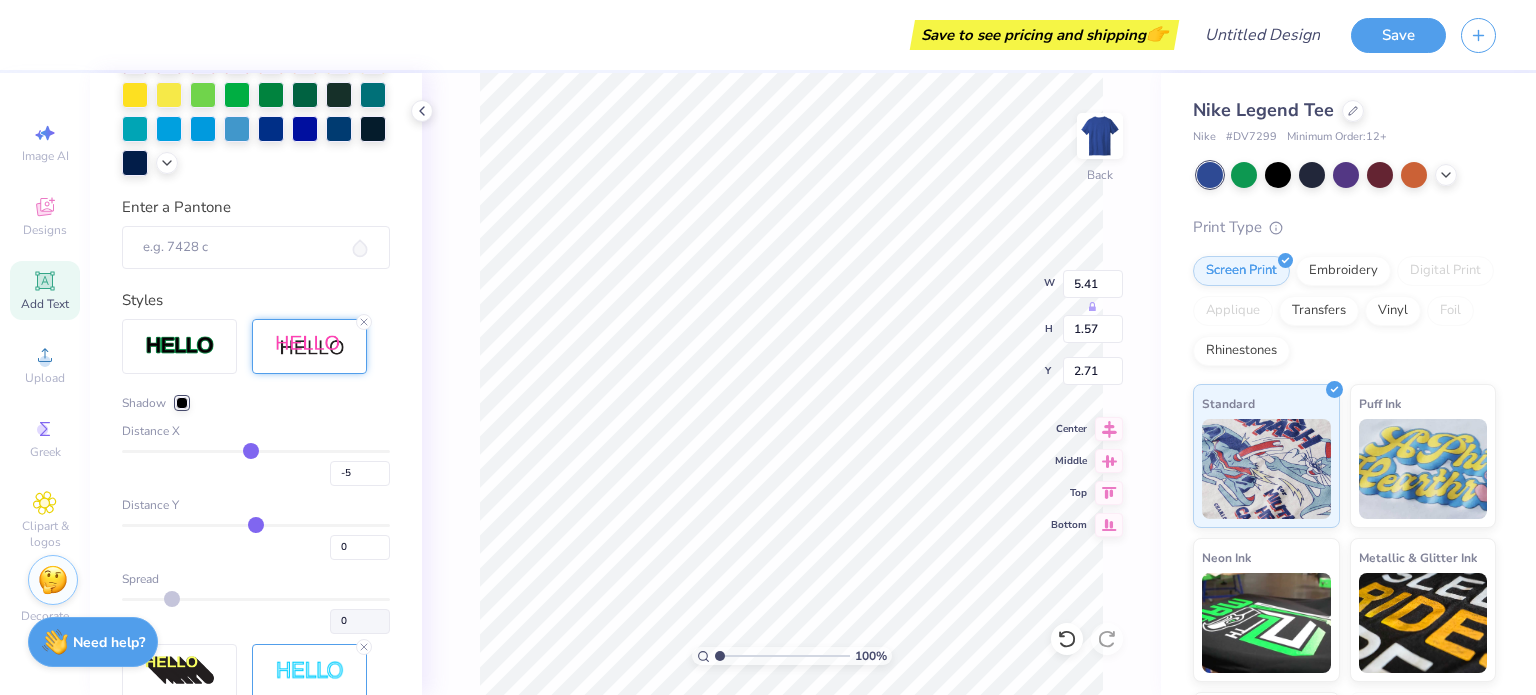 type on "-4" 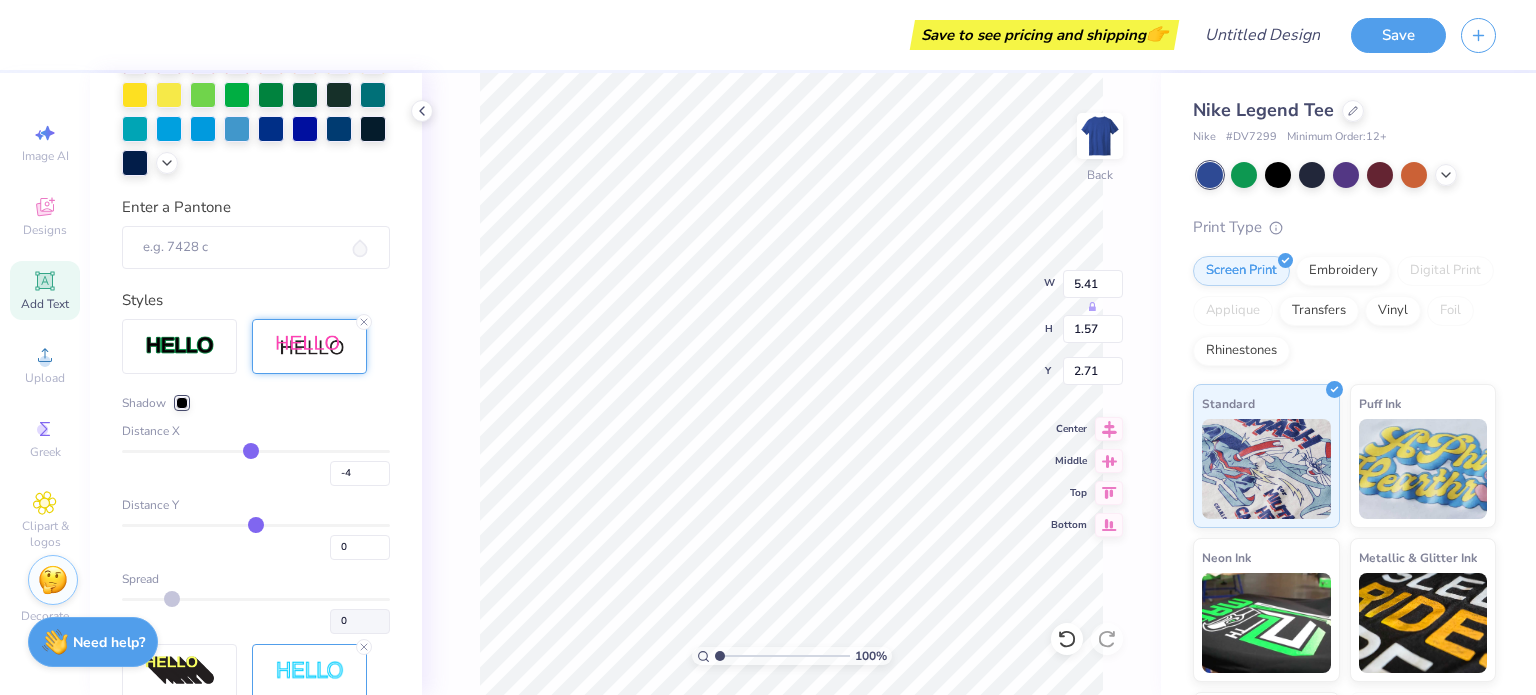 type on "-3" 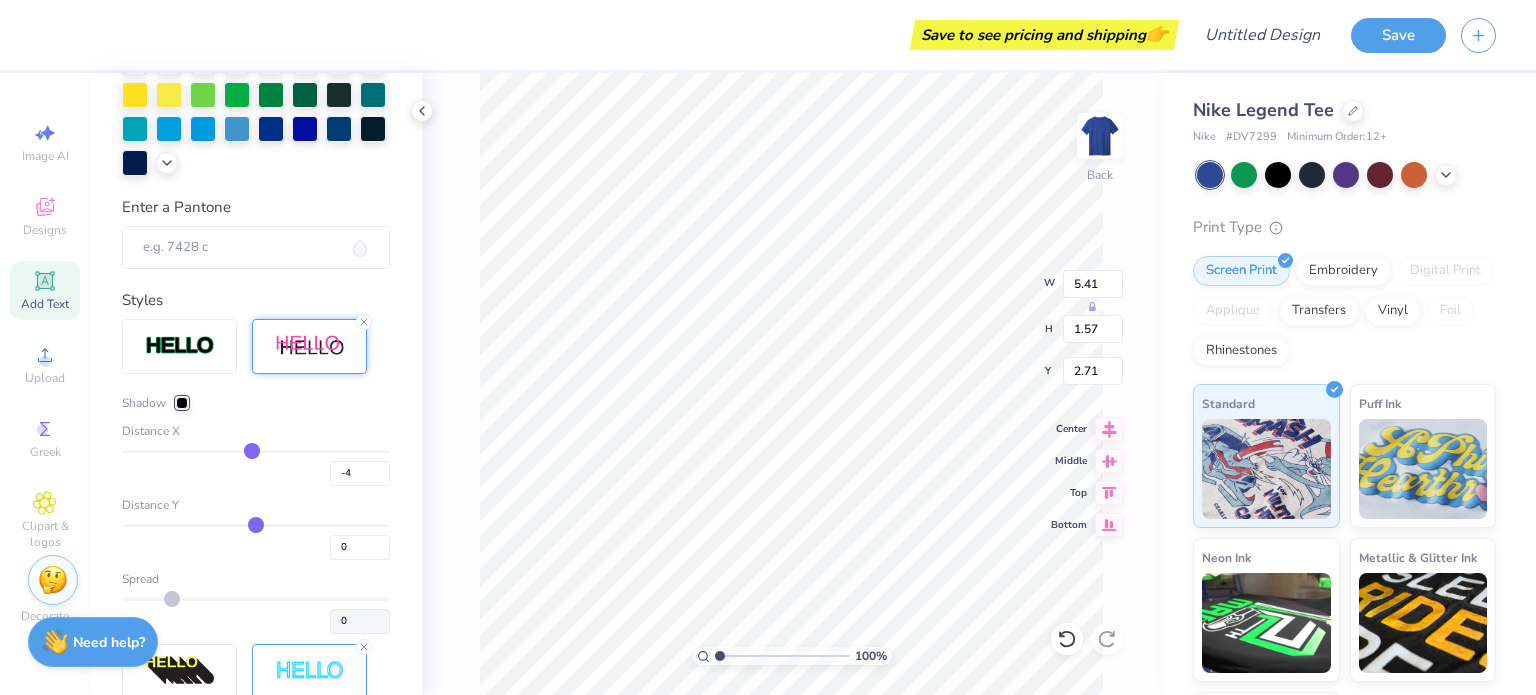 type on "-3" 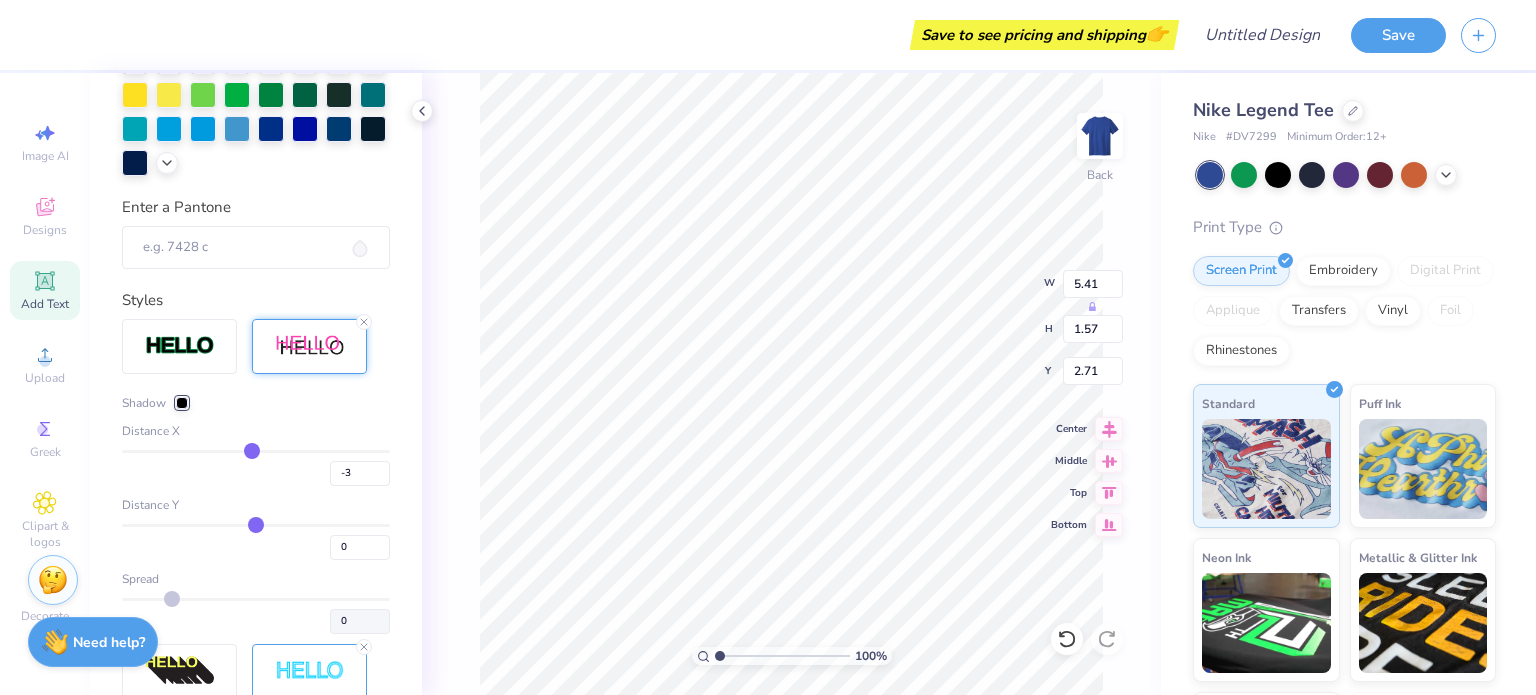 type on "-2" 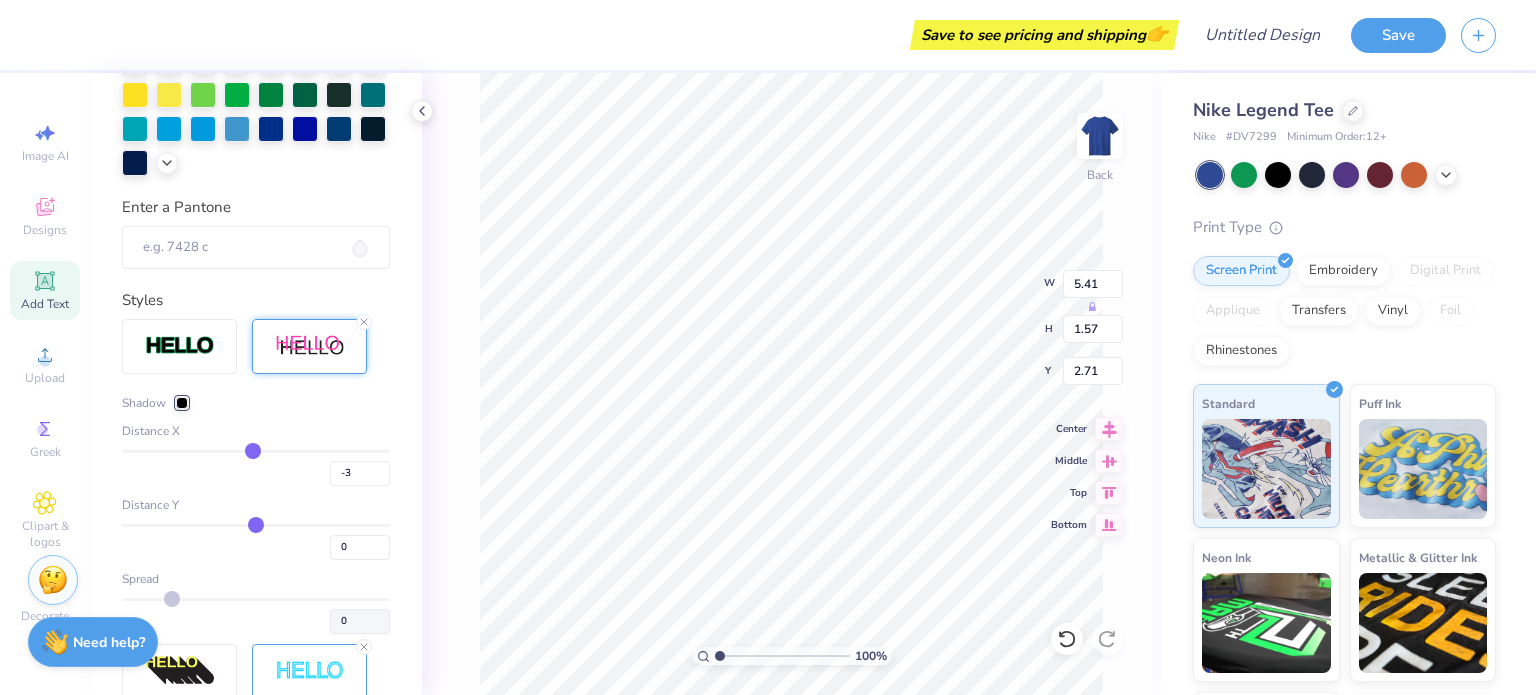type on "-2" 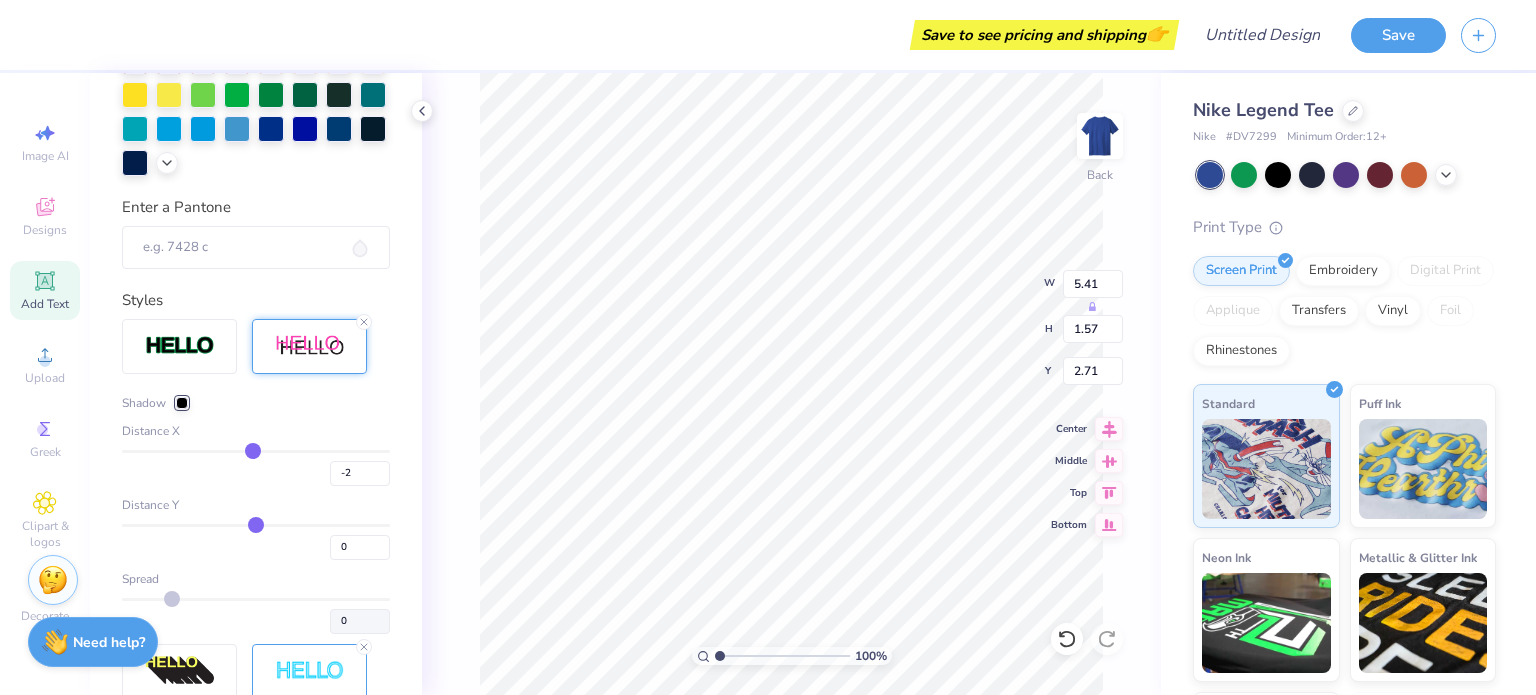 type on "-1" 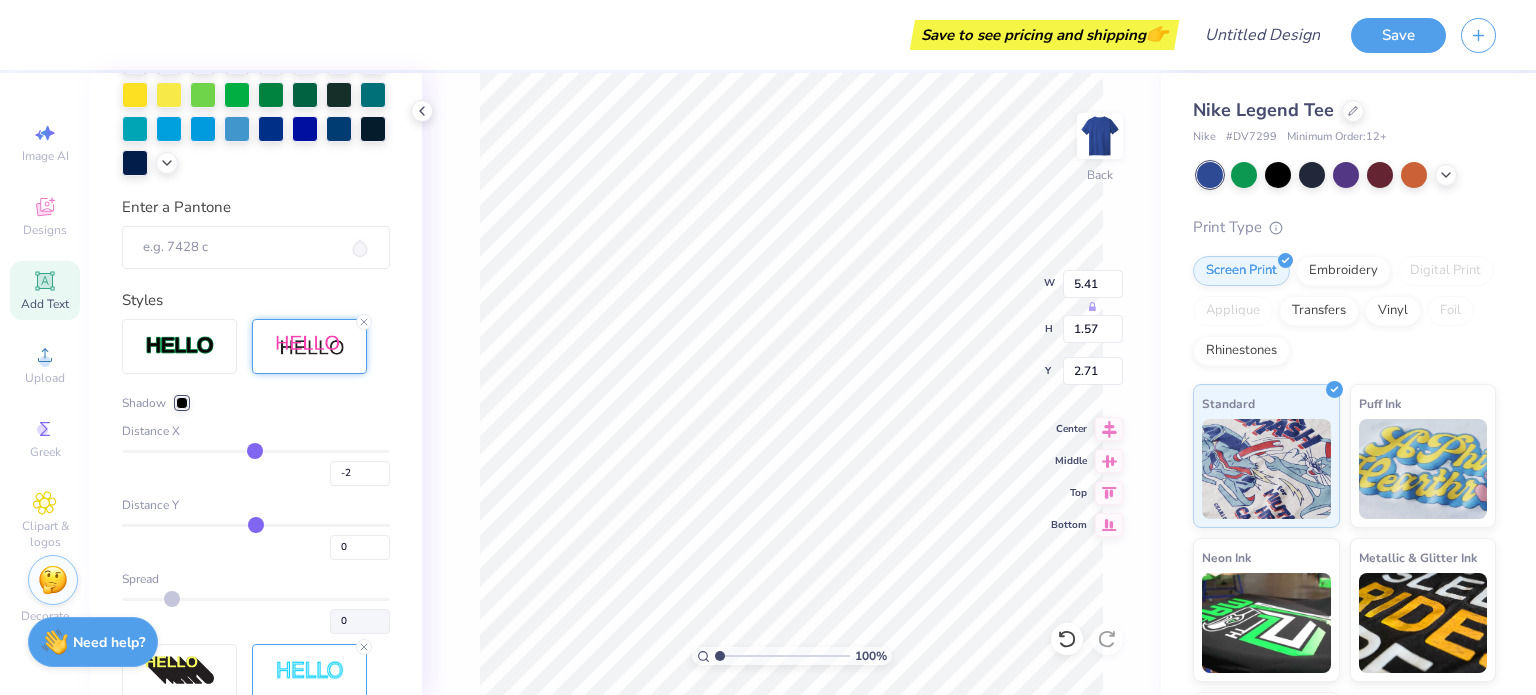 type on "-1" 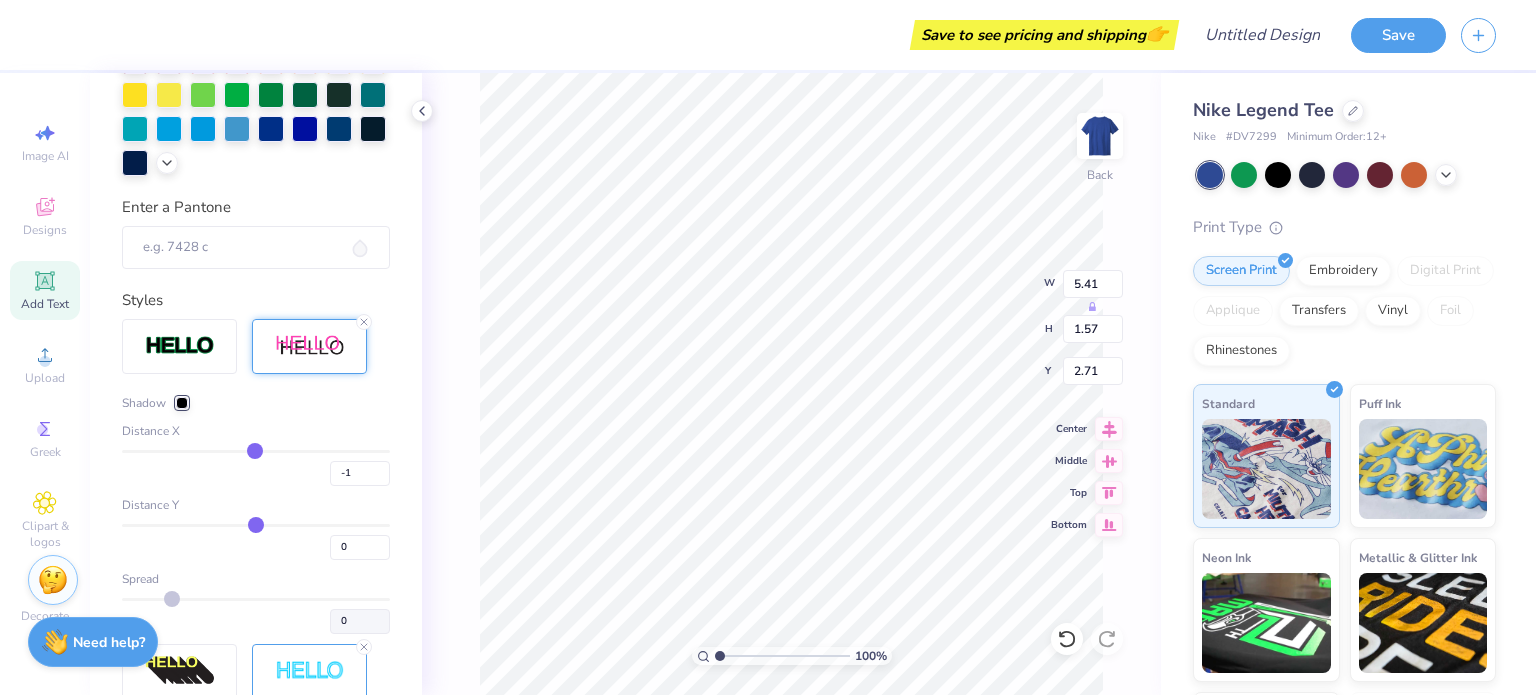 type on "0" 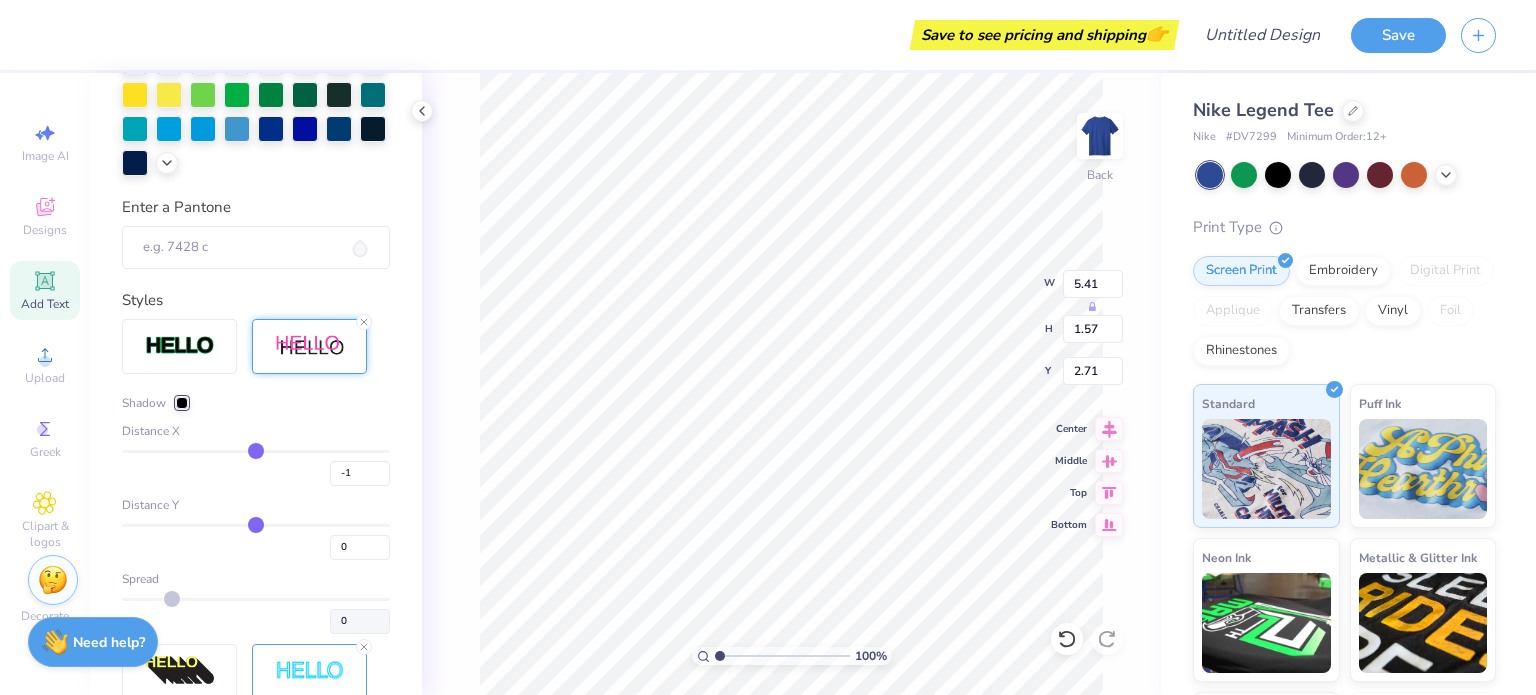 type on "0" 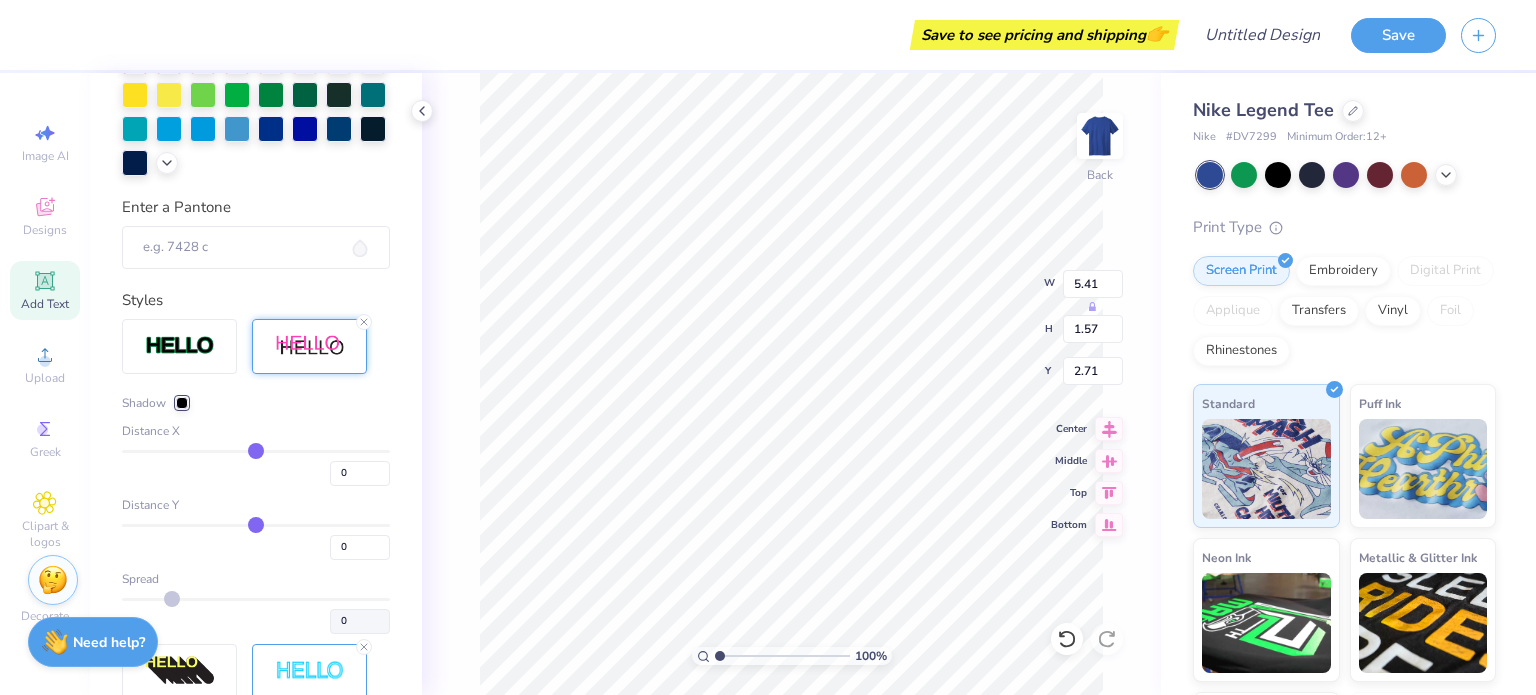 type on "0" 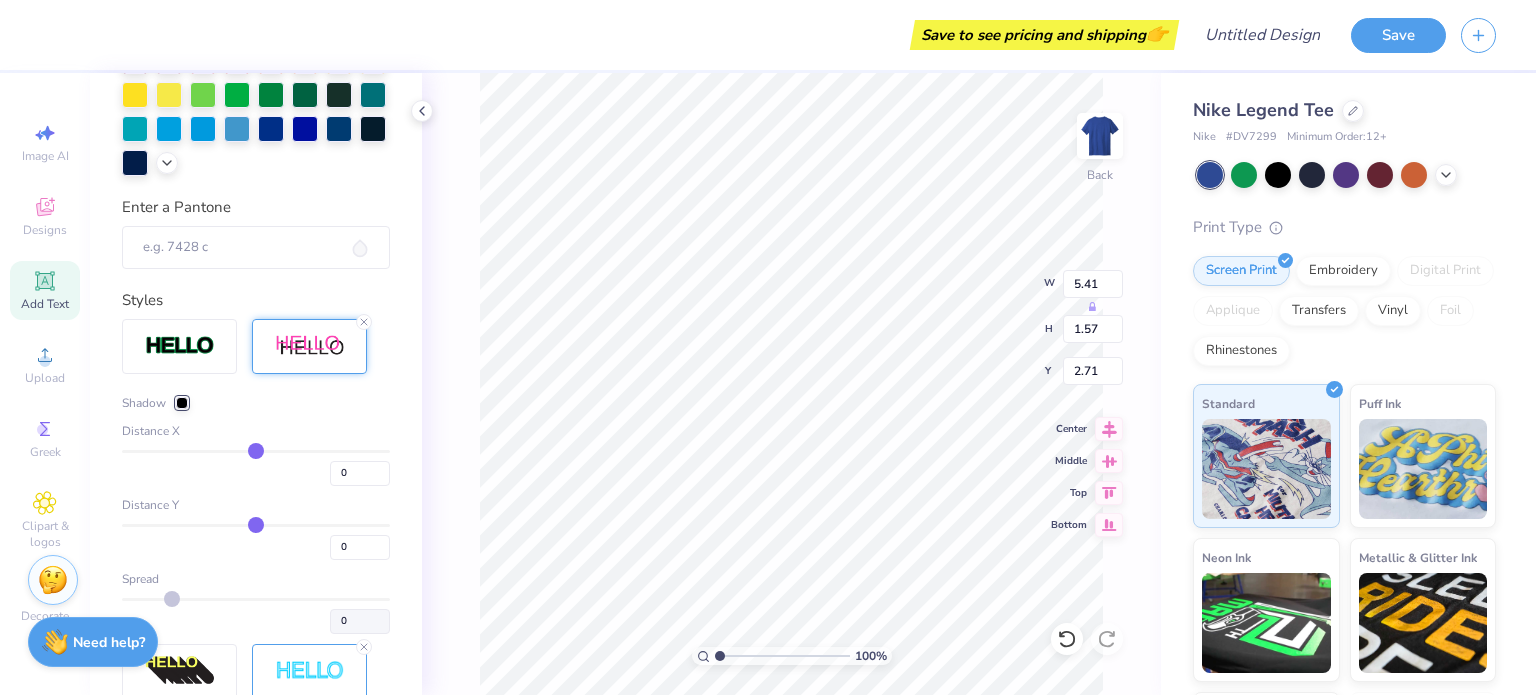 click on "Shadow" at bounding box center [256, 403] 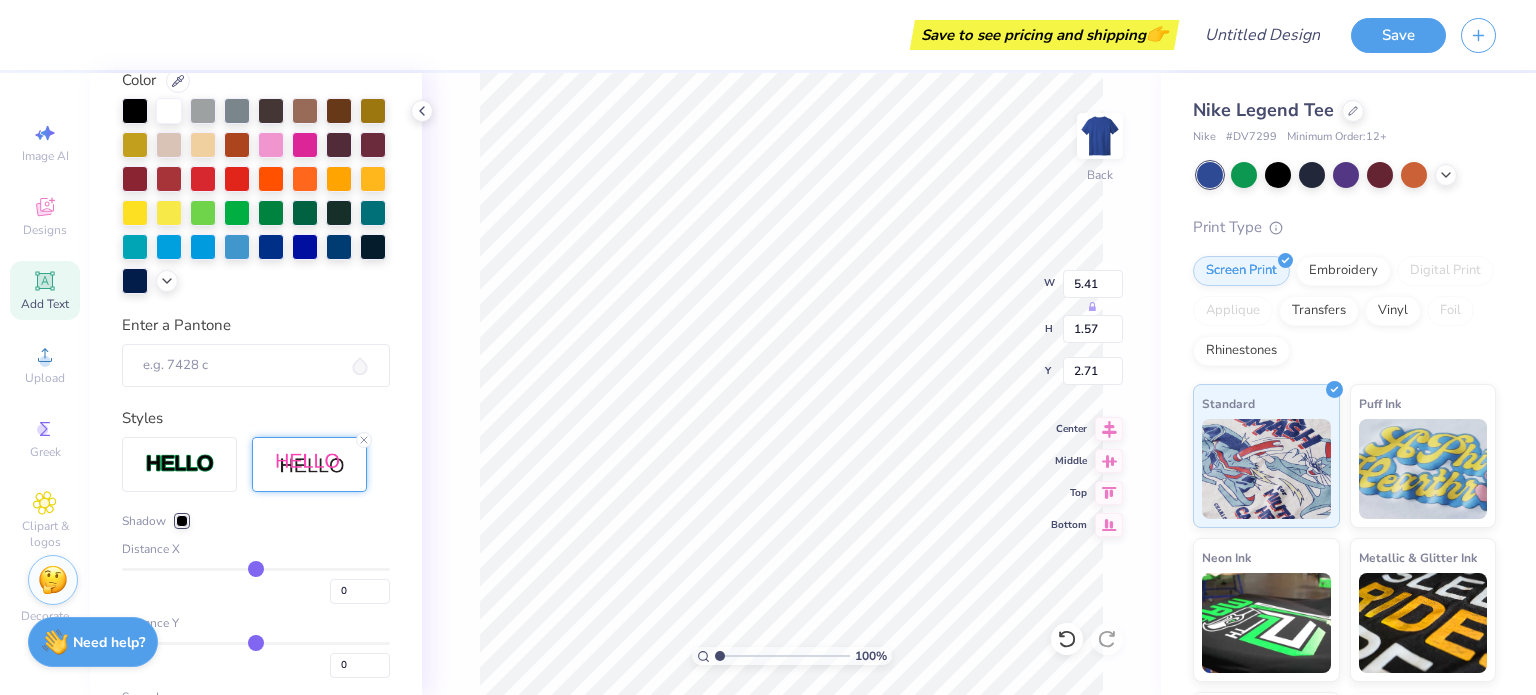 scroll, scrollTop: 425, scrollLeft: 0, axis: vertical 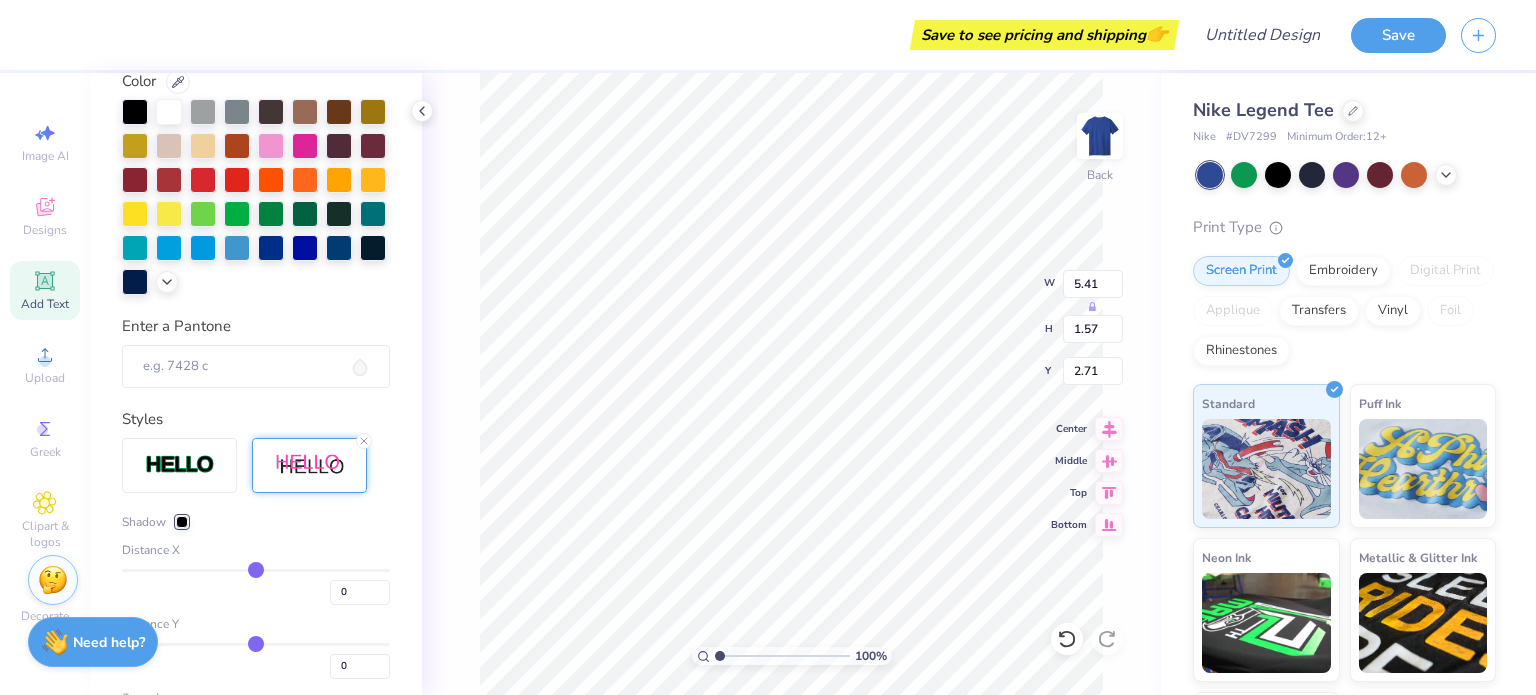 click at bounding box center (182, 522) 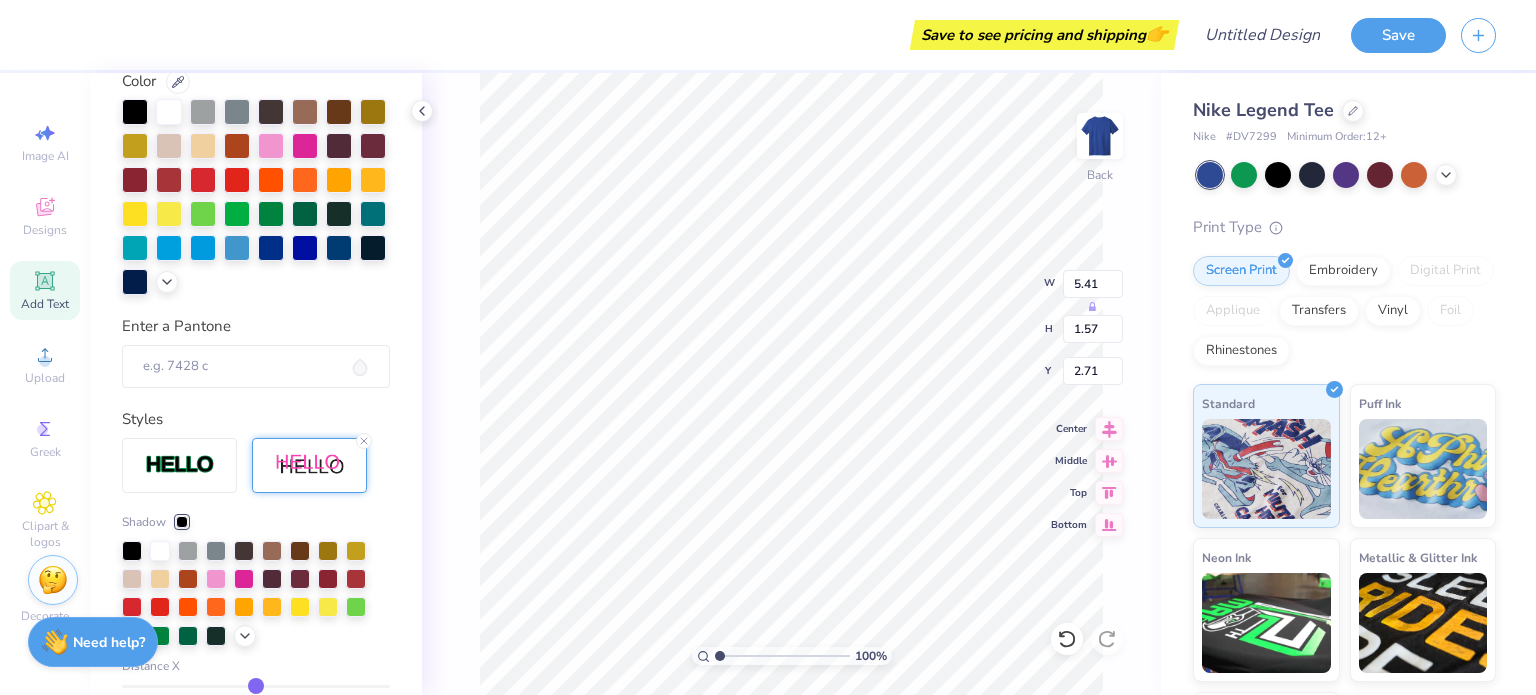 scroll, scrollTop: 427, scrollLeft: 0, axis: vertical 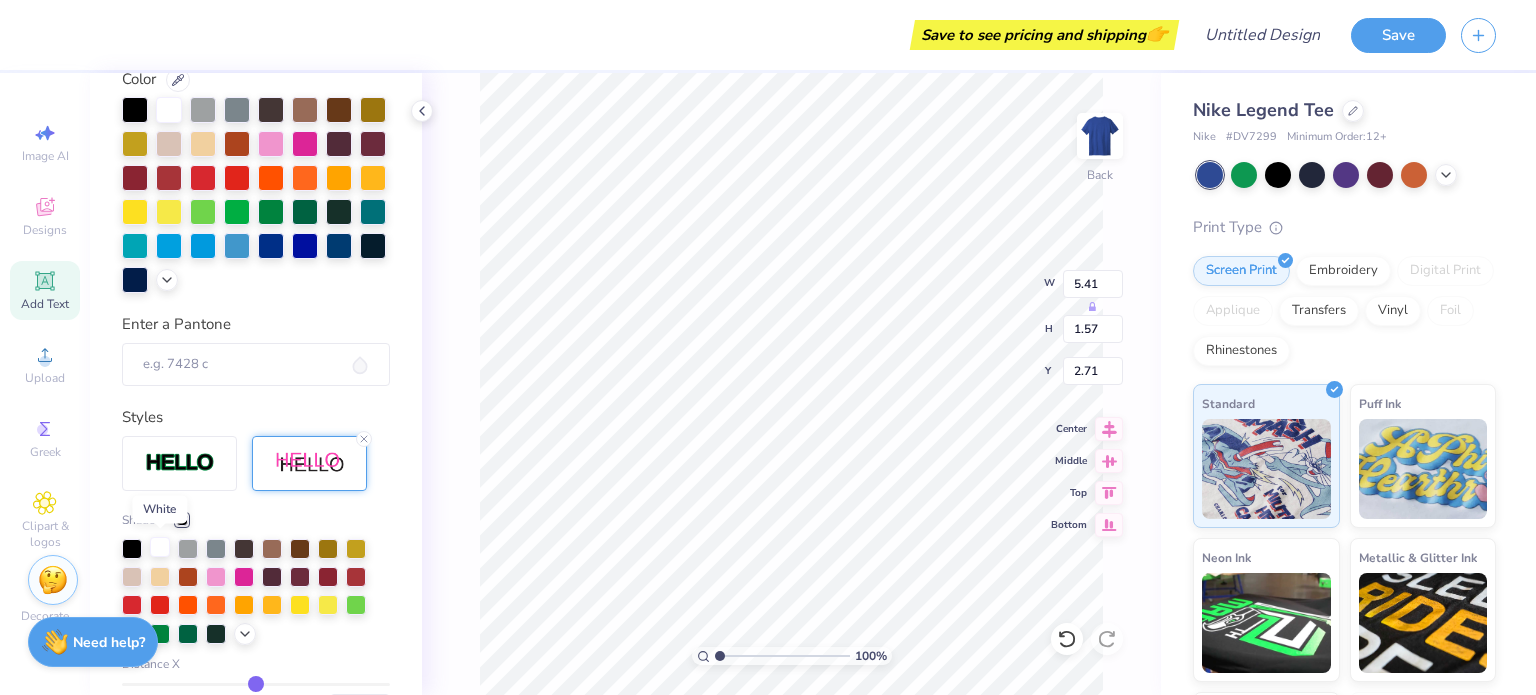 click at bounding box center [160, 547] 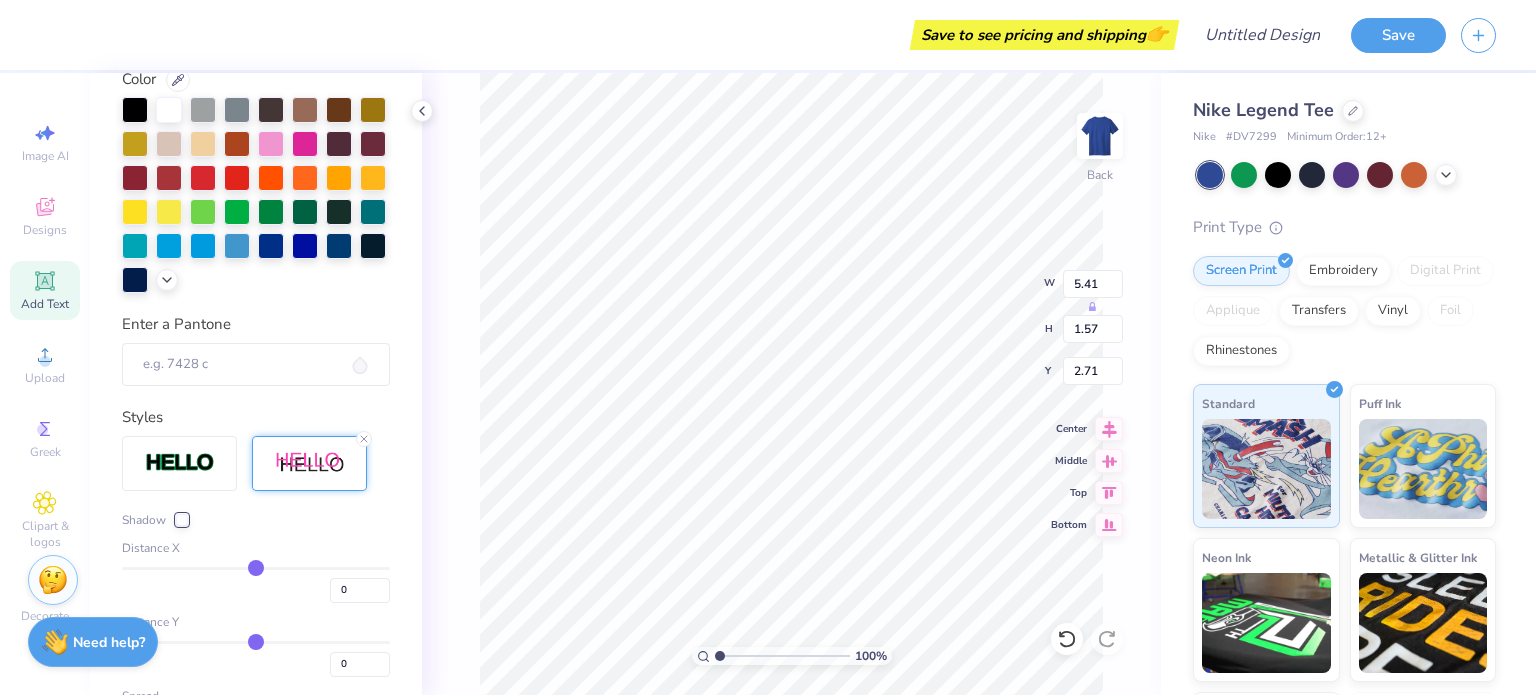 click at bounding box center [182, 520] 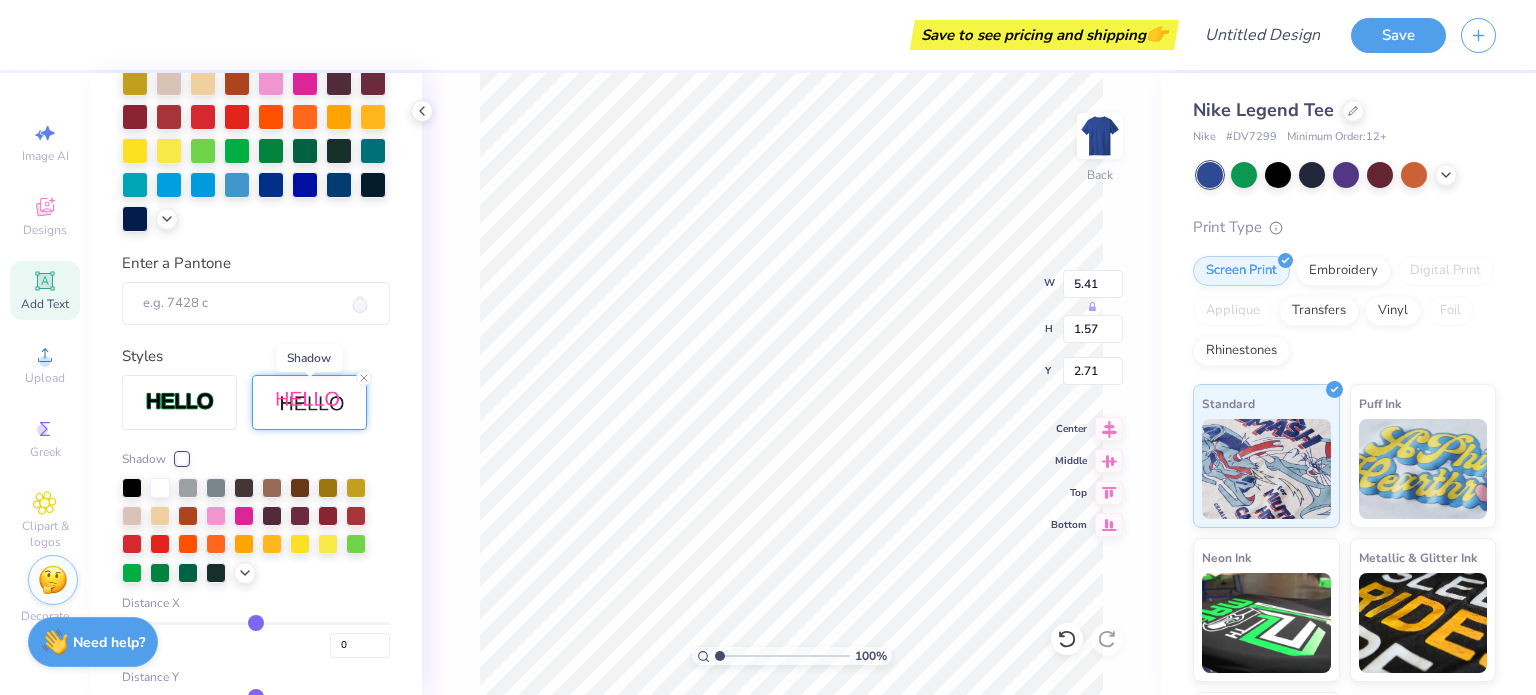 scroll, scrollTop: 498, scrollLeft: 0, axis: vertical 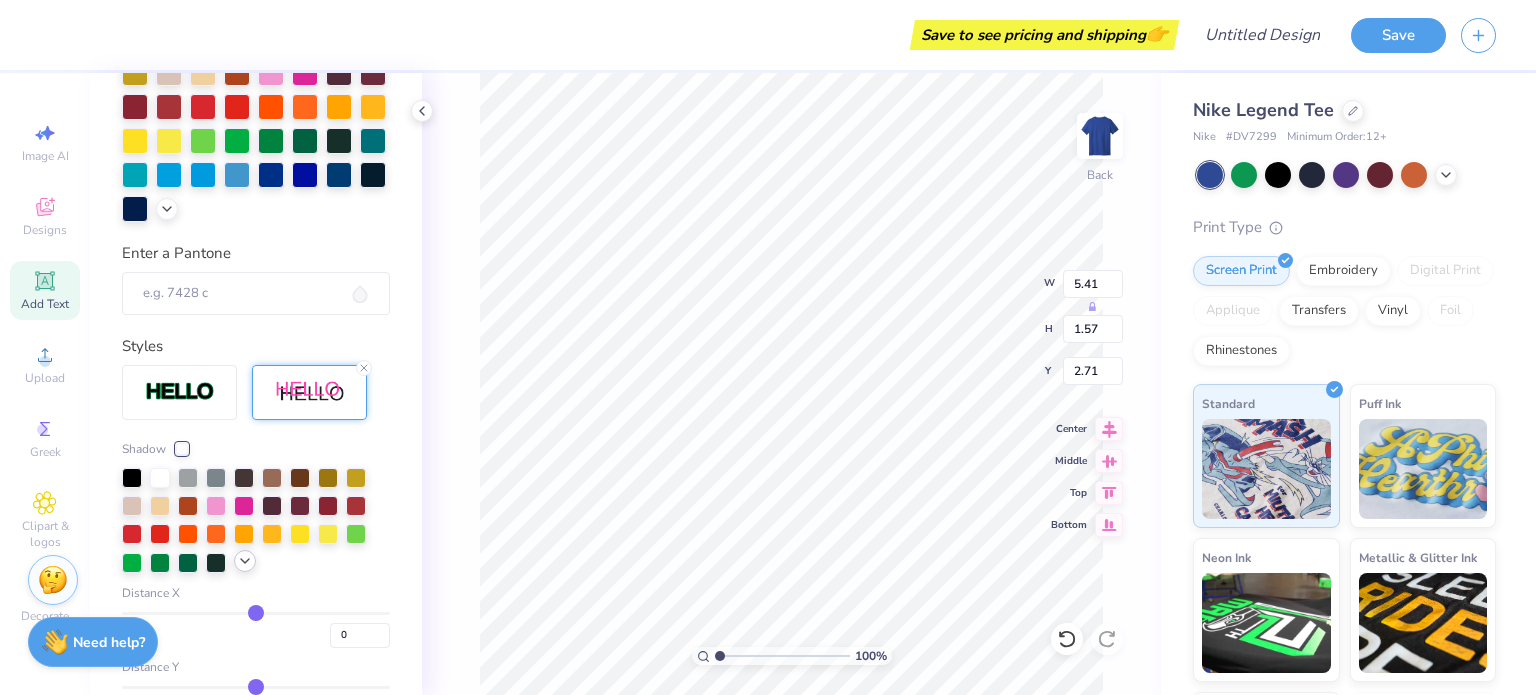click at bounding box center [245, 561] 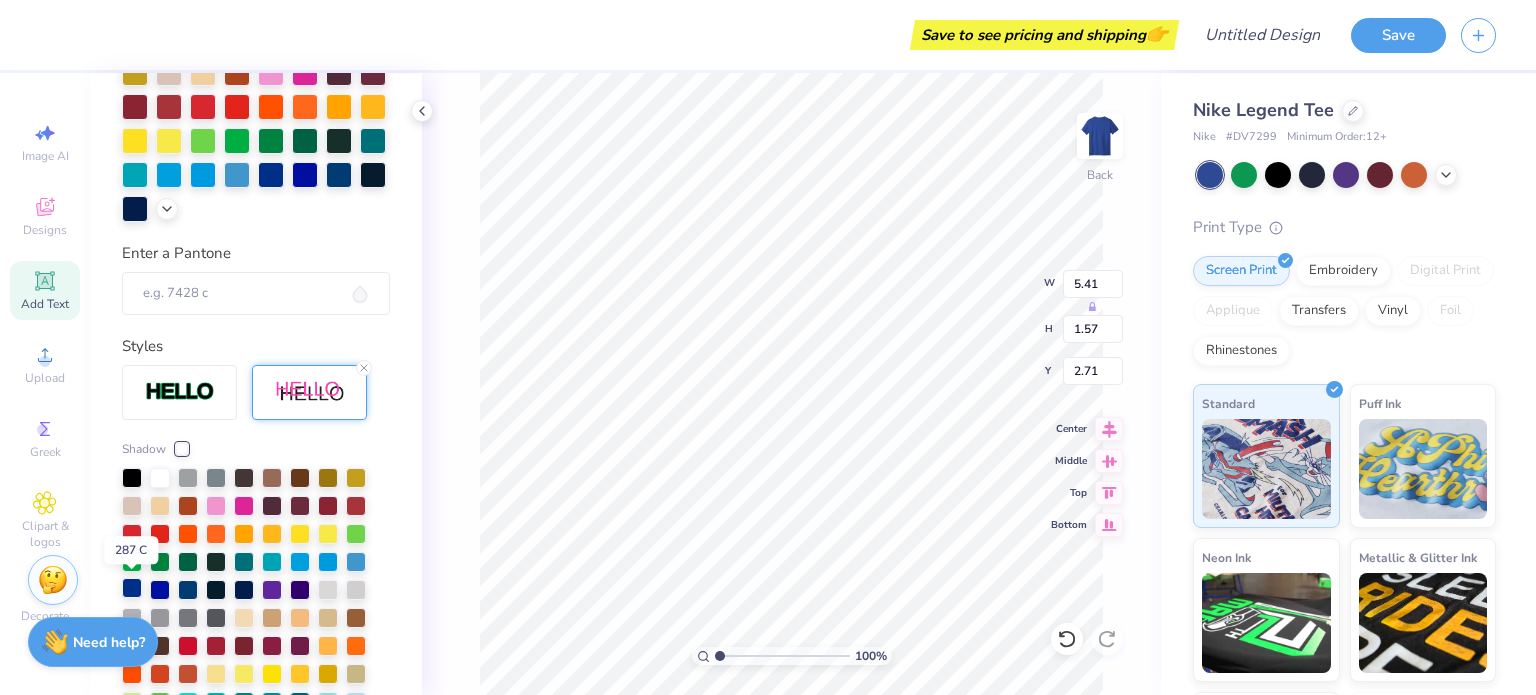 click at bounding box center [132, 588] 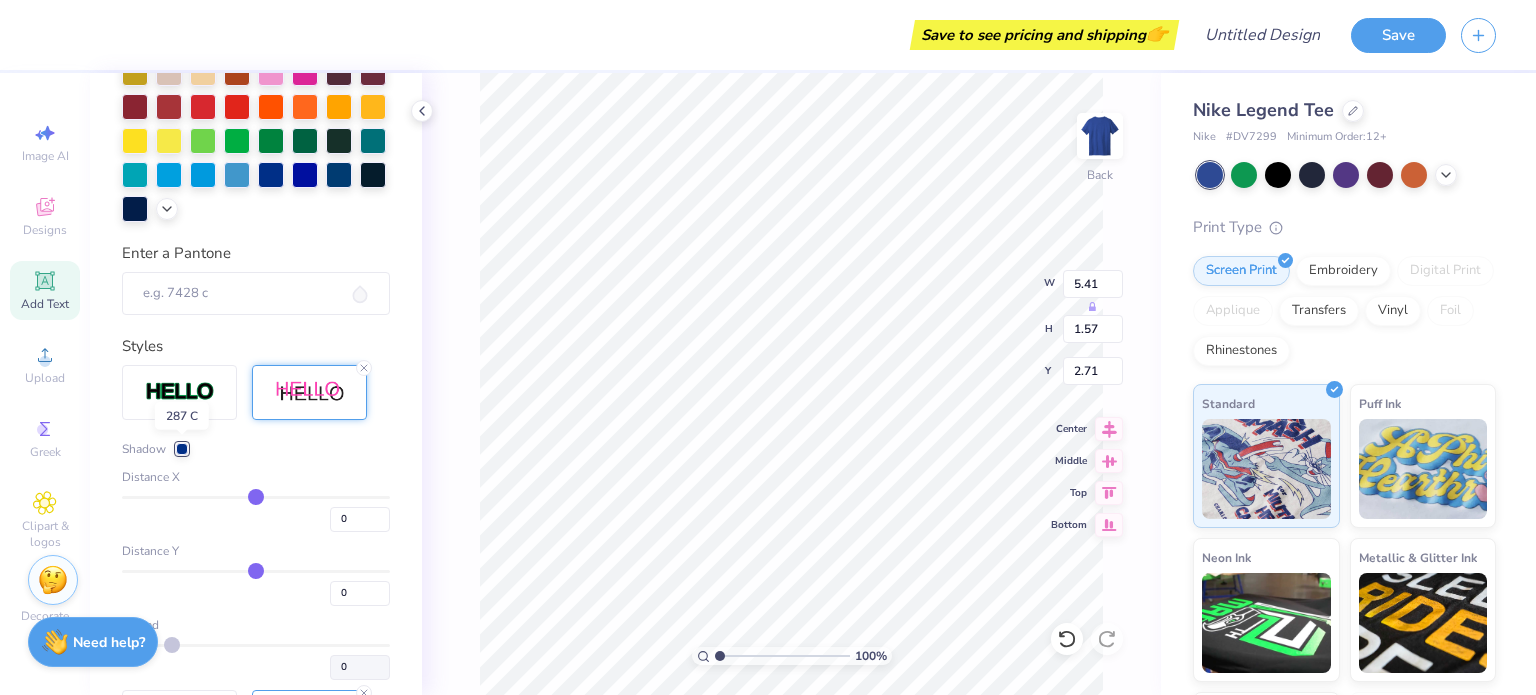 click at bounding box center (182, 449) 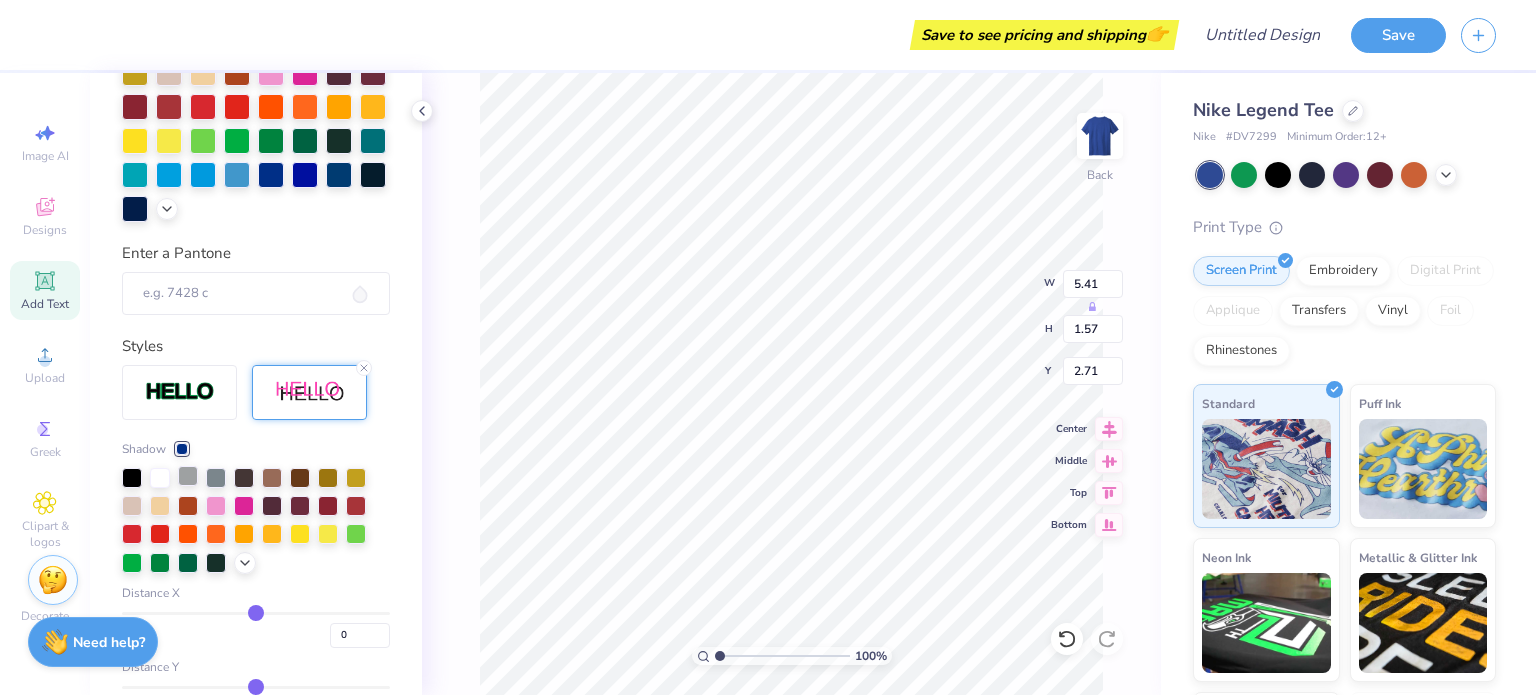 click at bounding box center (188, 476) 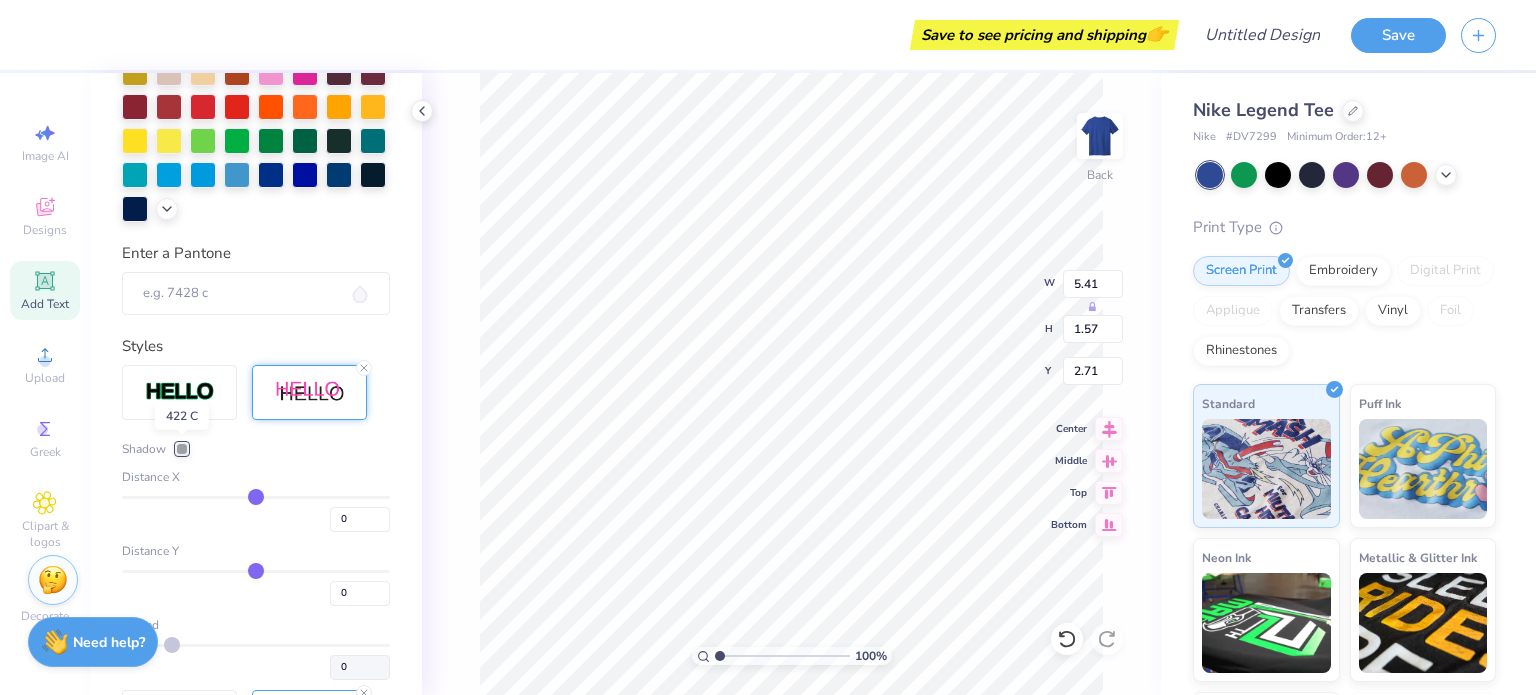 click at bounding box center [182, 449] 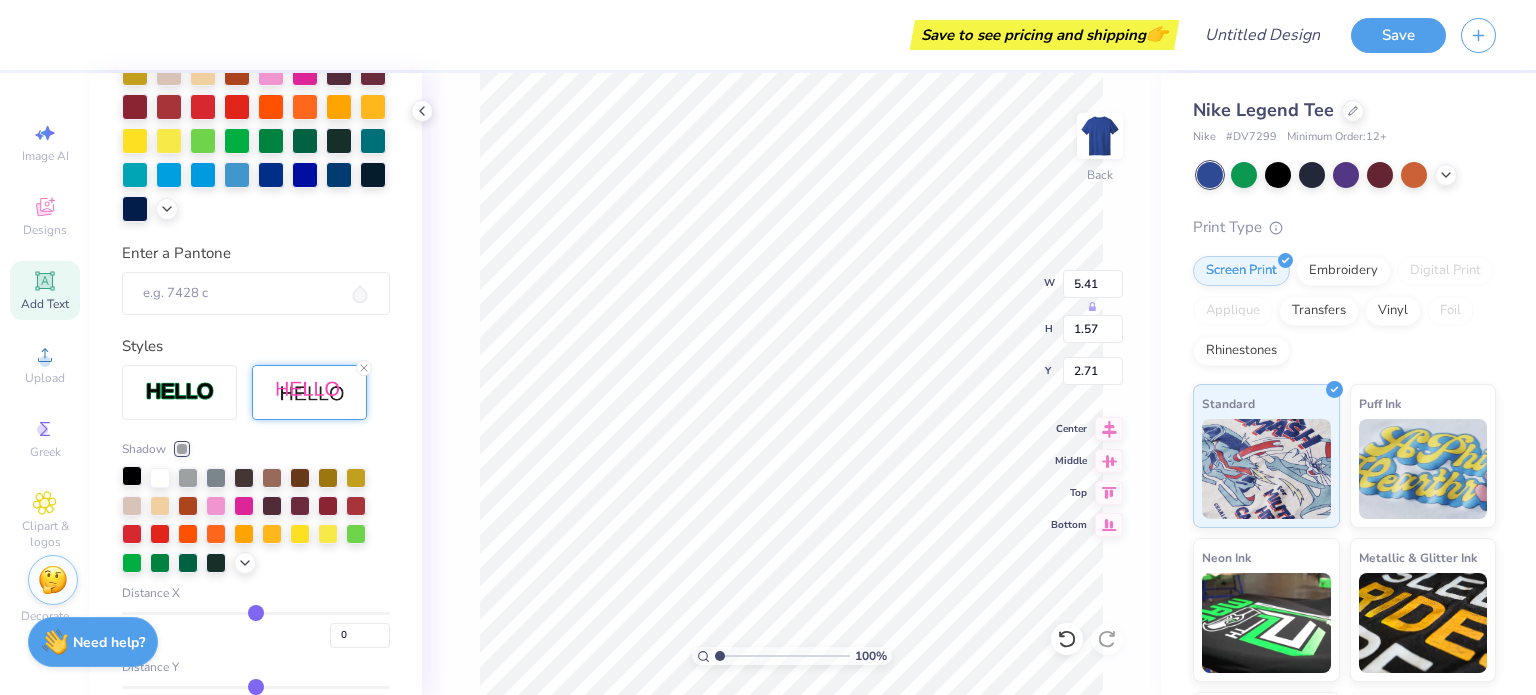 click at bounding box center [132, 476] 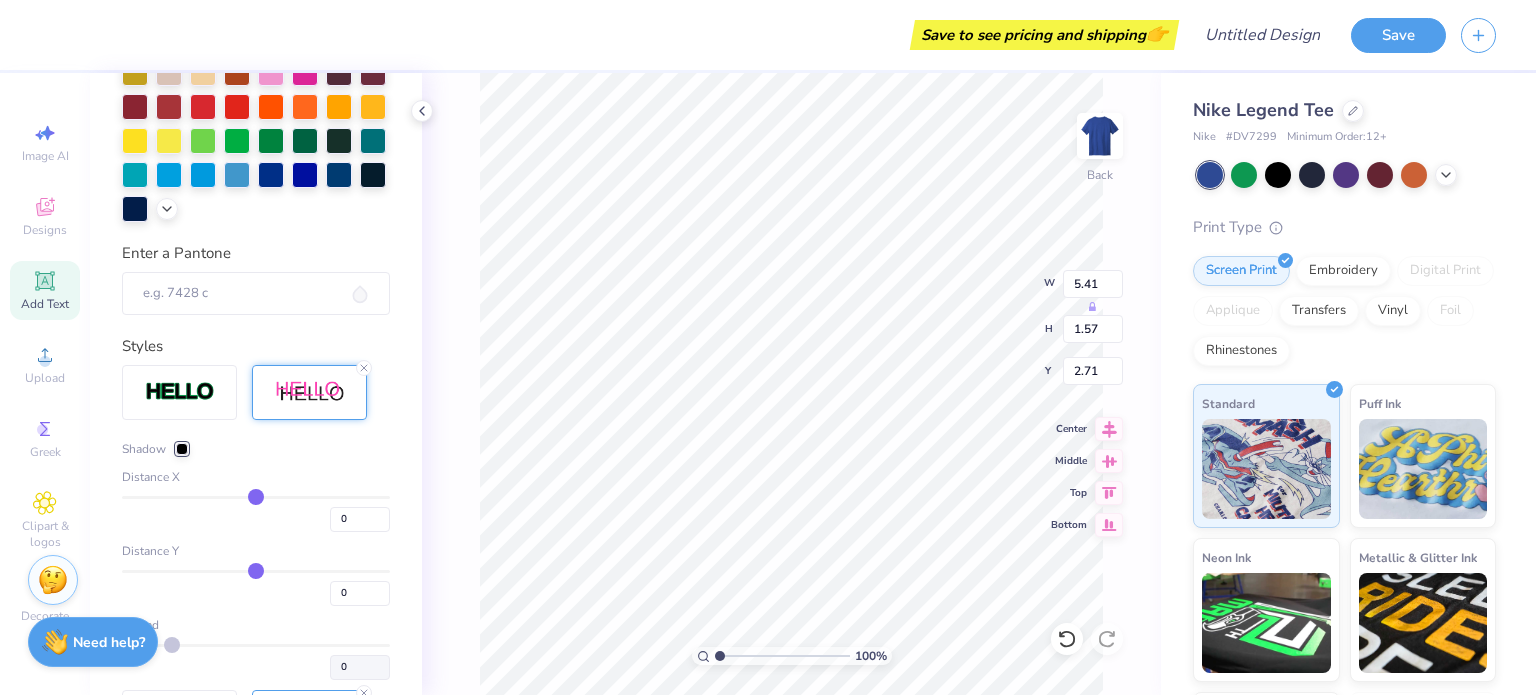click on "Styles" at bounding box center [256, 346] 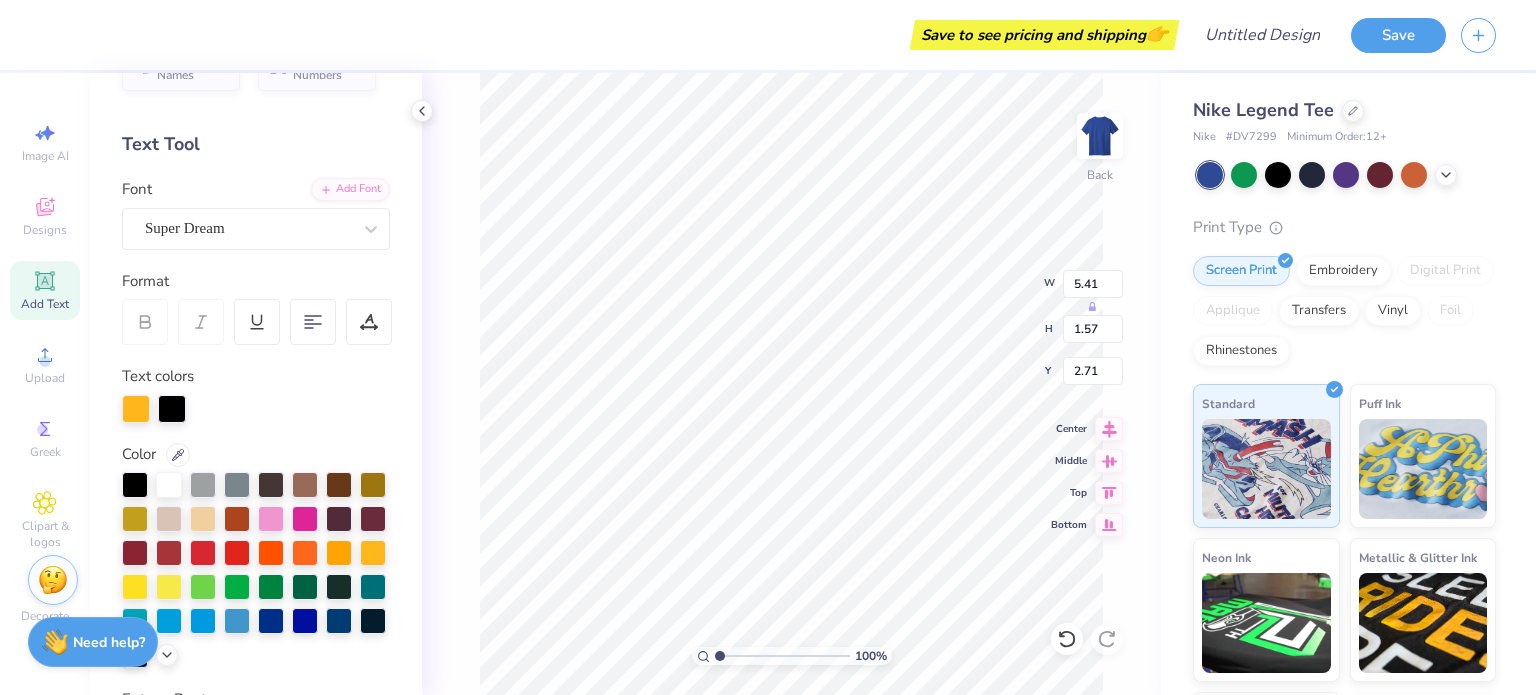 scroll, scrollTop: 50, scrollLeft: 0, axis: vertical 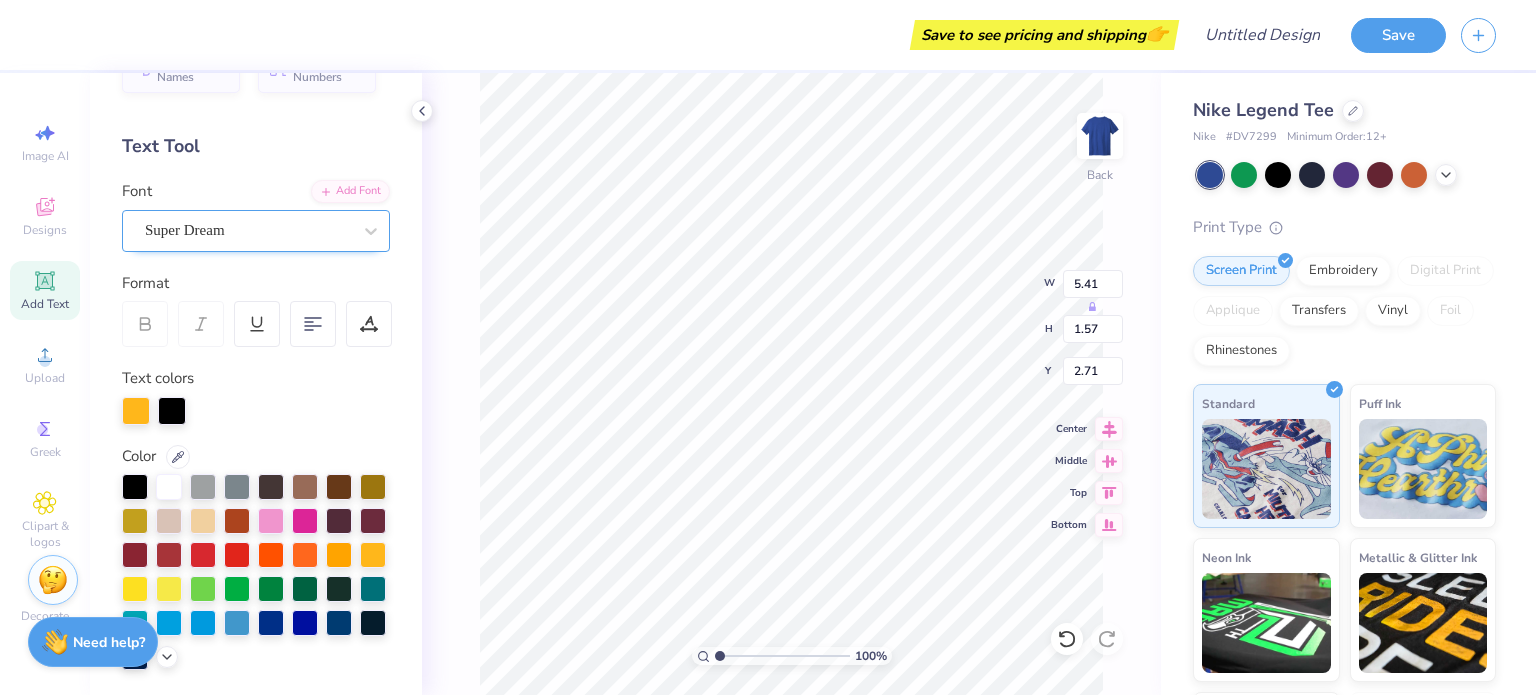 click on "Super Dream" at bounding box center [248, 230] 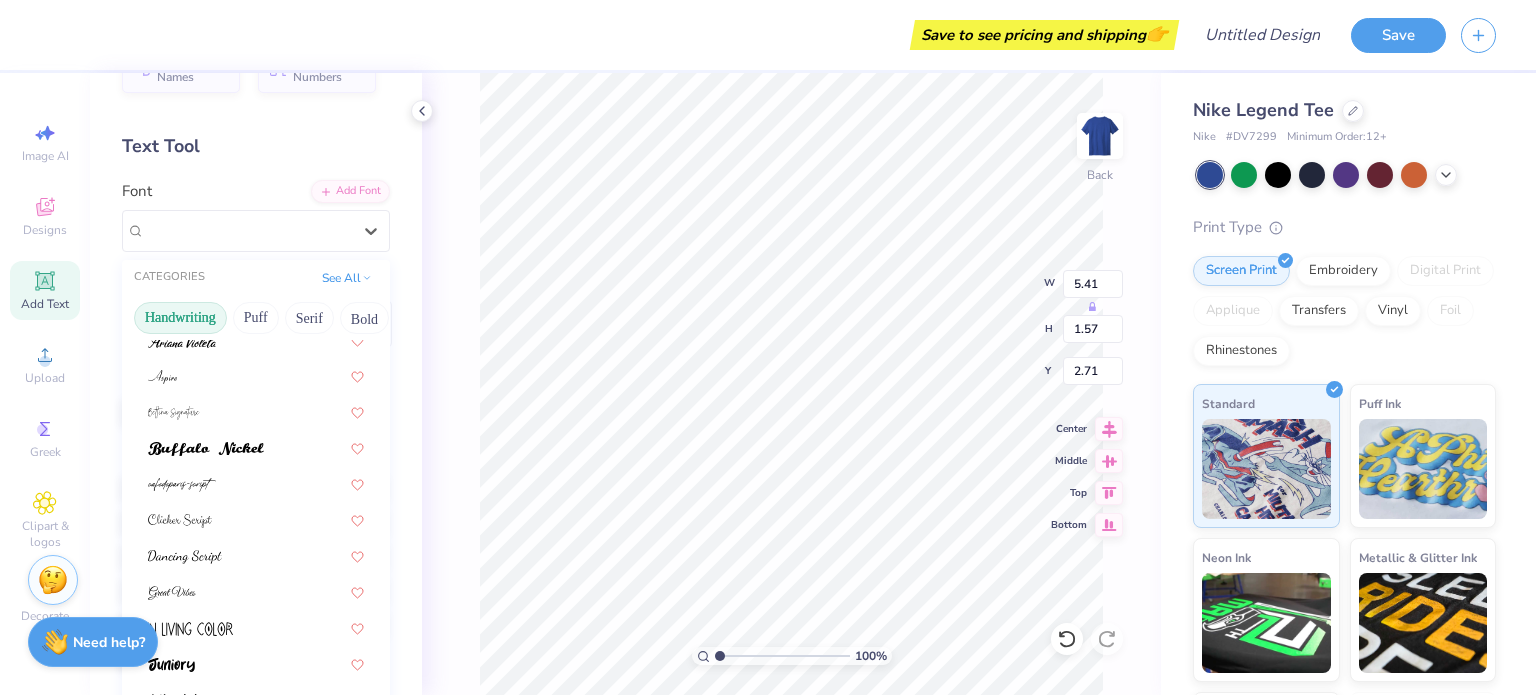 scroll, scrollTop: 88, scrollLeft: 0, axis: vertical 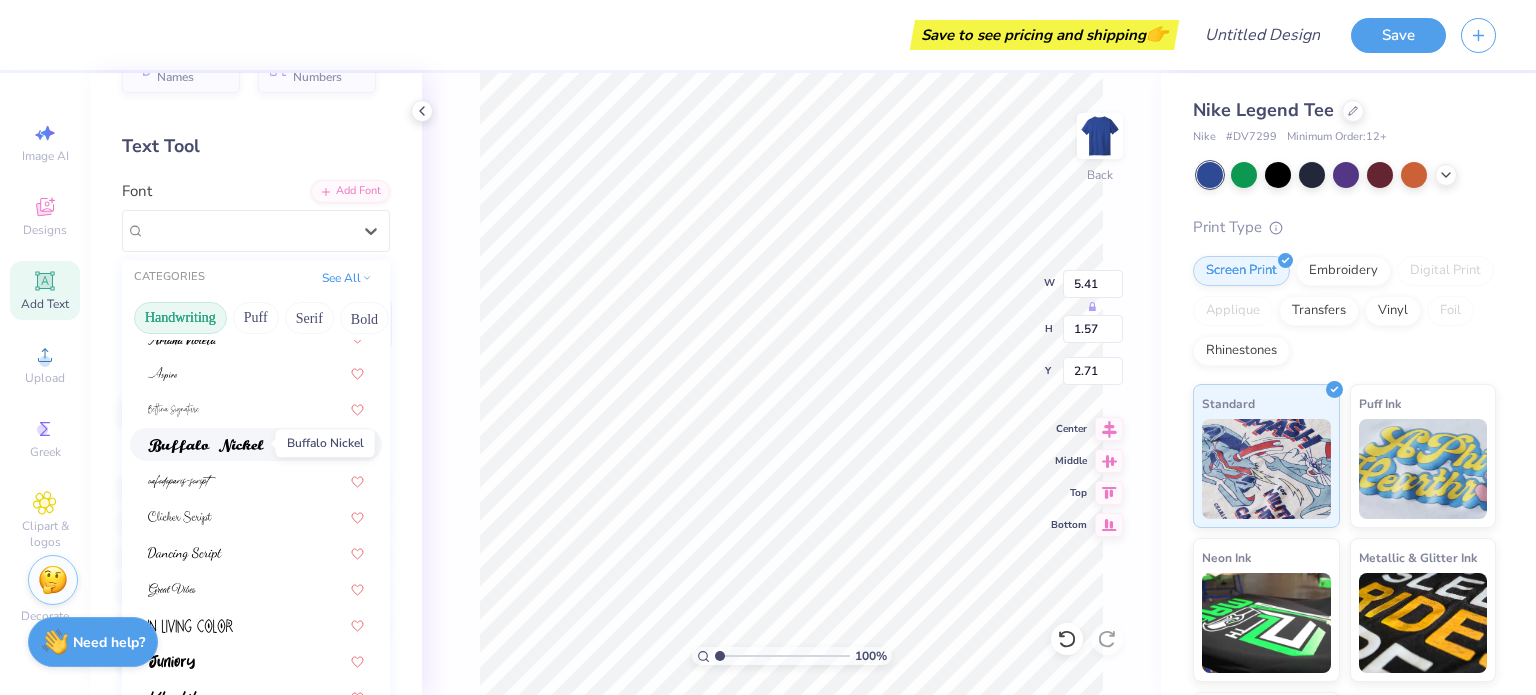 click at bounding box center [206, 446] 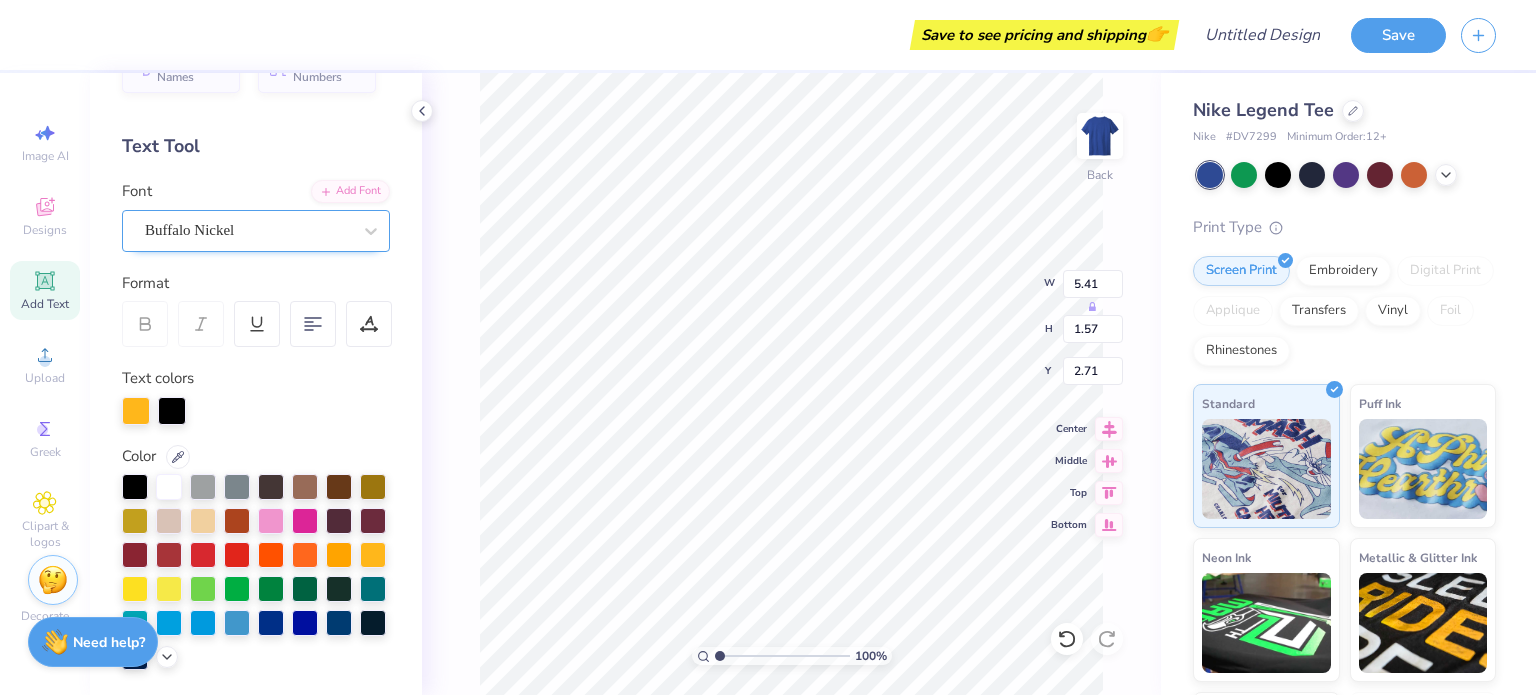 click on "Buffalo Nickel" at bounding box center (248, 230) 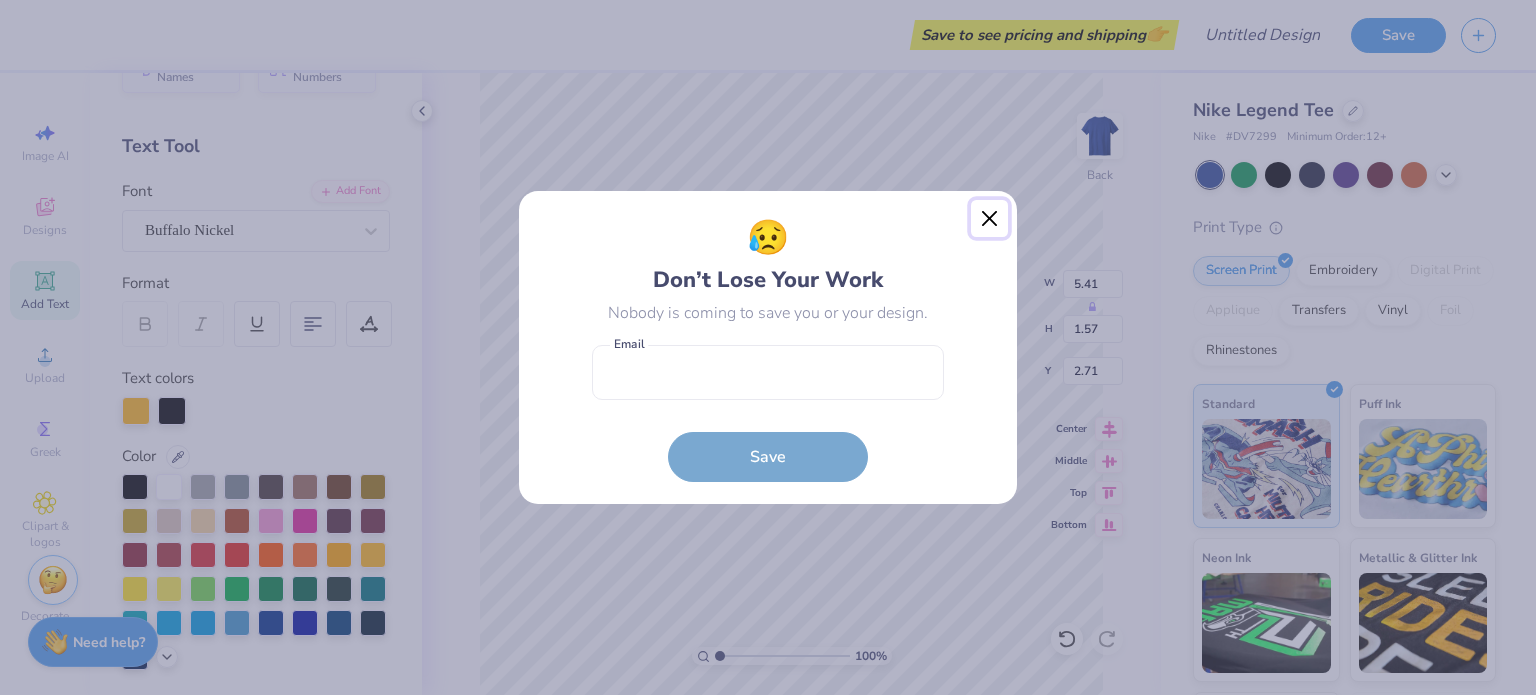 click at bounding box center [990, 219] 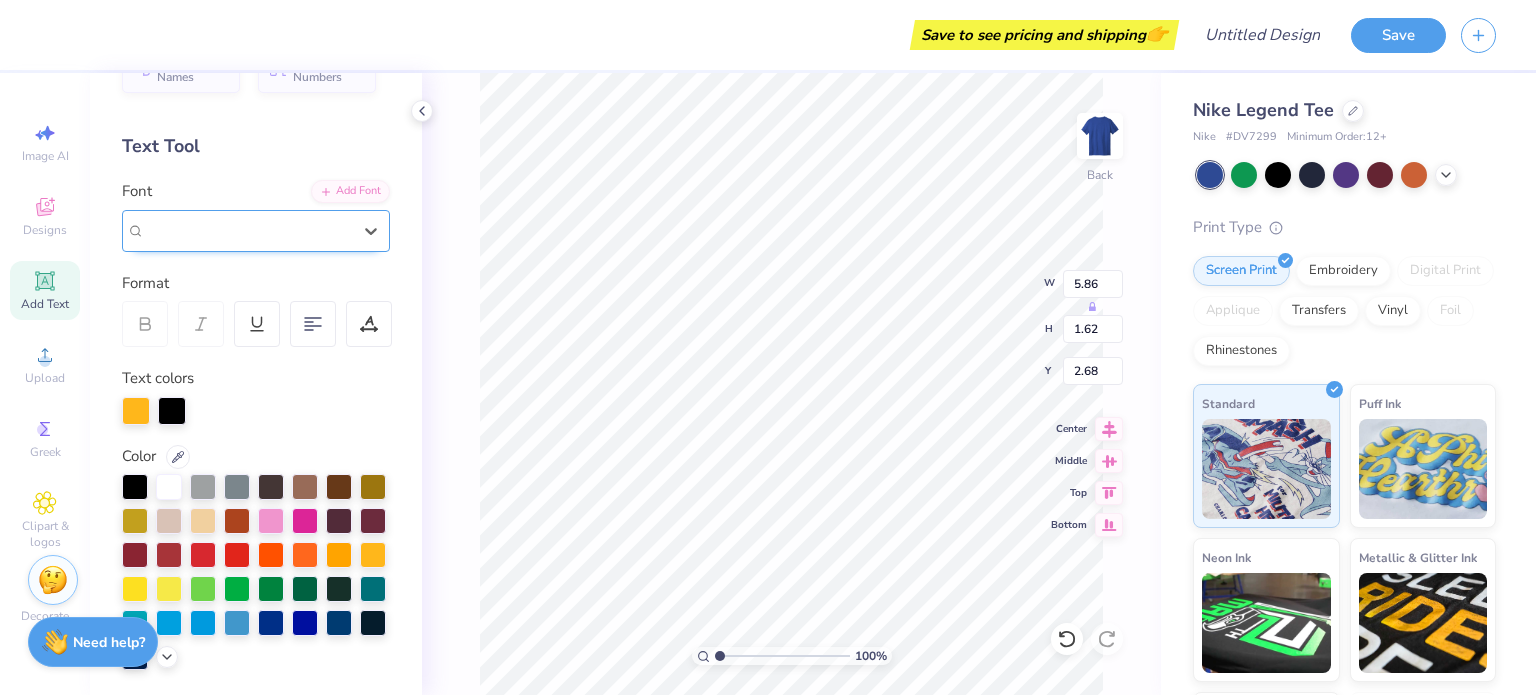 click on "Buffalo Nickel" at bounding box center [248, 230] 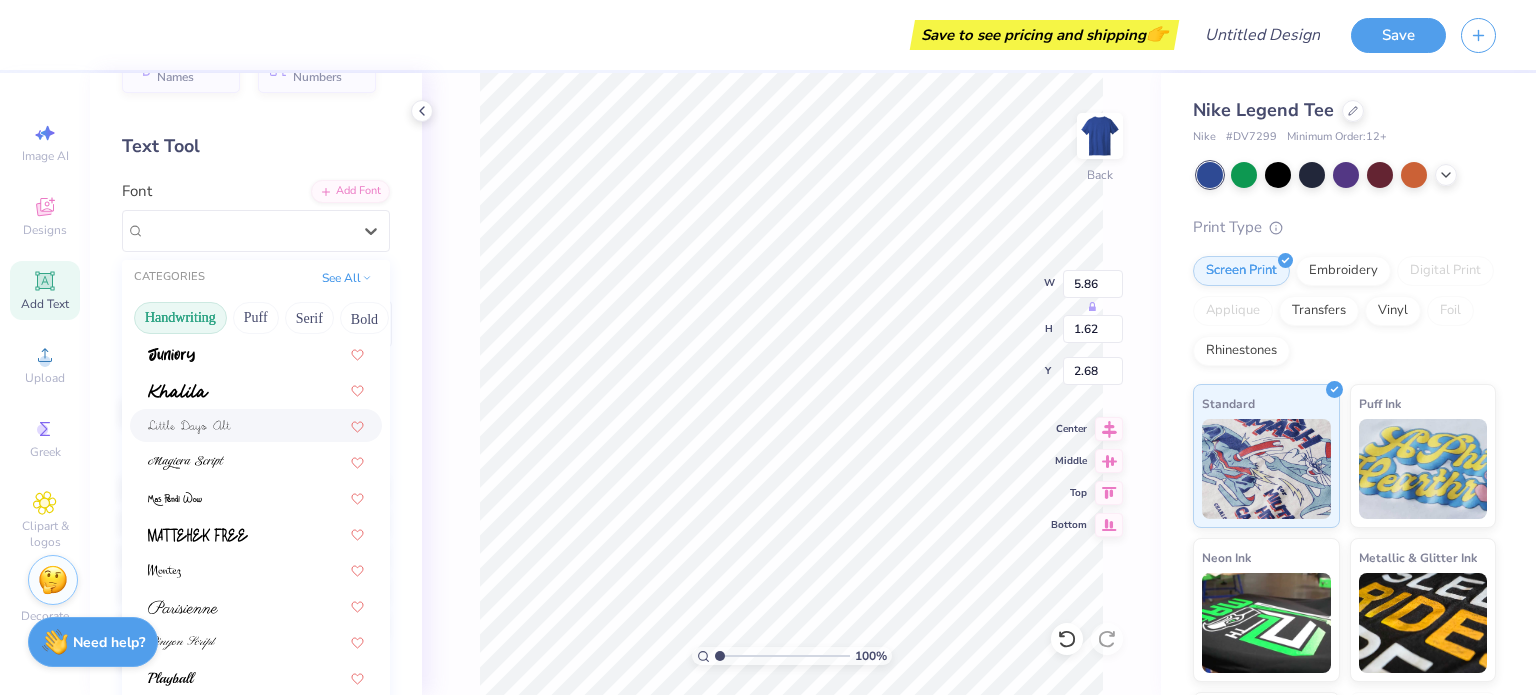 scroll, scrollTop: 453, scrollLeft: 0, axis: vertical 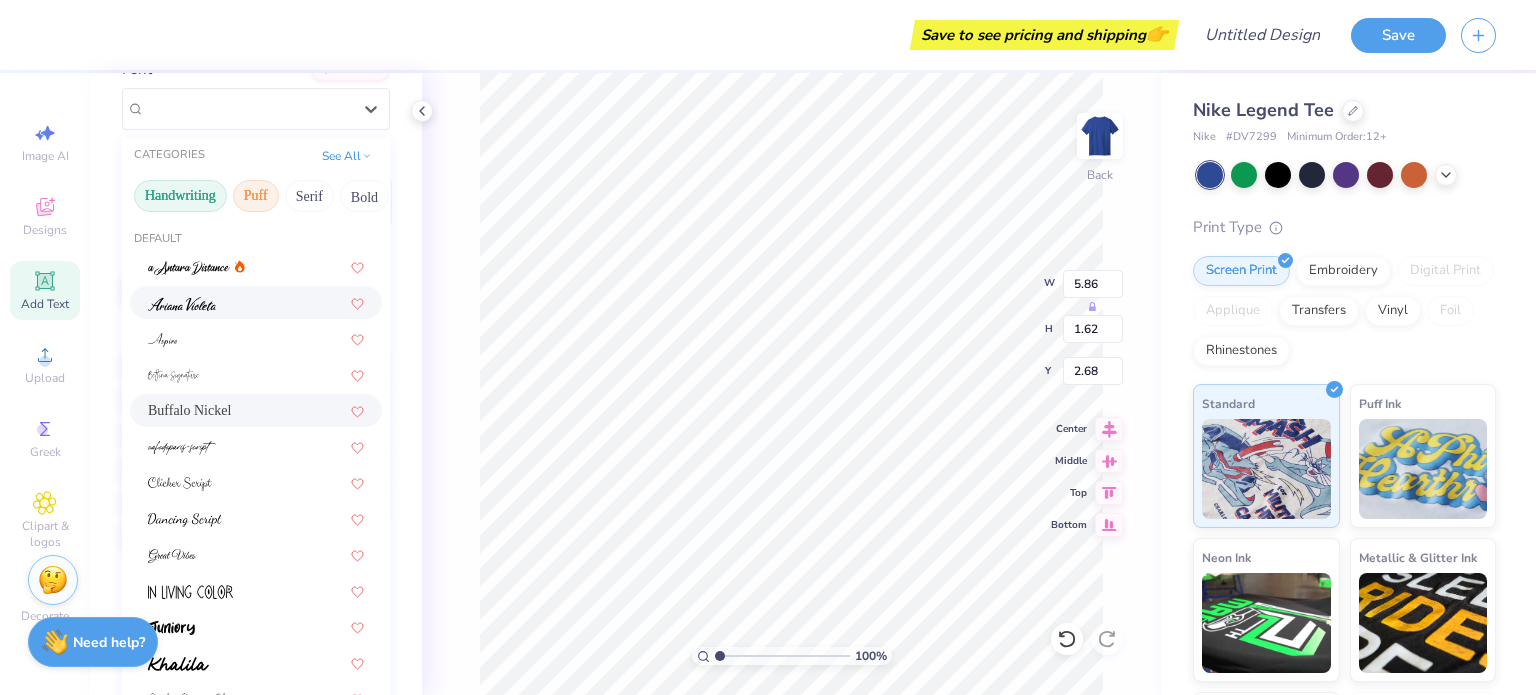 click on "Puff" at bounding box center [256, 196] 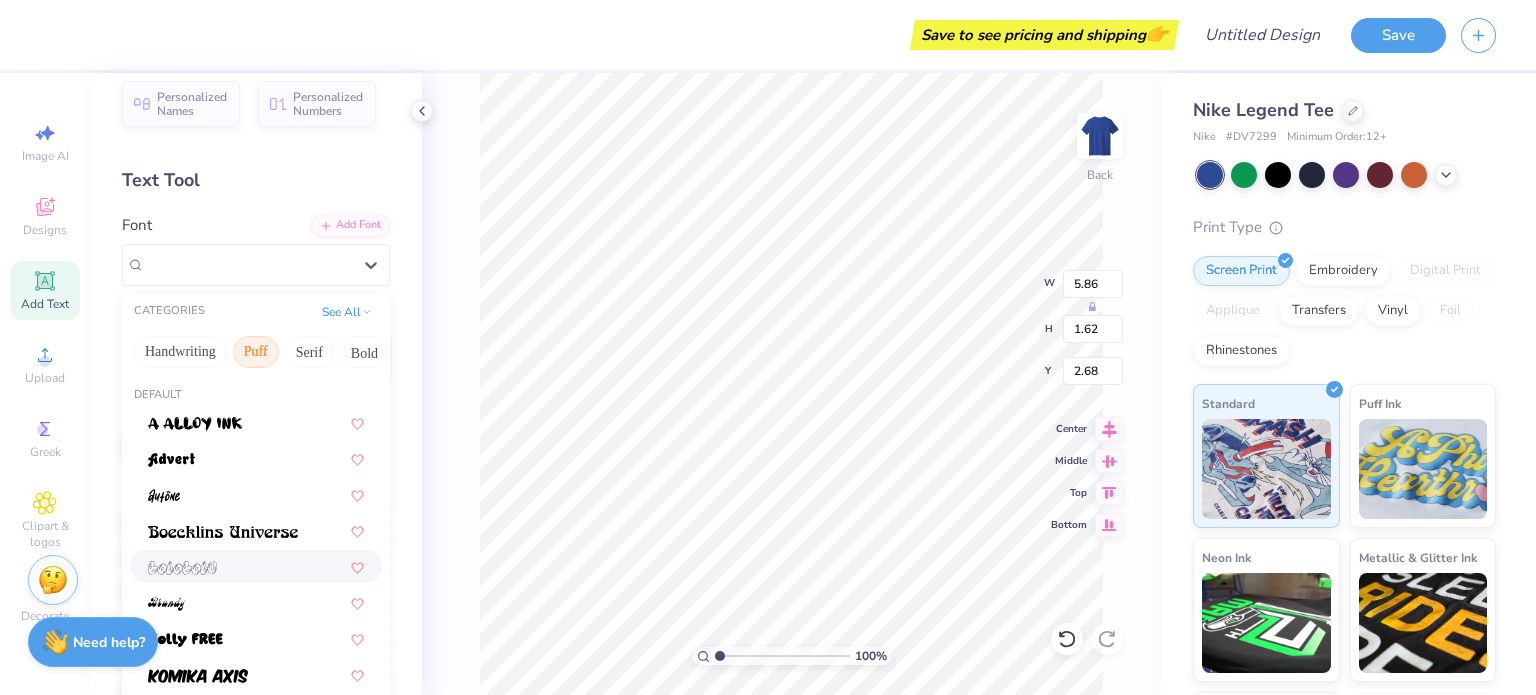 scroll, scrollTop: 12, scrollLeft: 0, axis: vertical 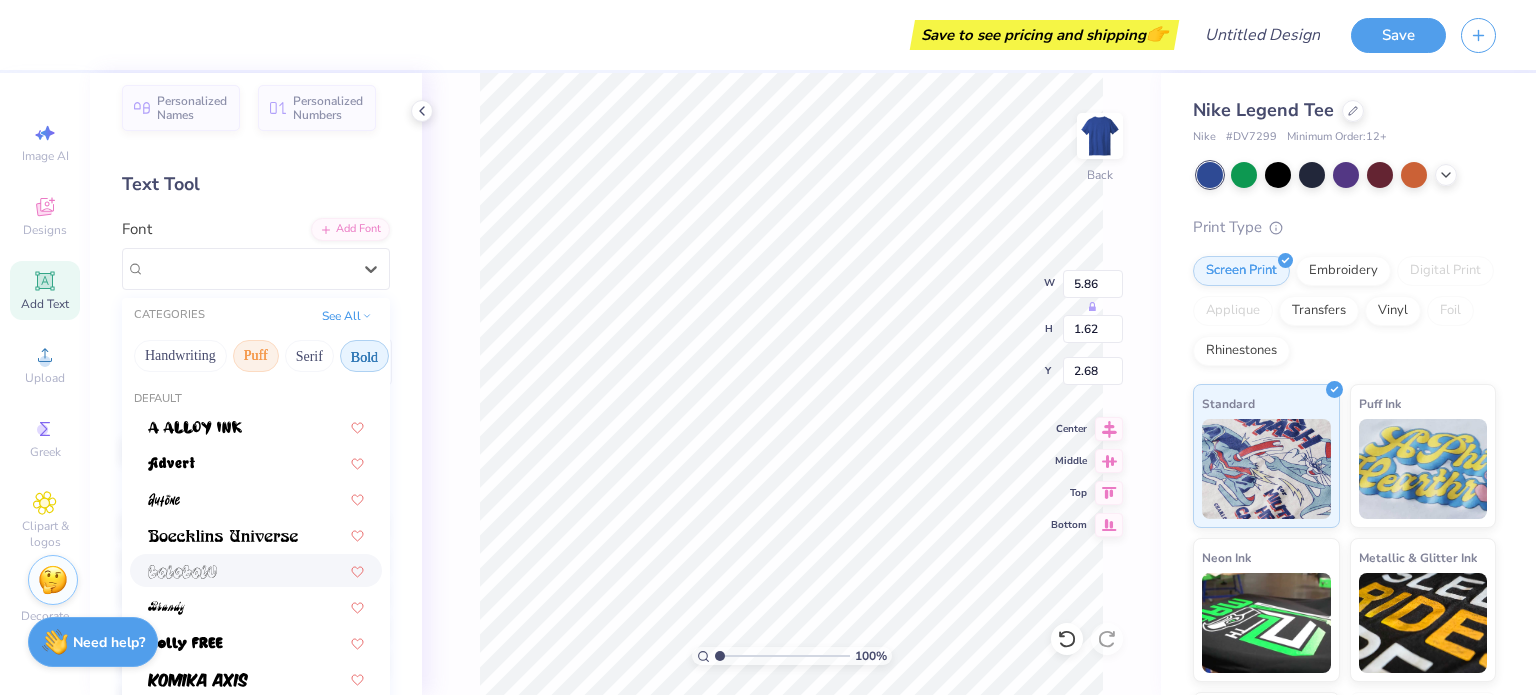 click on "Bold" at bounding box center [364, 356] 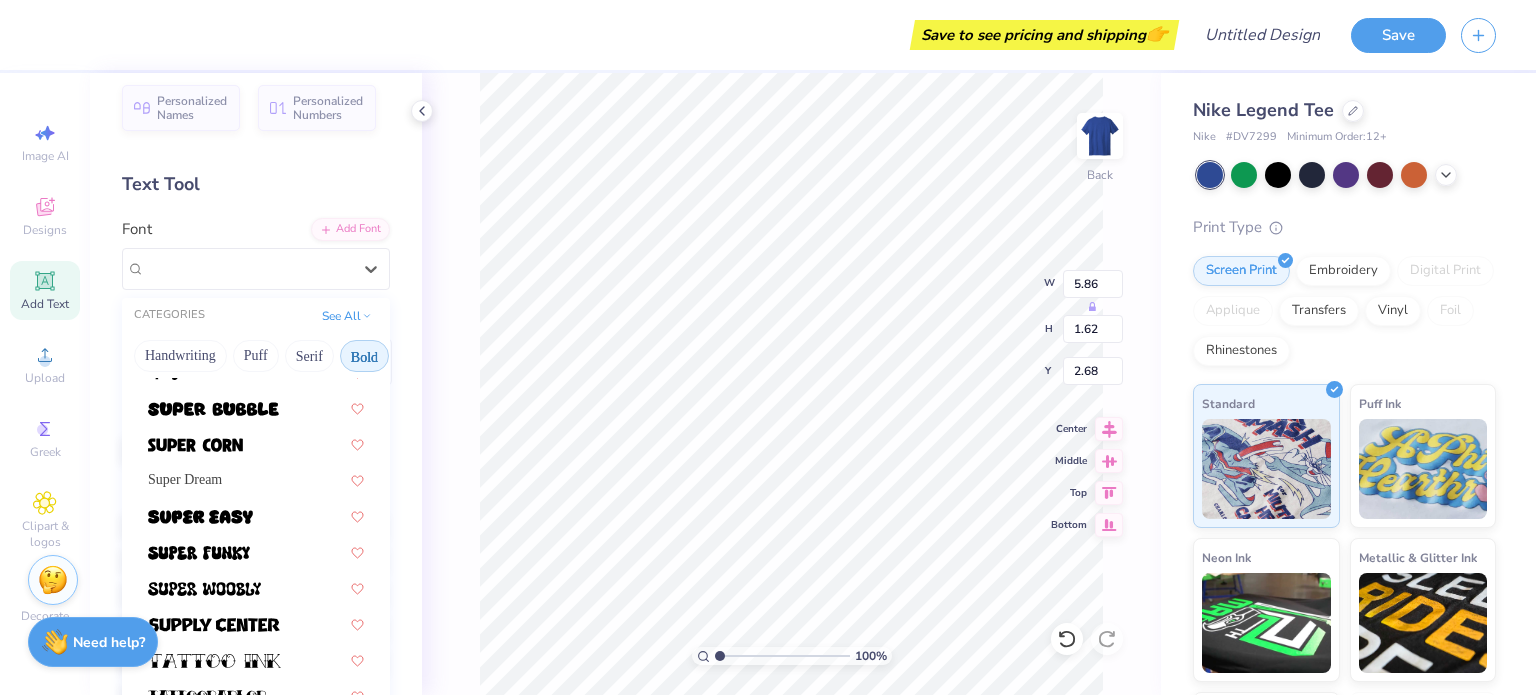 scroll, scrollTop: 2181, scrollLeft: 0, axis: vertical 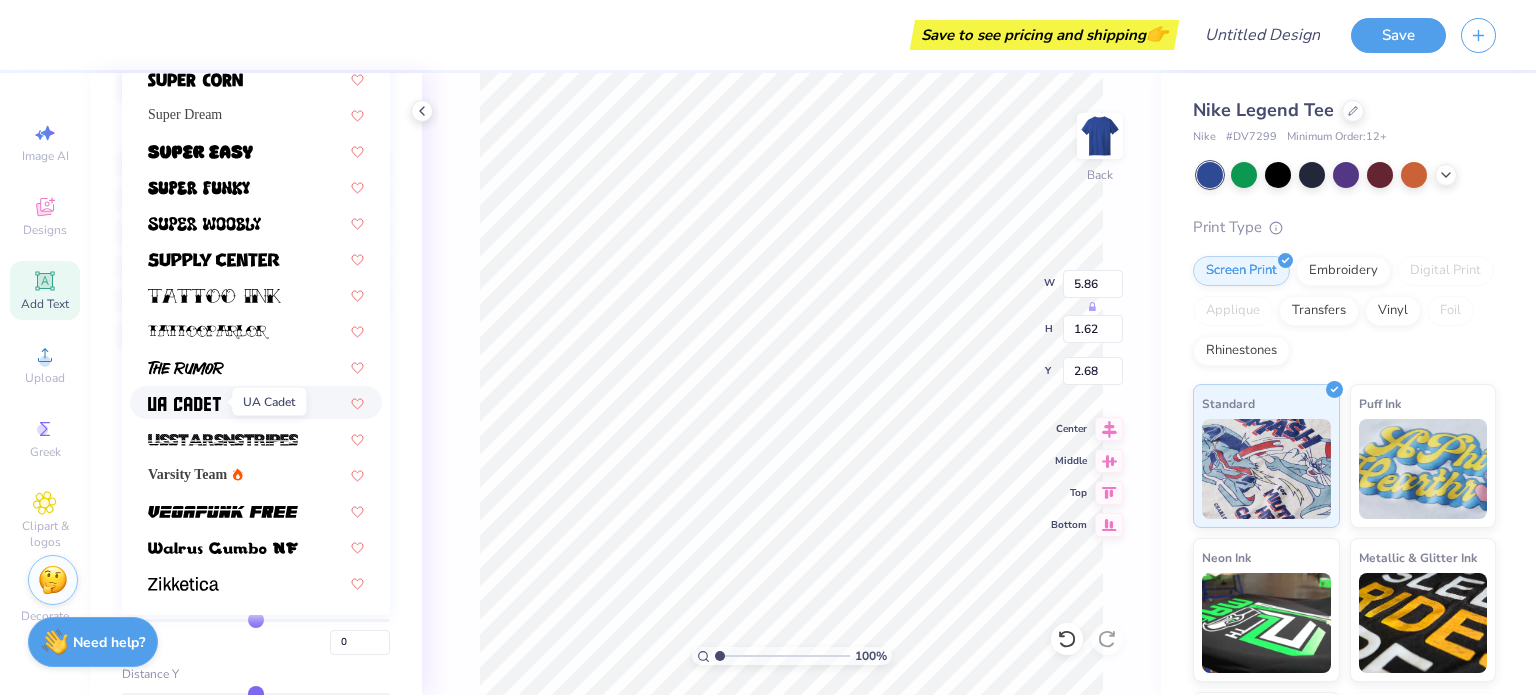click at bounding box center [184, 404] 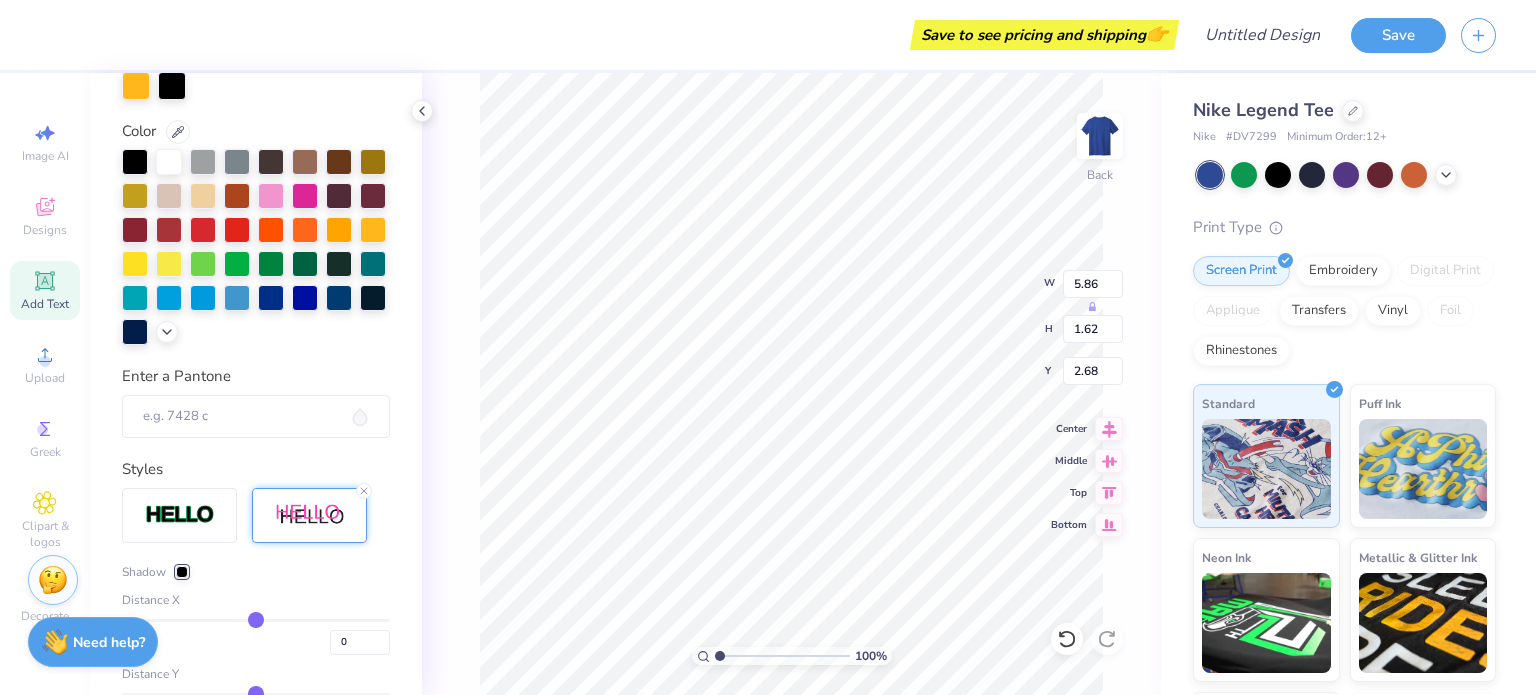 type on "6.96" 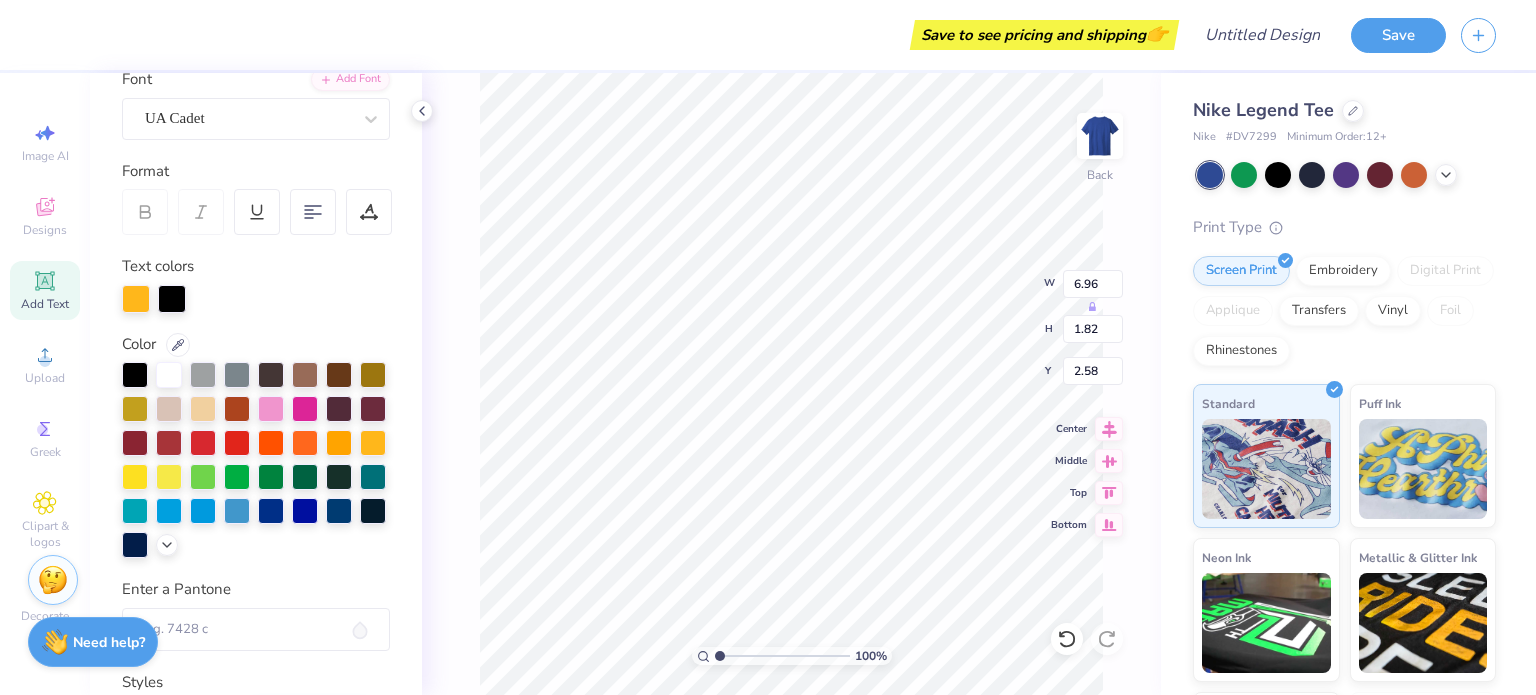scroll, scrollTop: 158, scrollLeft: 0, axis: vertical 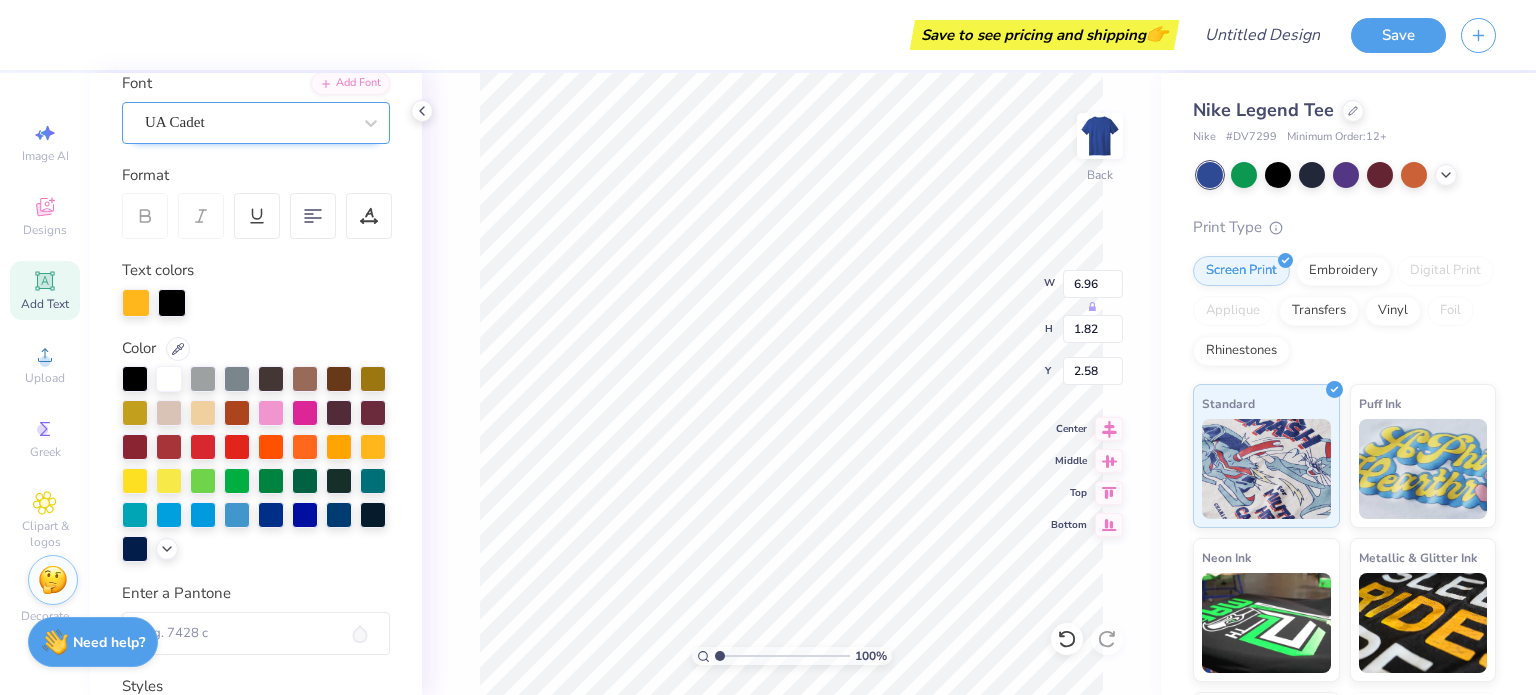 click on "UA Cadet" at bounding box center [248, 122] 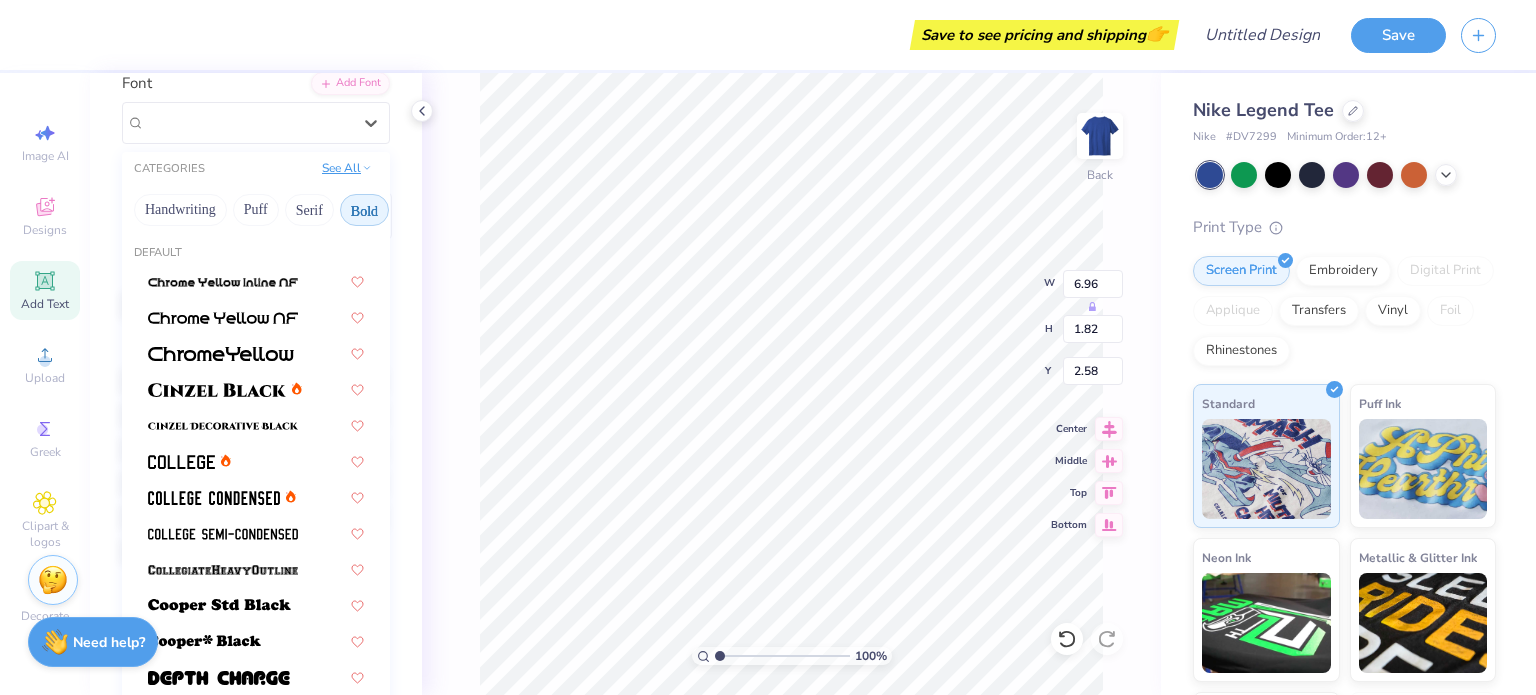 click 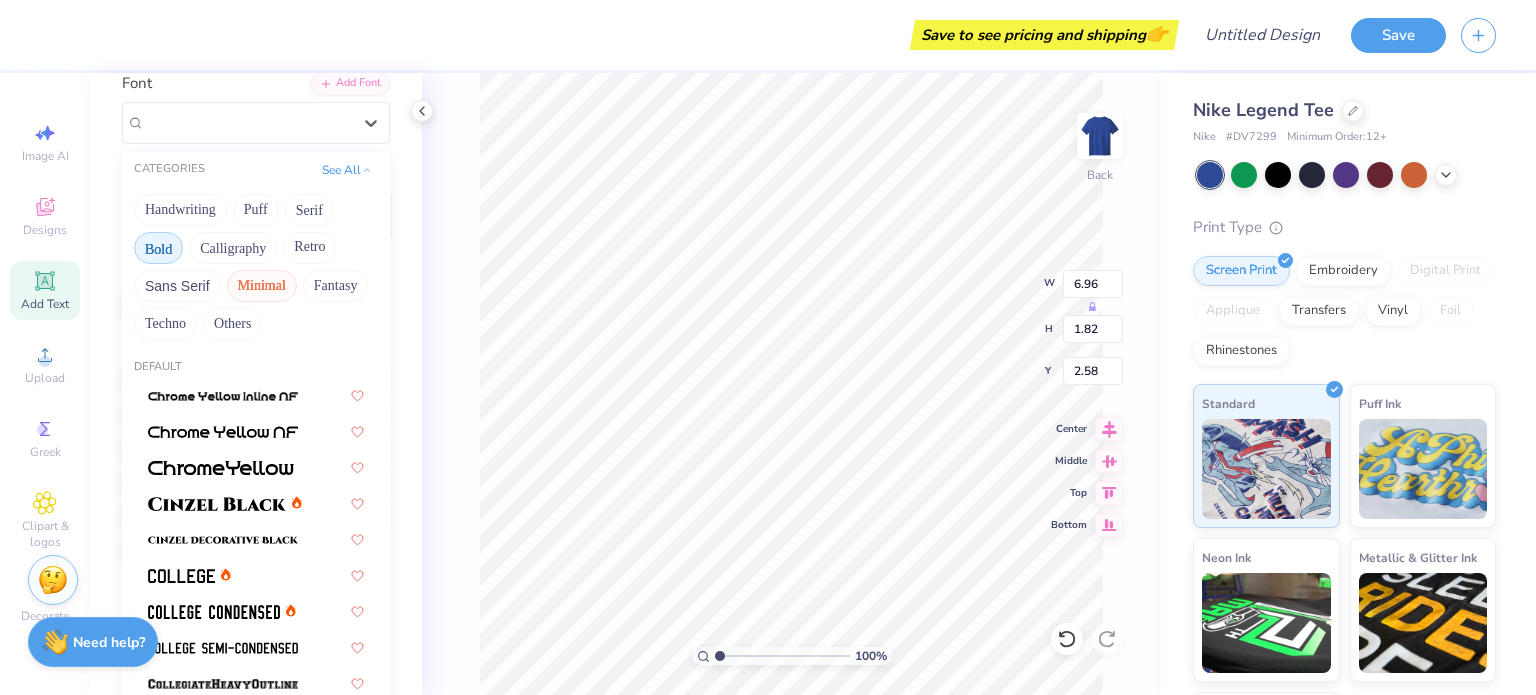 click on "Minimal" at bounding box center (262, 286) 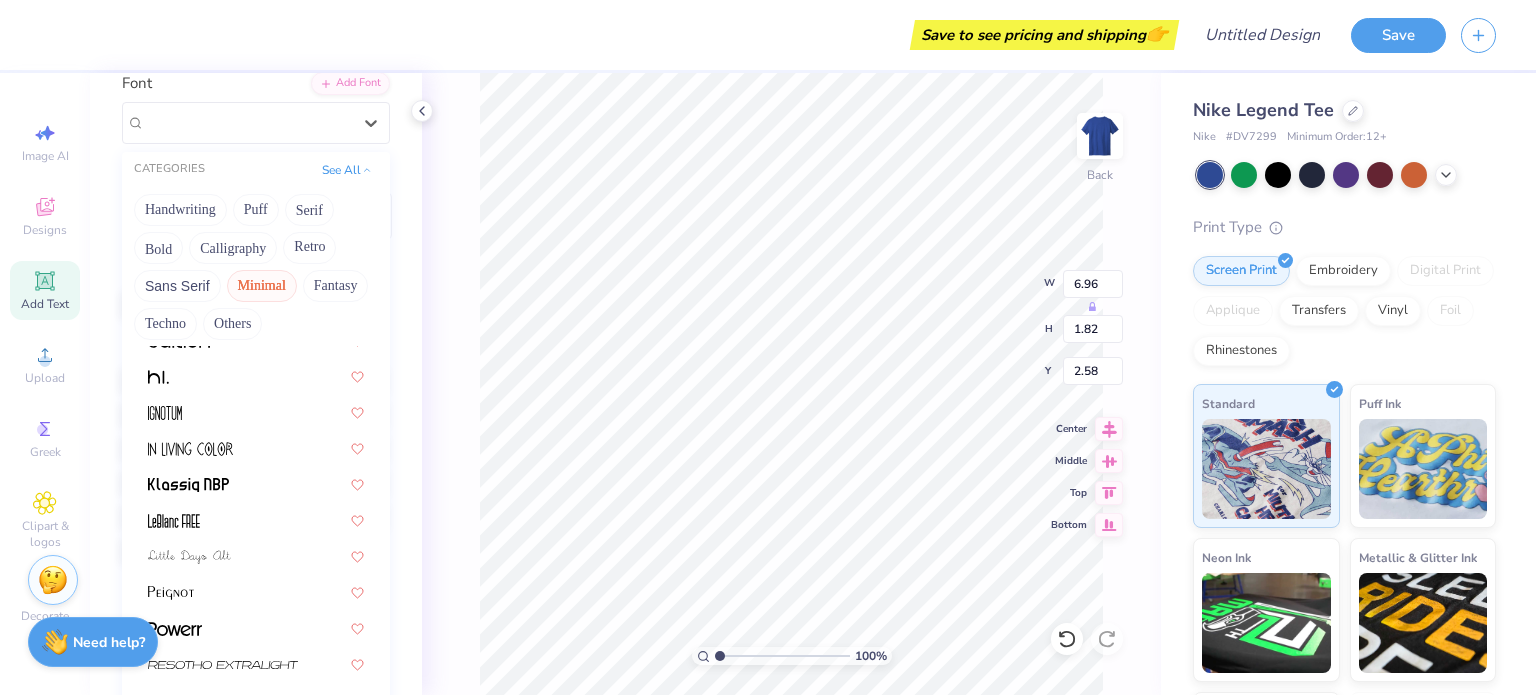 scroll, scrollTop: 381, scrollLeft: 0, axis: vertical 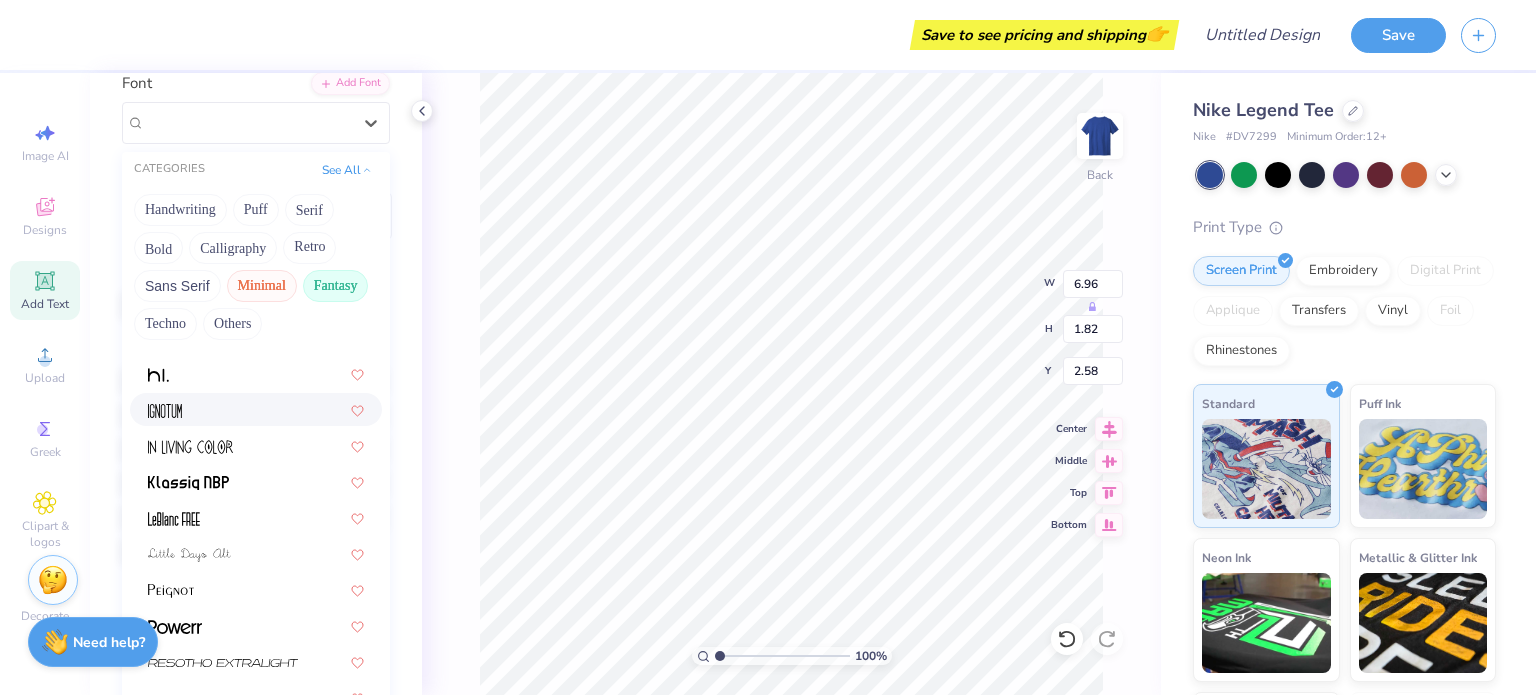 click on "Fantasy" at bounding box center (336, 286) 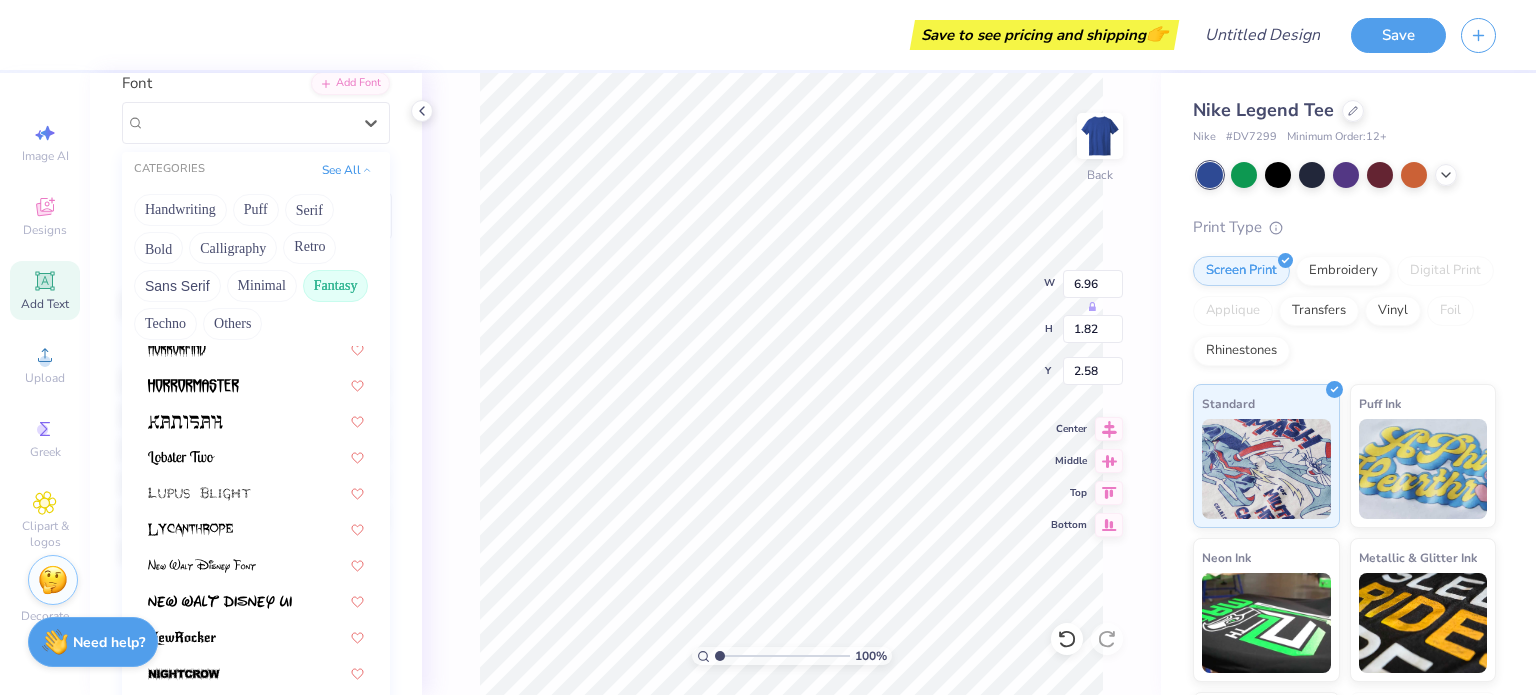 scroll, scrollTop: 387, scrollLeft: 0, axis: vertical 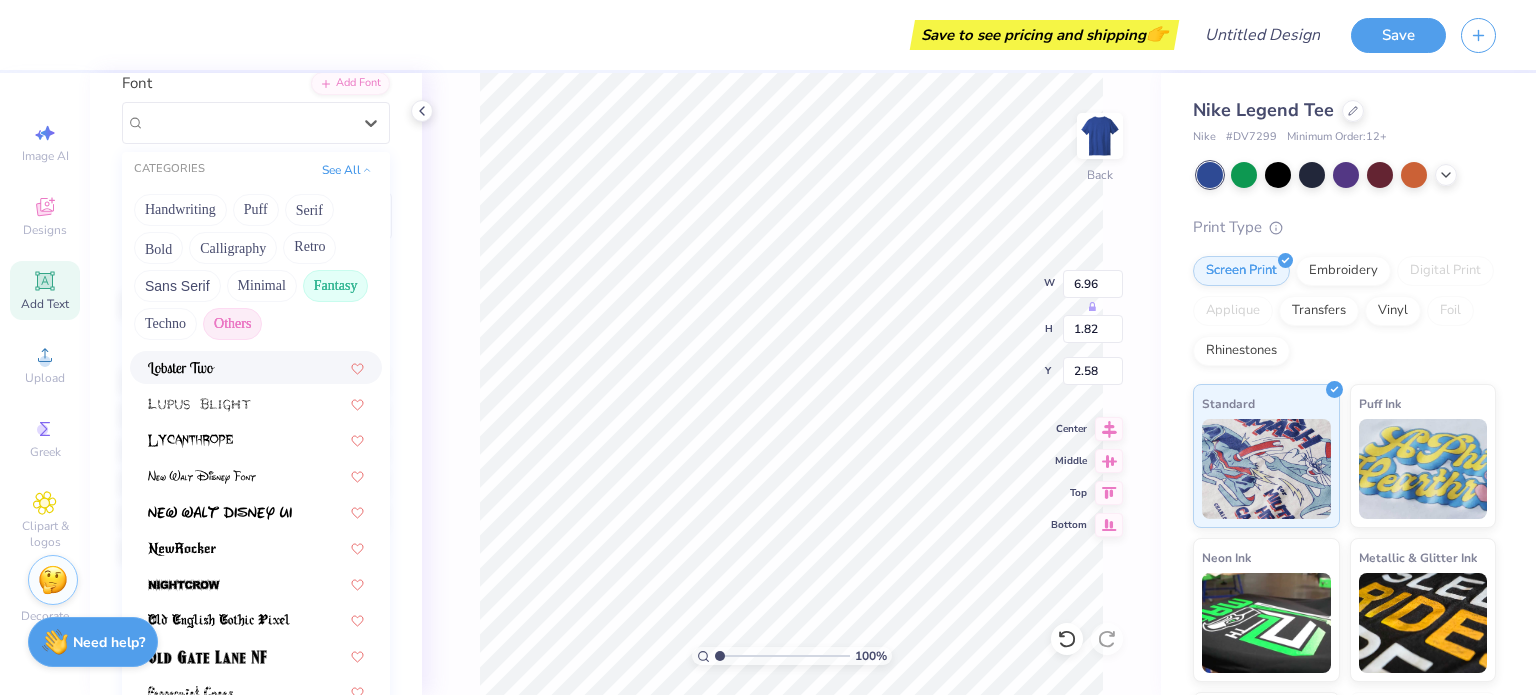 click on "Others" at bounding box center (232, 324) 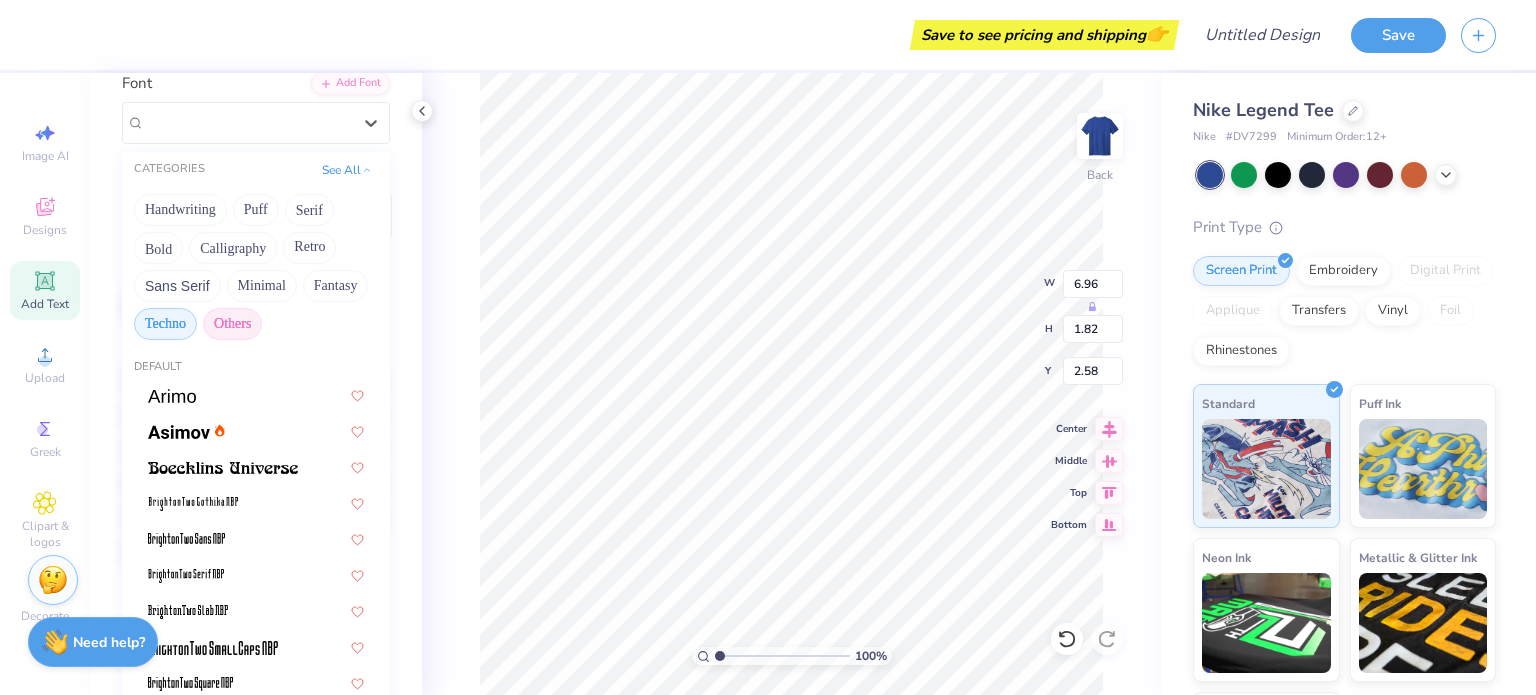 click on "Techno" at bounding box center [165, 324] 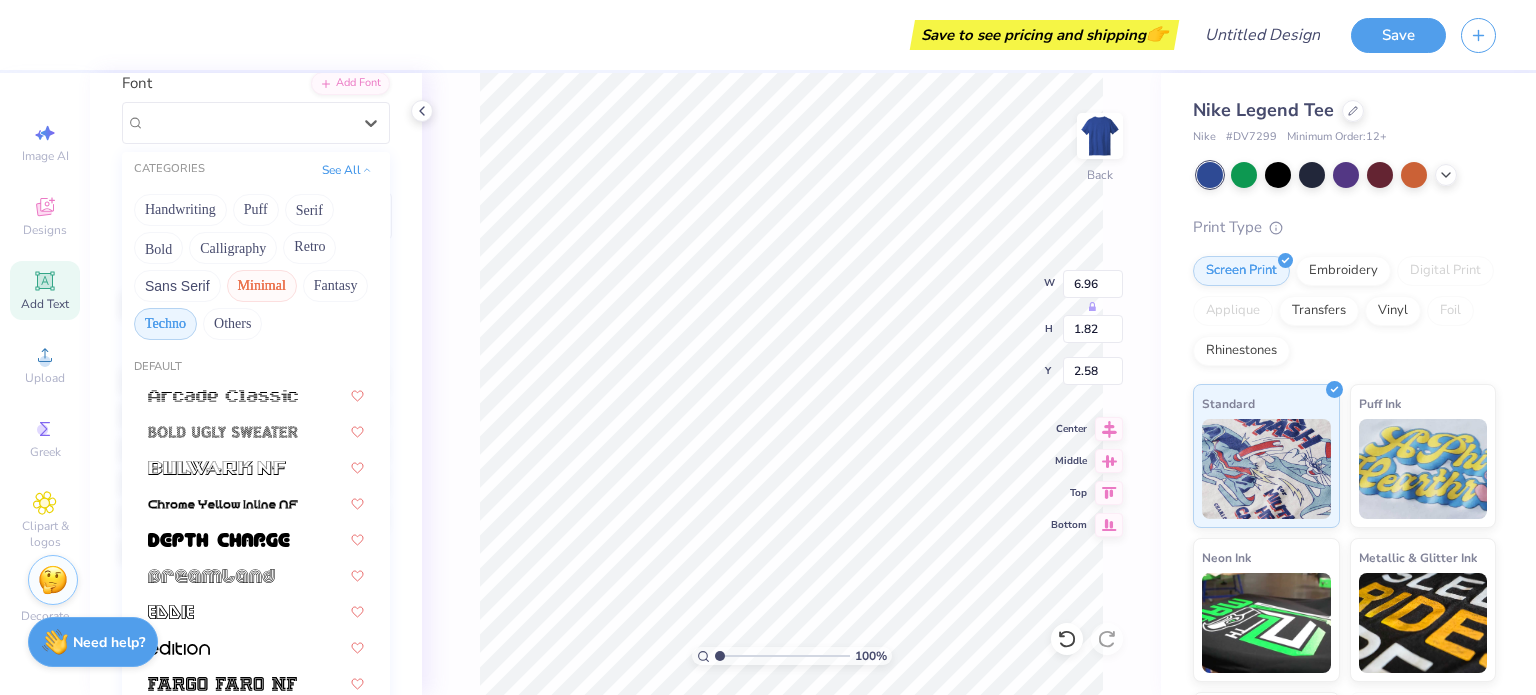 click on "Minimal" at bounding box center (262, 286) 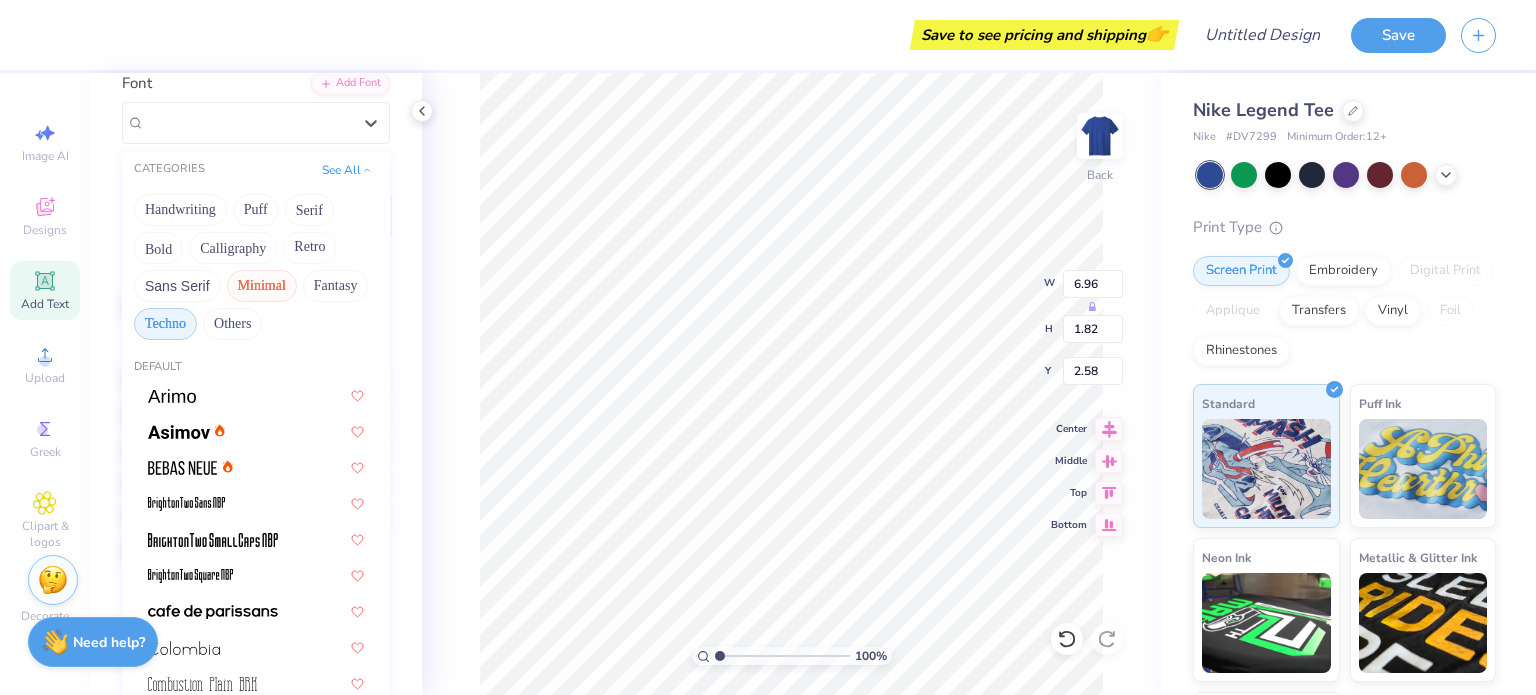 click on "Techno" at bounding box center [165, 324] 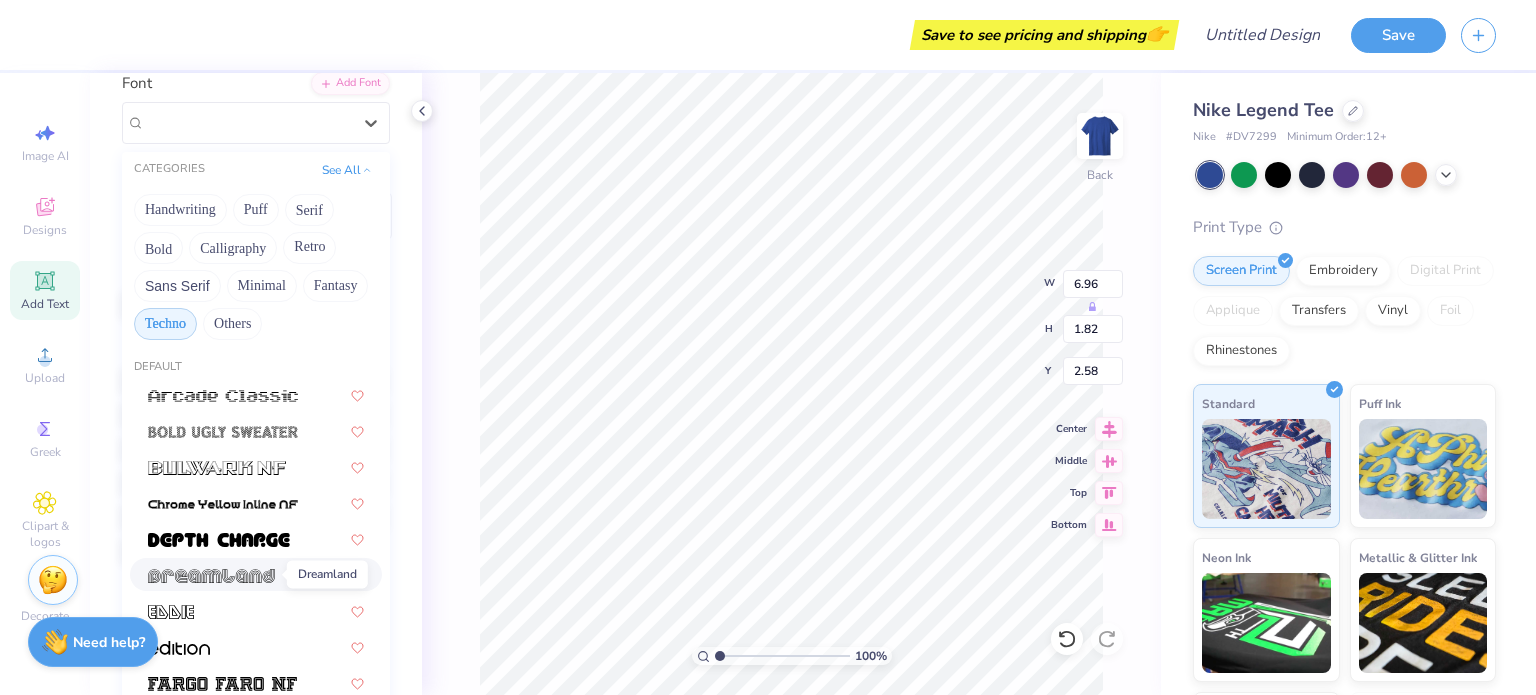 click at bounding box center [211, 576] 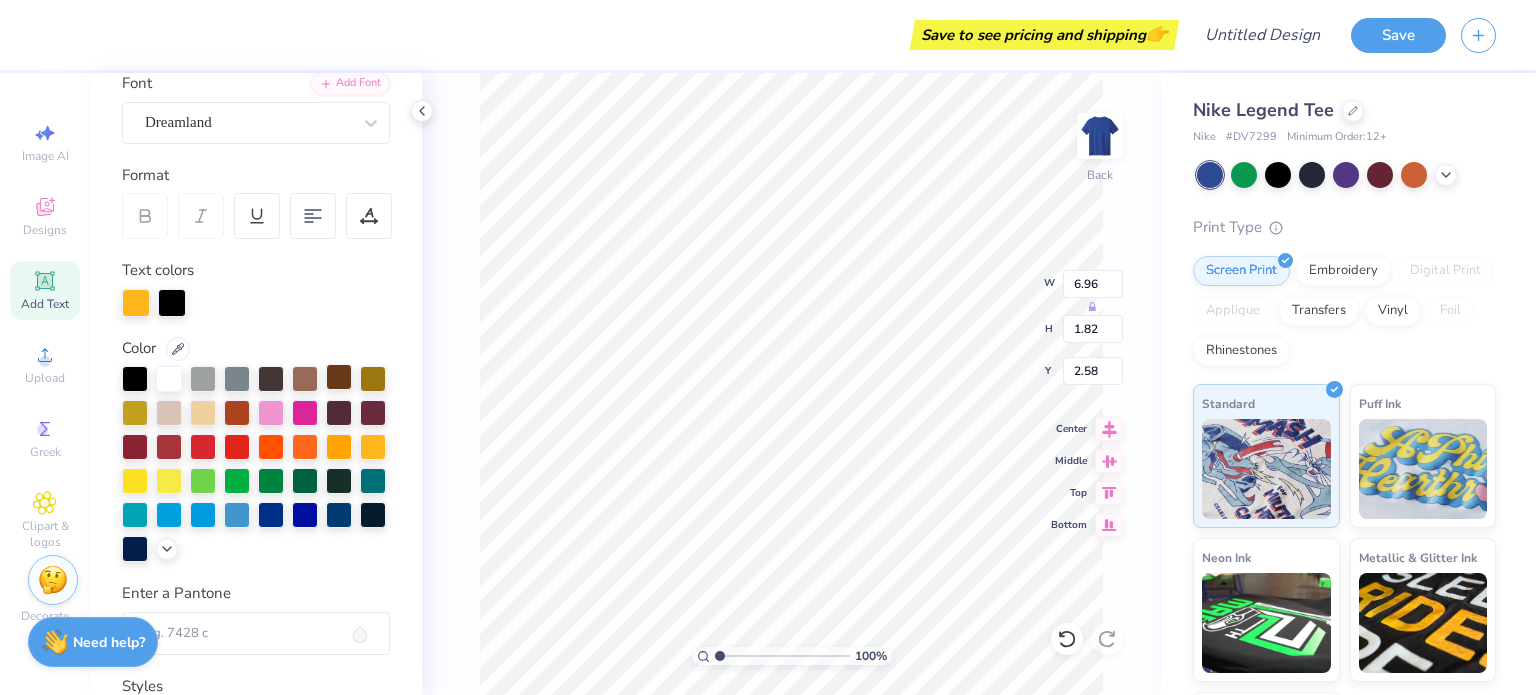 type on "7.96" 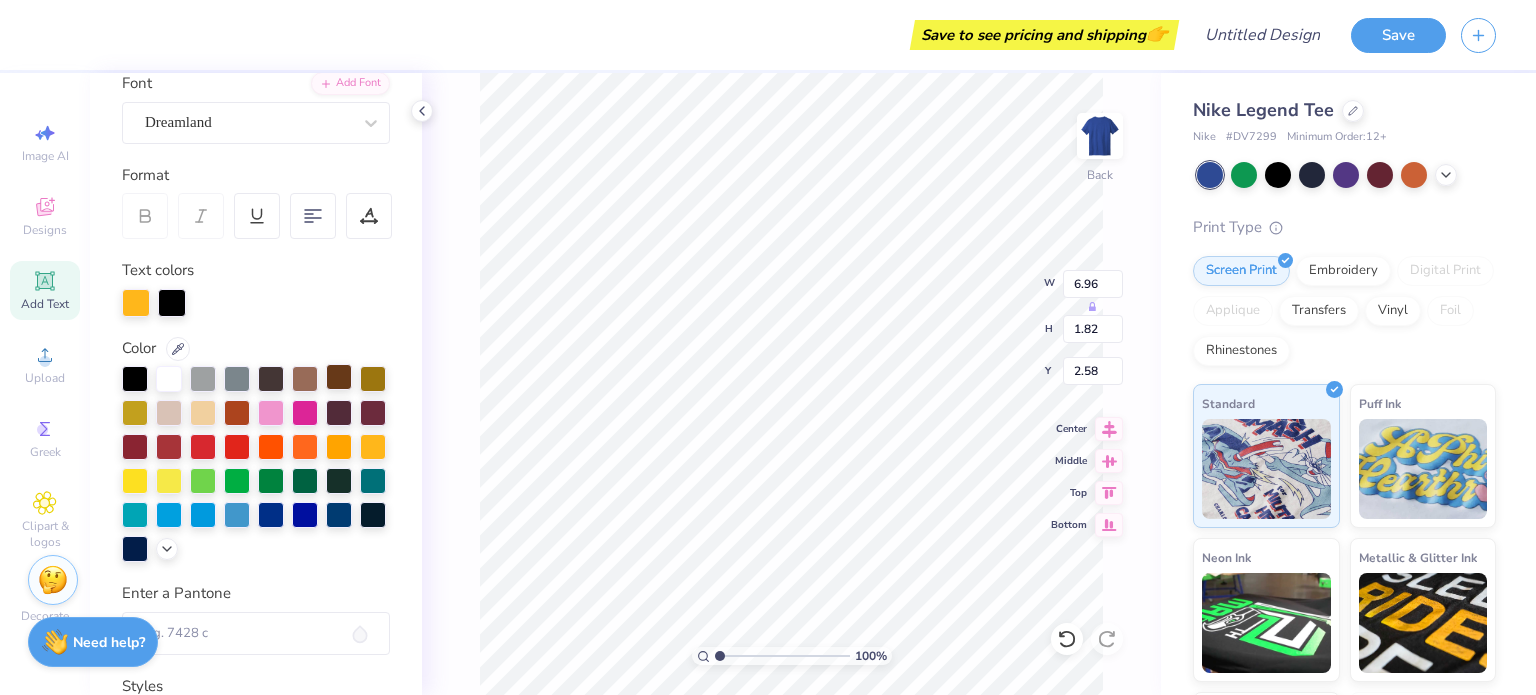 type on "1.59" 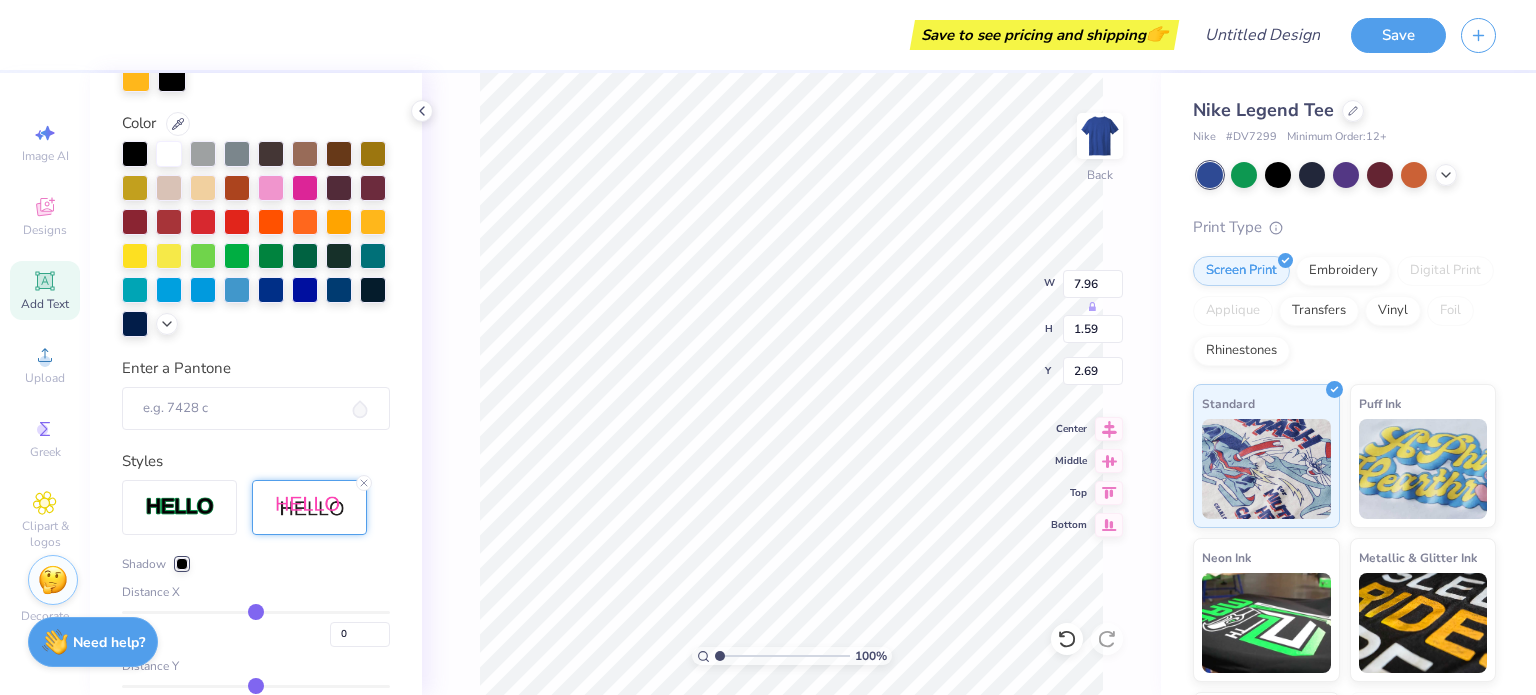 scroll, scrollTop: 467, scrollLeft: 0, axis: vertical 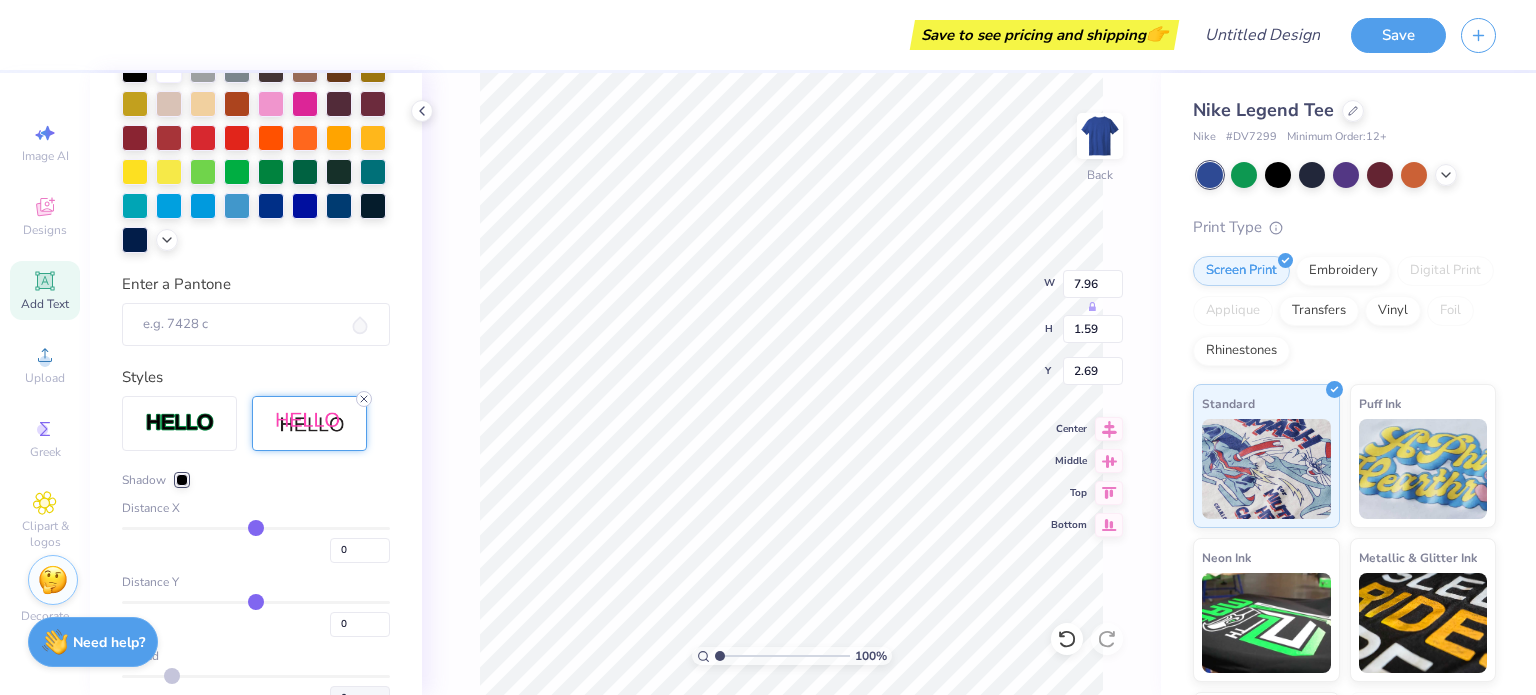 click 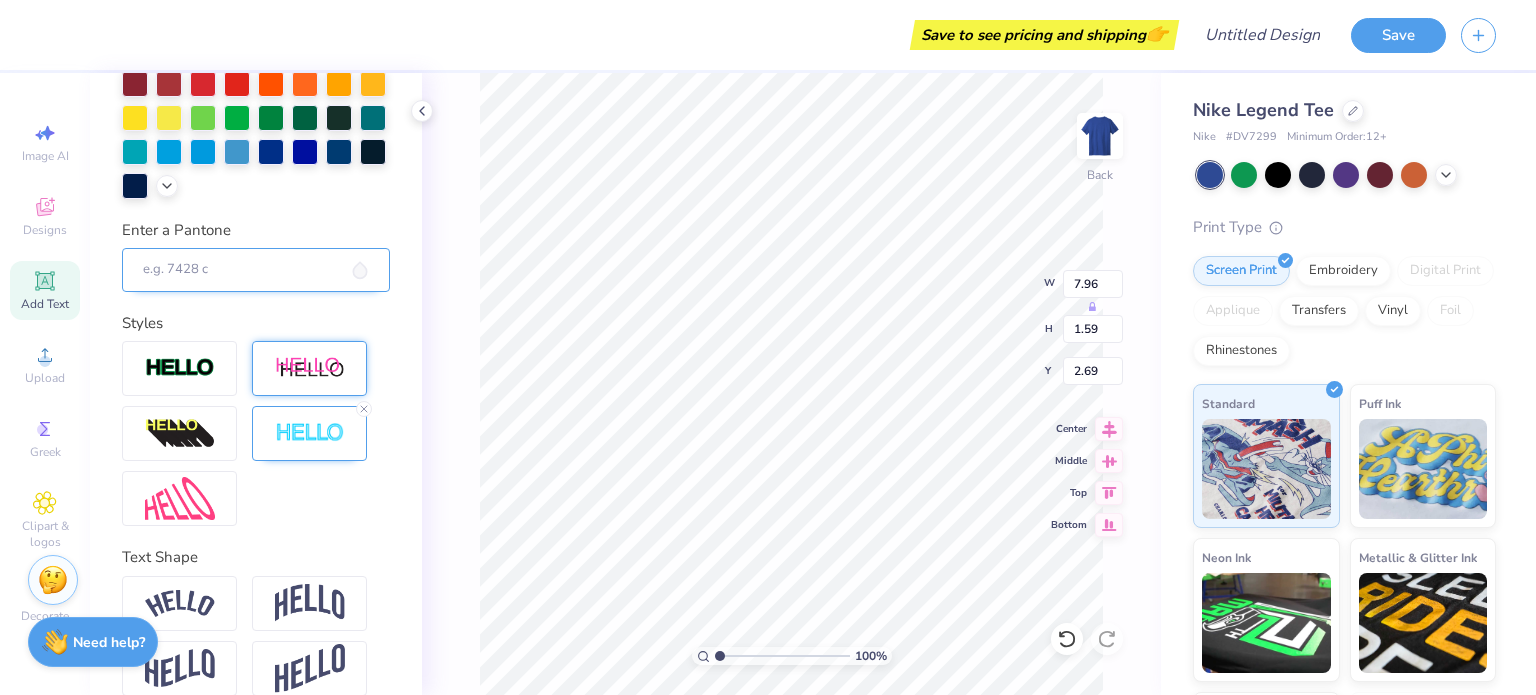 scroll, scrollTop: 467, scrollLeft: 0, axis: vertical 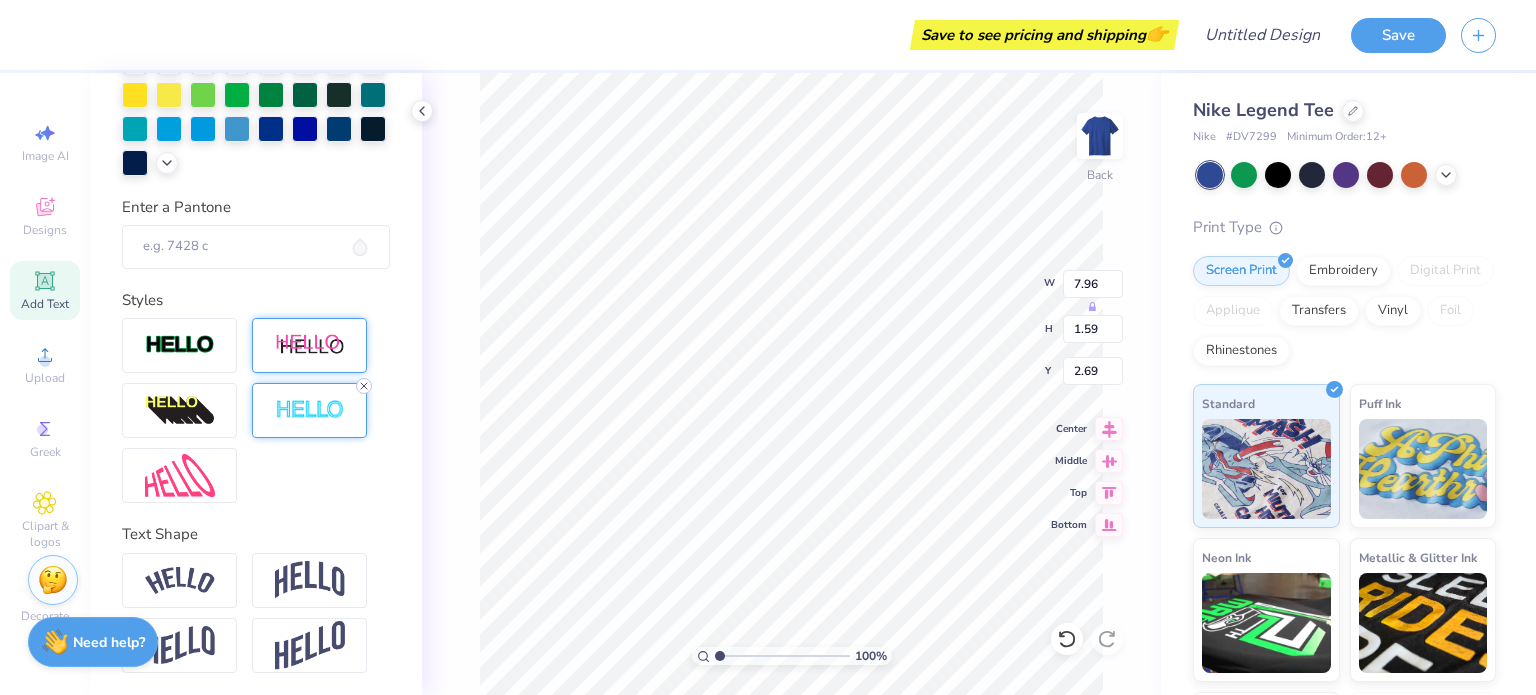 click 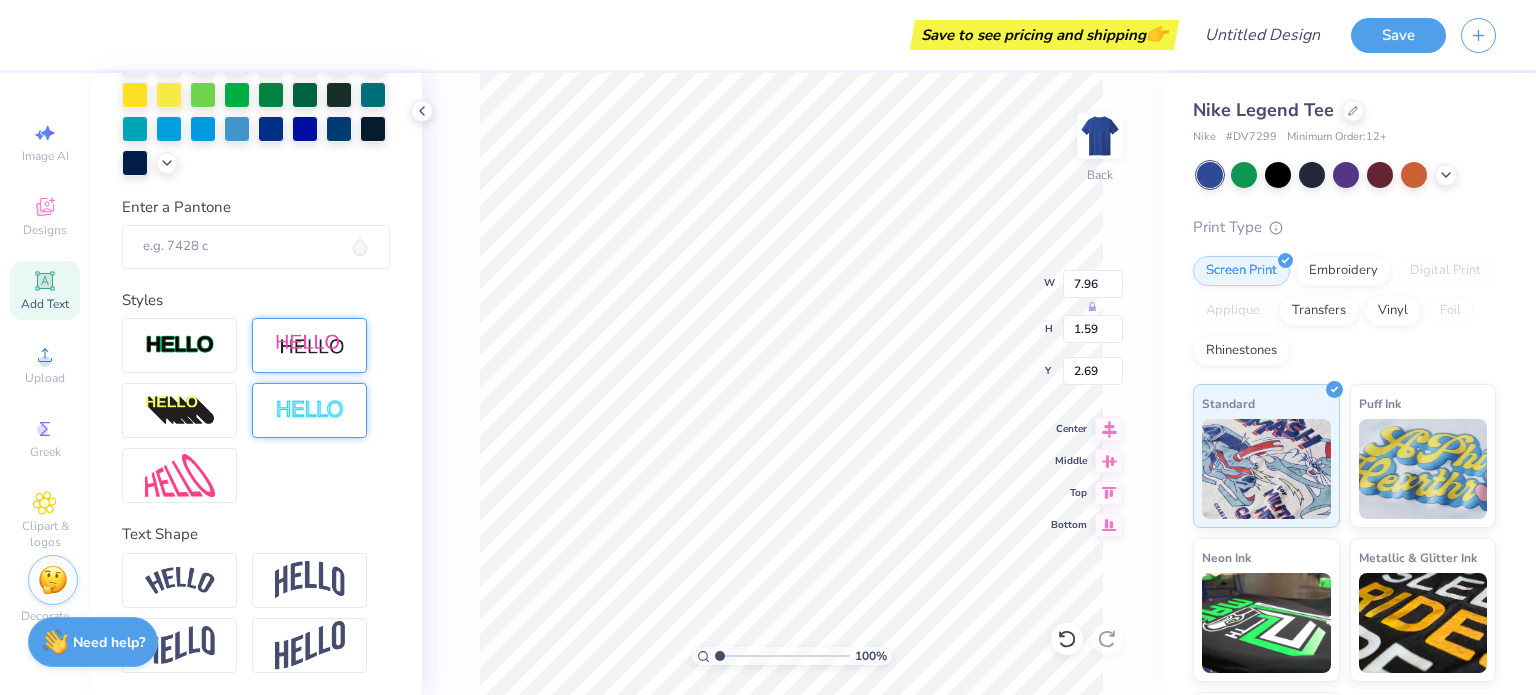type on "7.94" 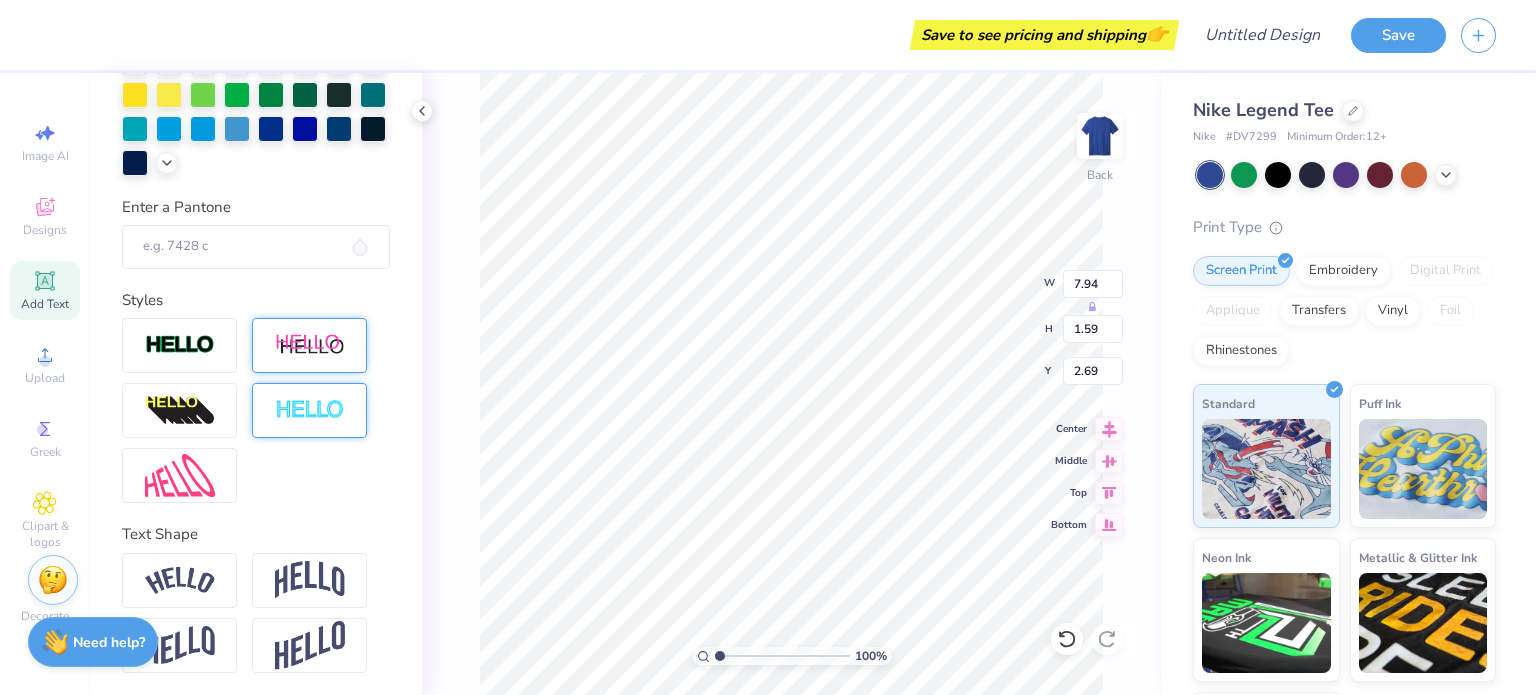type on "1.56" 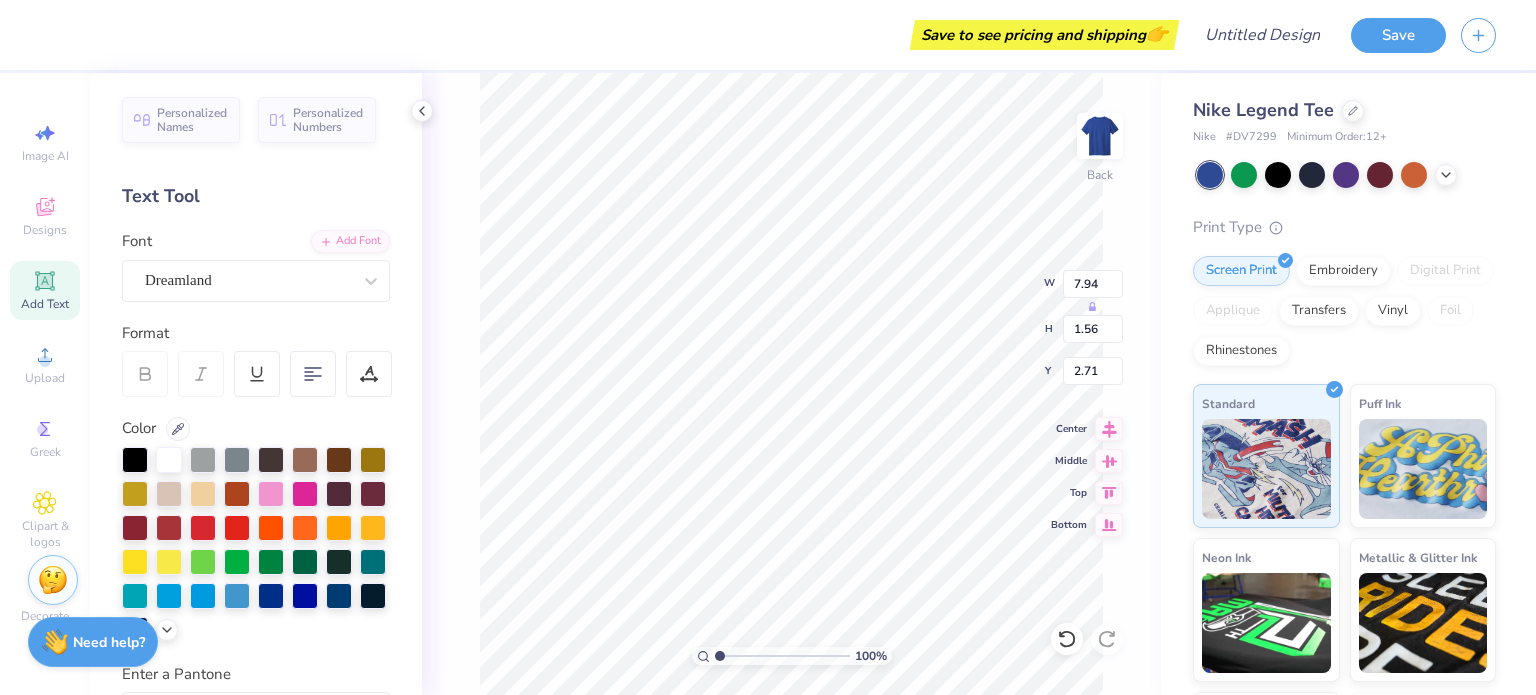scroll, scrollTop: 0, scrollLeft: 0, axis: both 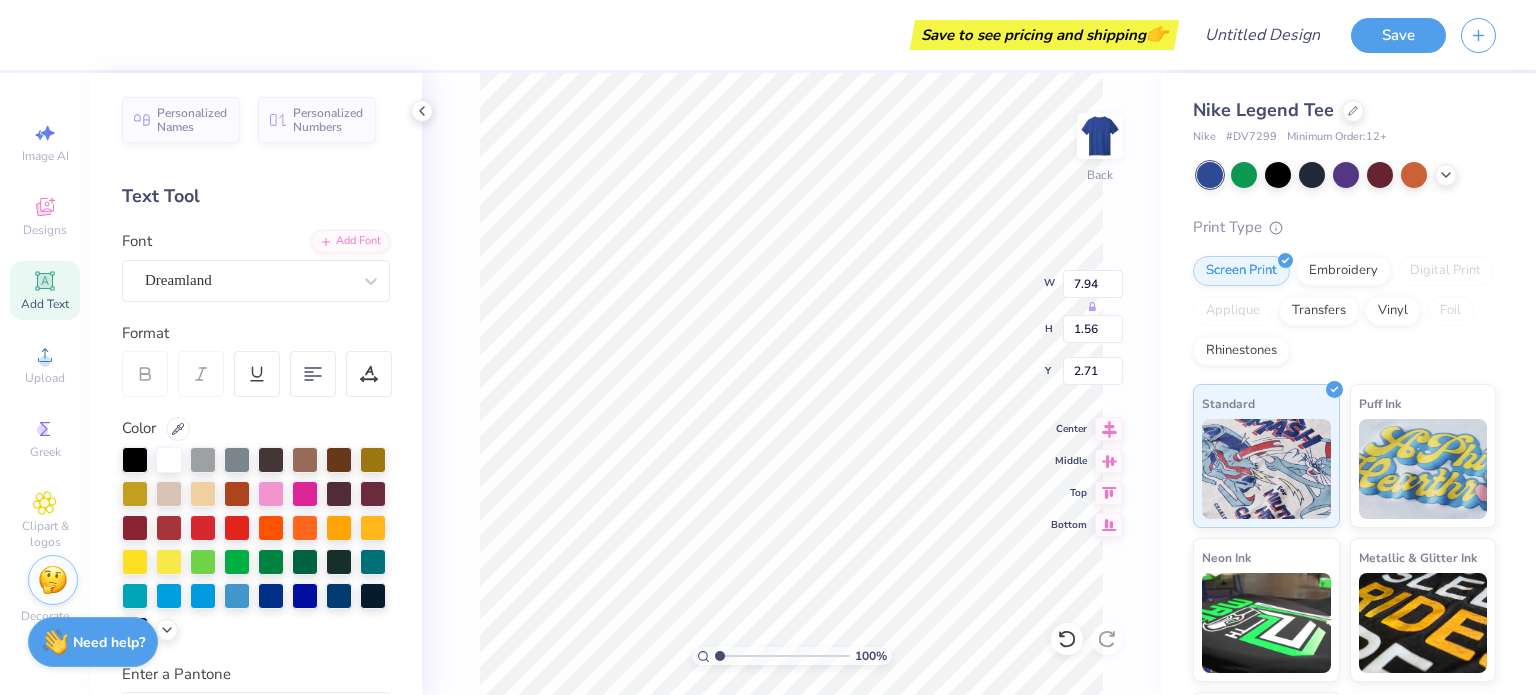 type on "9.02" 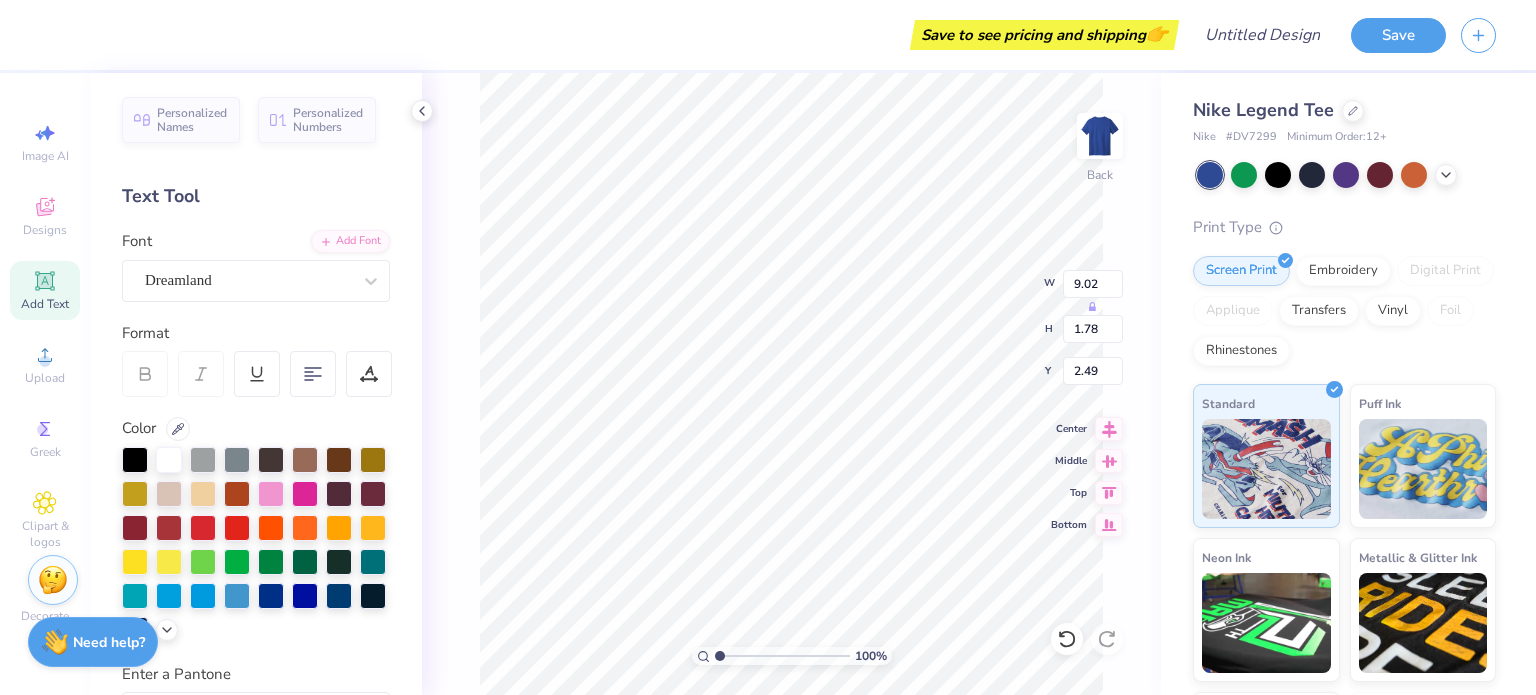 type on "3.00" 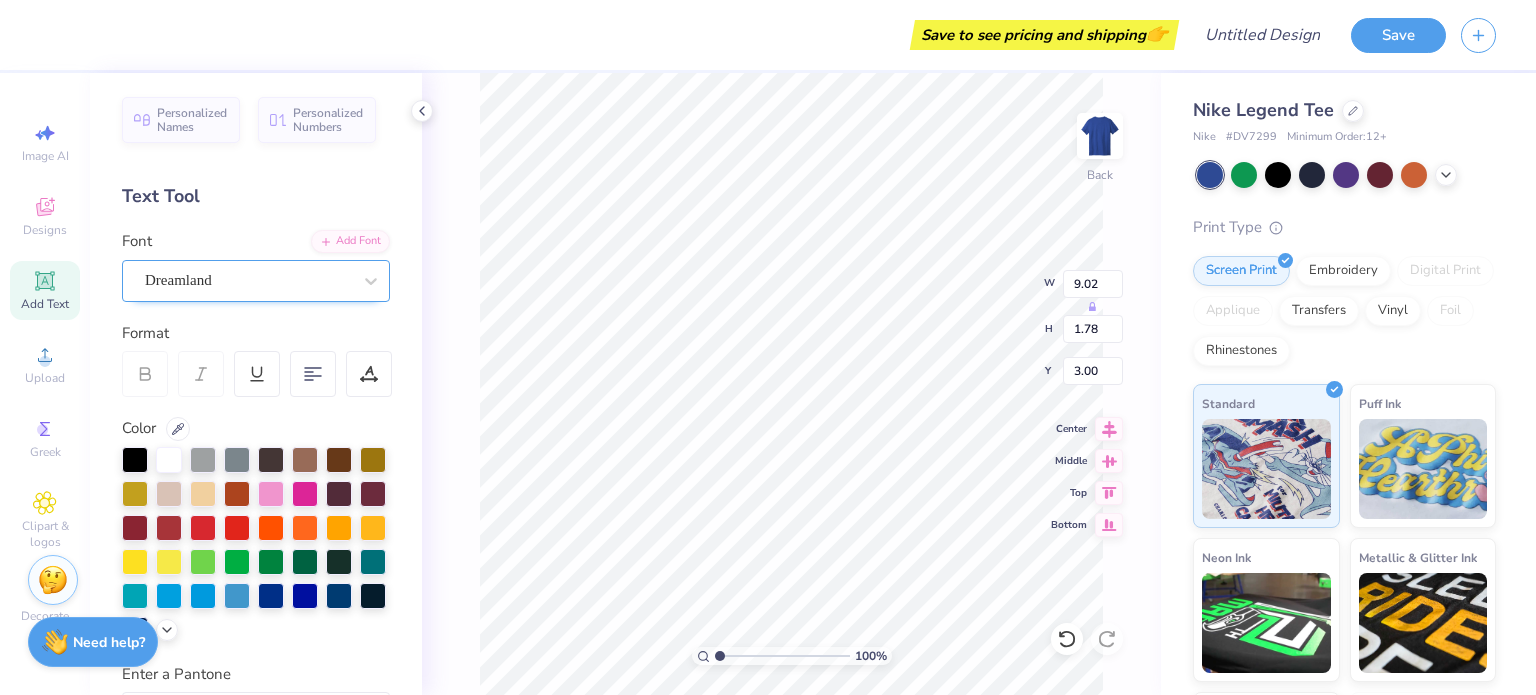 click on "Dreamland" at bounding box center [256, 281] 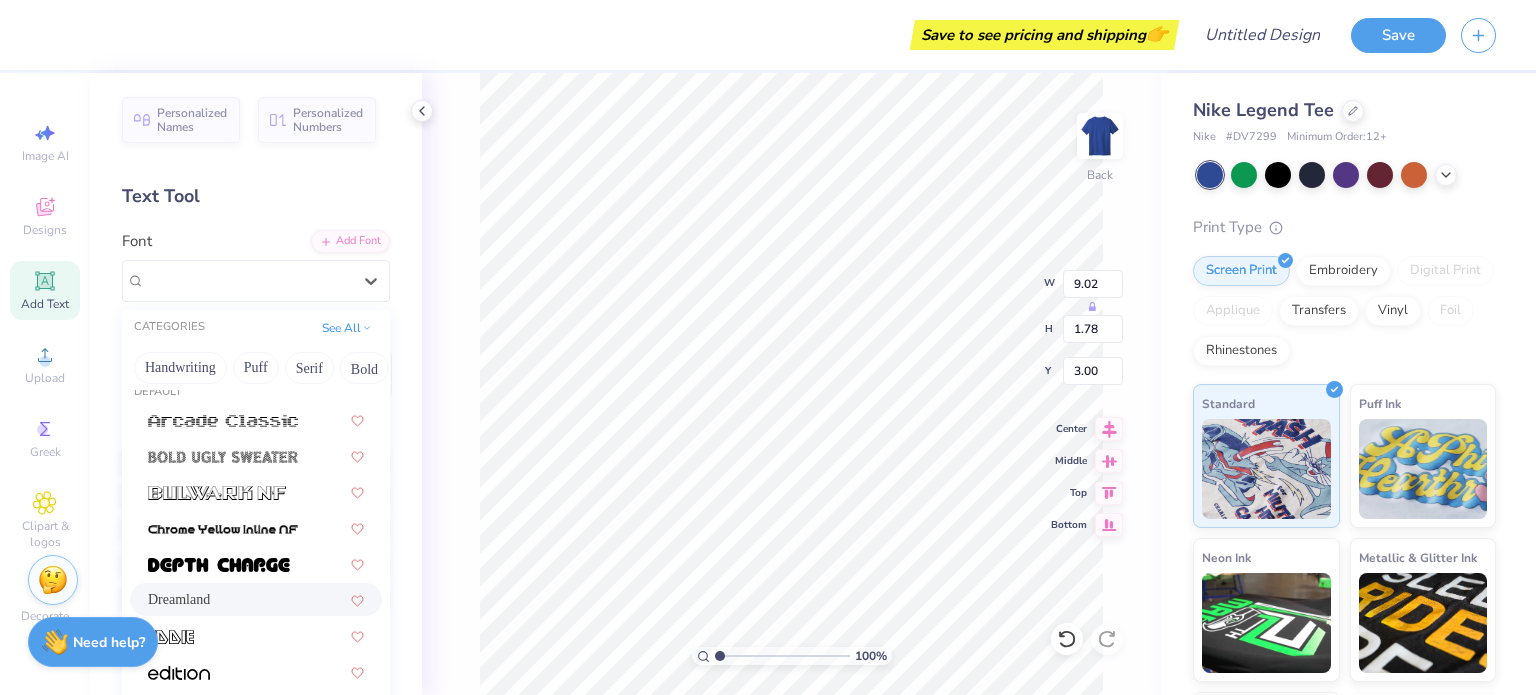 scroll, scrollTop: 16, scrollLeft: 0, axis: vertical 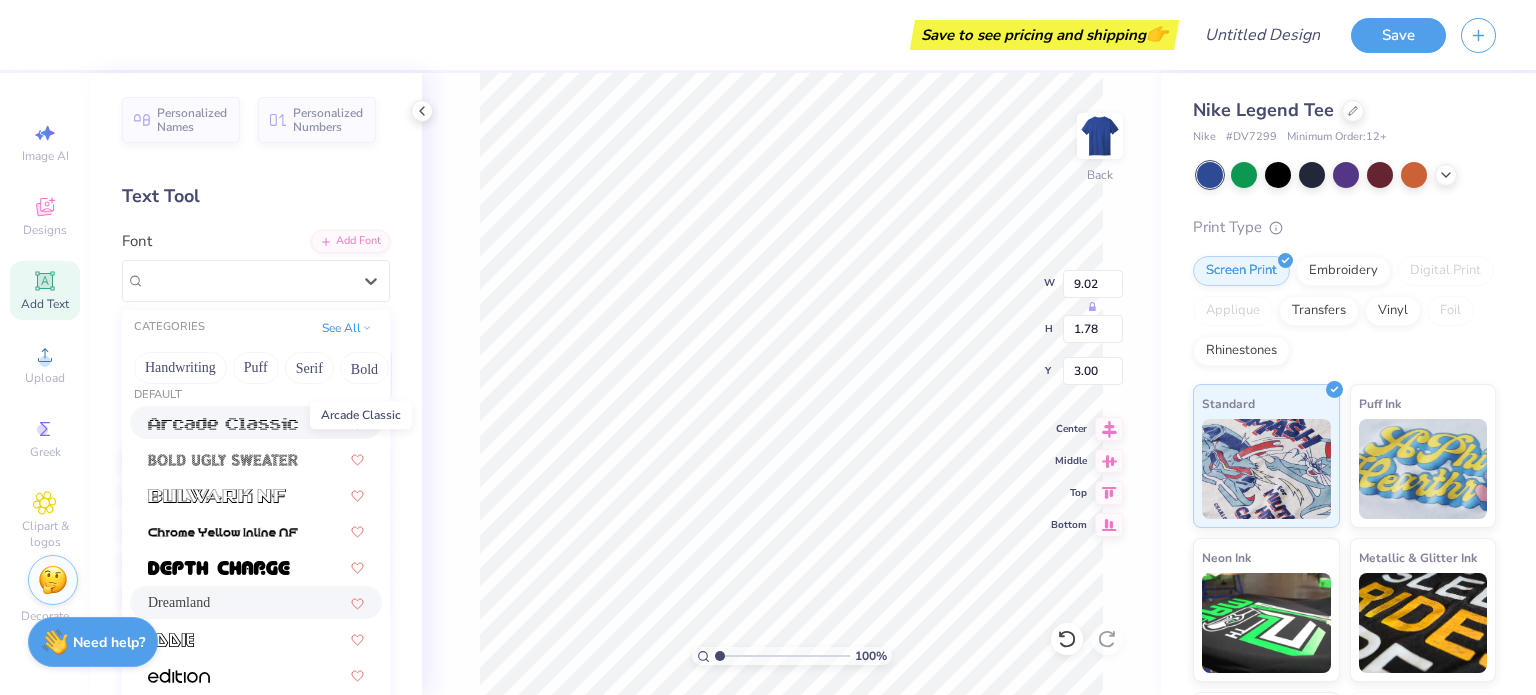 click at bounding box center [223, 424] 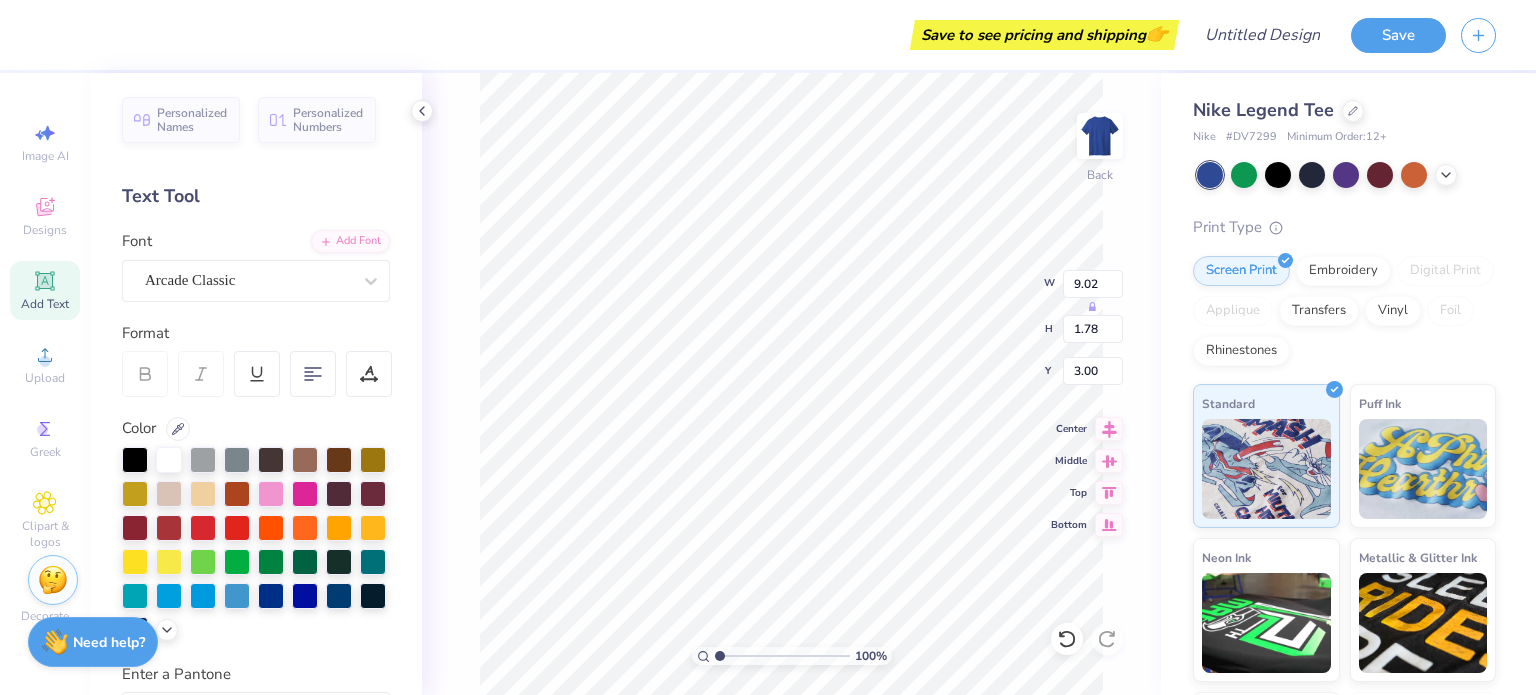 type on "10.13" 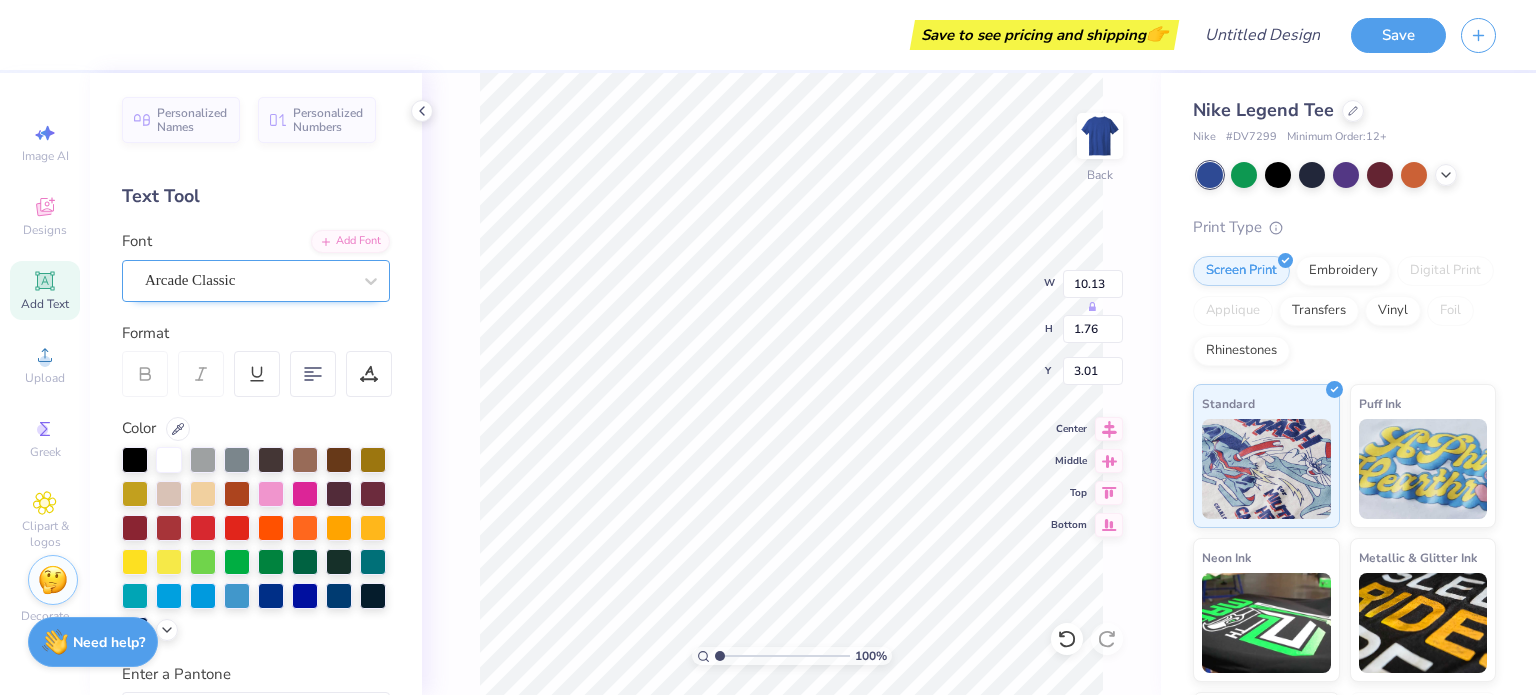 click on "Arcade Classic" at bounding box center [248, 280] 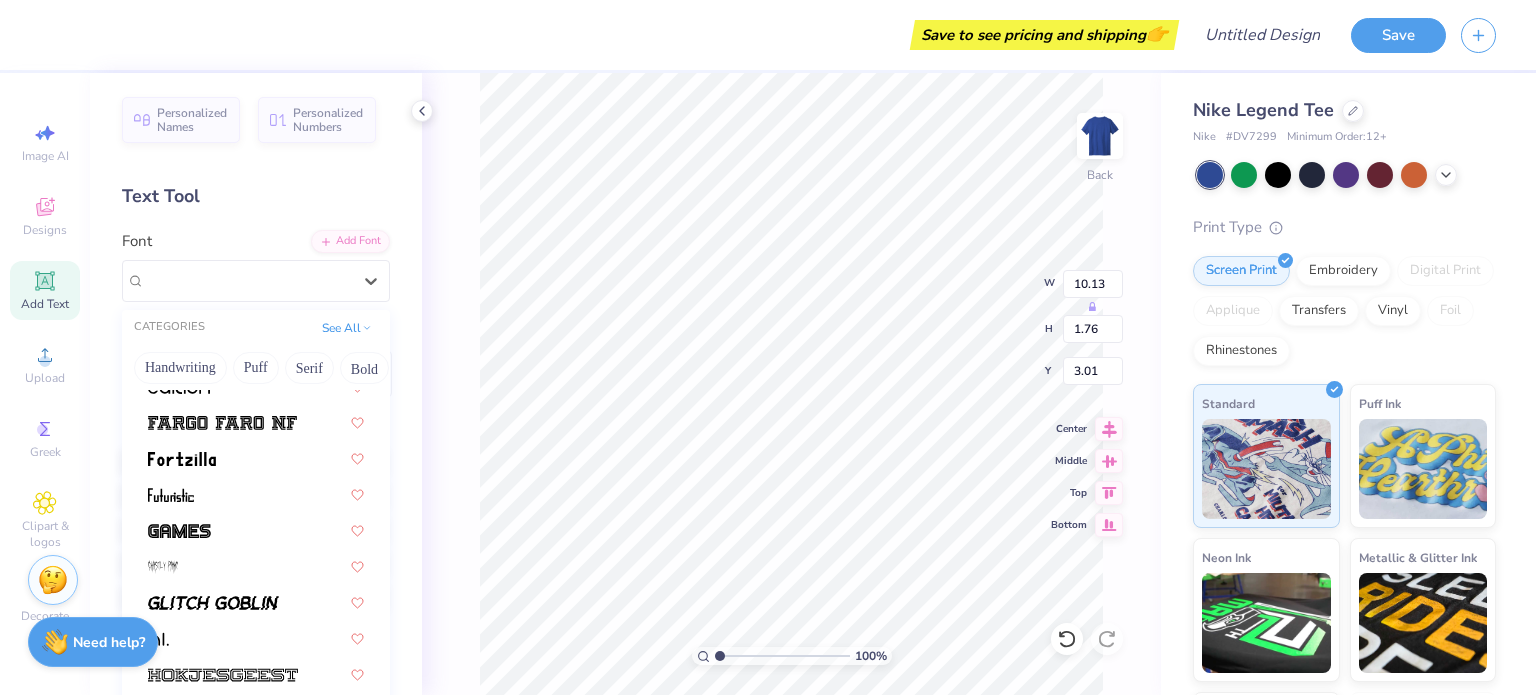 scroll, scrollTop: 345, scrollLeft: 0, axis: vertical 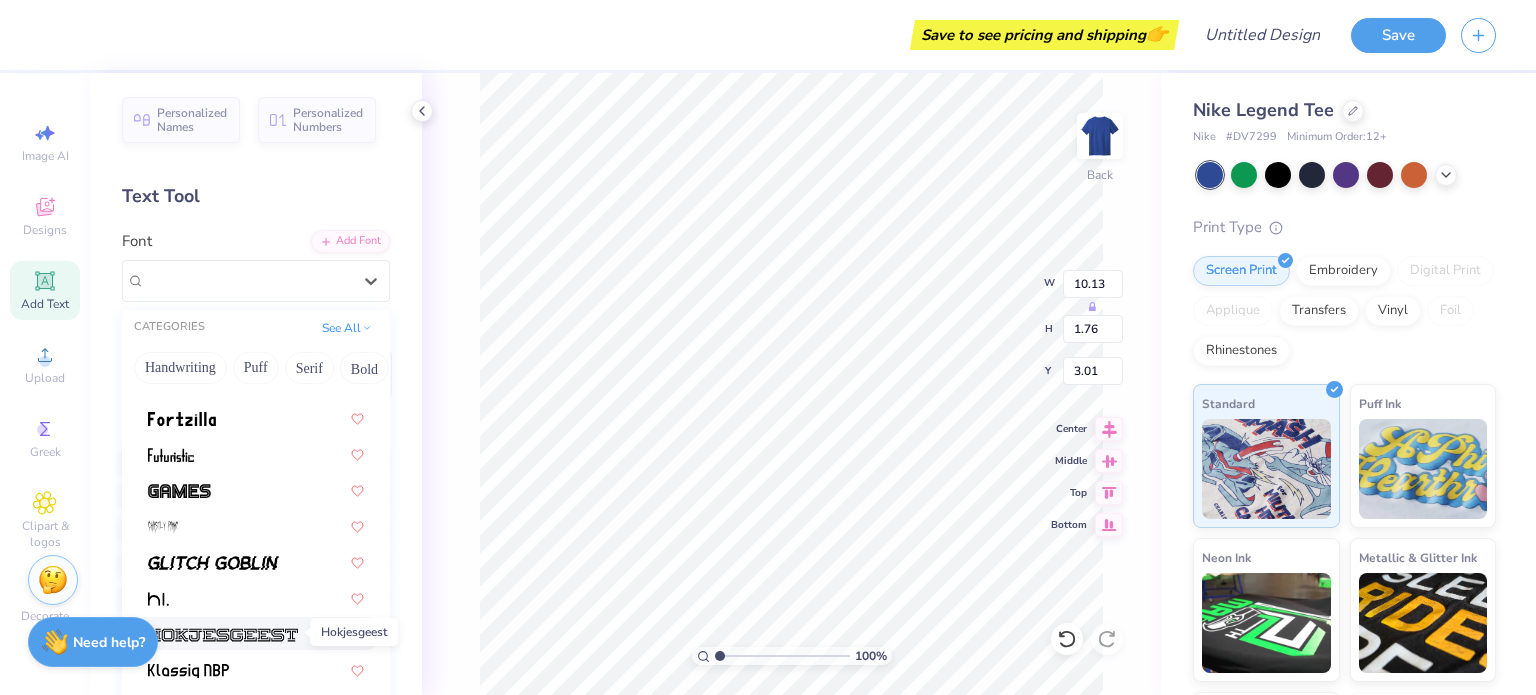 click at bounding box center (223, 633) 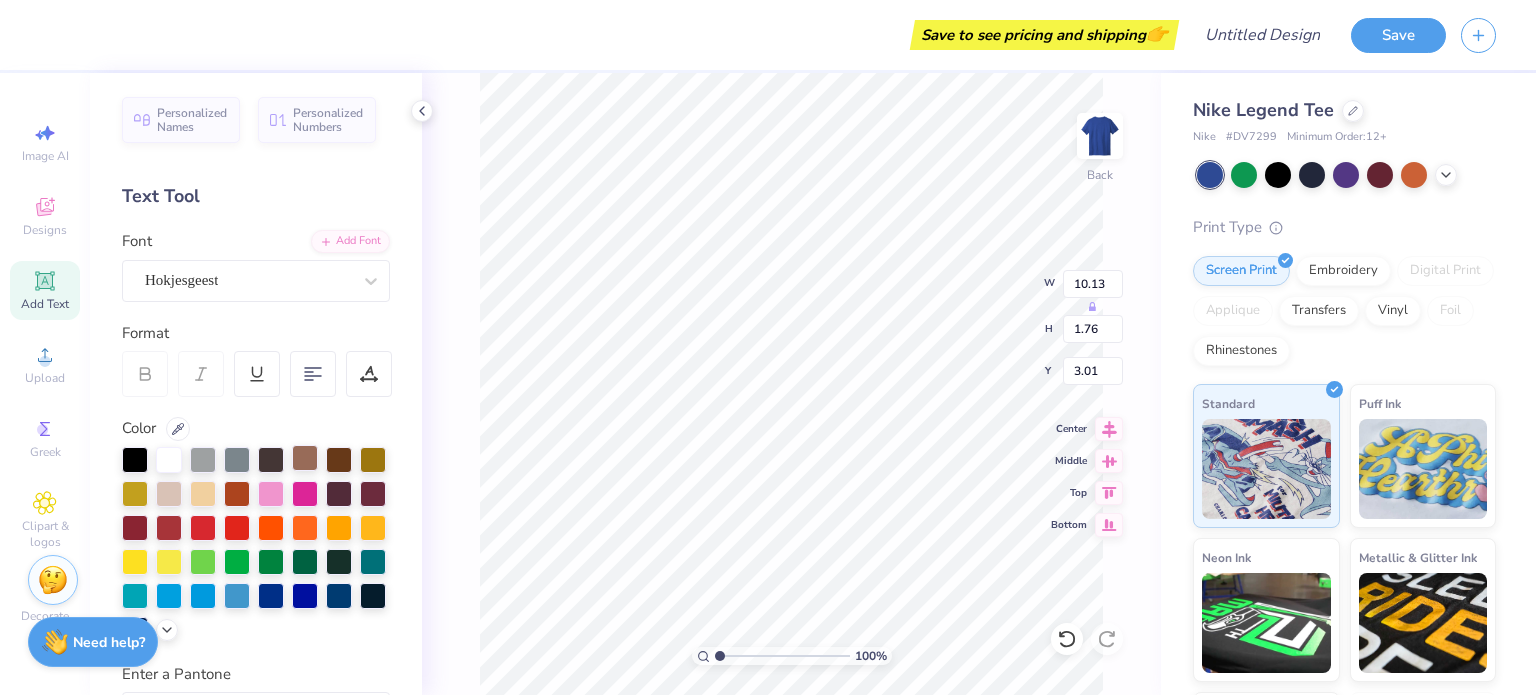 type on "15.00" 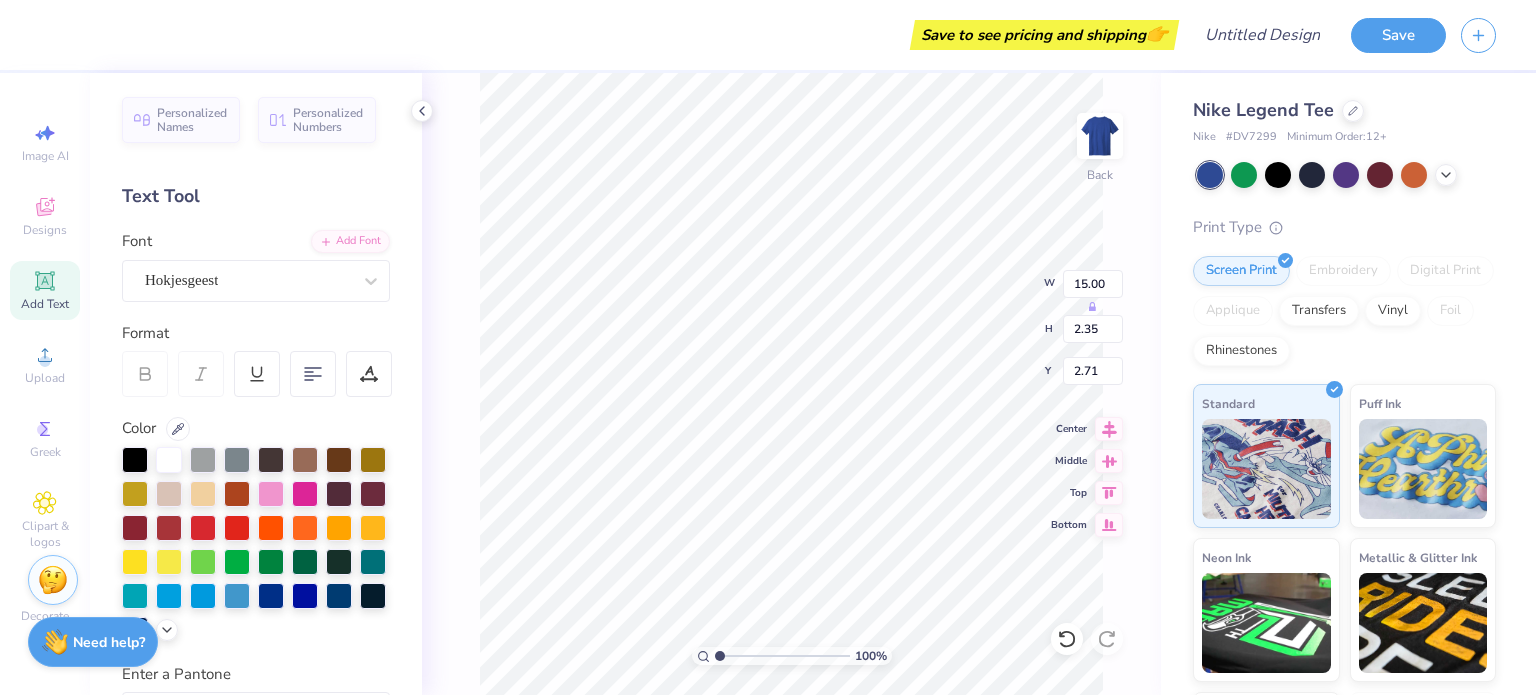 type on "13.51" 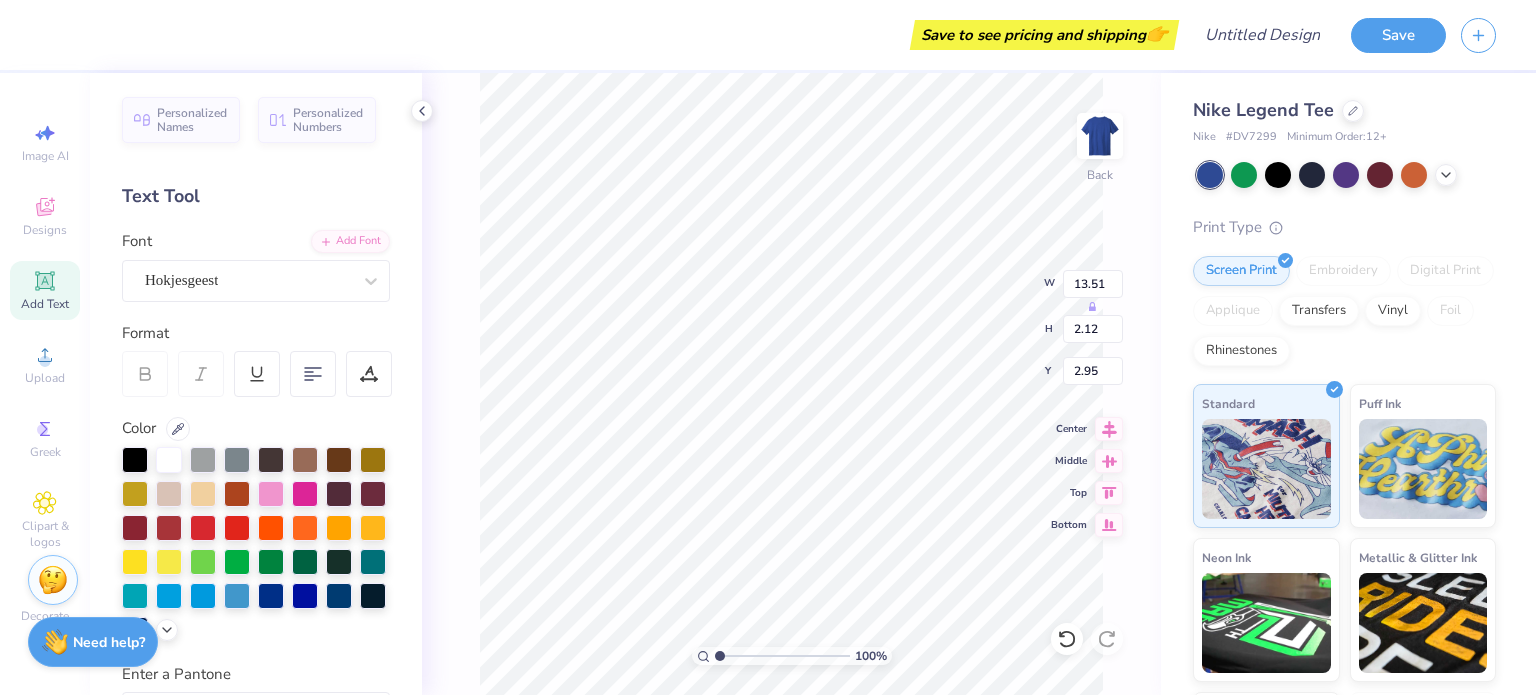 type on "3.00" 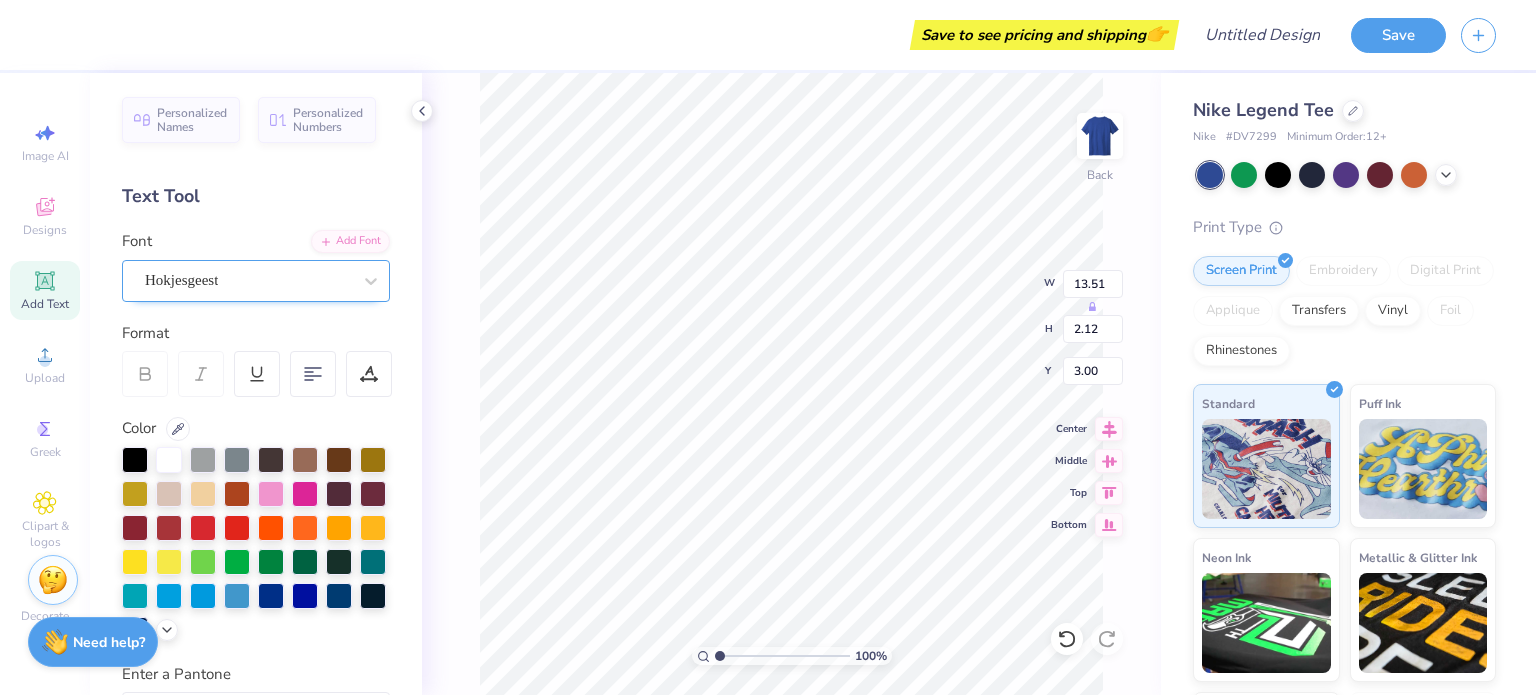 click on "Hokjesgeest" at bounding box center (248, 280) 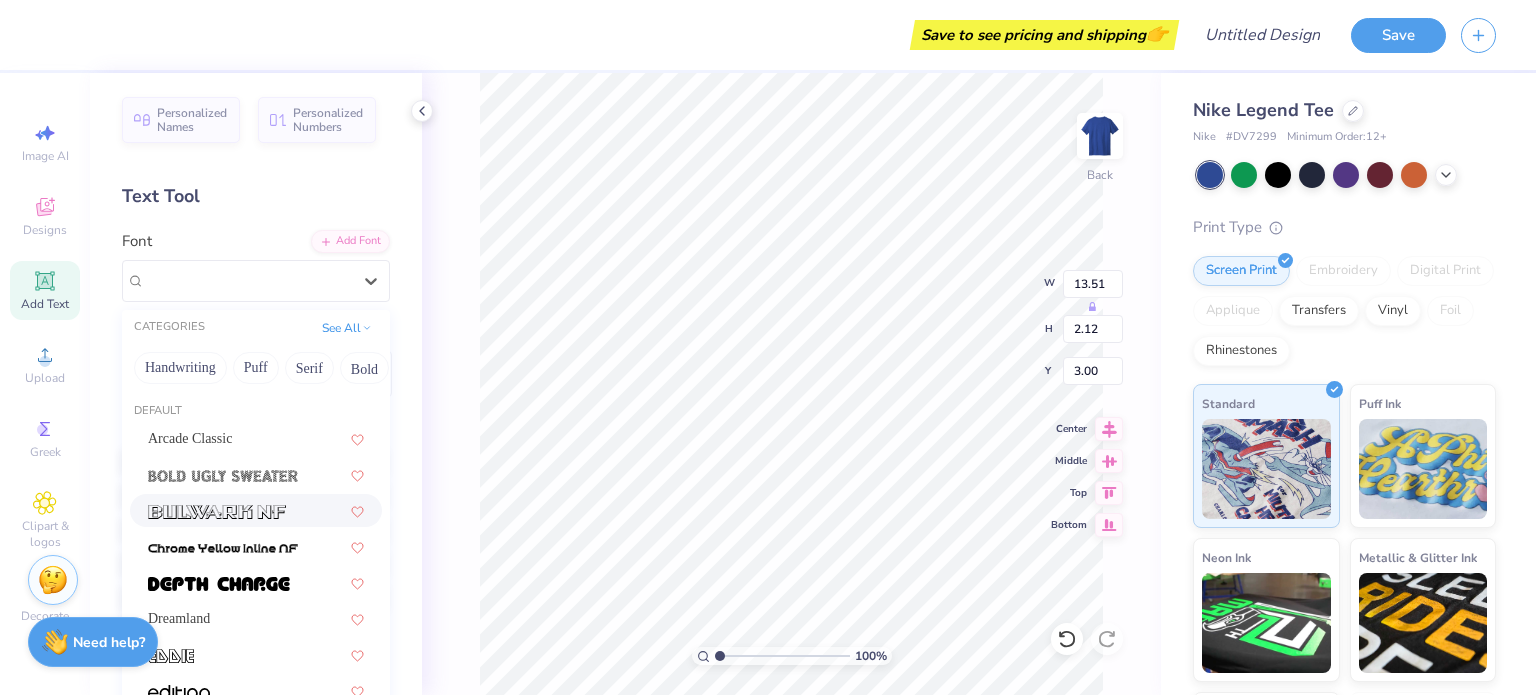 click at bounding box center [217, 512] 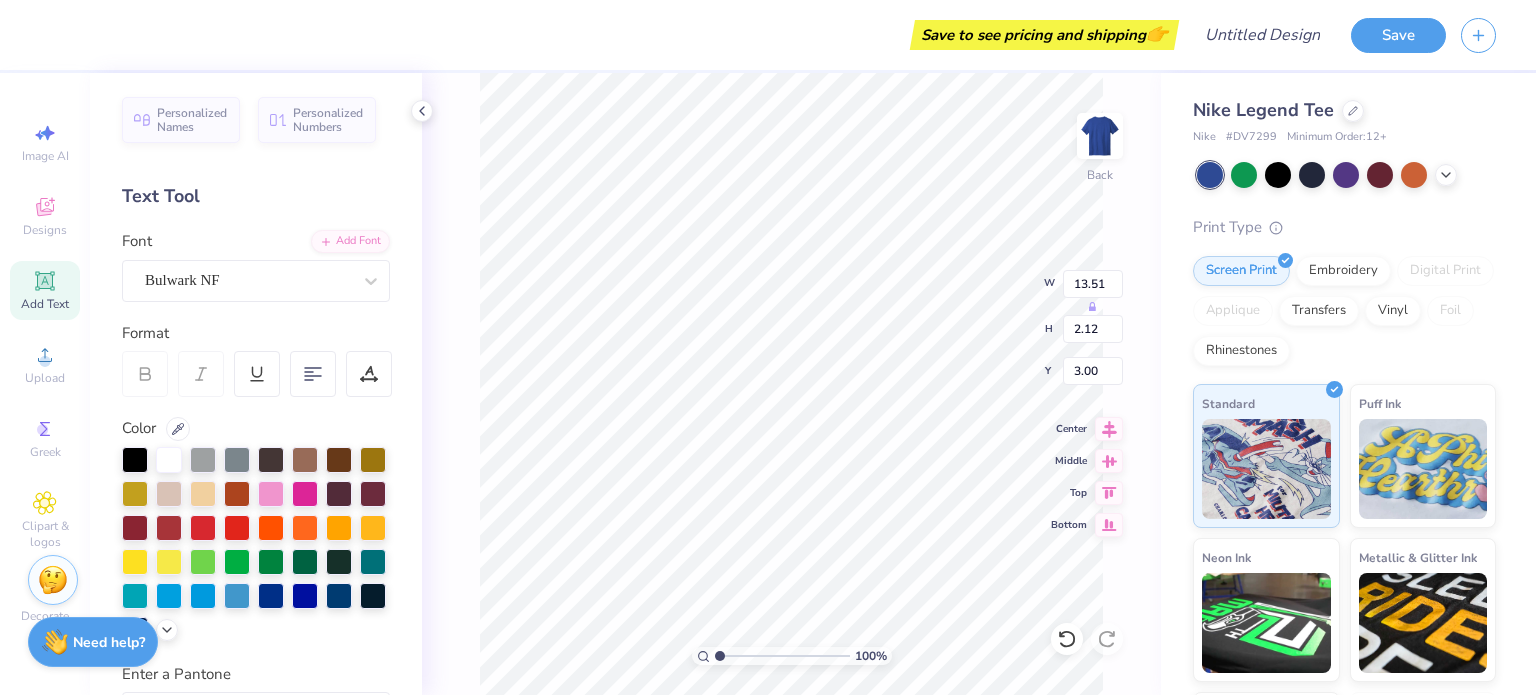 type on "10.32" 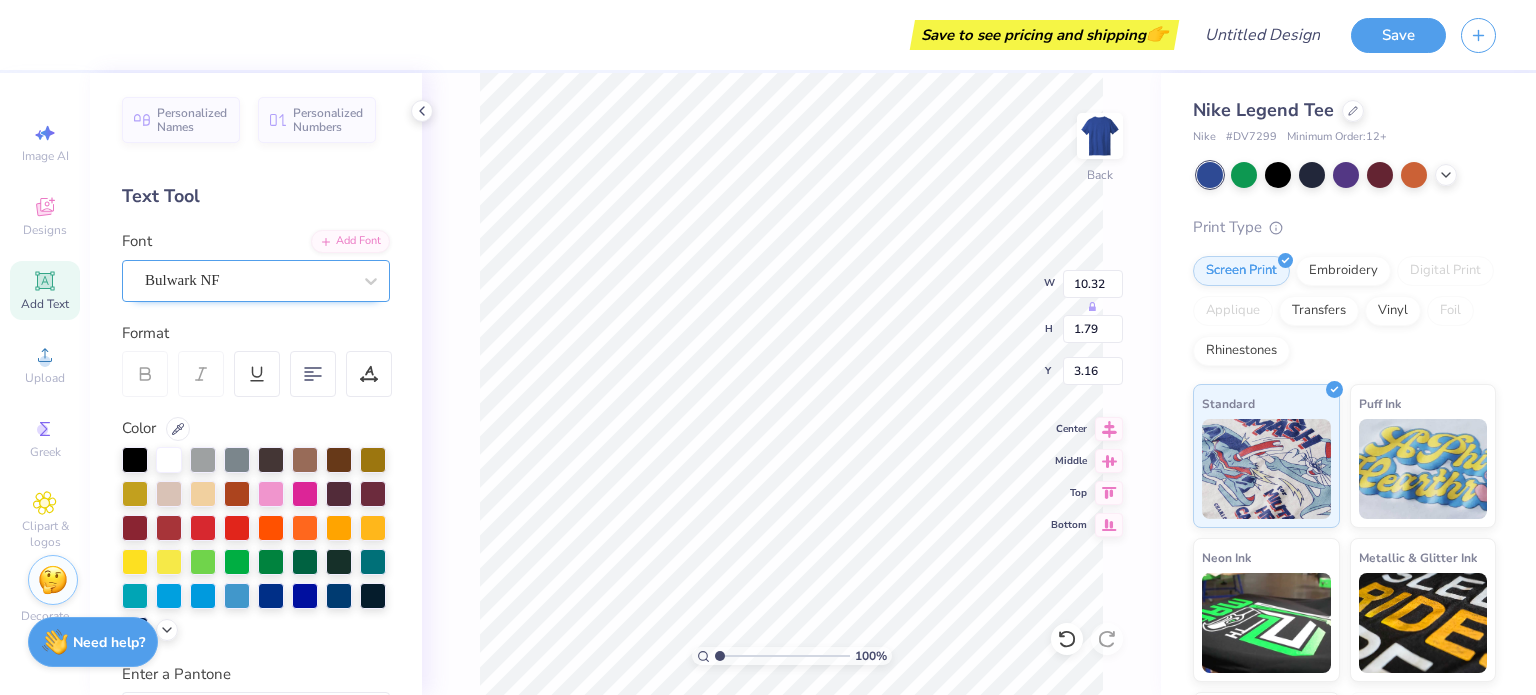 click at bounding box center [248, 280] 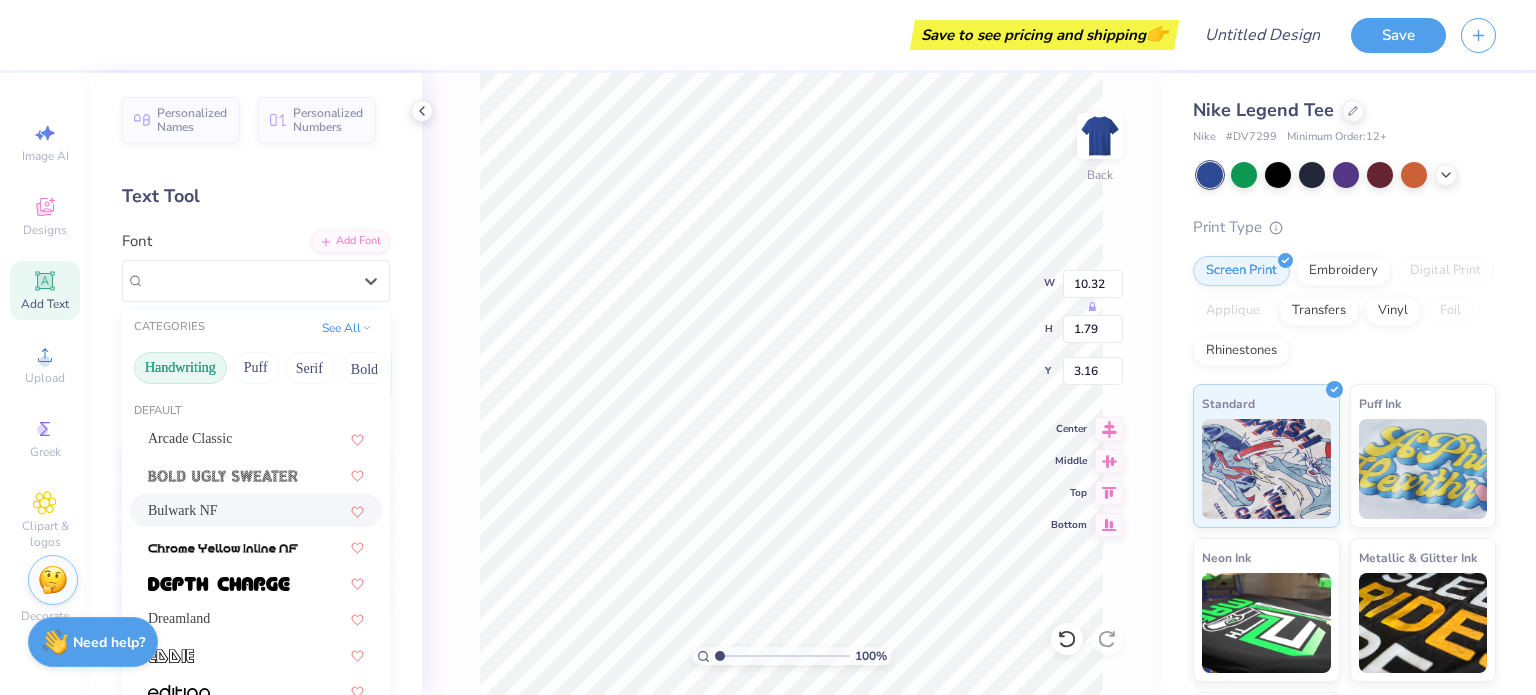click on "Handwriting" at bounding box center (180, 368) 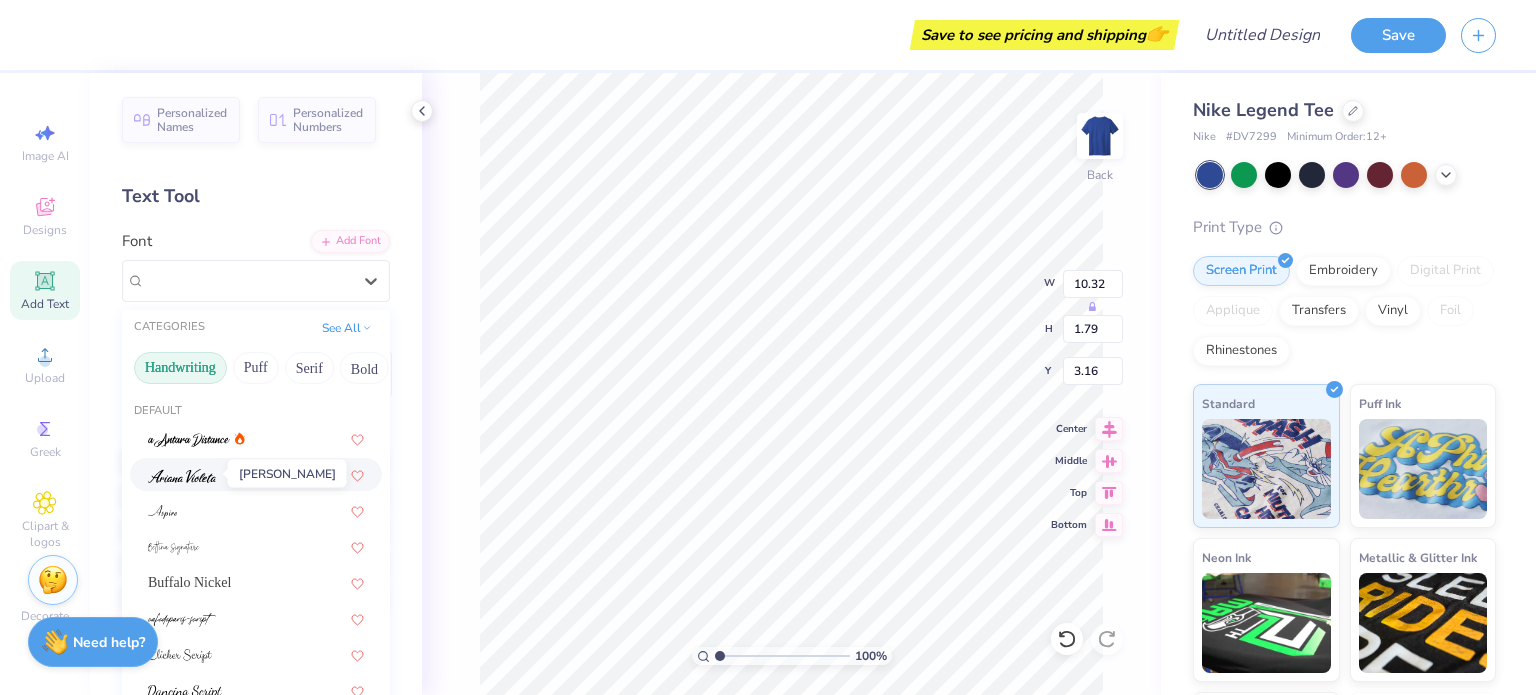 click at bounding box center (182, 476) 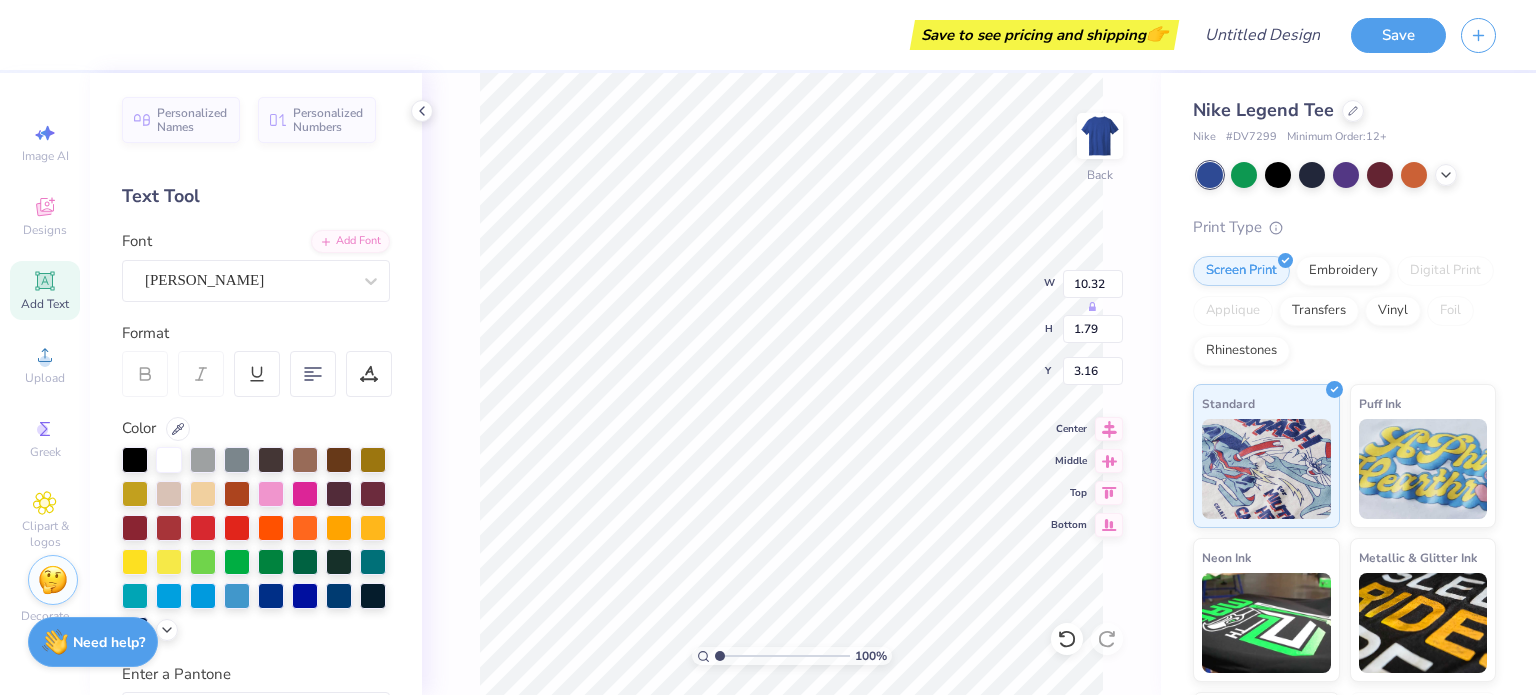 type on "4.09" 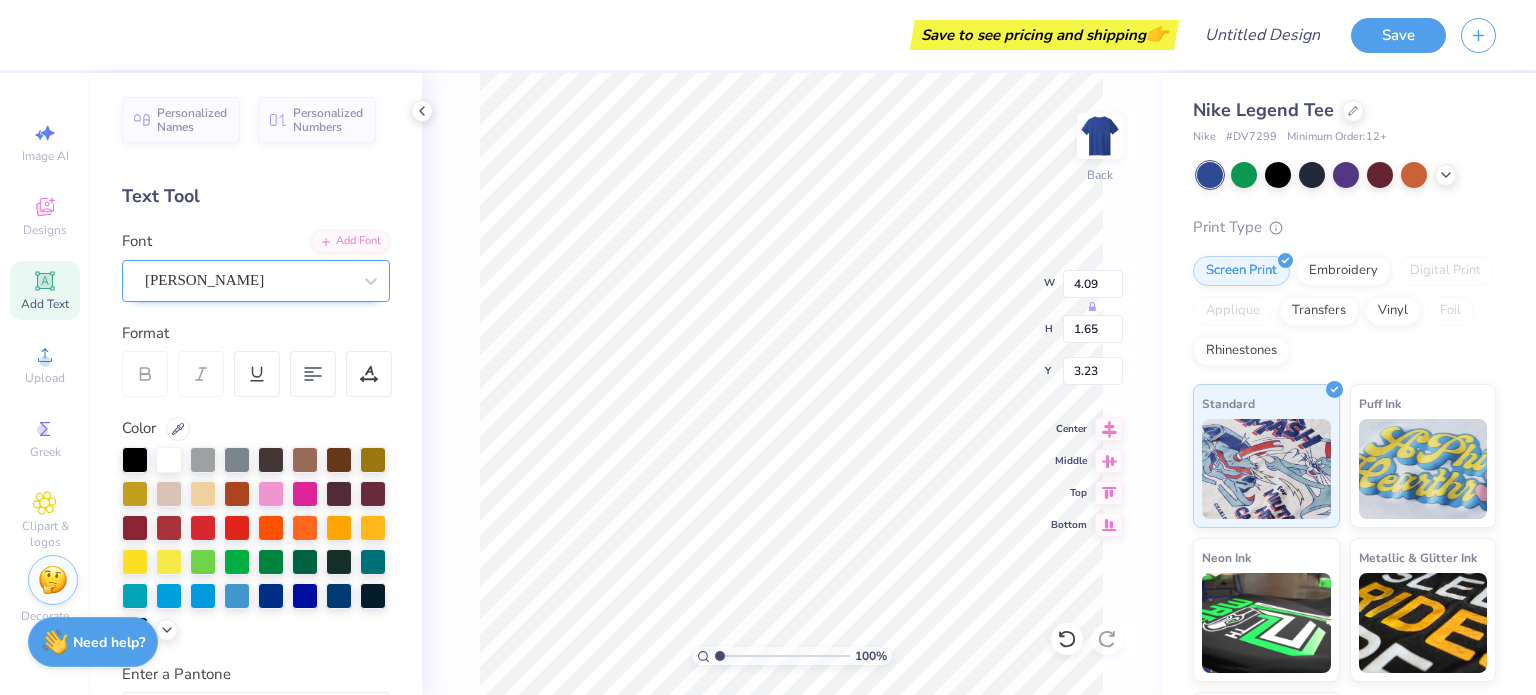 click on "[PERSON_NAME]" at bounding box center [248, 280] 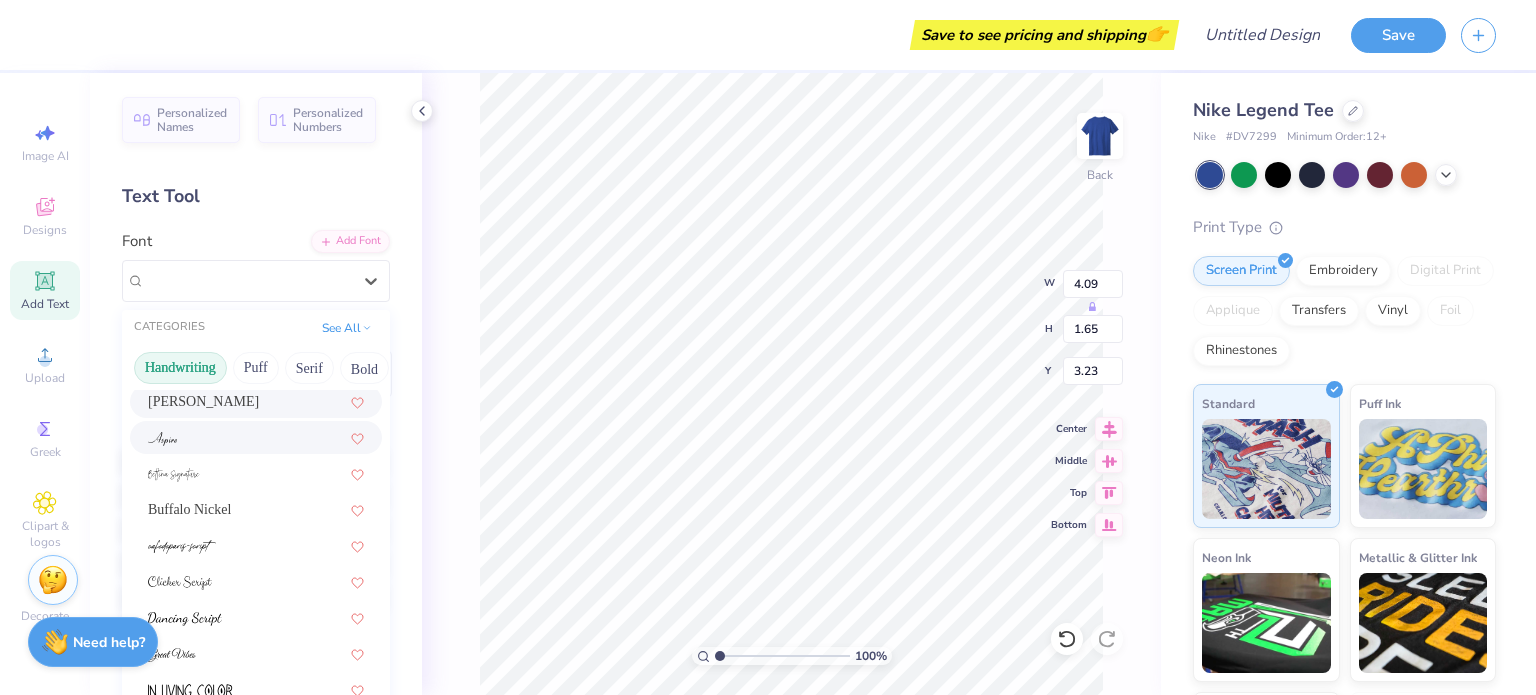 scroll, scrollTop: 76, scrollLeft: 0, axis: vertical 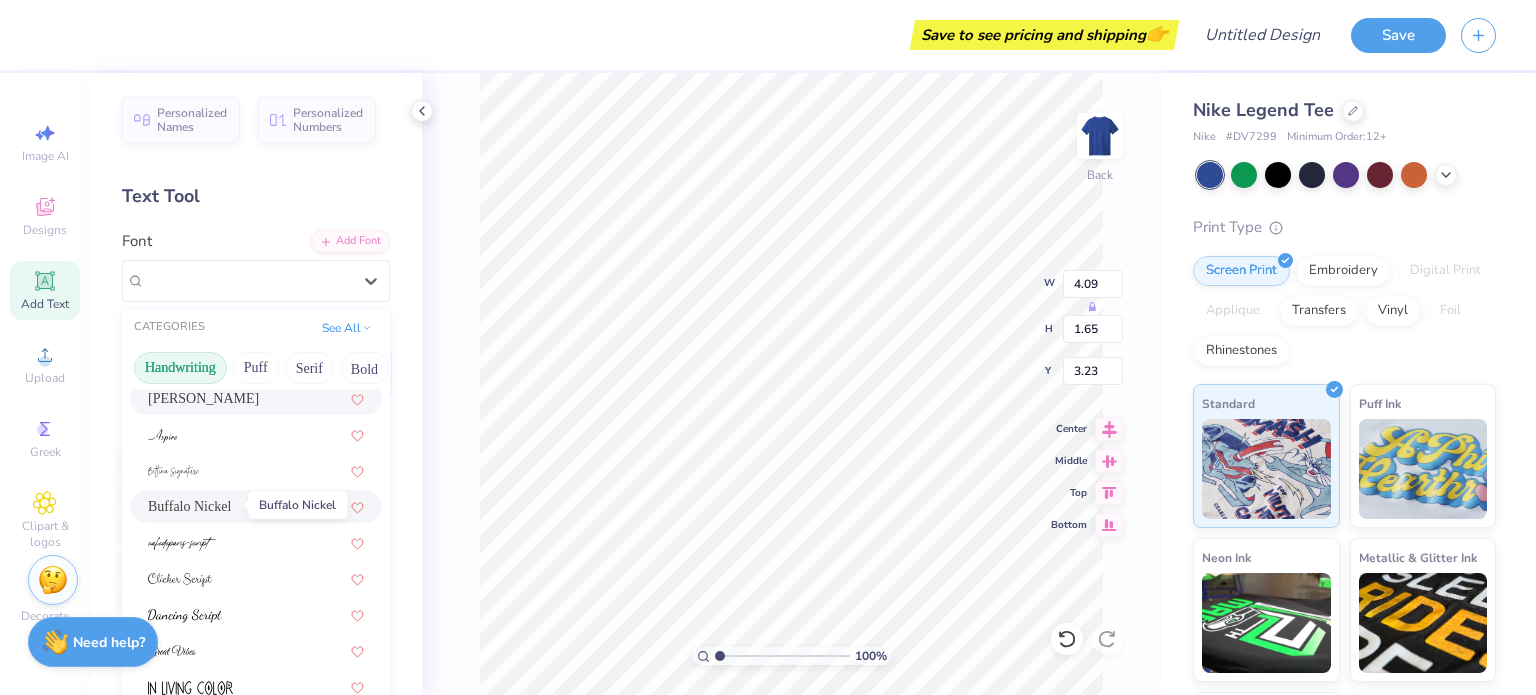 click on "Buffalo Nickel" at bounding box center (189, 506) 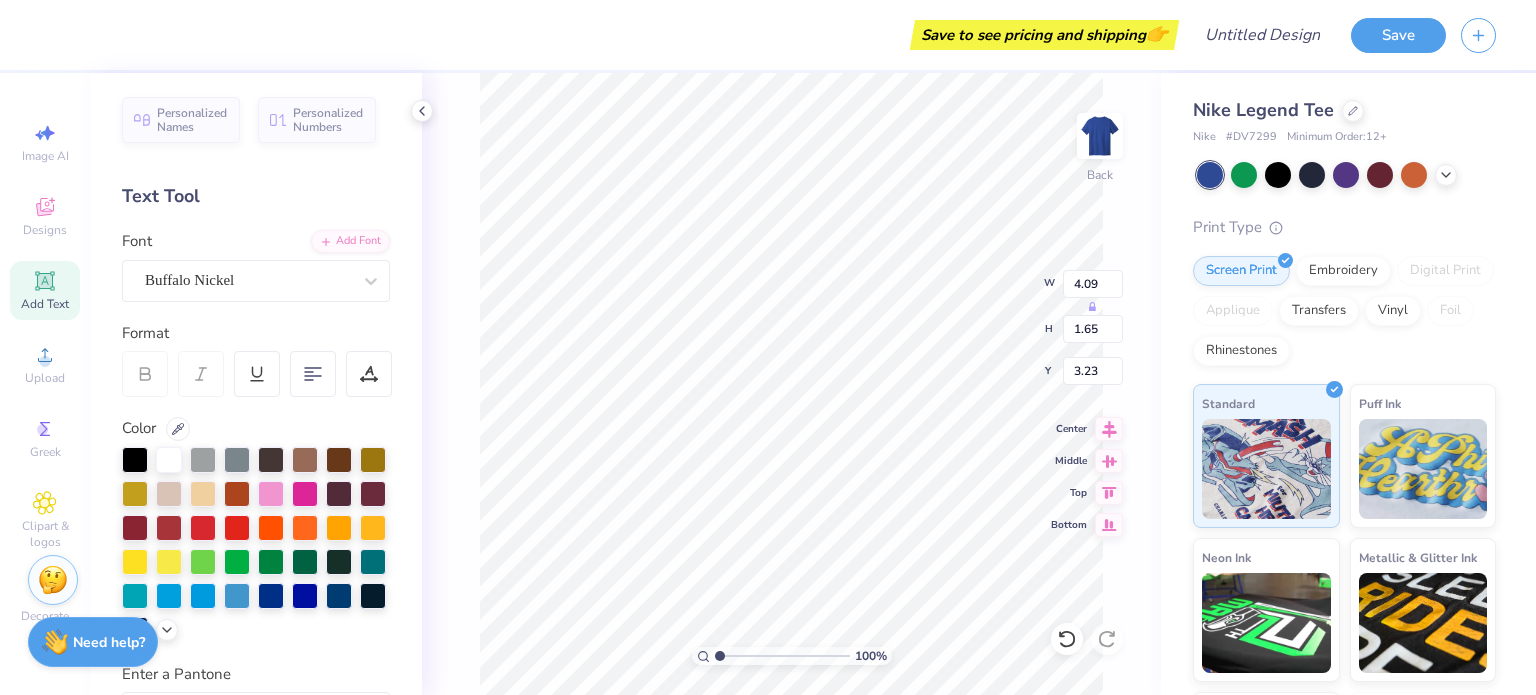 type on "5.78" 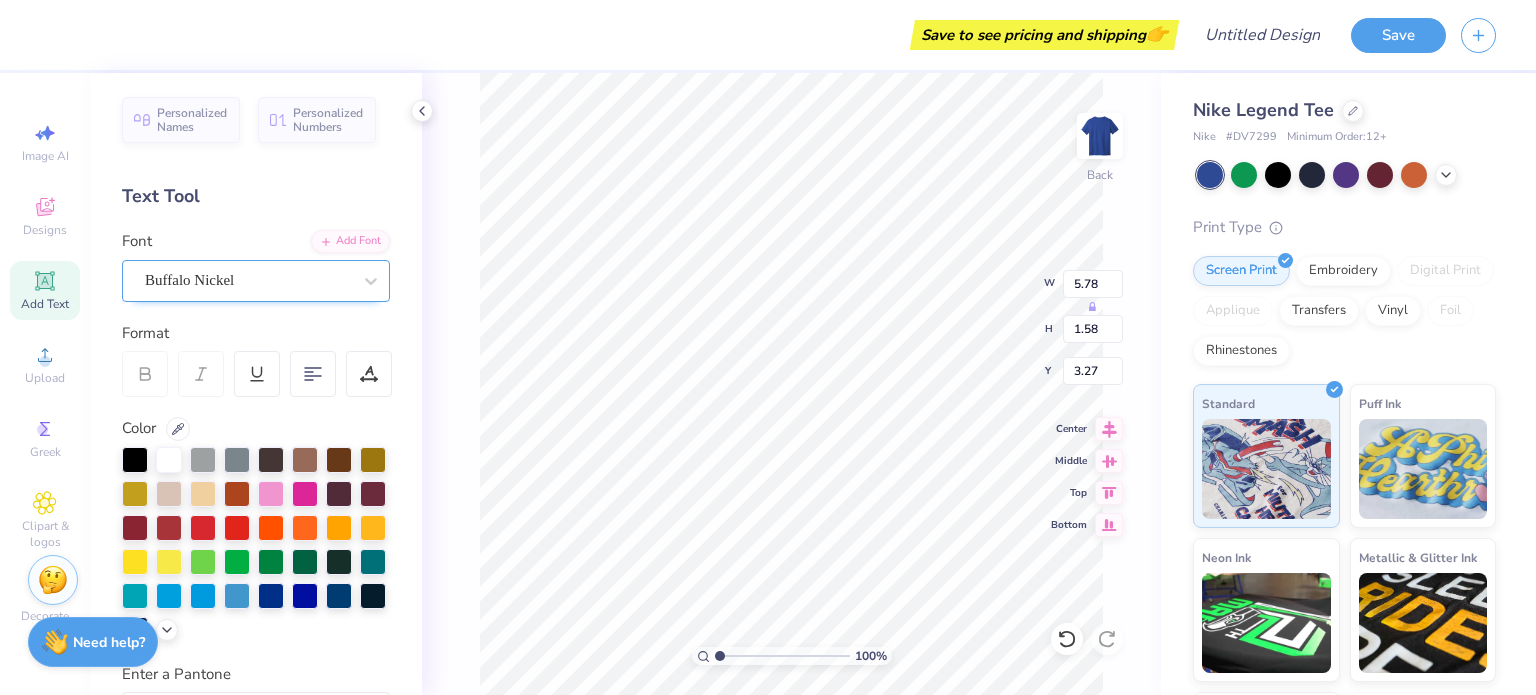 click on "Buffalo Nickel" at bounding box center [248, 280] 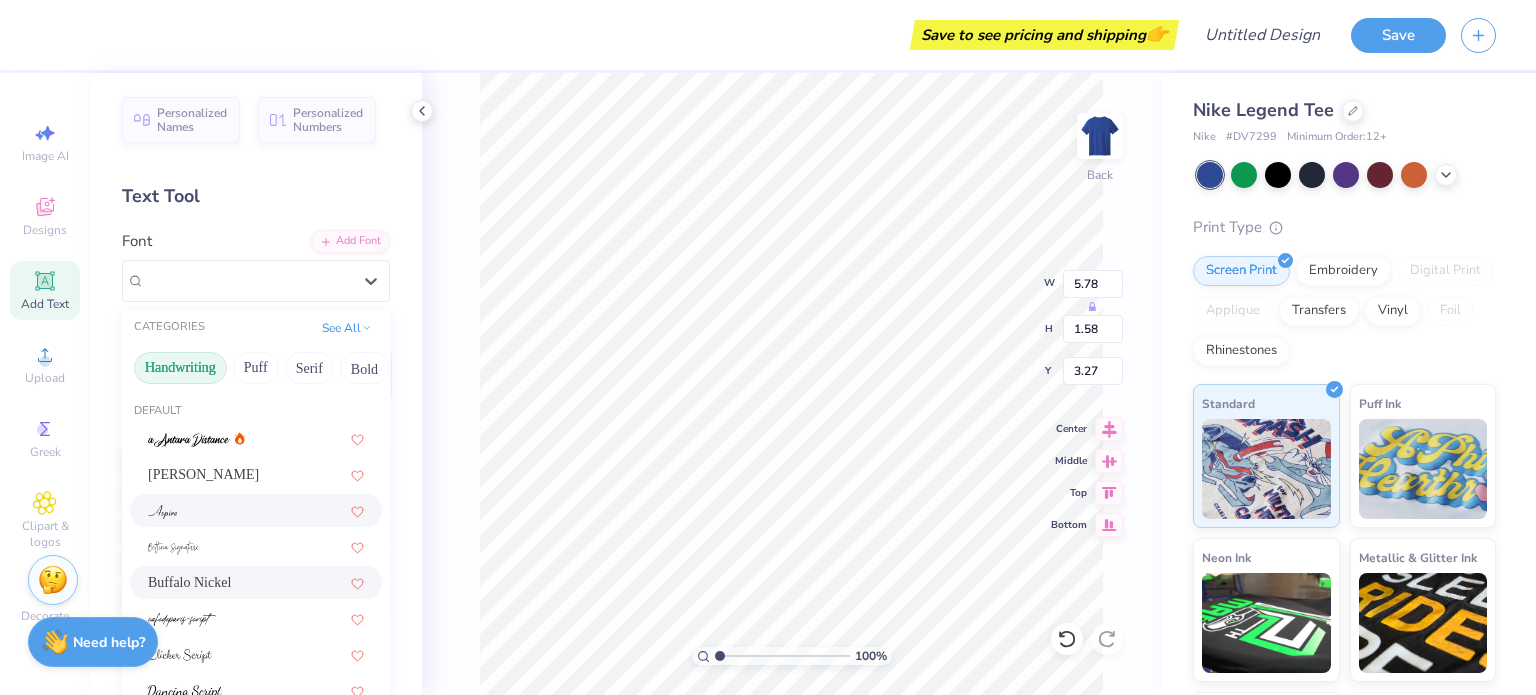 scroll, scrollTop: 26, scrollLeft: 0, axis: vertical 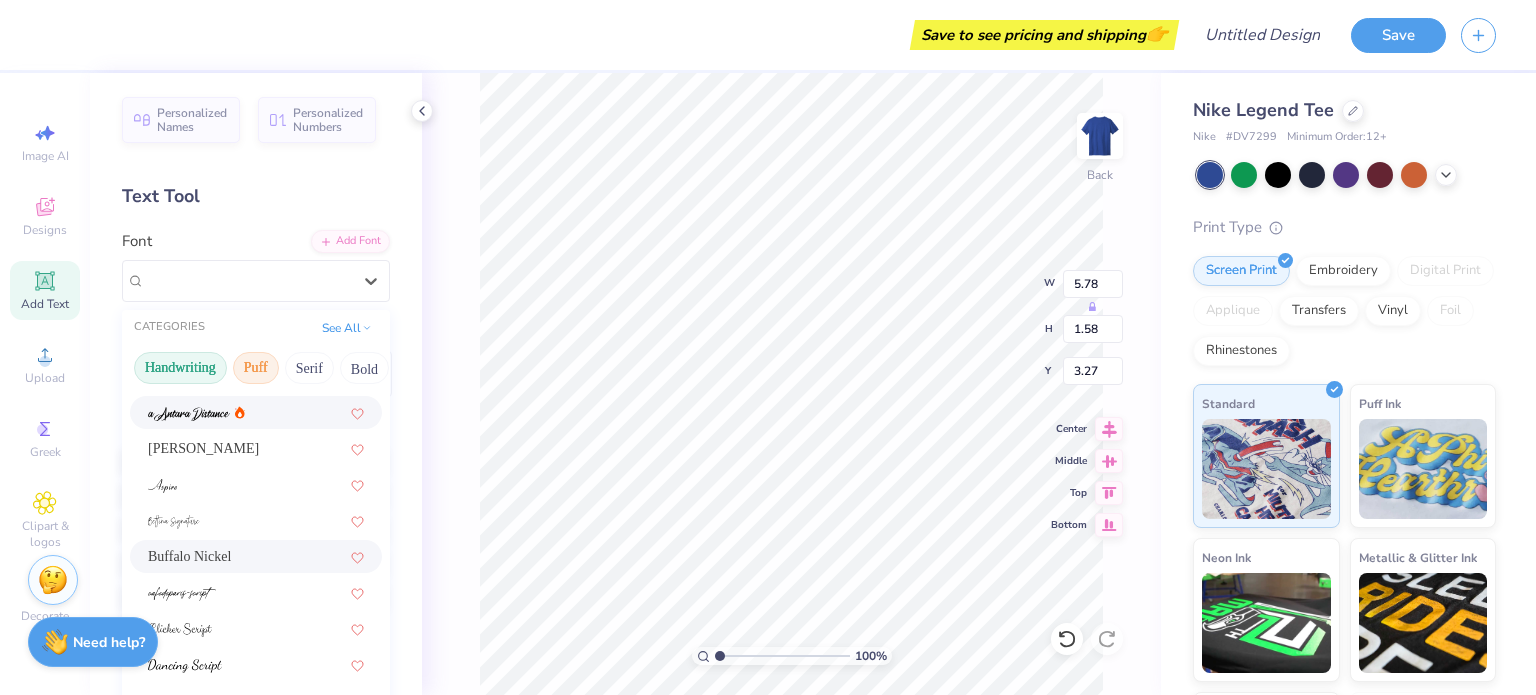 click on "Puff" at bounding box center [256, 368] 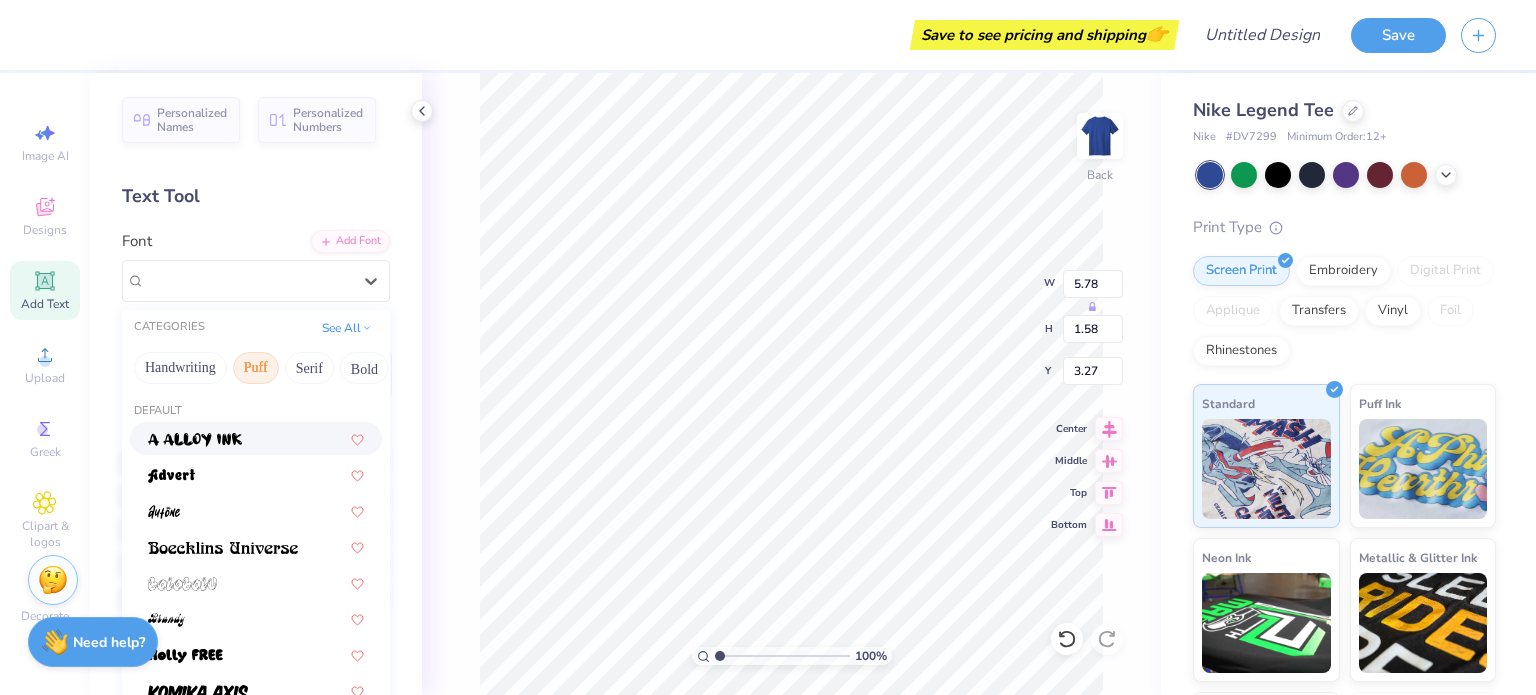 click at bounding box center (195, 440) 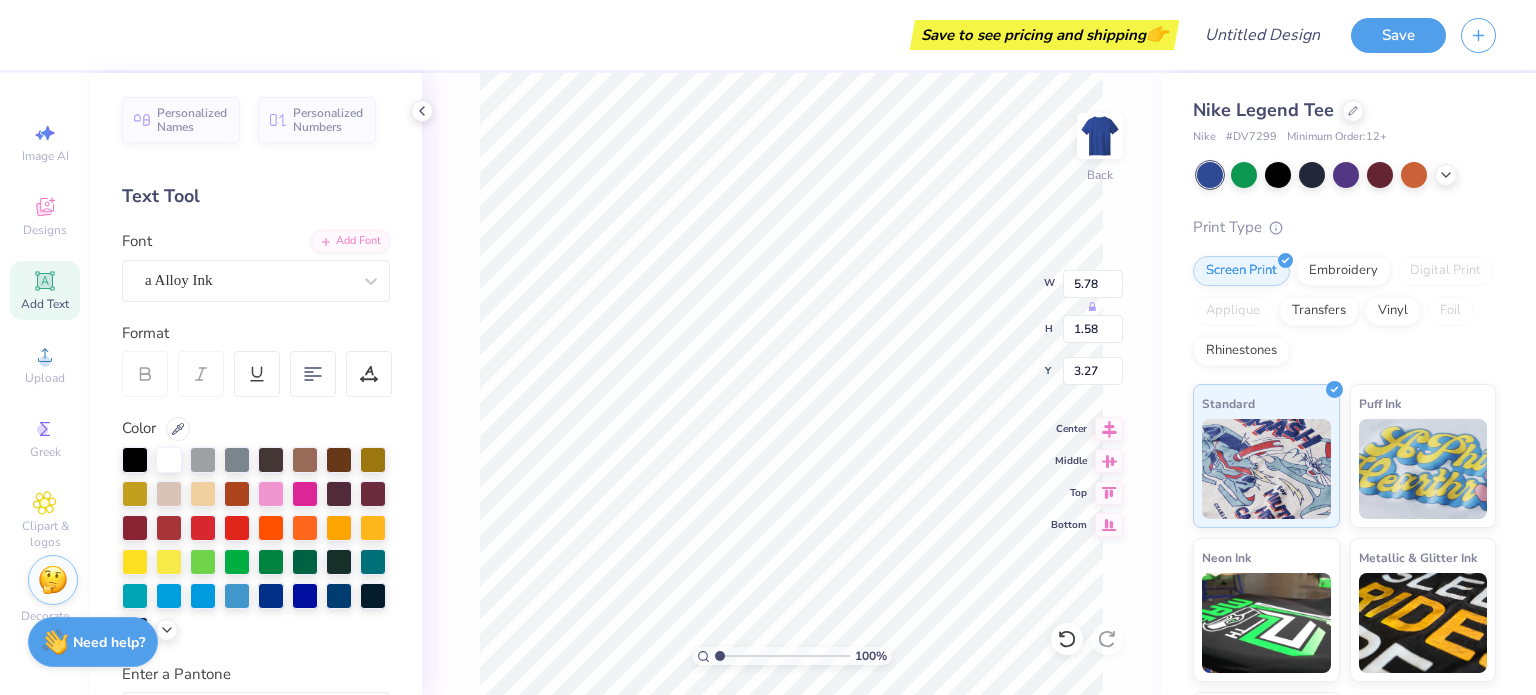 type 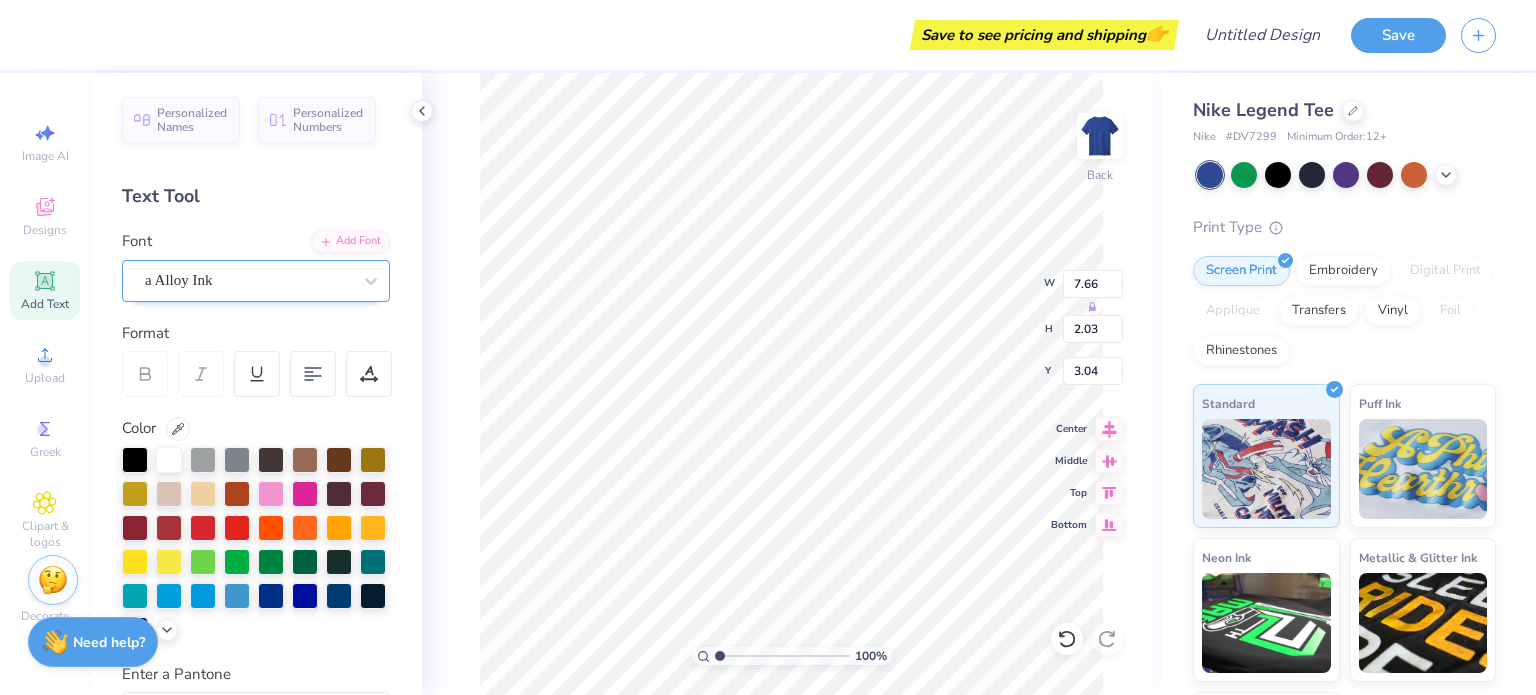 click on "a Alloy Ink" at bounding box center (248, 280) 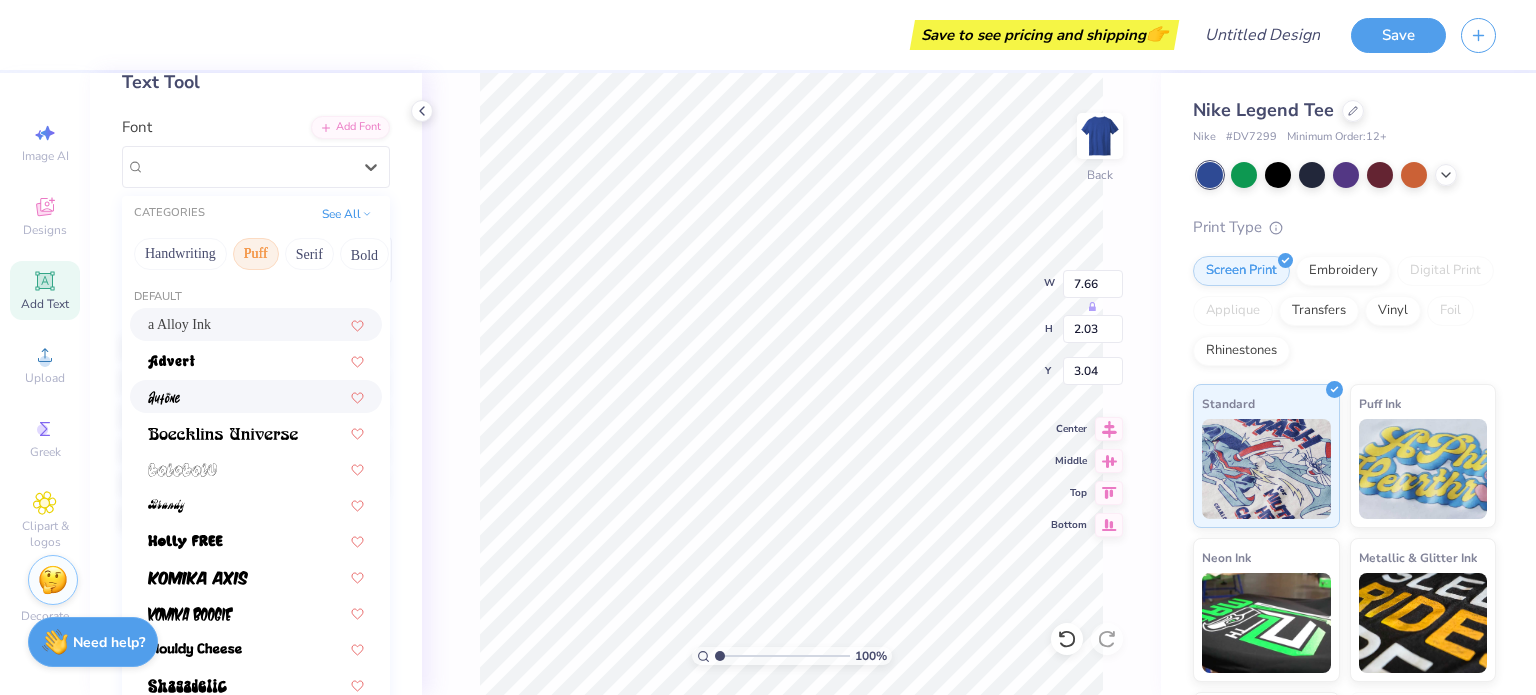 scroll, scrollTop: 122, scrollLeft: 0, axis: vertical 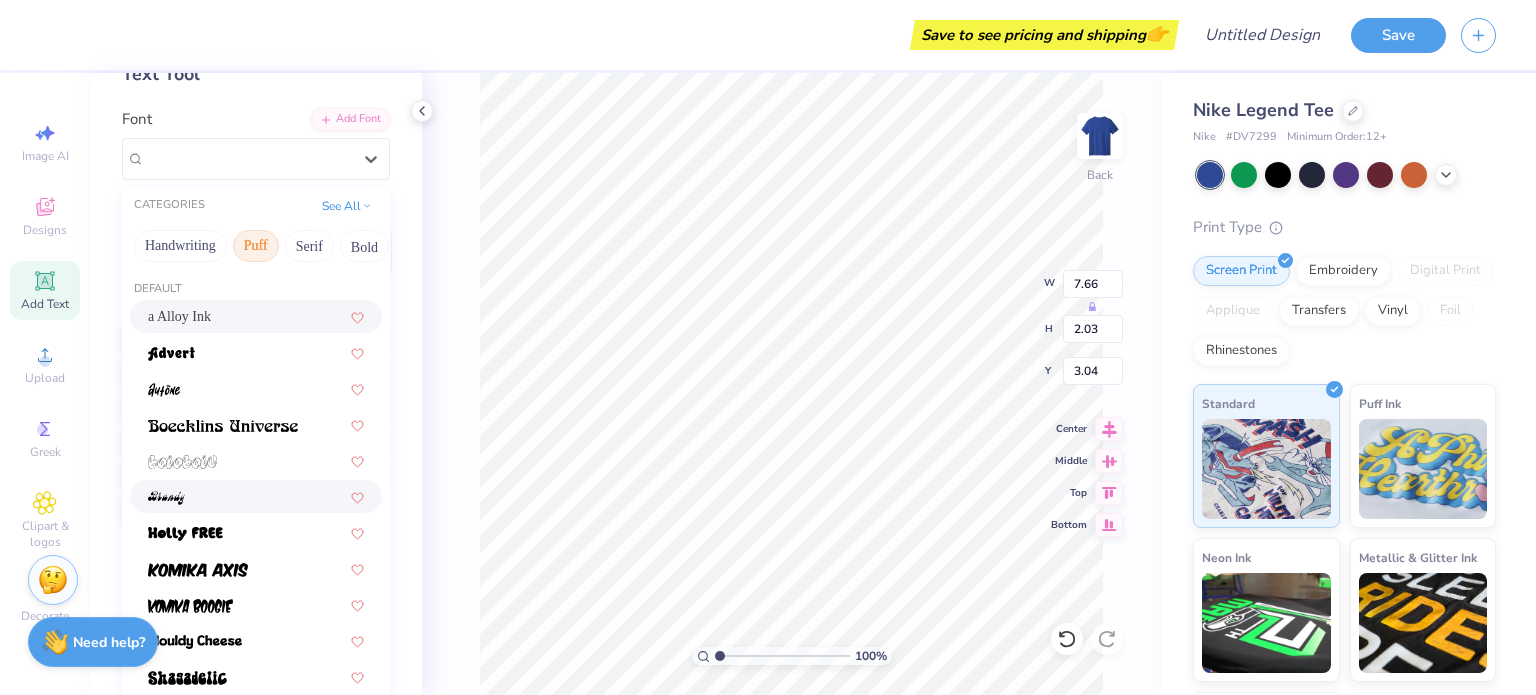 click at bounding box center [256, 496] 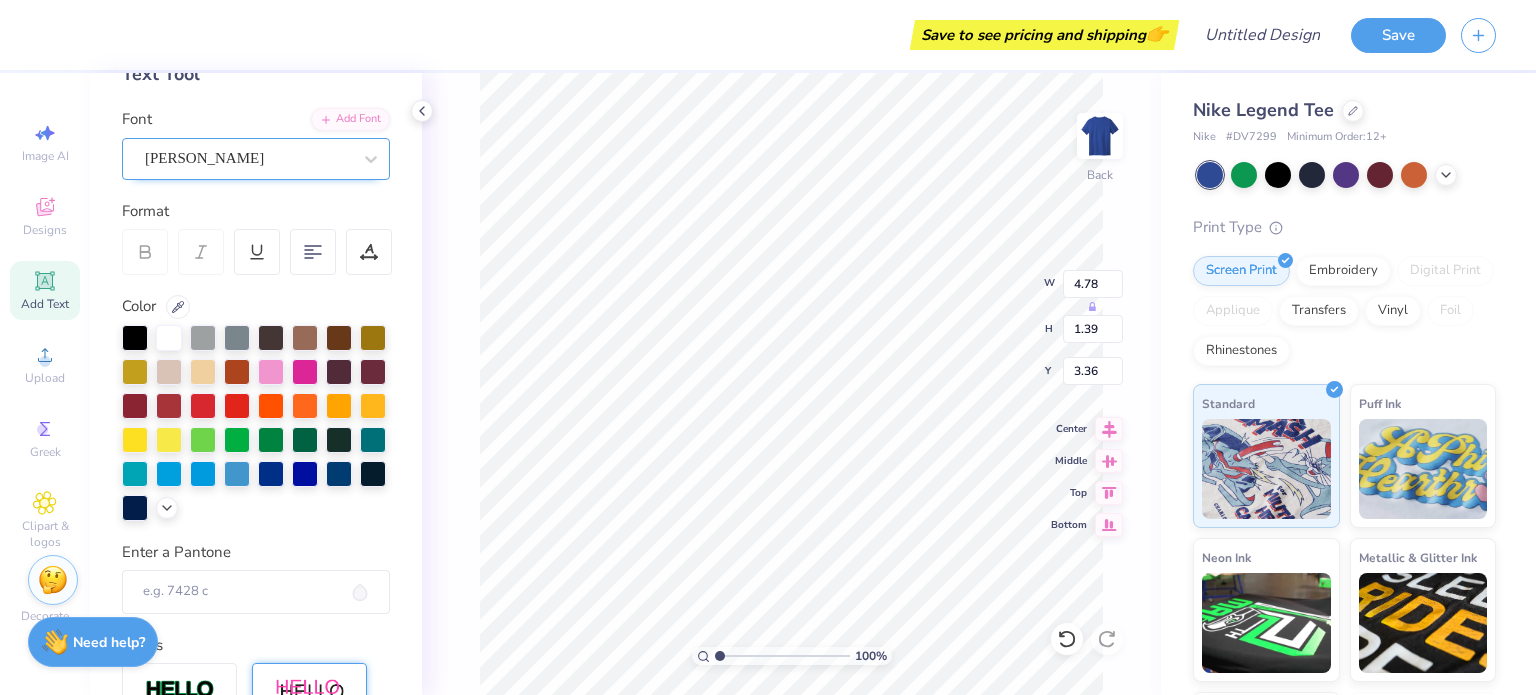 click on "[PERSON_NAME]" at bounding box center [248, 158] 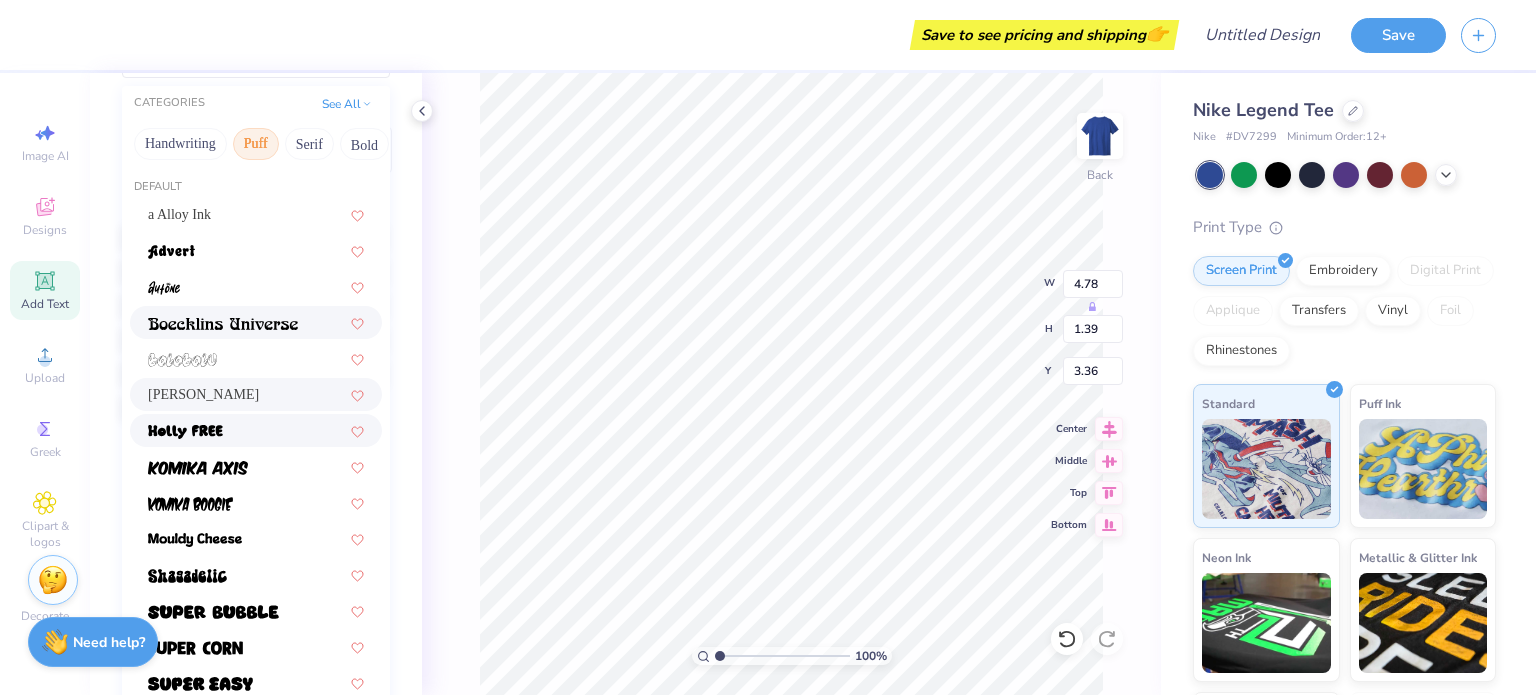 scroll, scrollTop: 225, scrollLeft: 0, axis: vertical 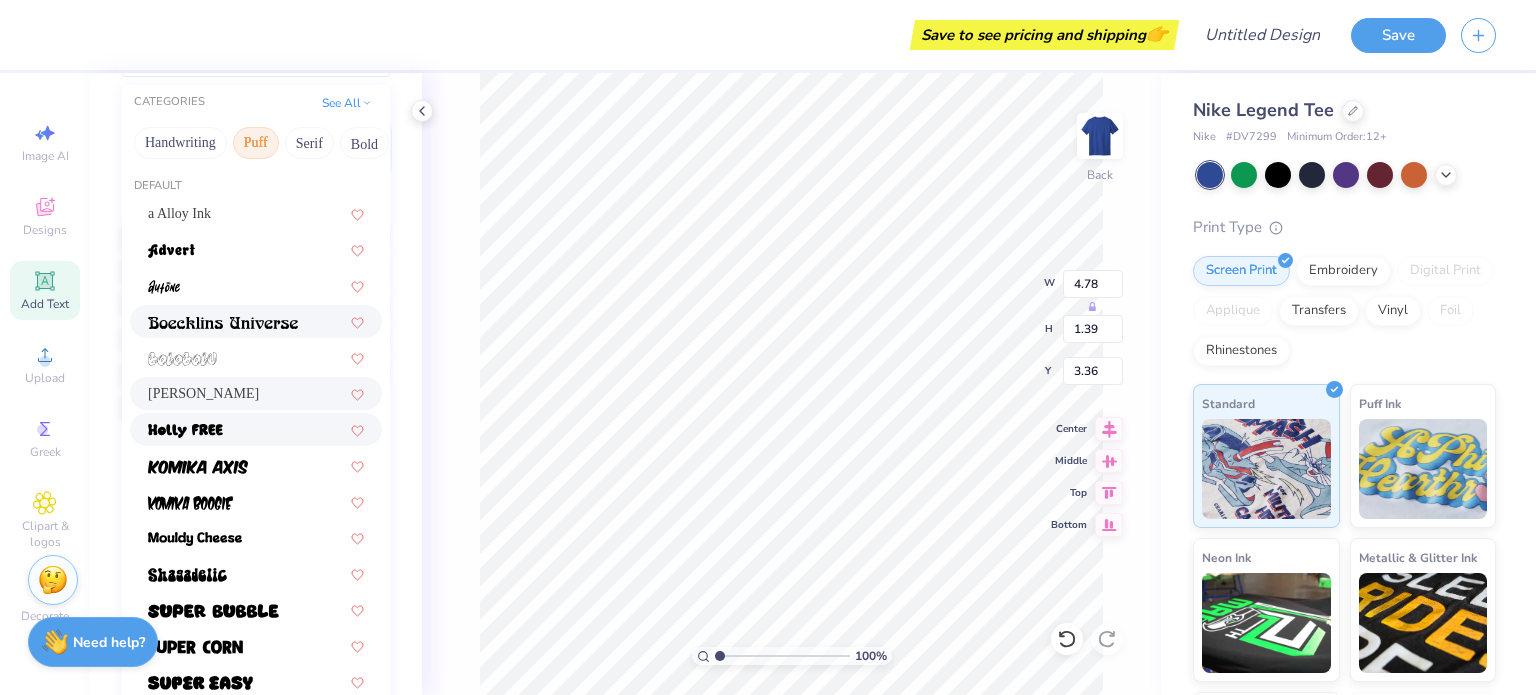 click at bounding box center (256, 429) 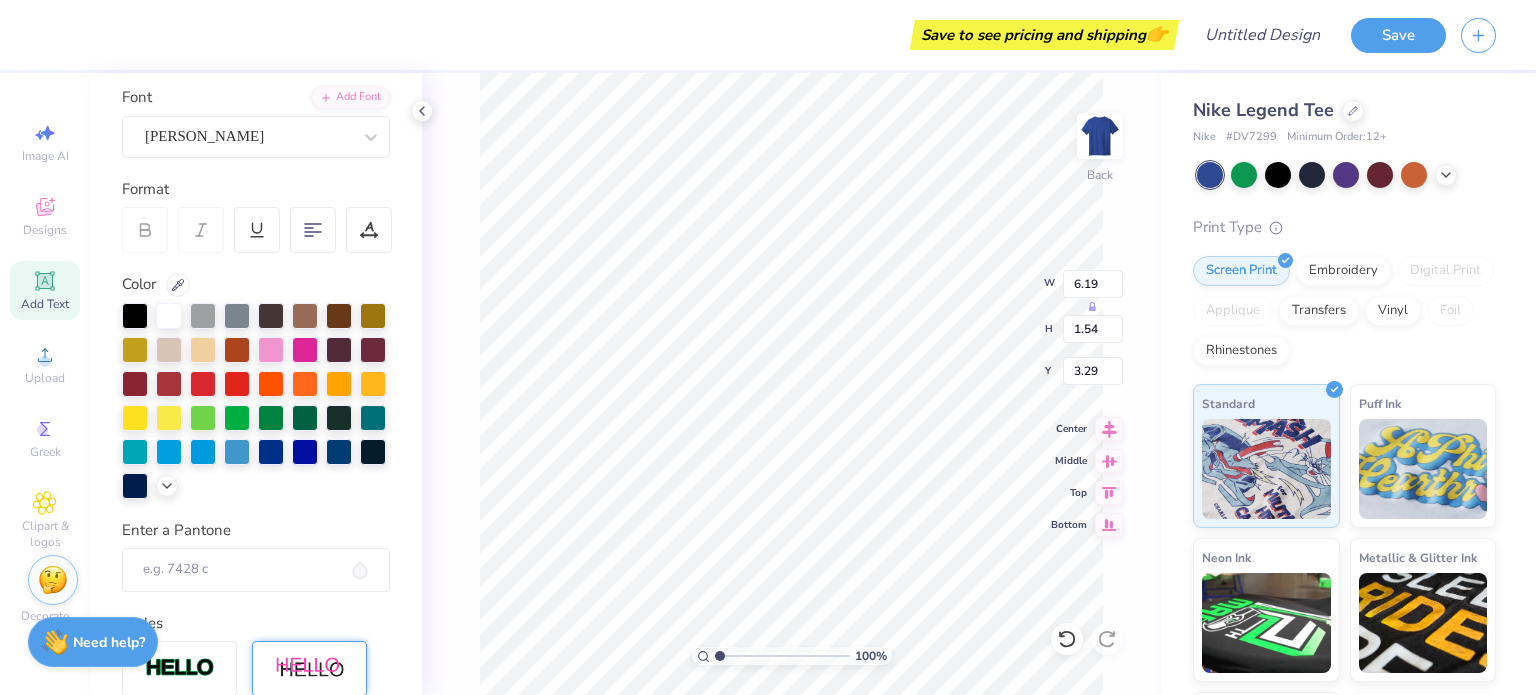 scroll, scrollTop: 144, scrollLeft: 0, axis: vertical 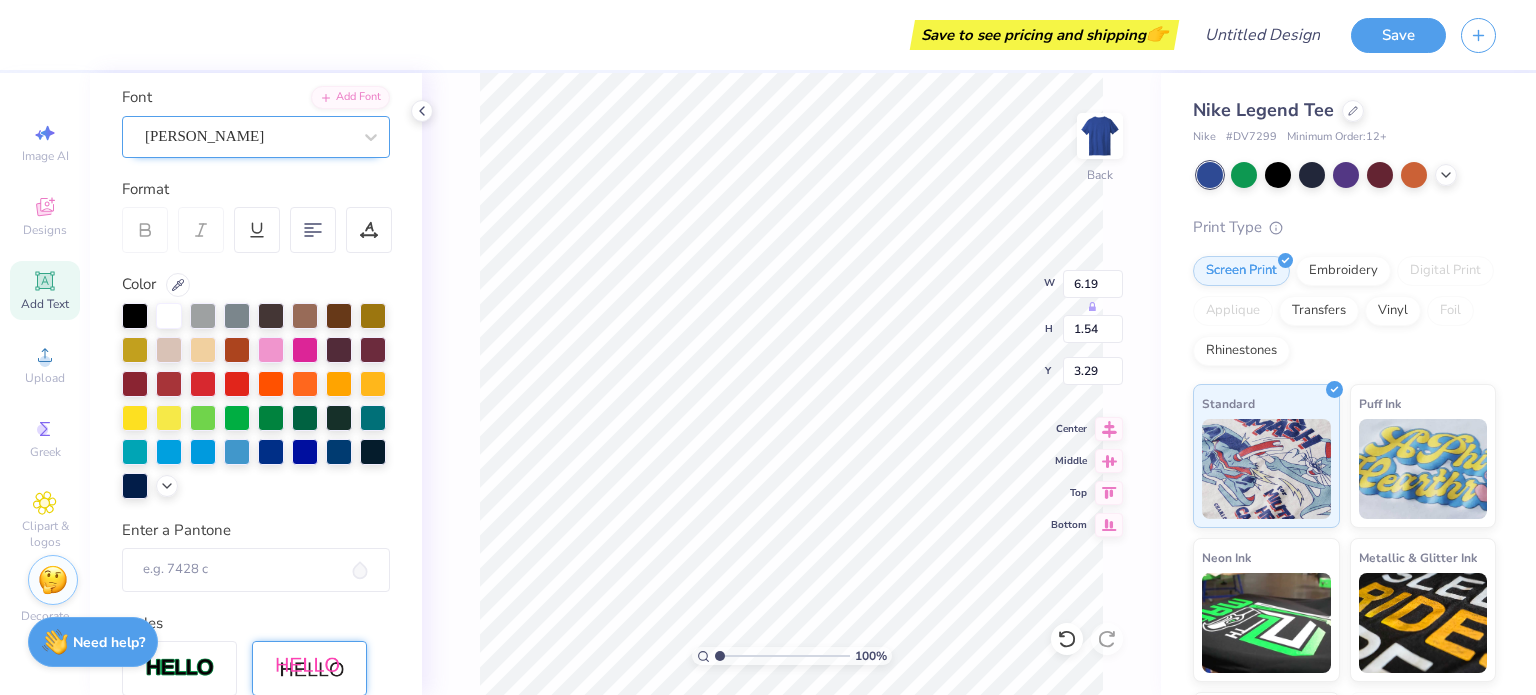 click on "[PERSON_NAME]" at bounding box center [248, 136] 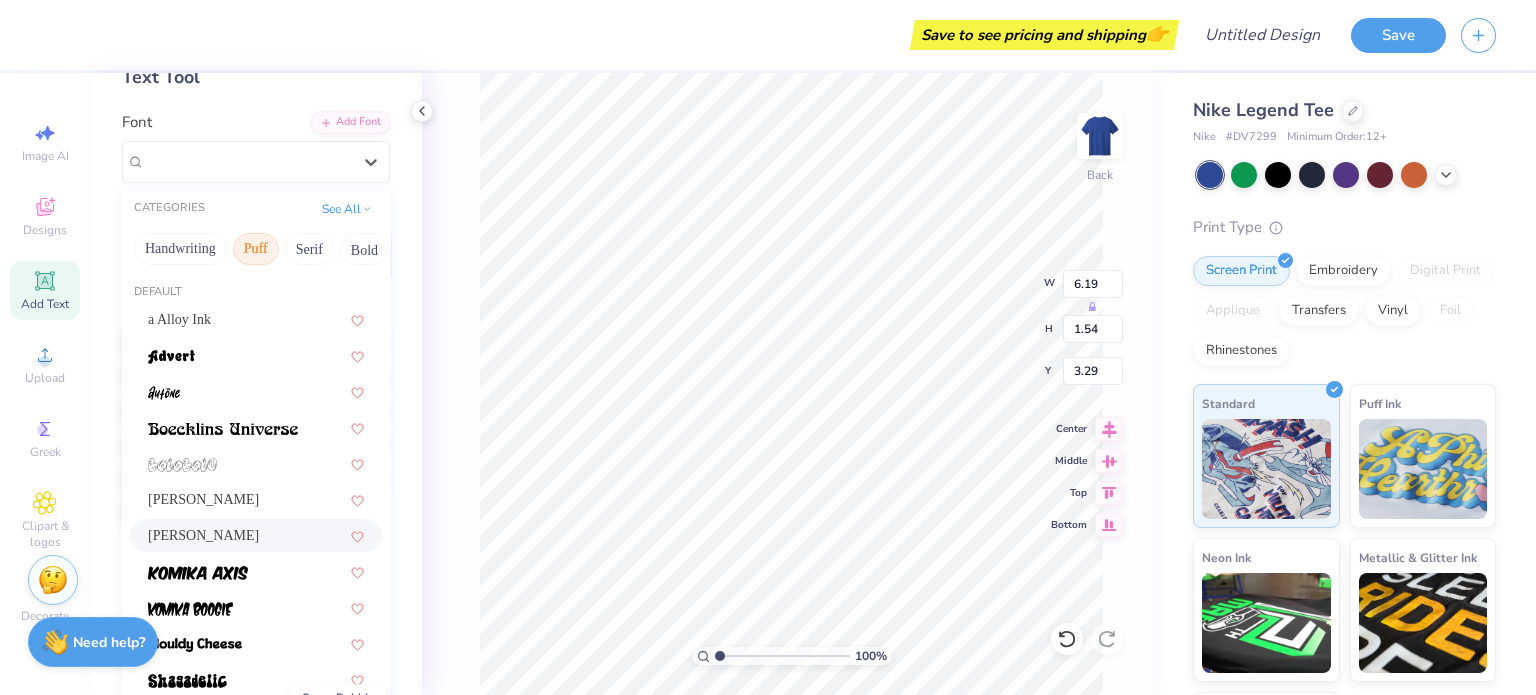scroll, scrollTop: 114, scrollLeft: 0, axis: vertical 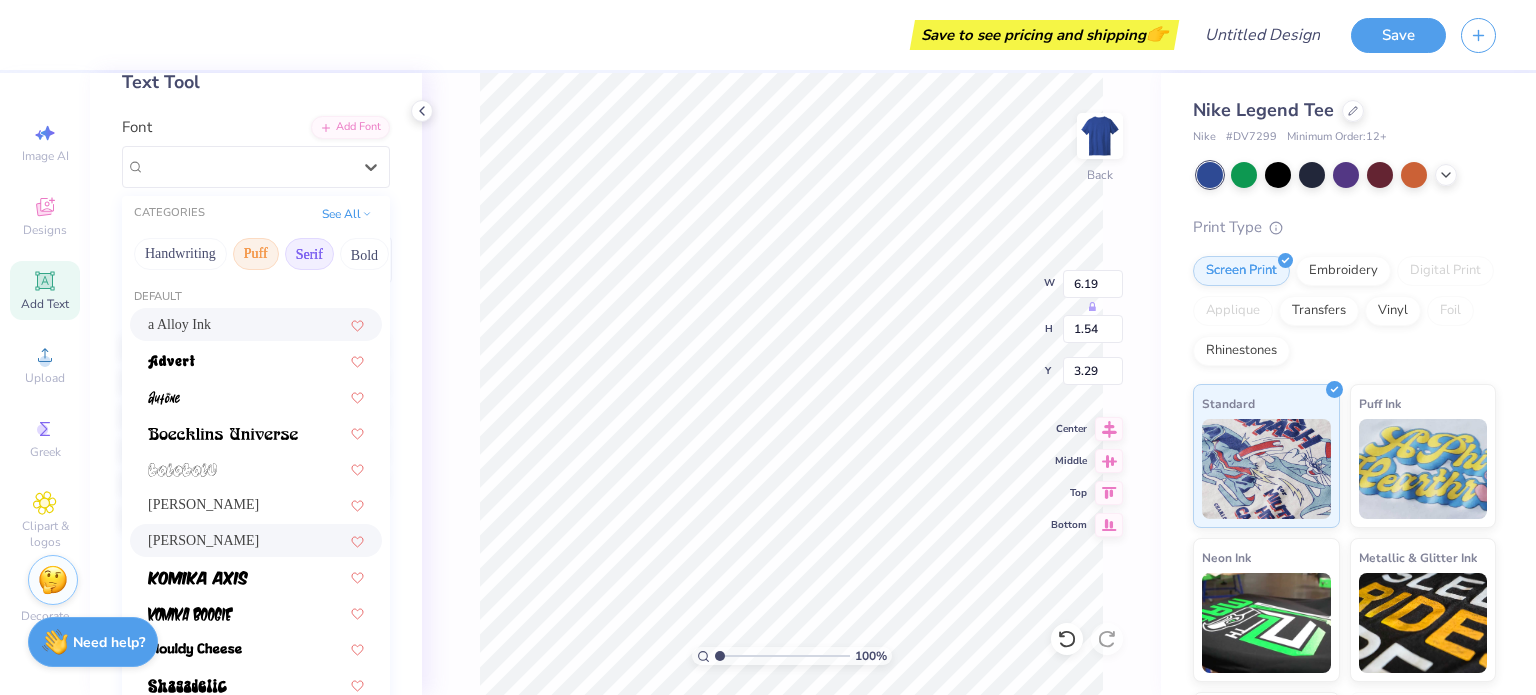 click on "Serif" at bounding box center (309, 254) 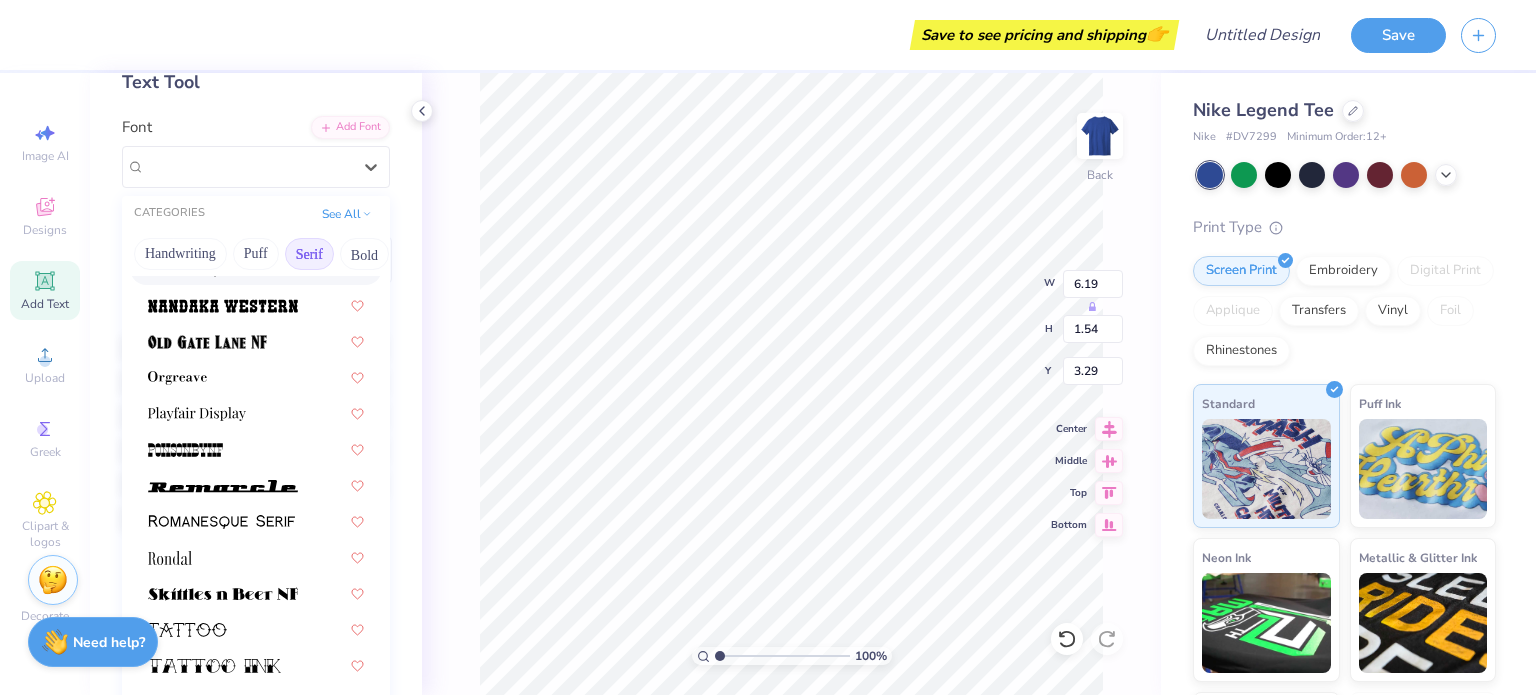 scroll, scrollTop: 2152, scrollLeft: 0, axis: vertical 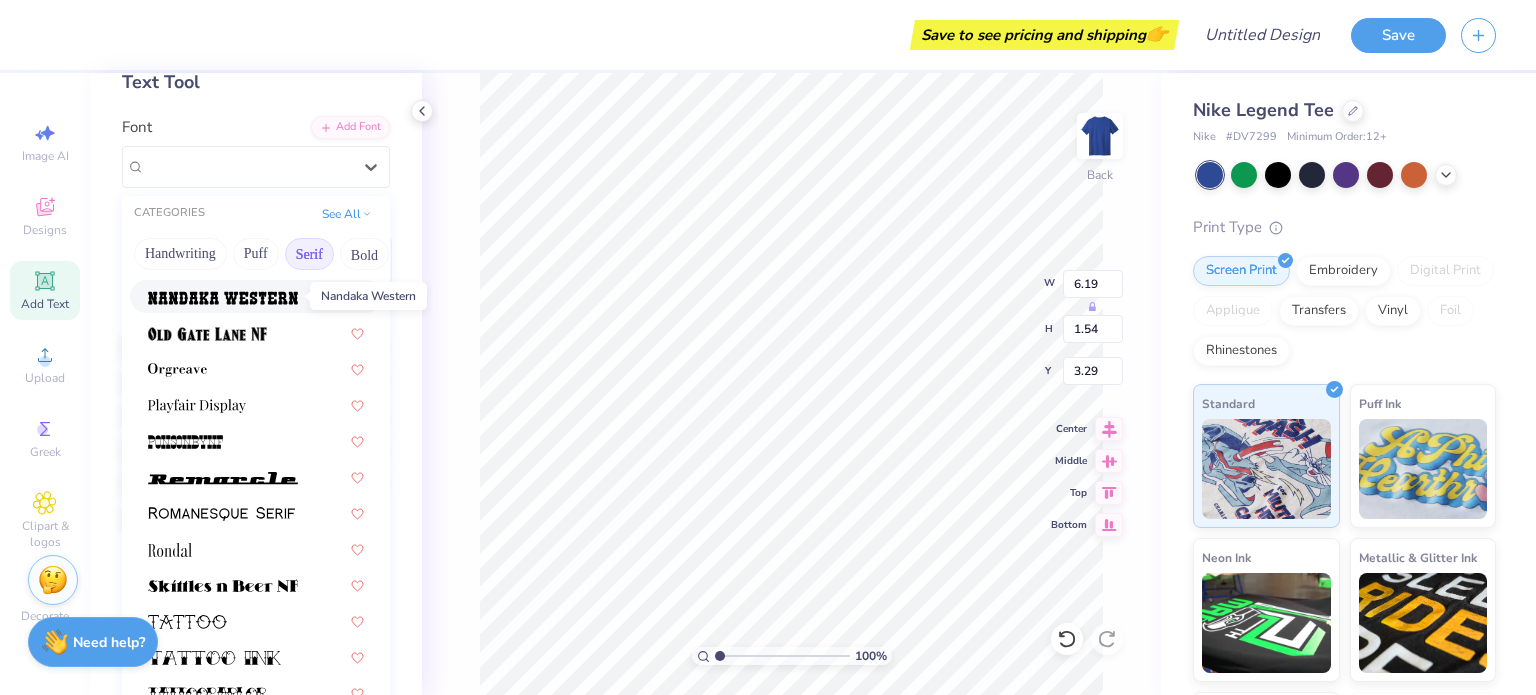 click at bounding box center (223, 298) 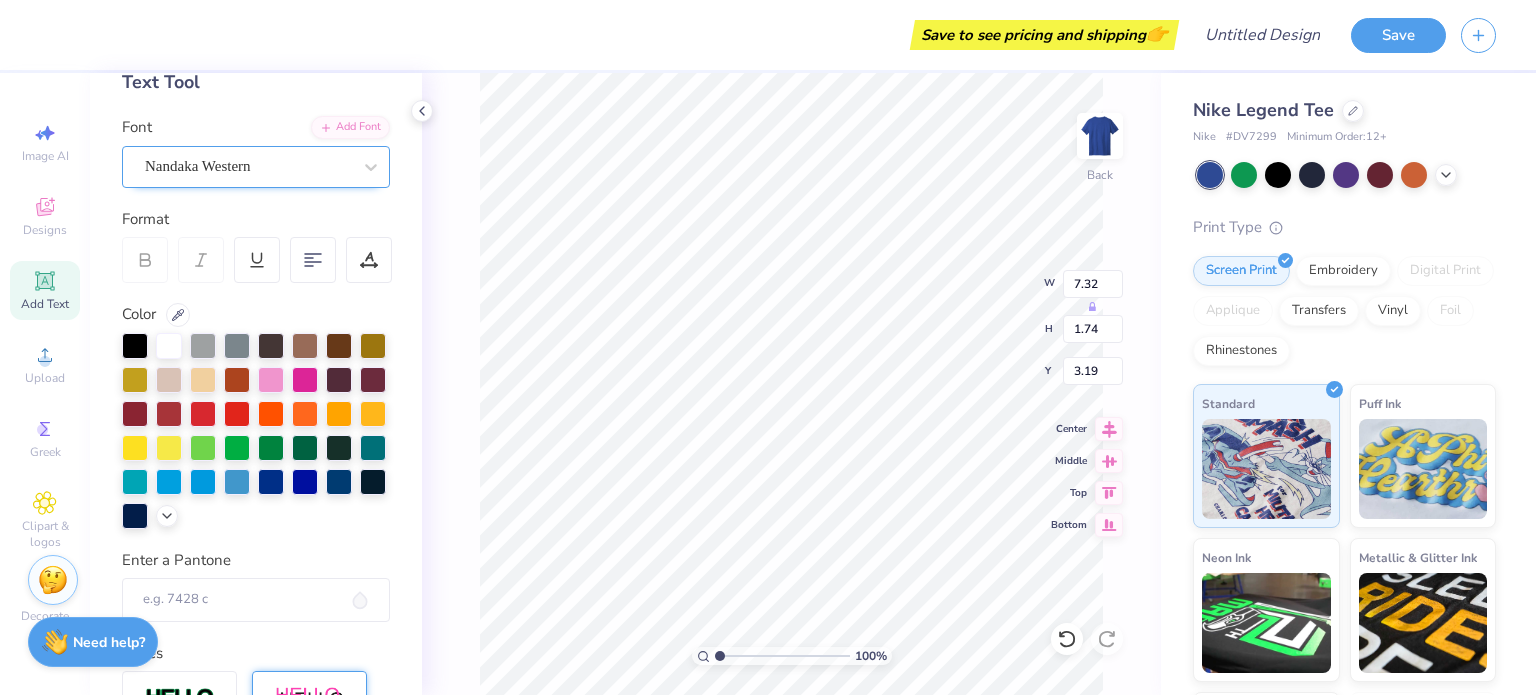 click on "Nandaka Western" at bounding box center (248, 166) 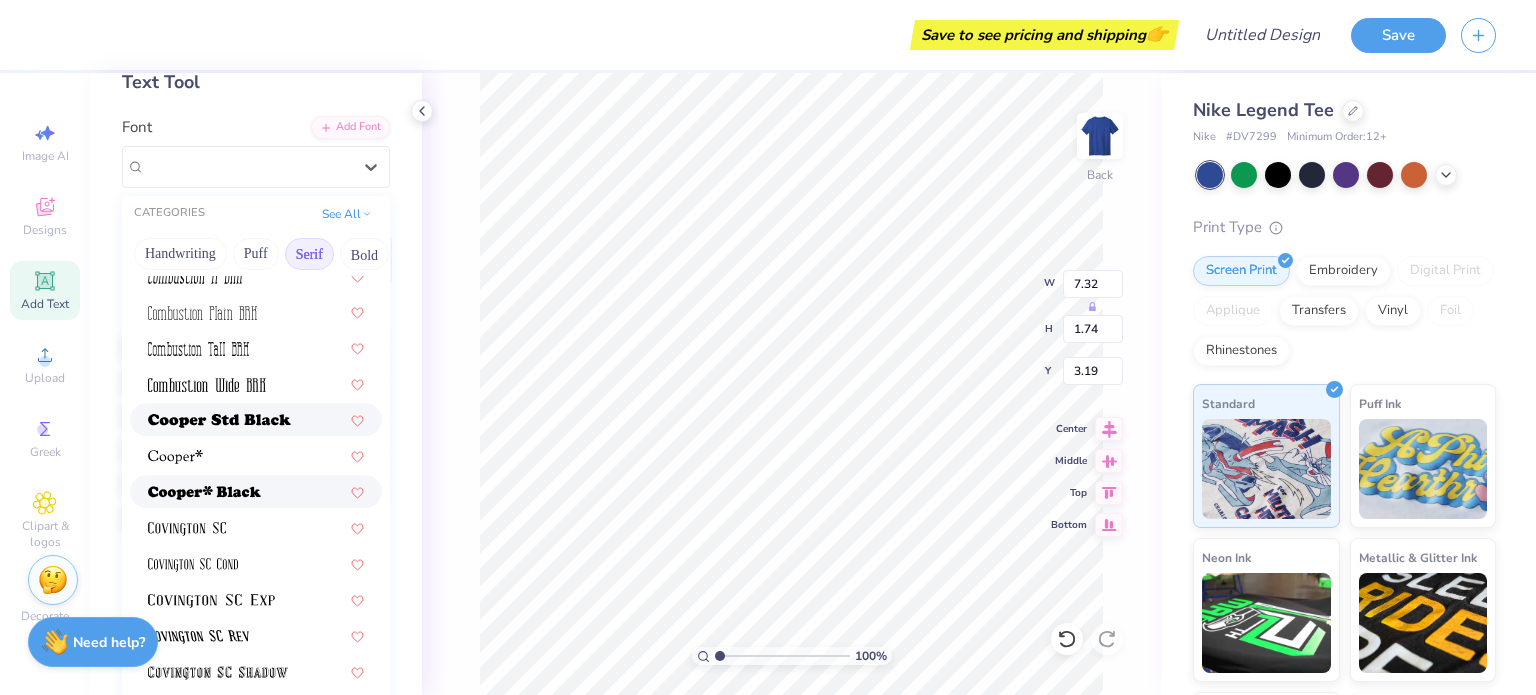 scroll, scrollTop: 772, scrollLeft: 0, axis: vertical 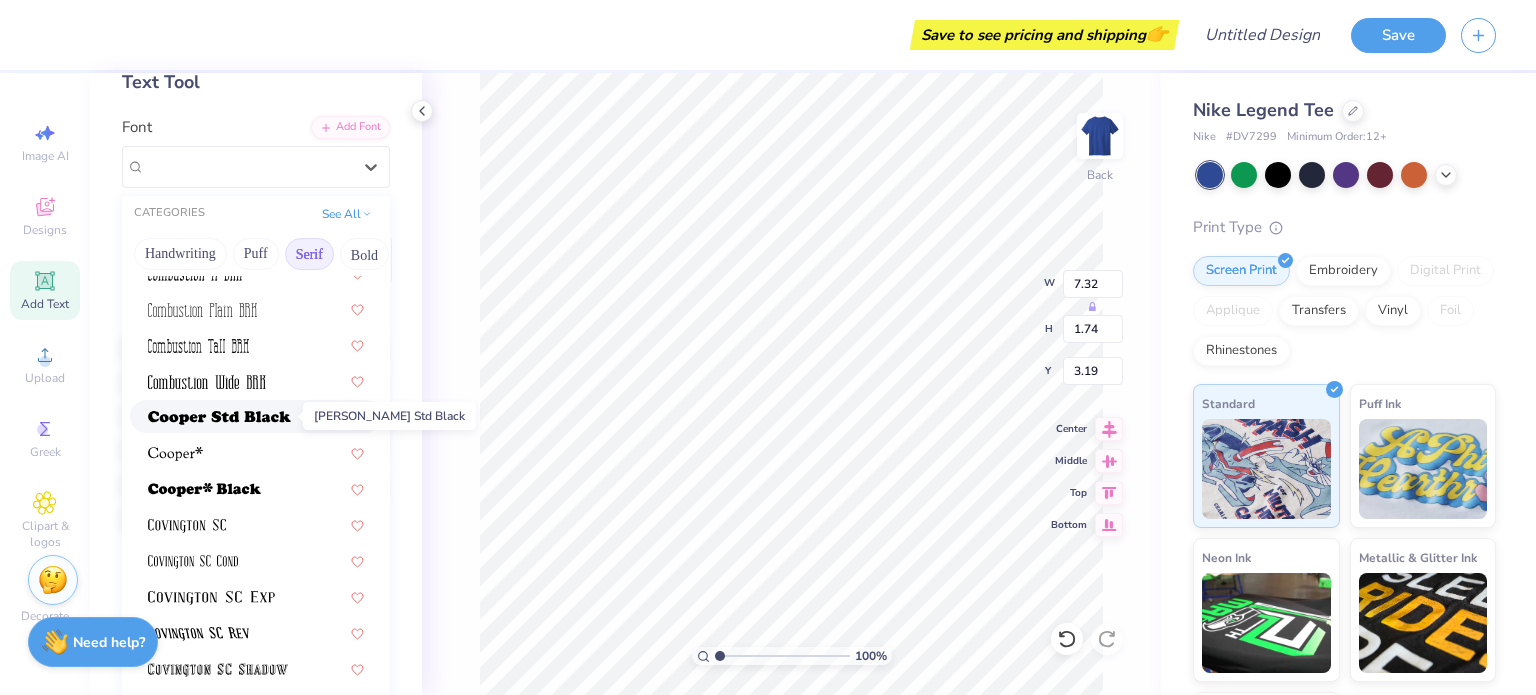 click at bounding box center [219, 418] 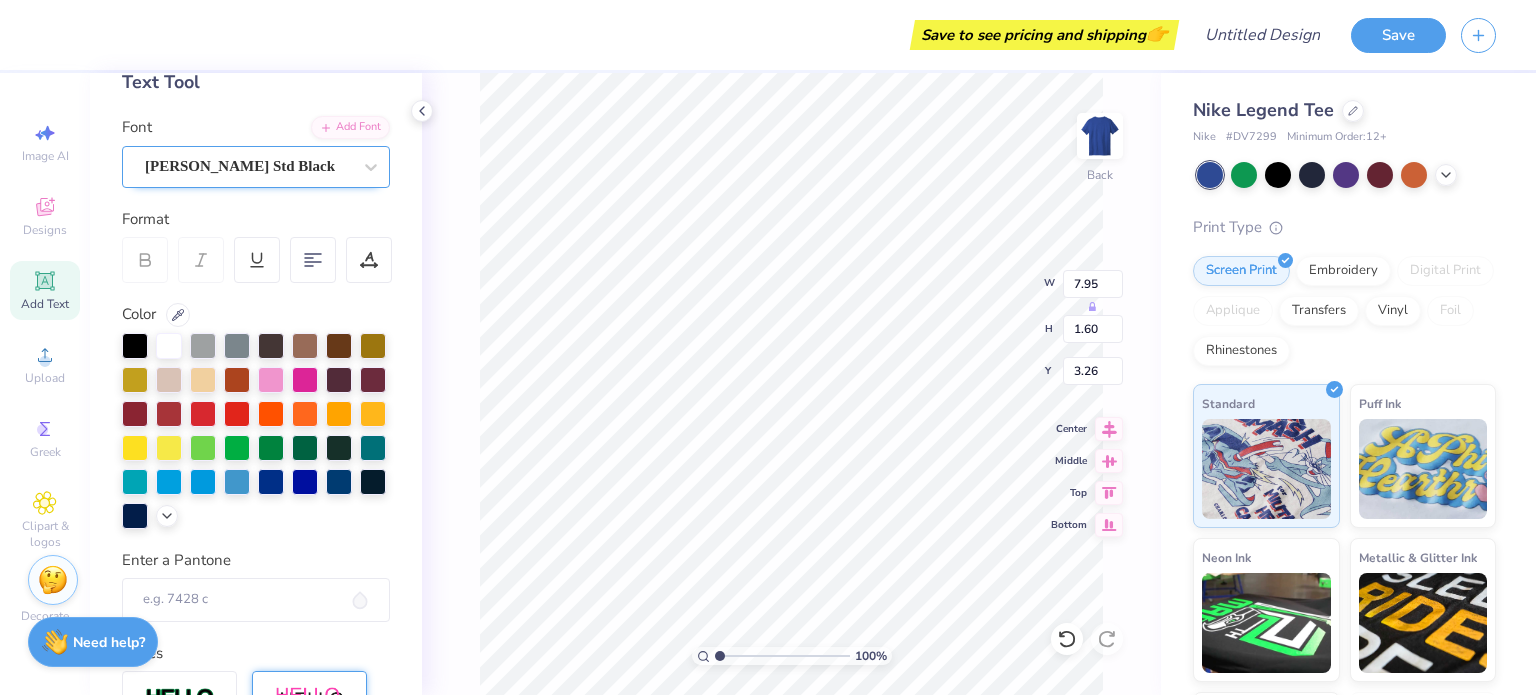click on "[PERSON_NAME] Std Black" at bounding box center [256, 167] 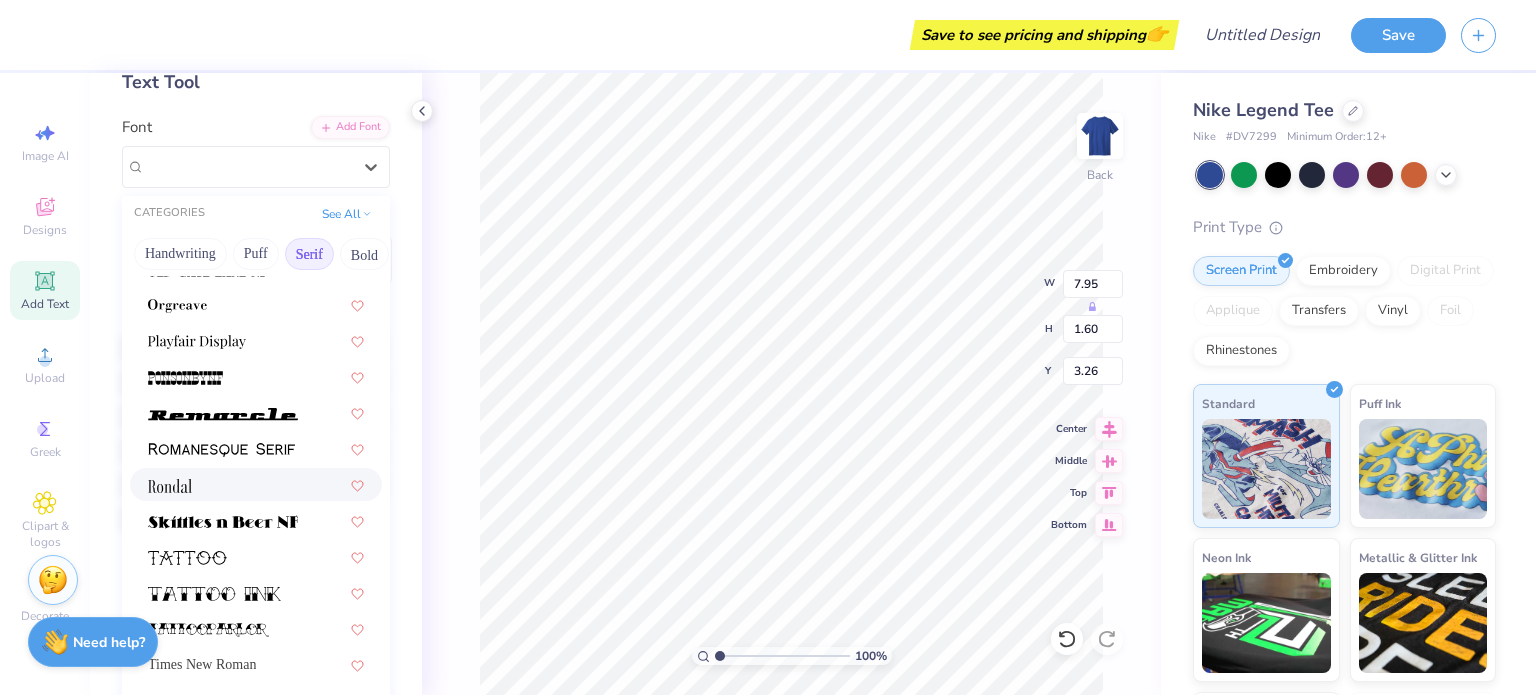 scroll, scrollTop: 2289, scrollLeft: 0, axis: vertical 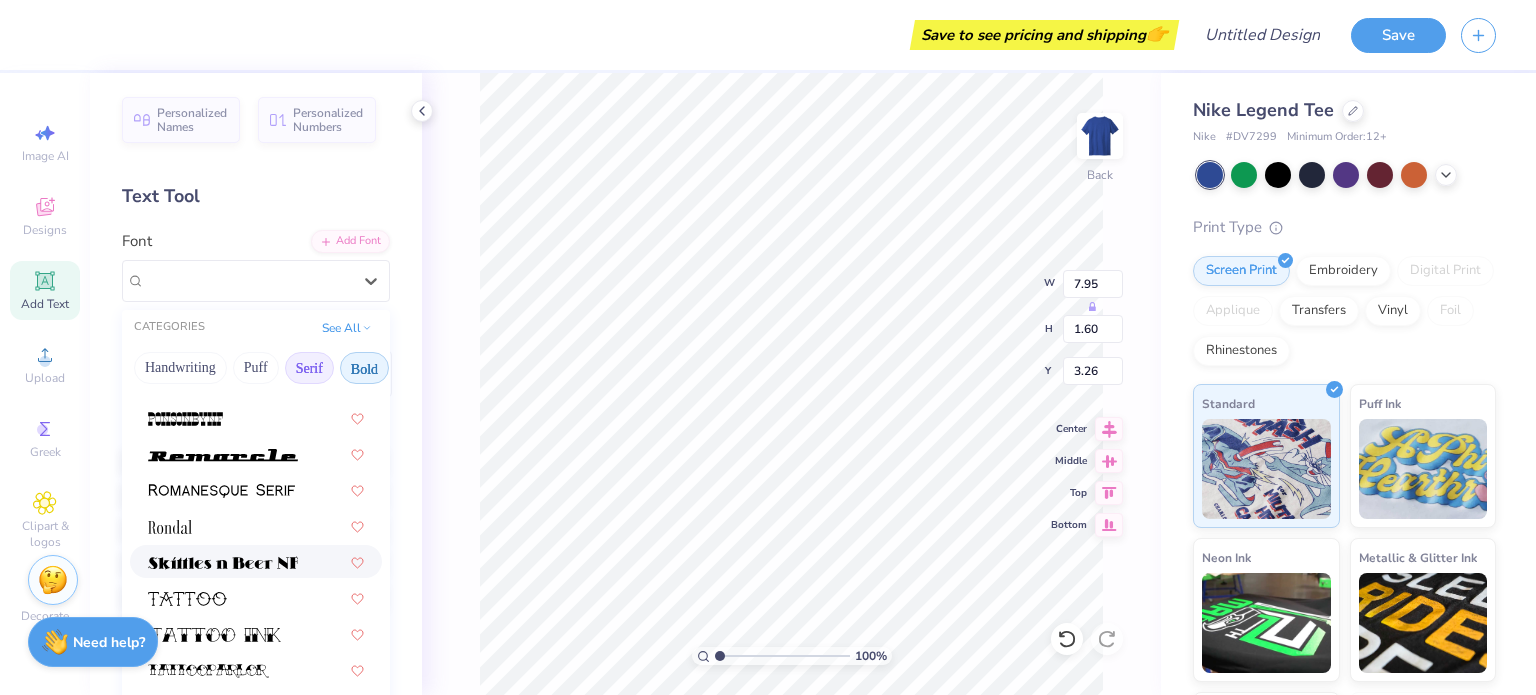 click on "Bold" at bounding box center [364, 368] 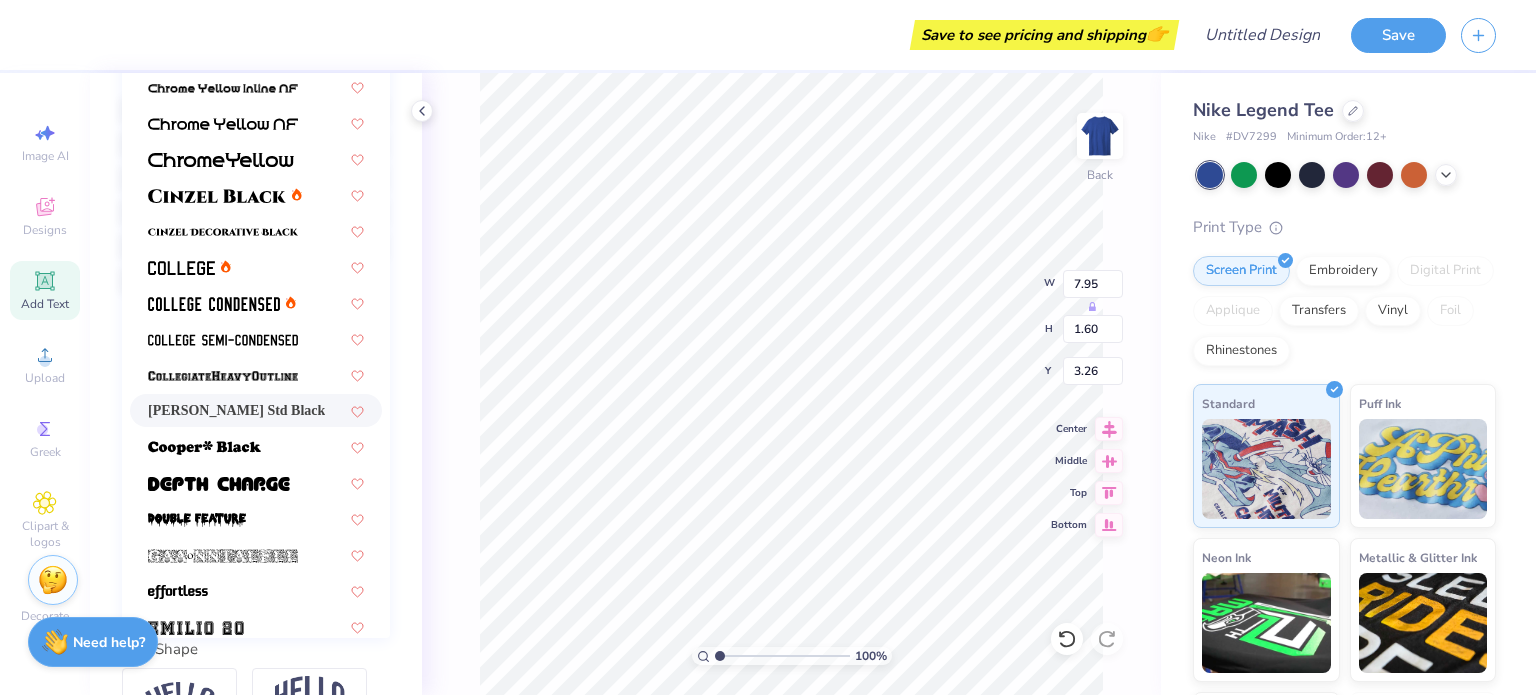 scroll, scrollTop: 356, scrollLeft: 0, axis: vertical 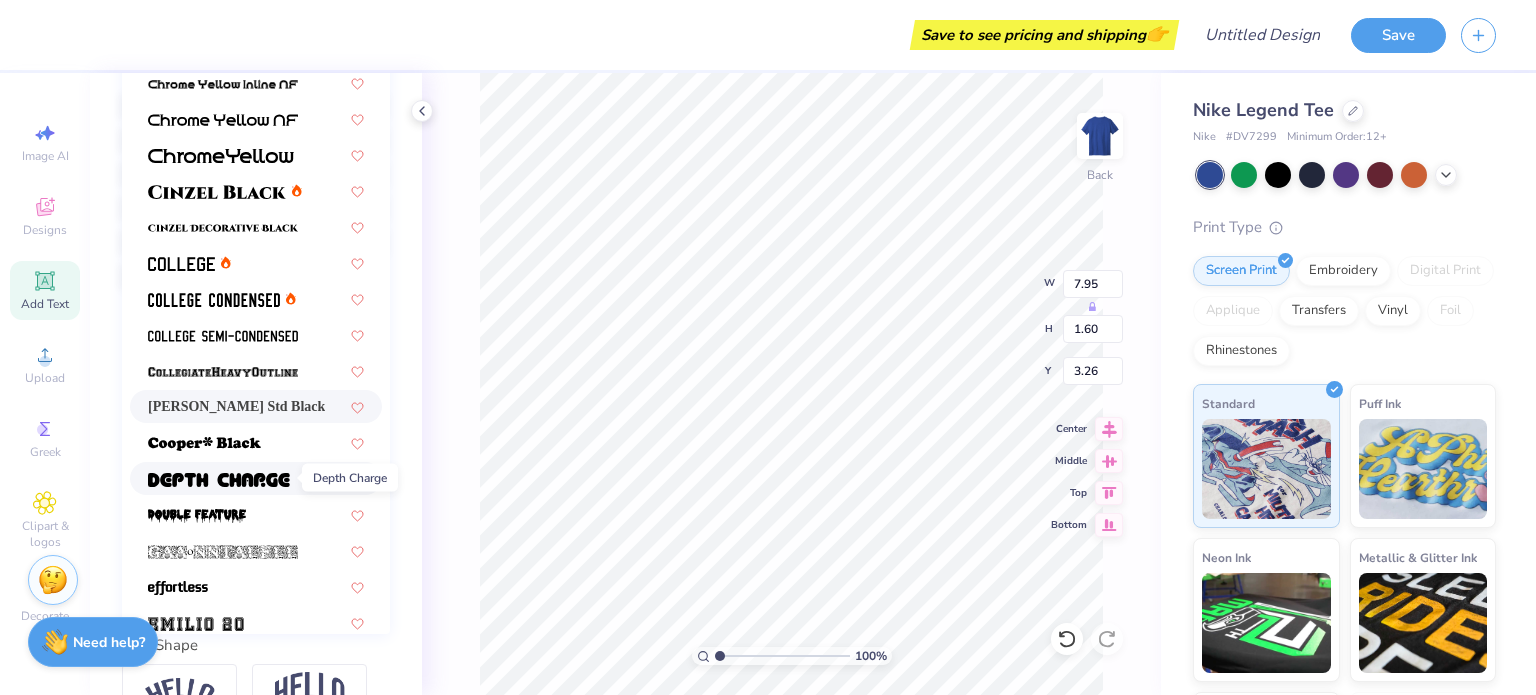 click at bounding box center [219, 478] 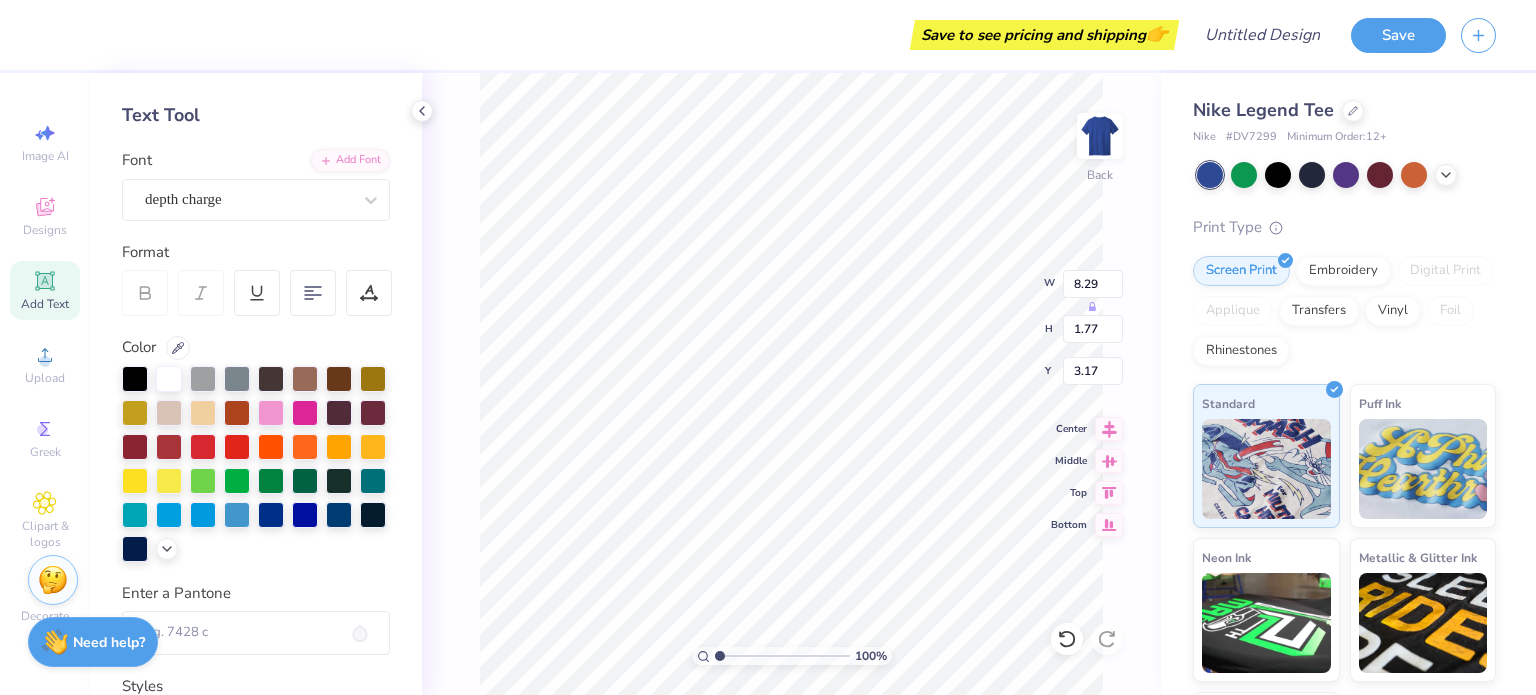 scroll, scrollTop: 79, scrollLeft: 0, axis: vertical 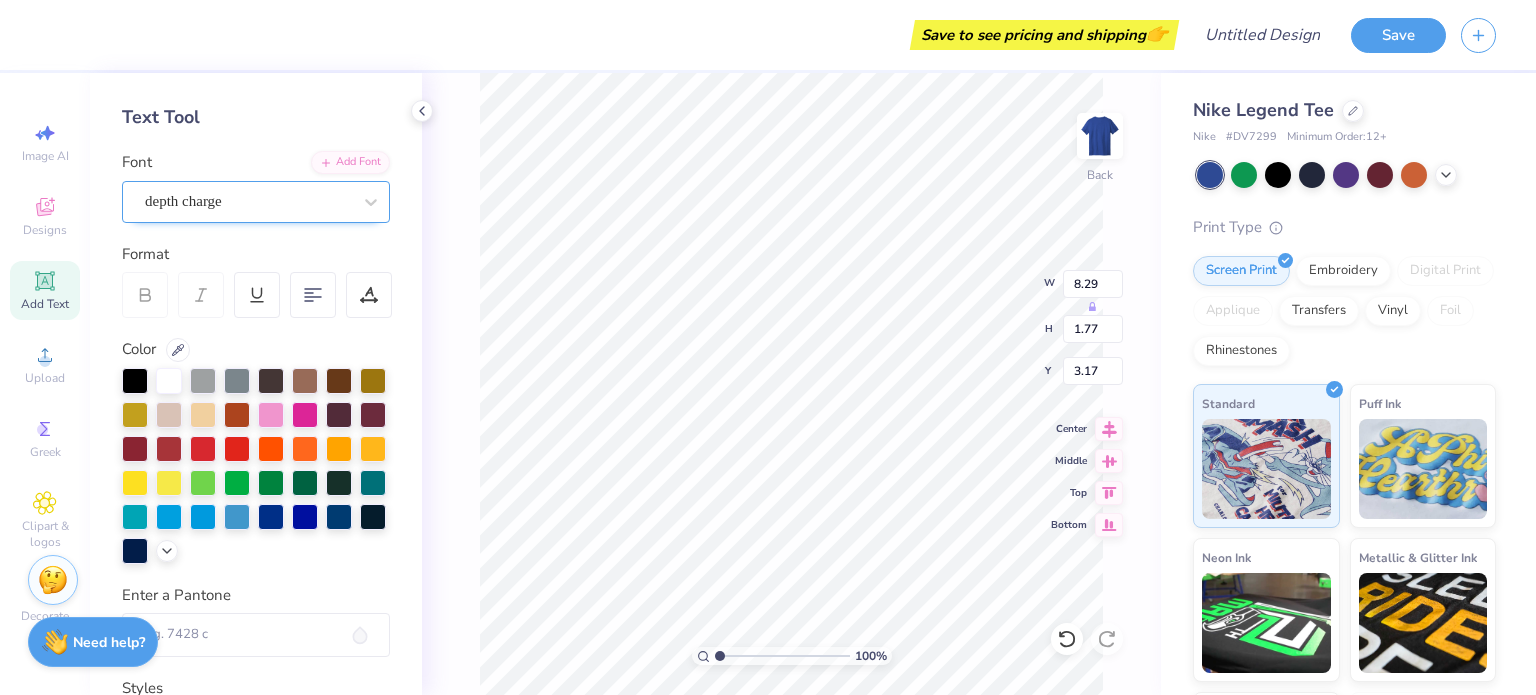 click on "depth charge" at bounding box center [248, 201] 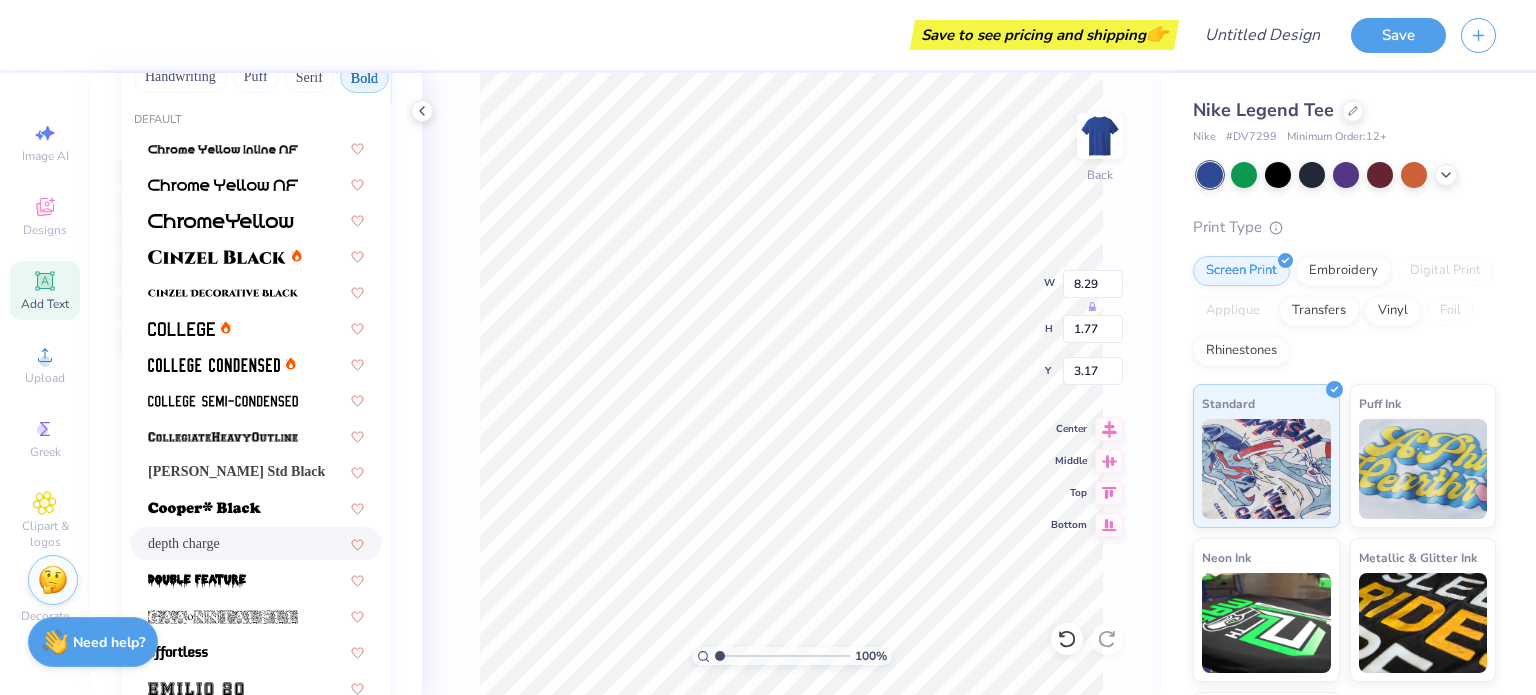 scroll, scrollTop: 292, scrollLeft: 0, axis: vertical 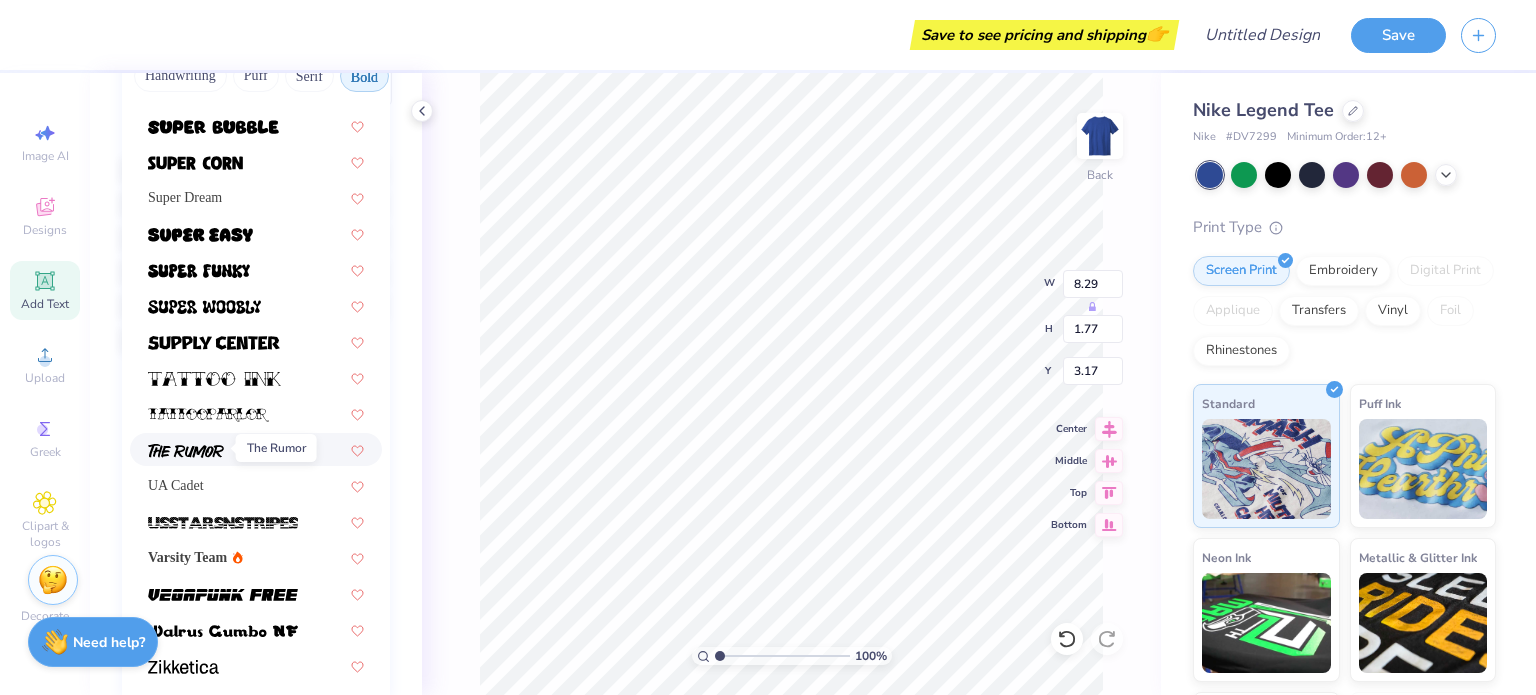 click at bounding box center (186, 451) 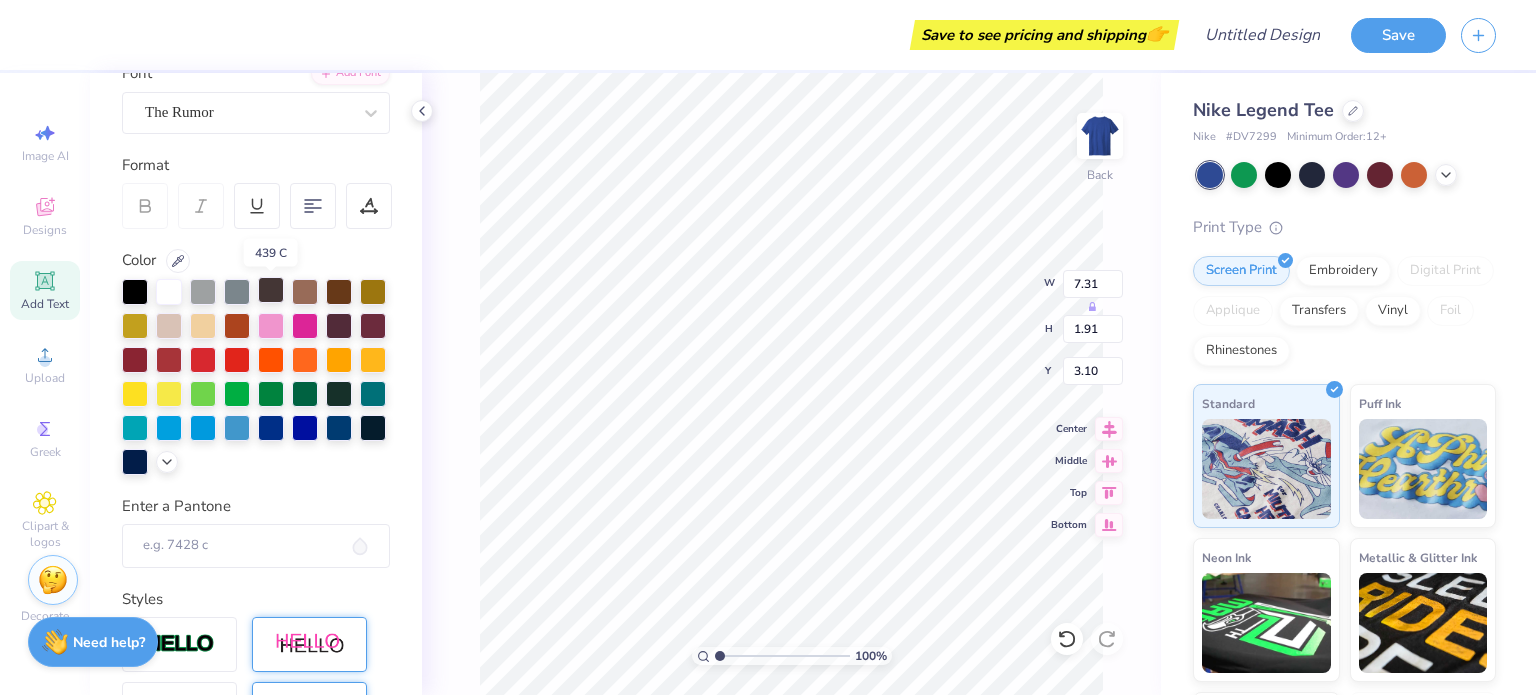 scroll, scrollTop: 164, scrollLeft: 0, axis: vertical 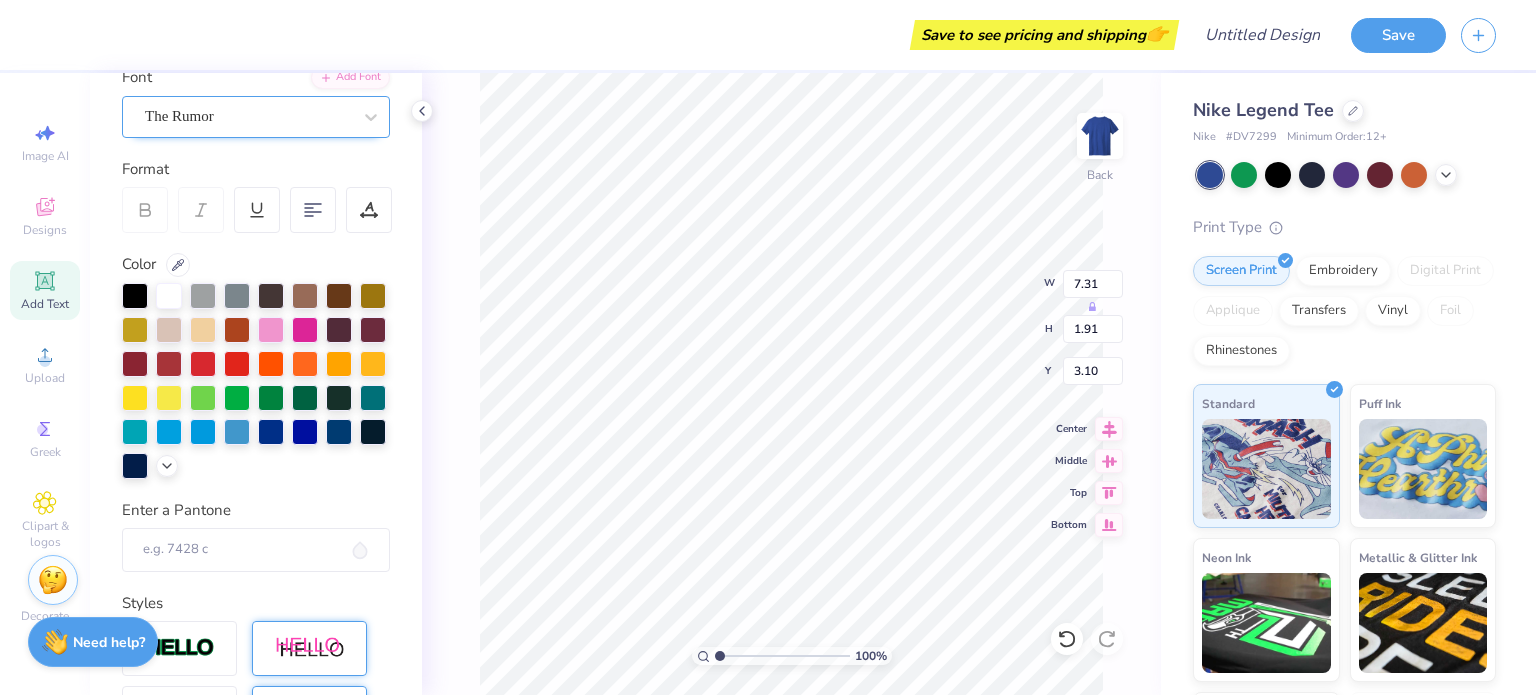 click on "The Rumor" at bounding box center (248, 116) 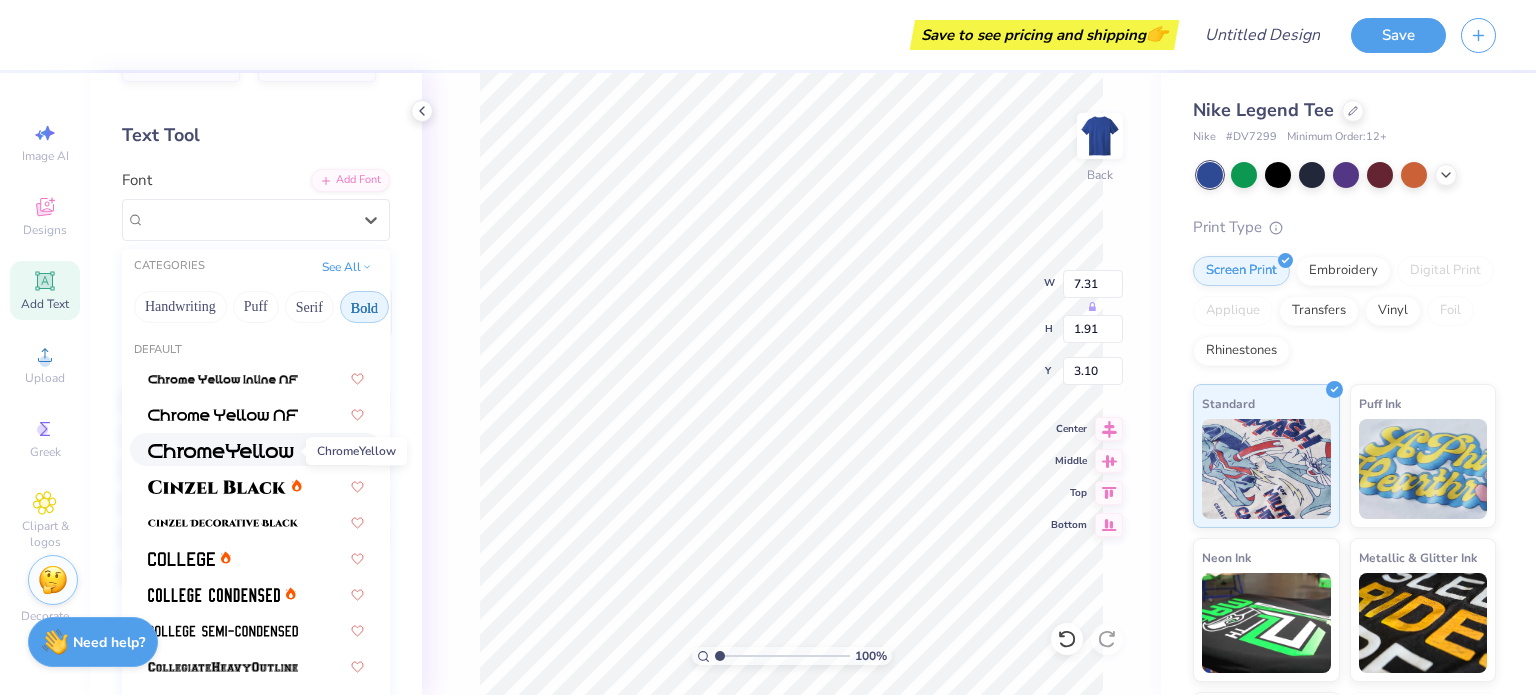 scroll, scrollTop: 59, scrollLeft: 0, axis: vertical 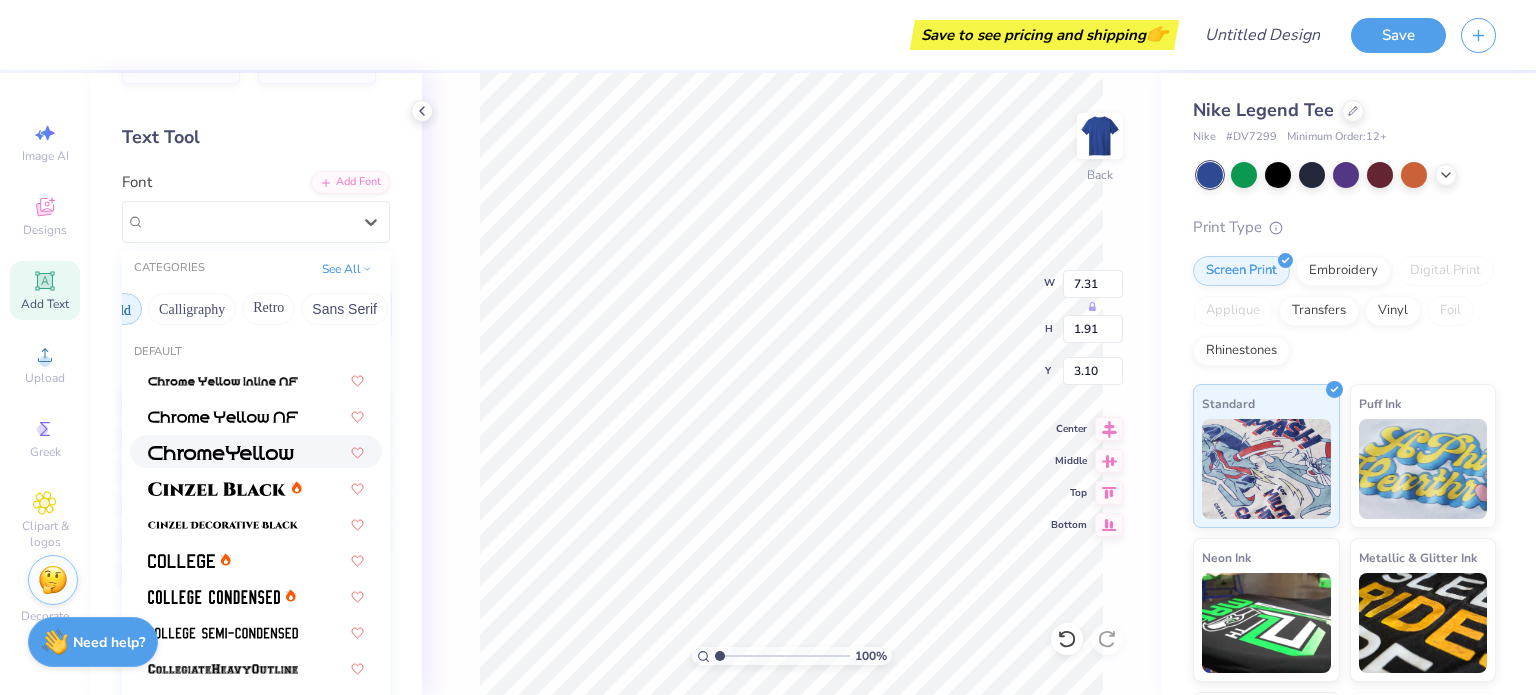 click on "Retro" at bounding box center (268, 309) 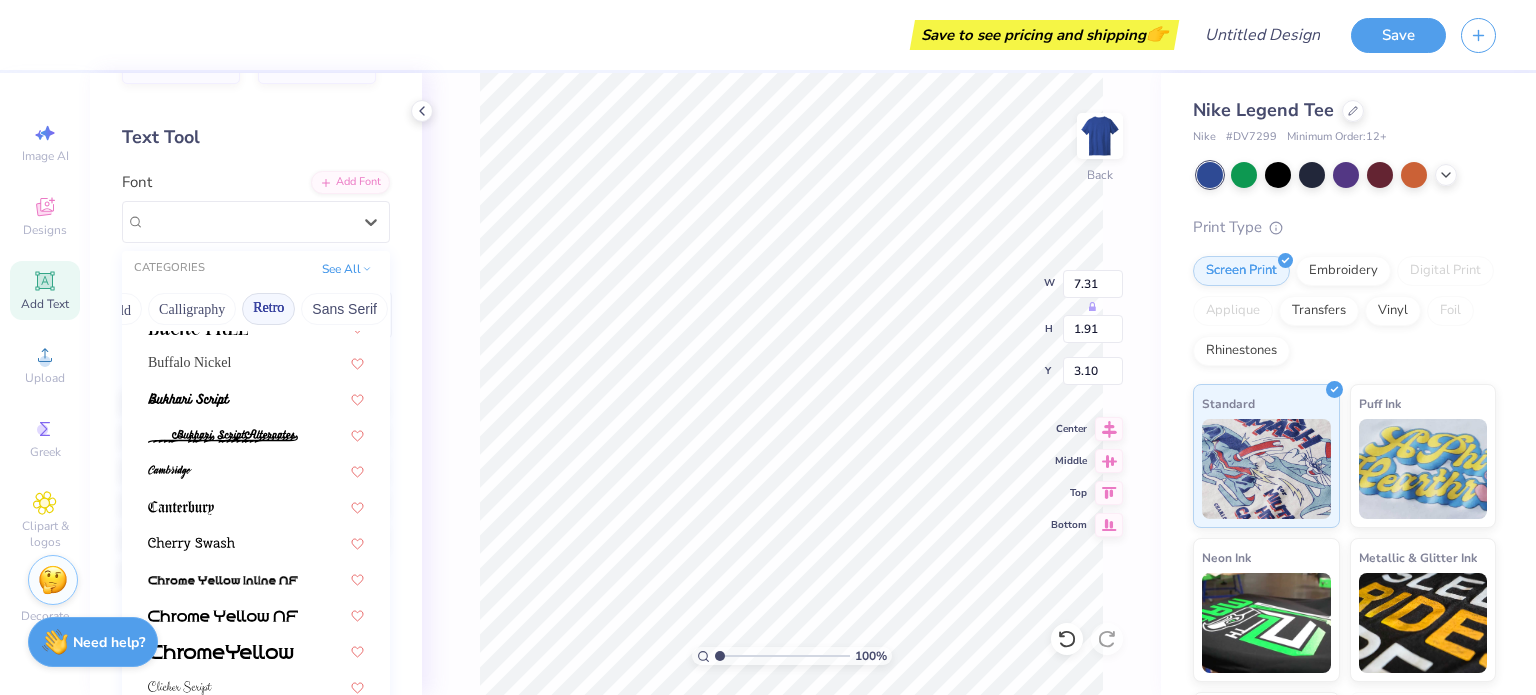 scroll, scrollTop: 414, scrollLeft: 0, axis: vertical 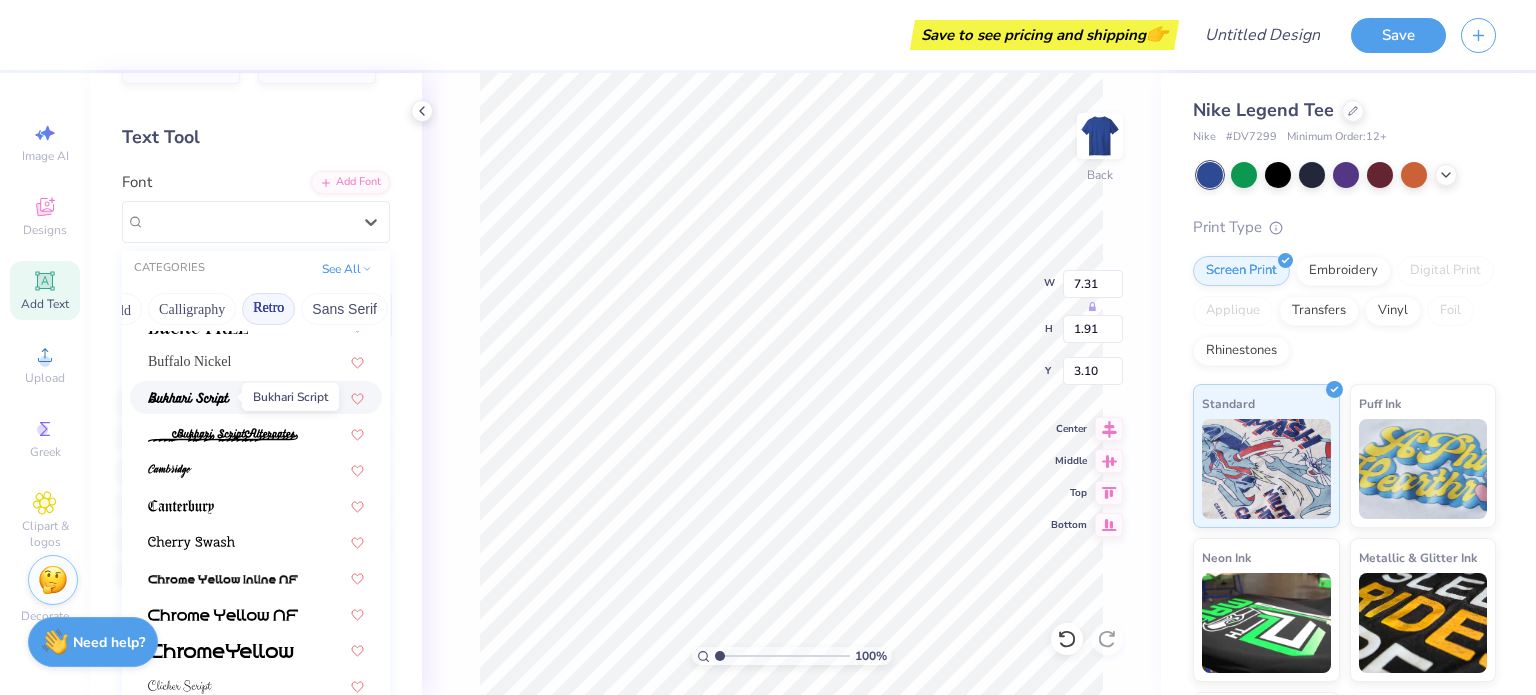 click at bounding box center [189, 399] 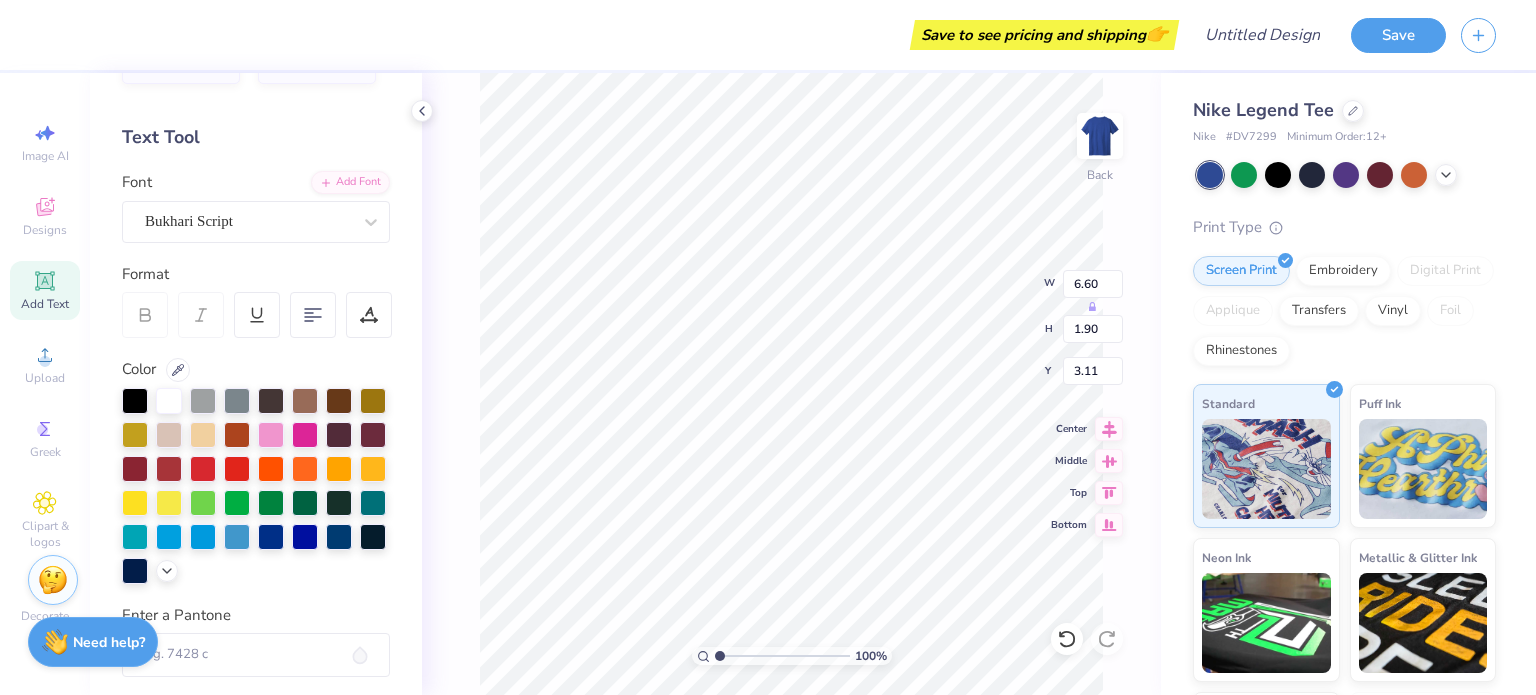 click on "Format" at bounding box center (257, 274) 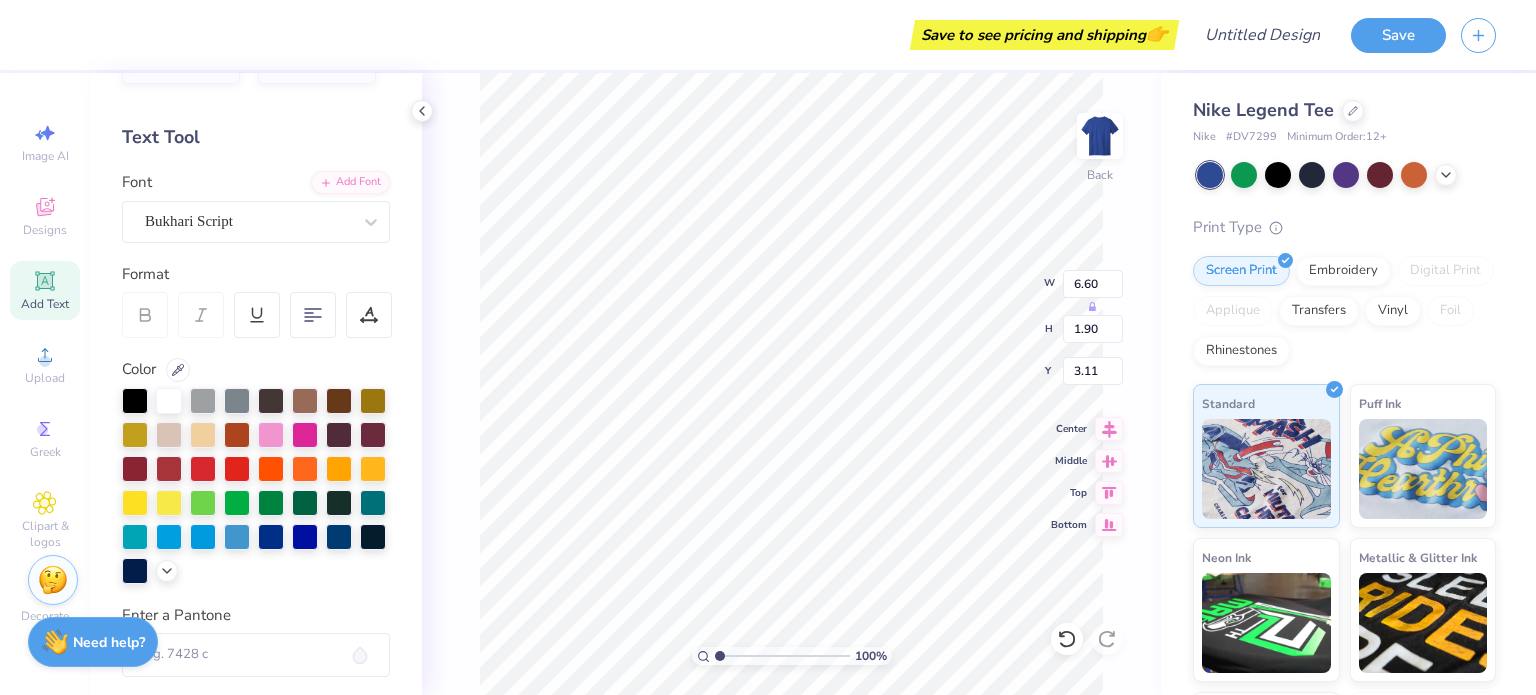 scroll, scrollTop: 0, scrollLeft: 0, axis: both 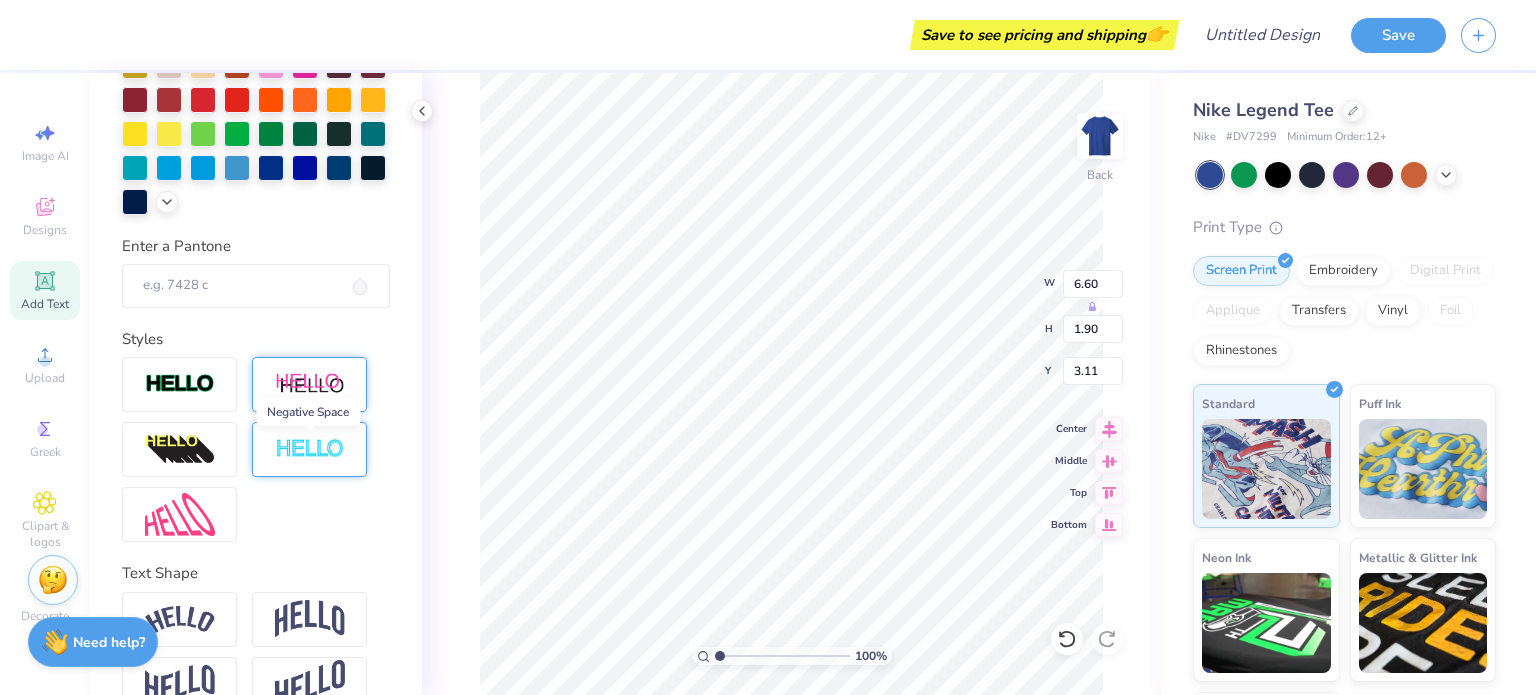 click at bounding box center (310, 449) 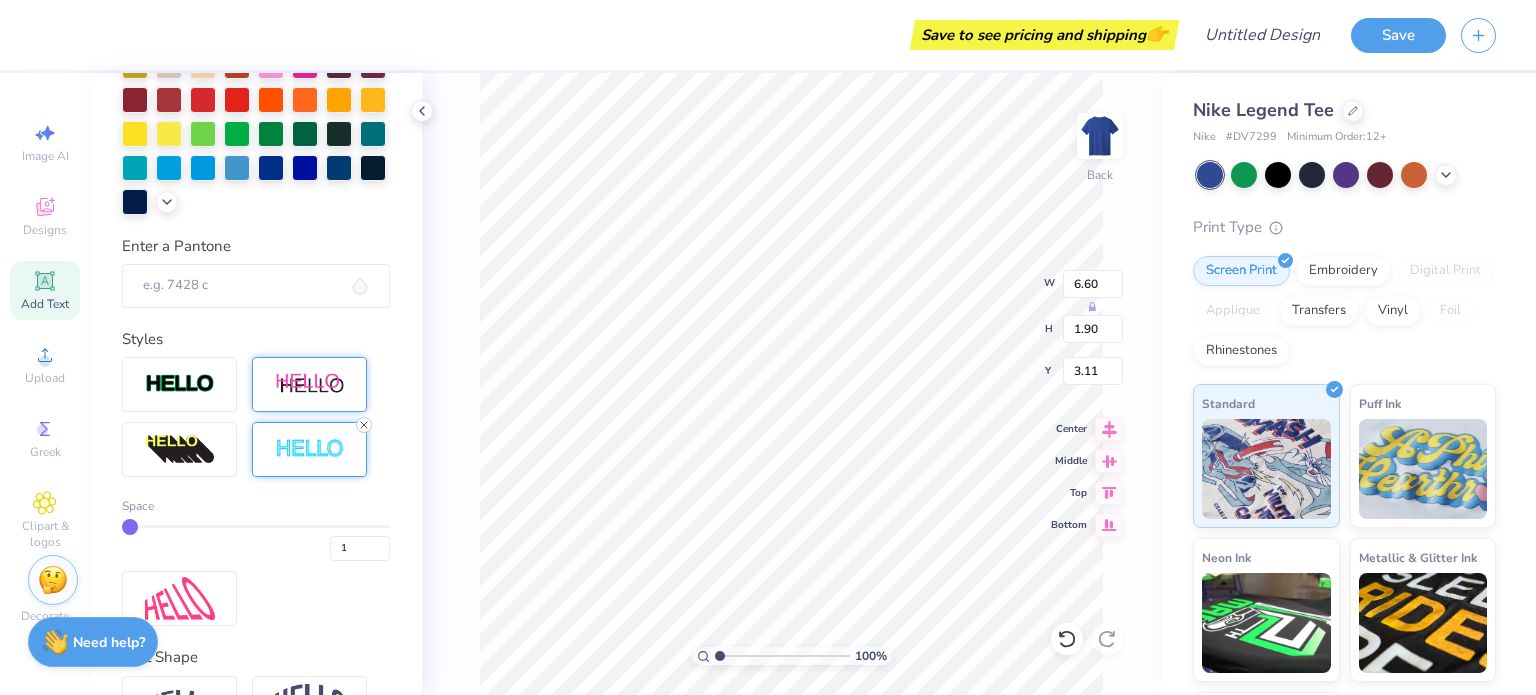 click 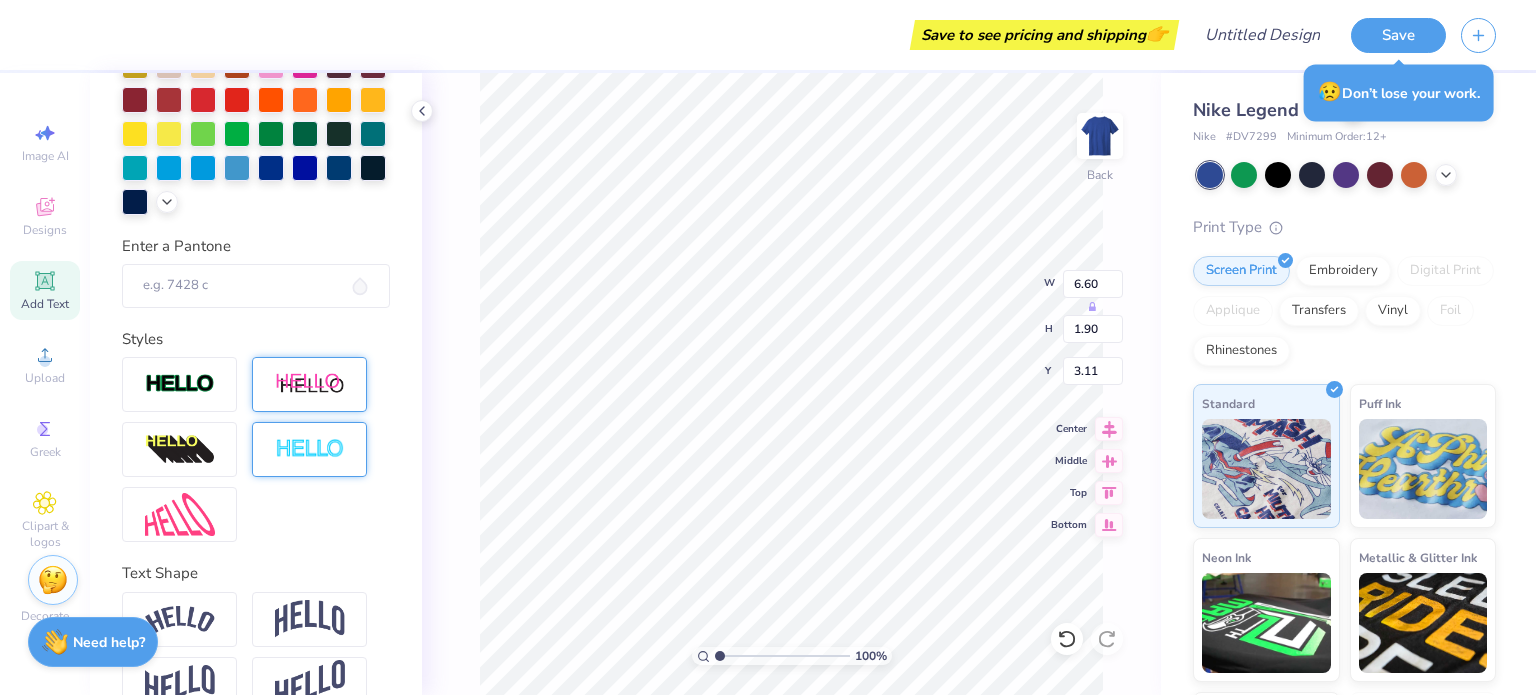click at bounding box center [309, 384] 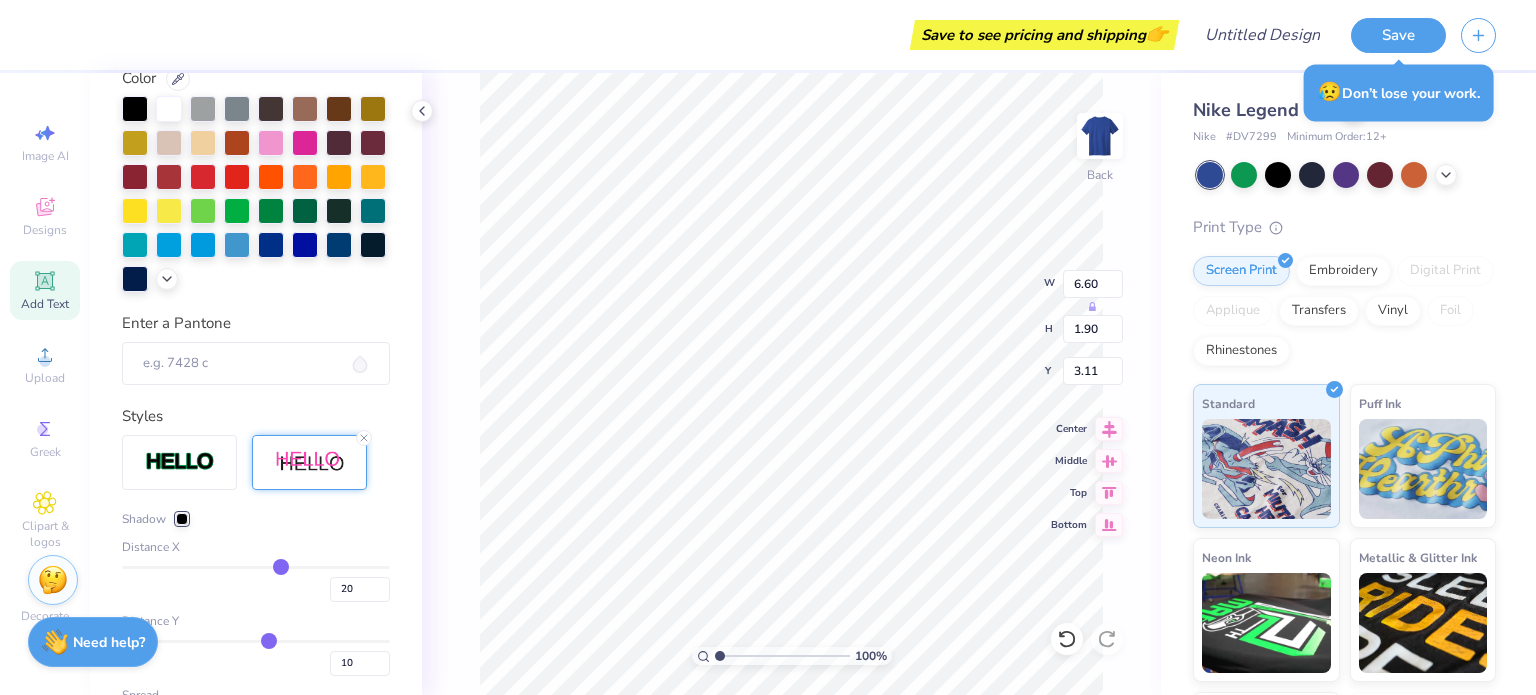 scroll, scrollTop: 505, scrollLeft: 0, axis: vertical 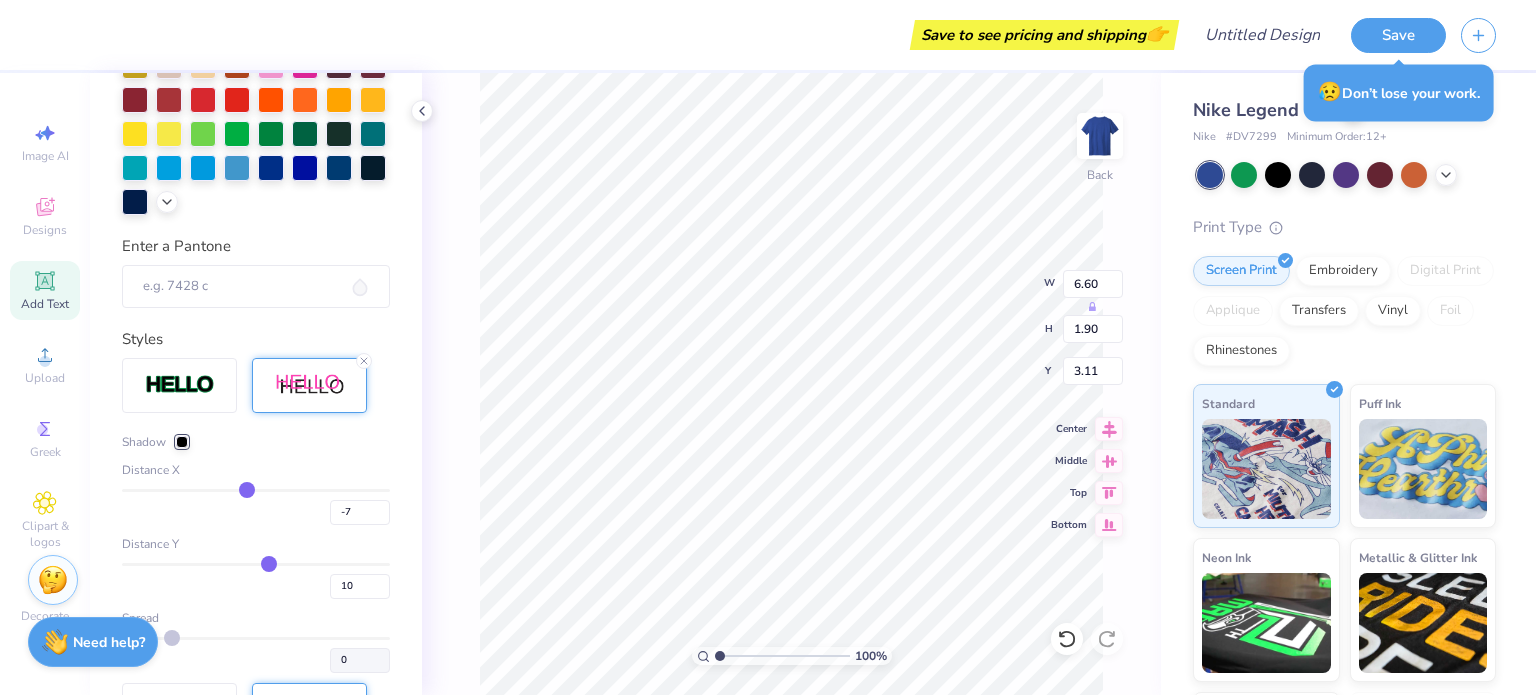 drag, startPoint x: 281, startPoint y: 486, endPoint x: 247, endPoint y: 486, distance: 34 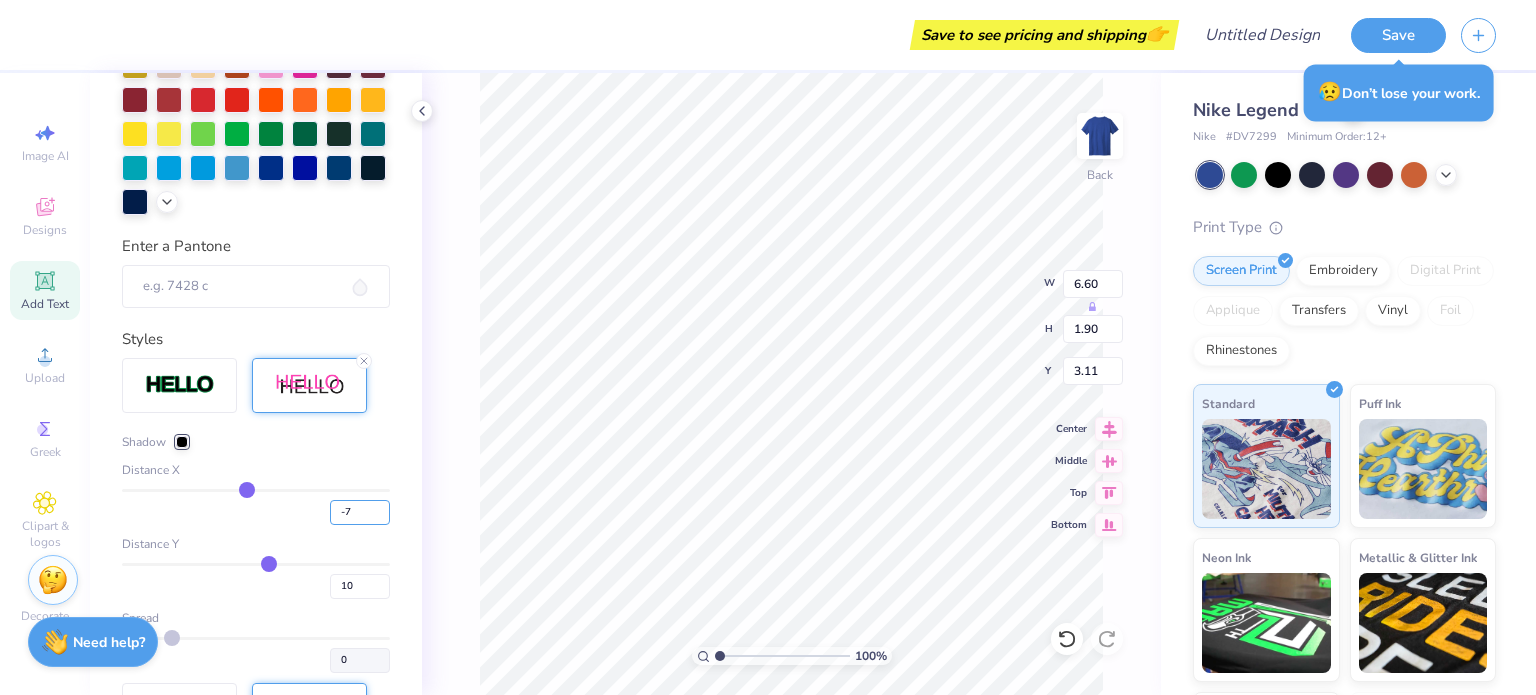 drag, startPoint x: 374, startPoint y: 510, endPoint x: 300, endPoint y: 510, distance: 74 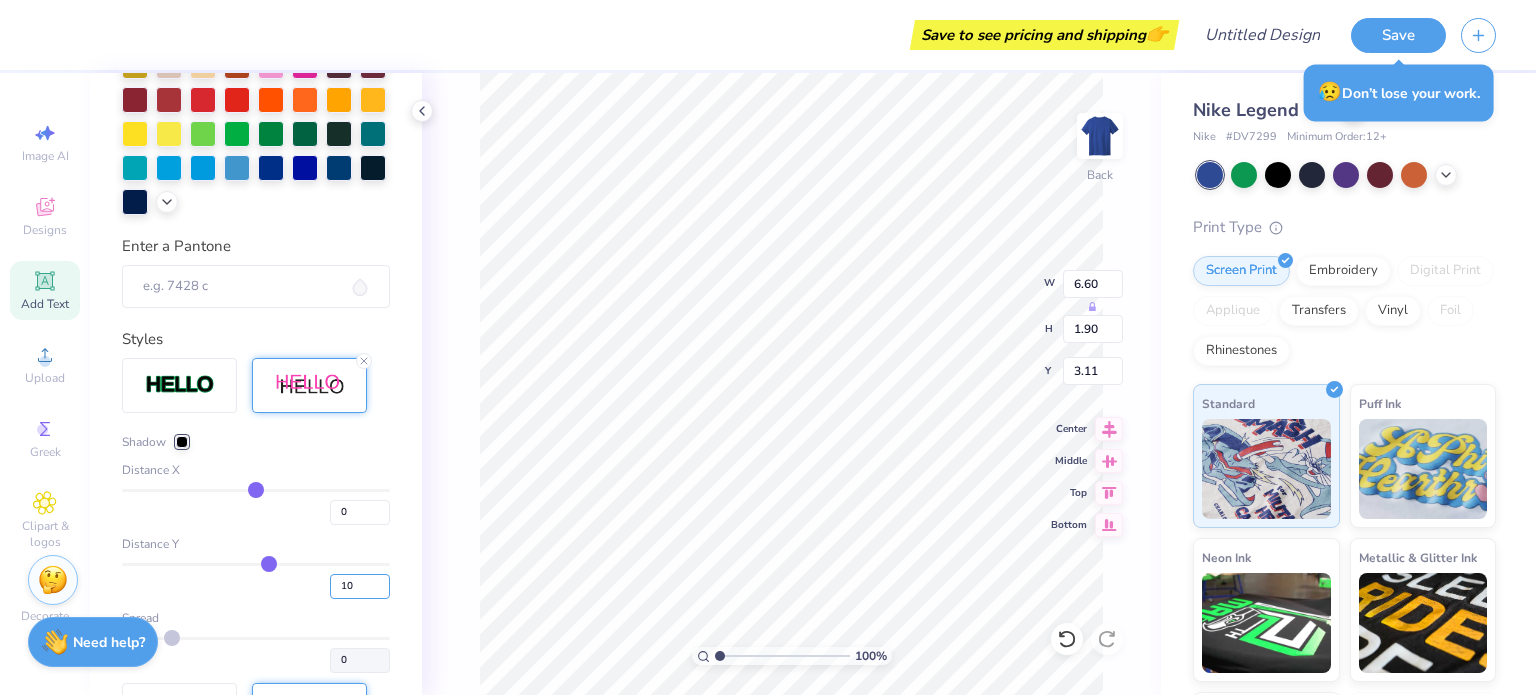 drag, startPoint x: 364, startPoint y: 586, endPoint x: 300, endPoint y: 568, distance: 66.48308 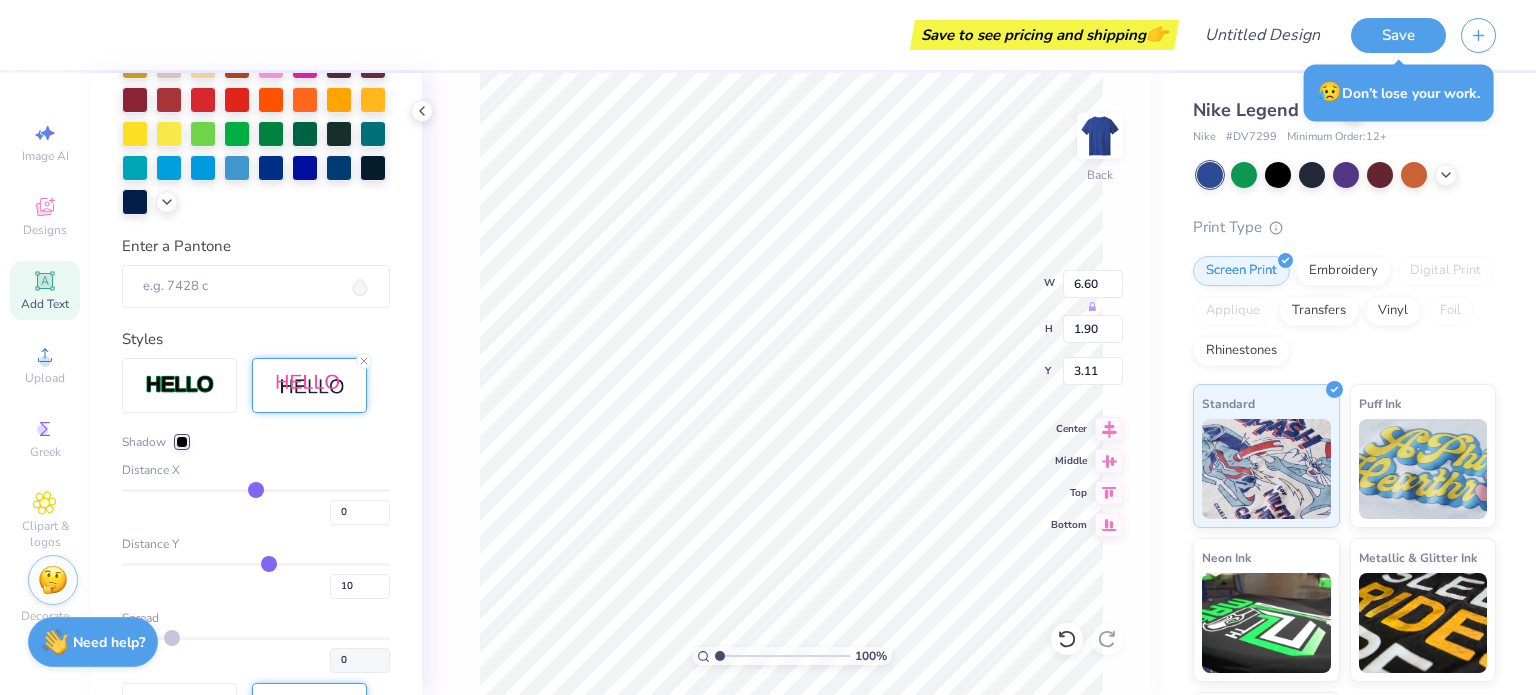 scroll, scrollTop: 0, scrollLeft: 0, axis: both 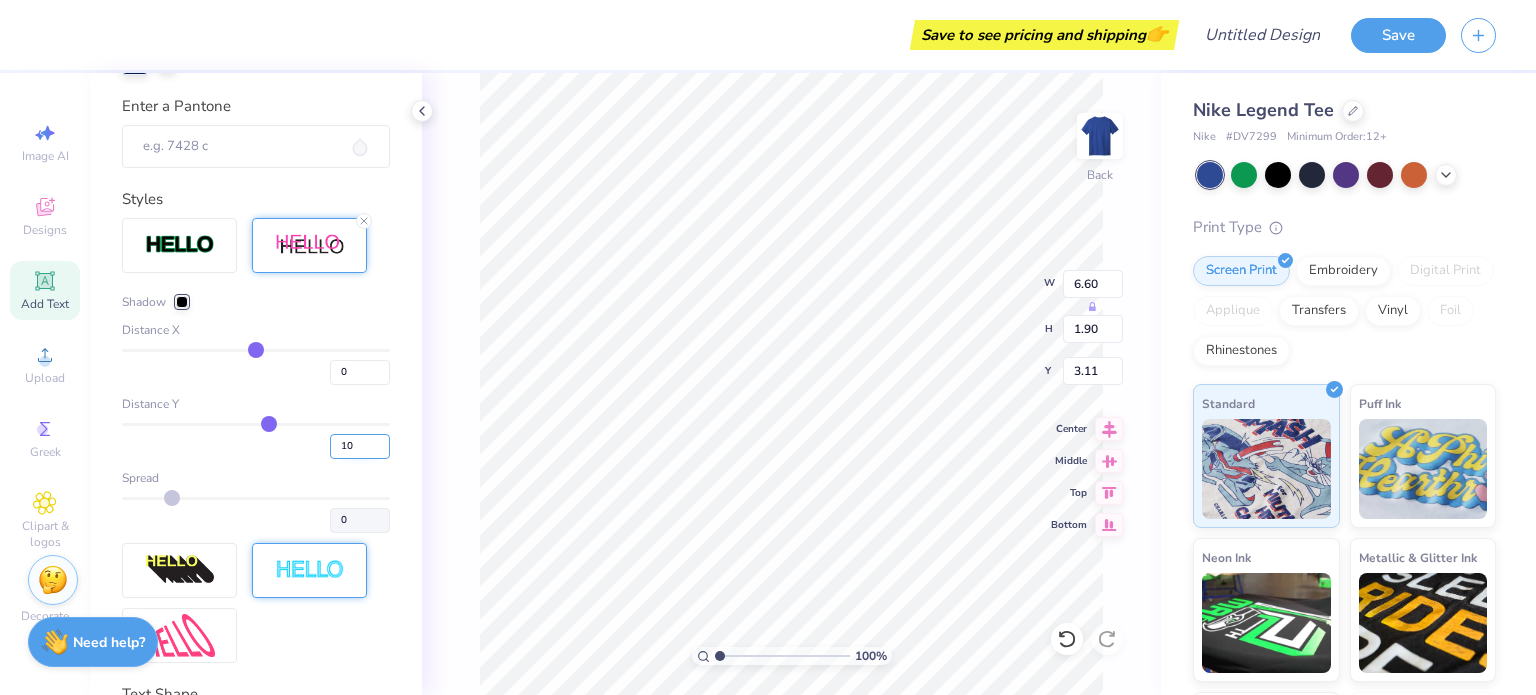 click on "10" at bounding box center [360, 446] 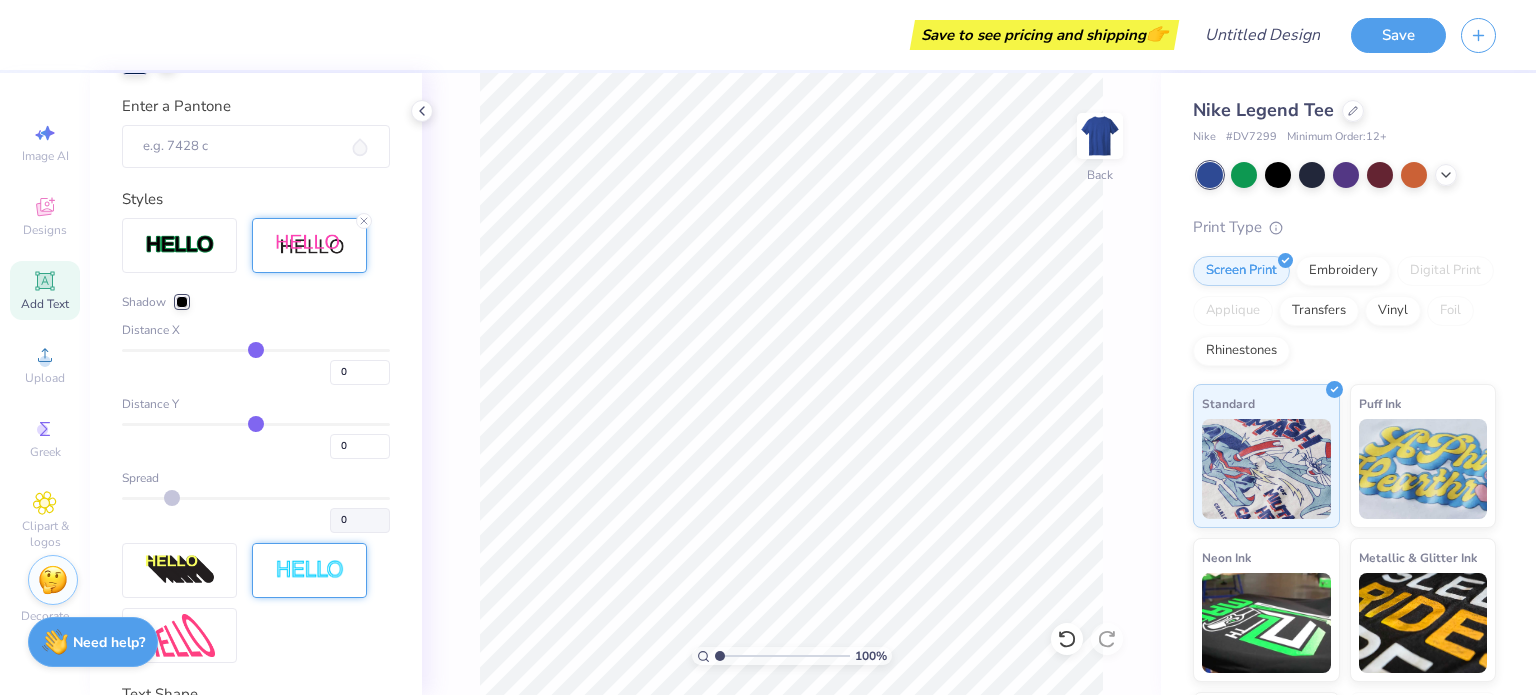 click on "Distance Y" at bounding box center (256, 404) 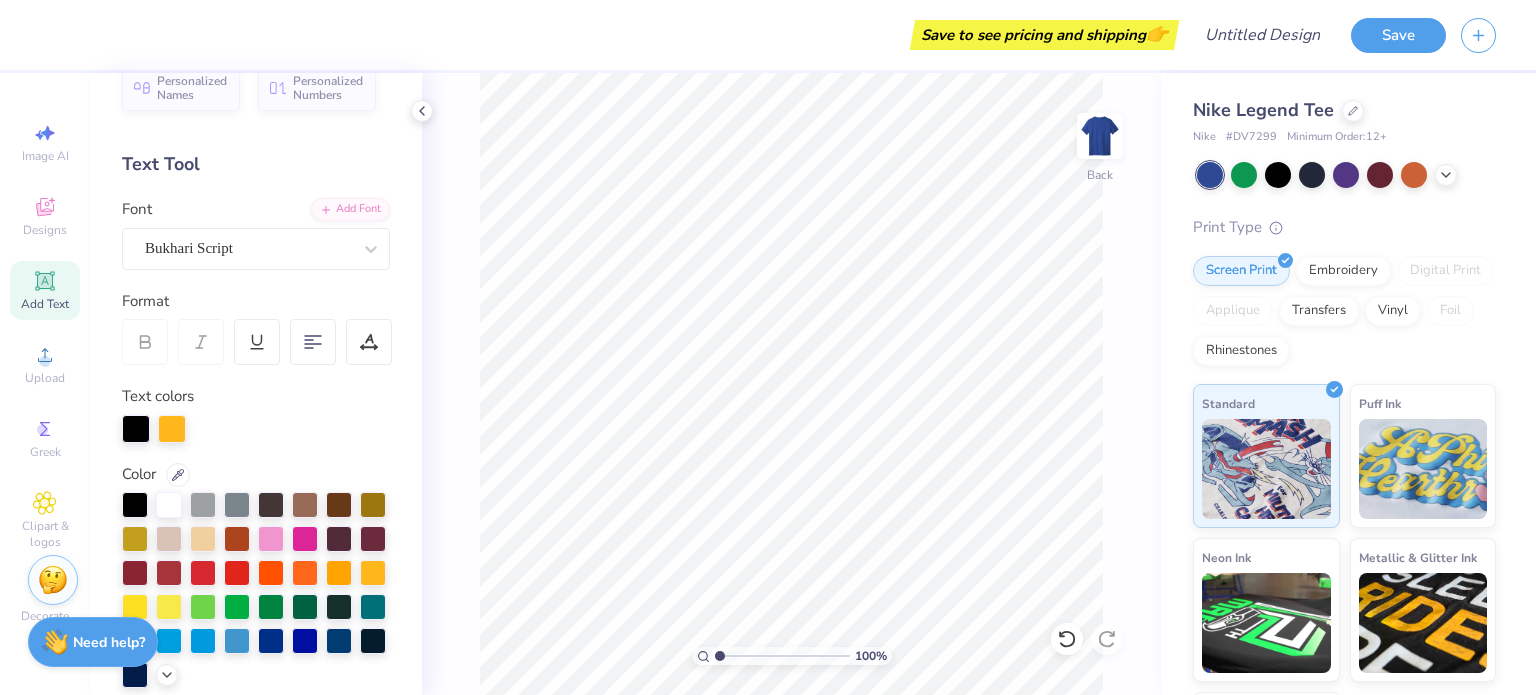 scroll, scrollTop: 0, scrollLeft: 0, axis: both 